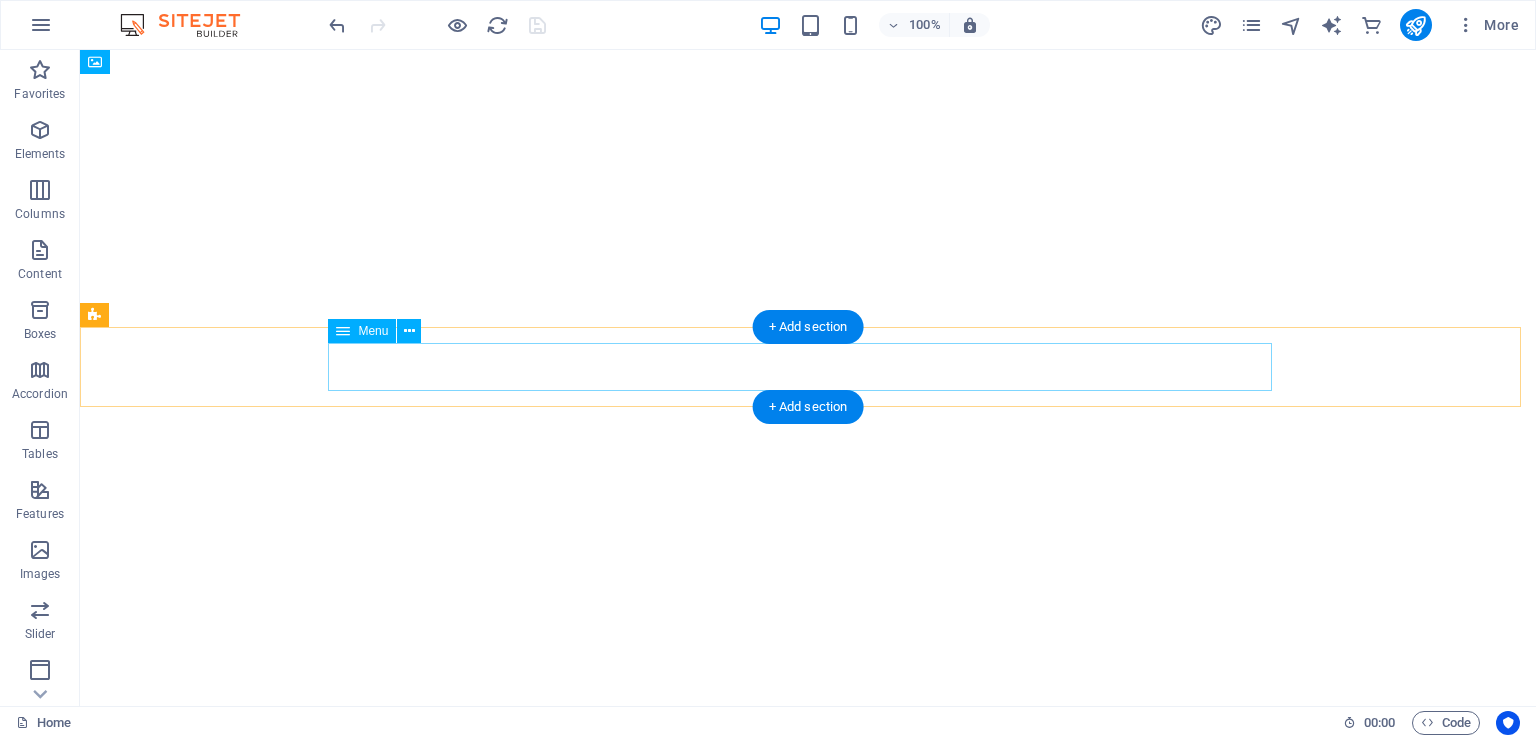 scroll, scrollTop: 0, scrollLeft: 0, axis: both 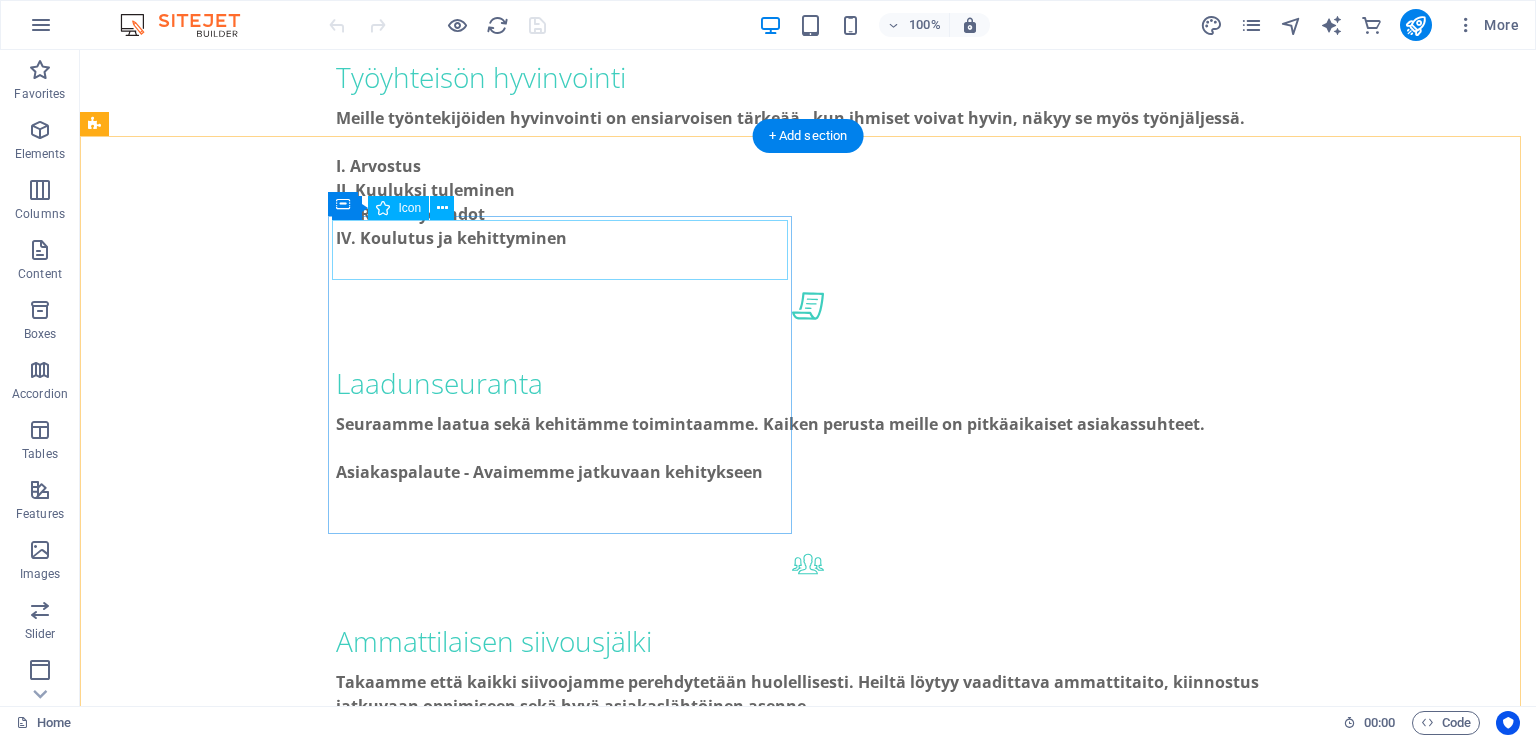 click at bounding box center (328, 1189) 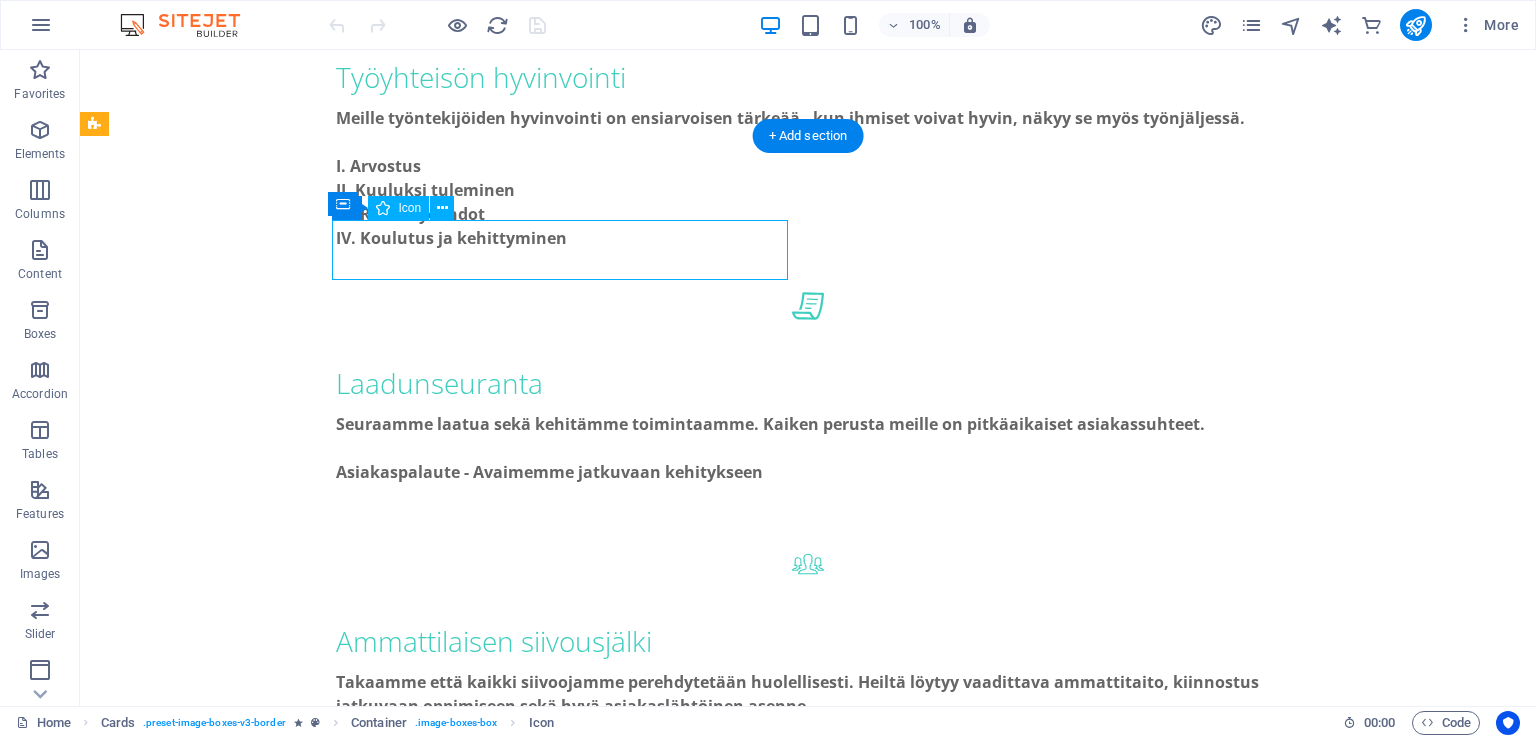 click at bounding box center [328, 1189] 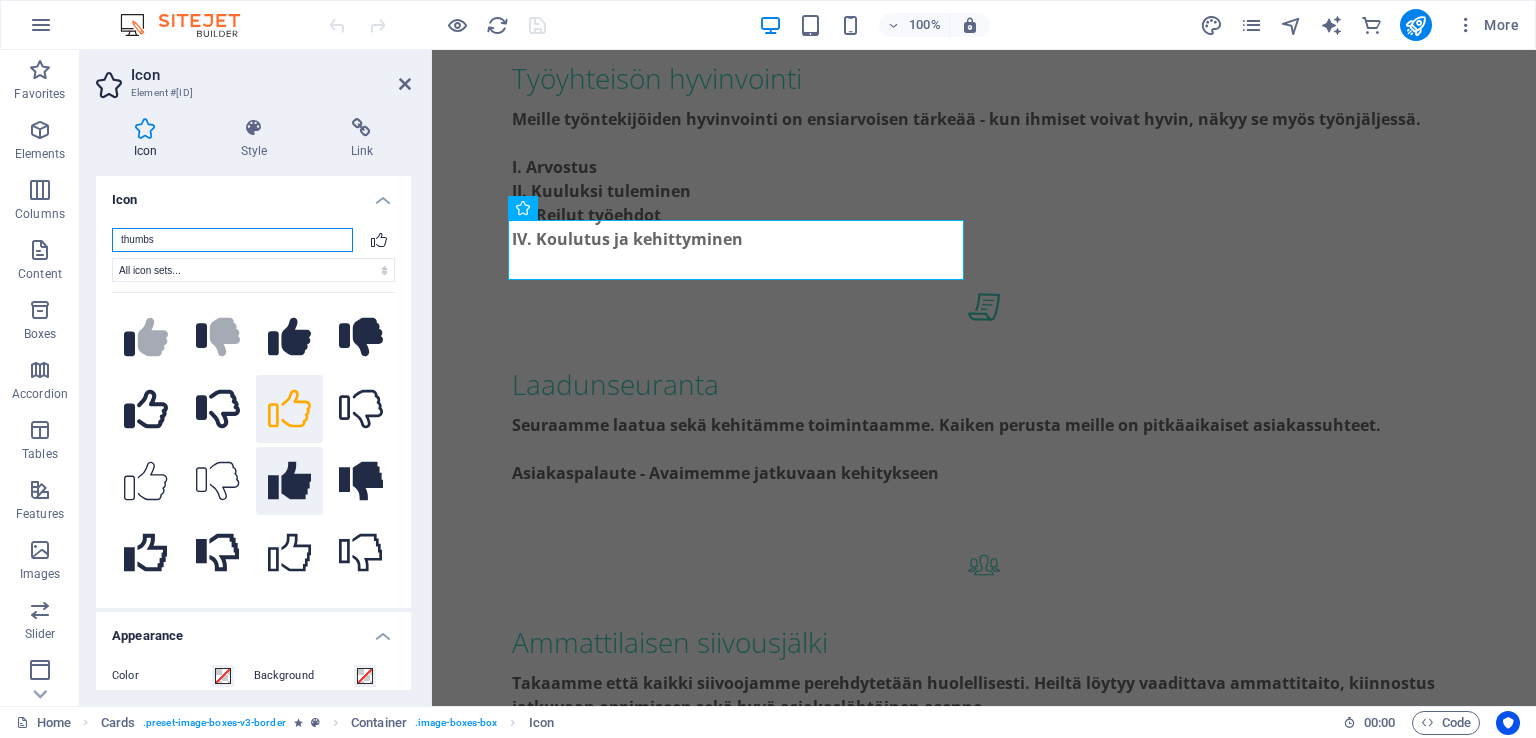scroll, scrollTop: 135, scrollLeft: 0, axis: vertical 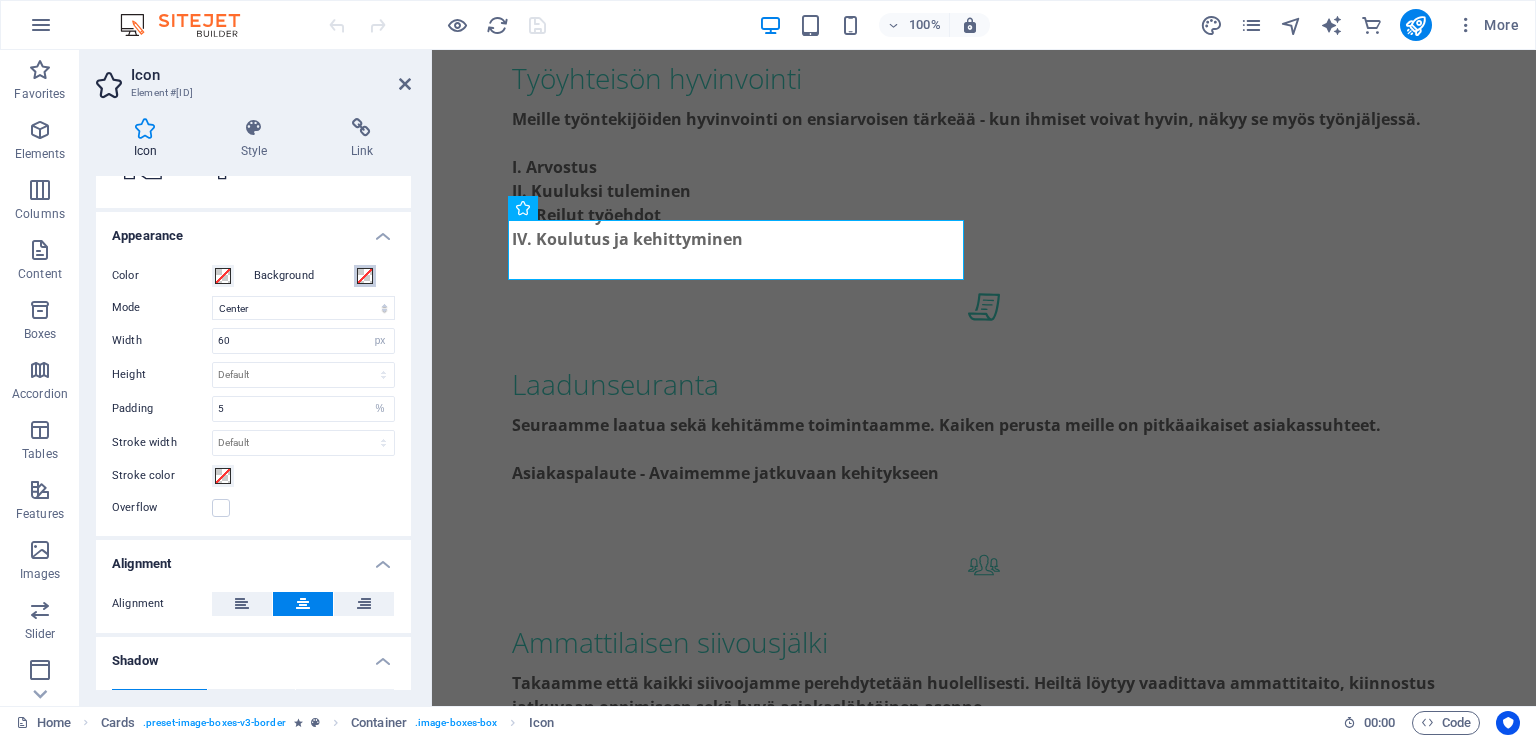 click at bounding box center [365, 276] 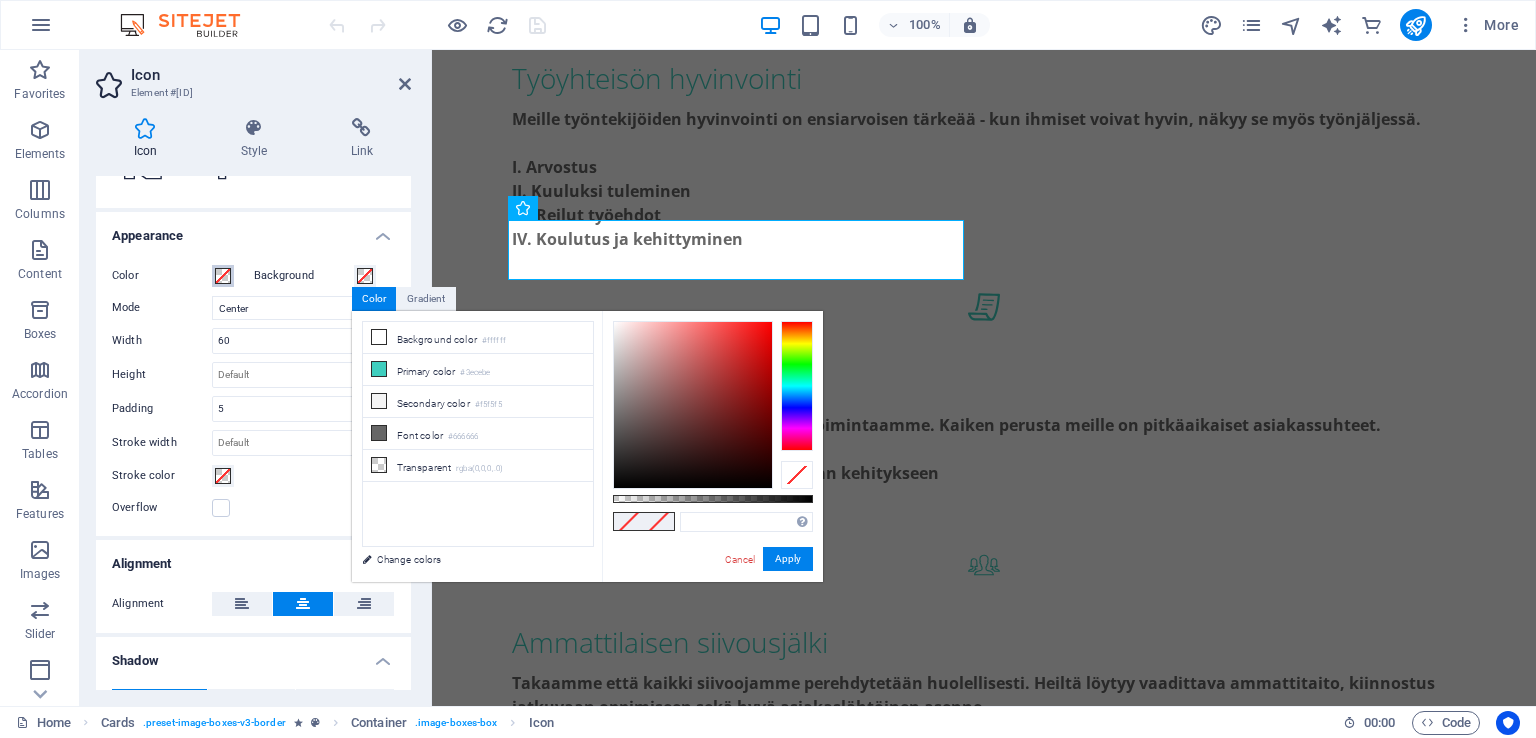 click at bounding box center (223, 276) 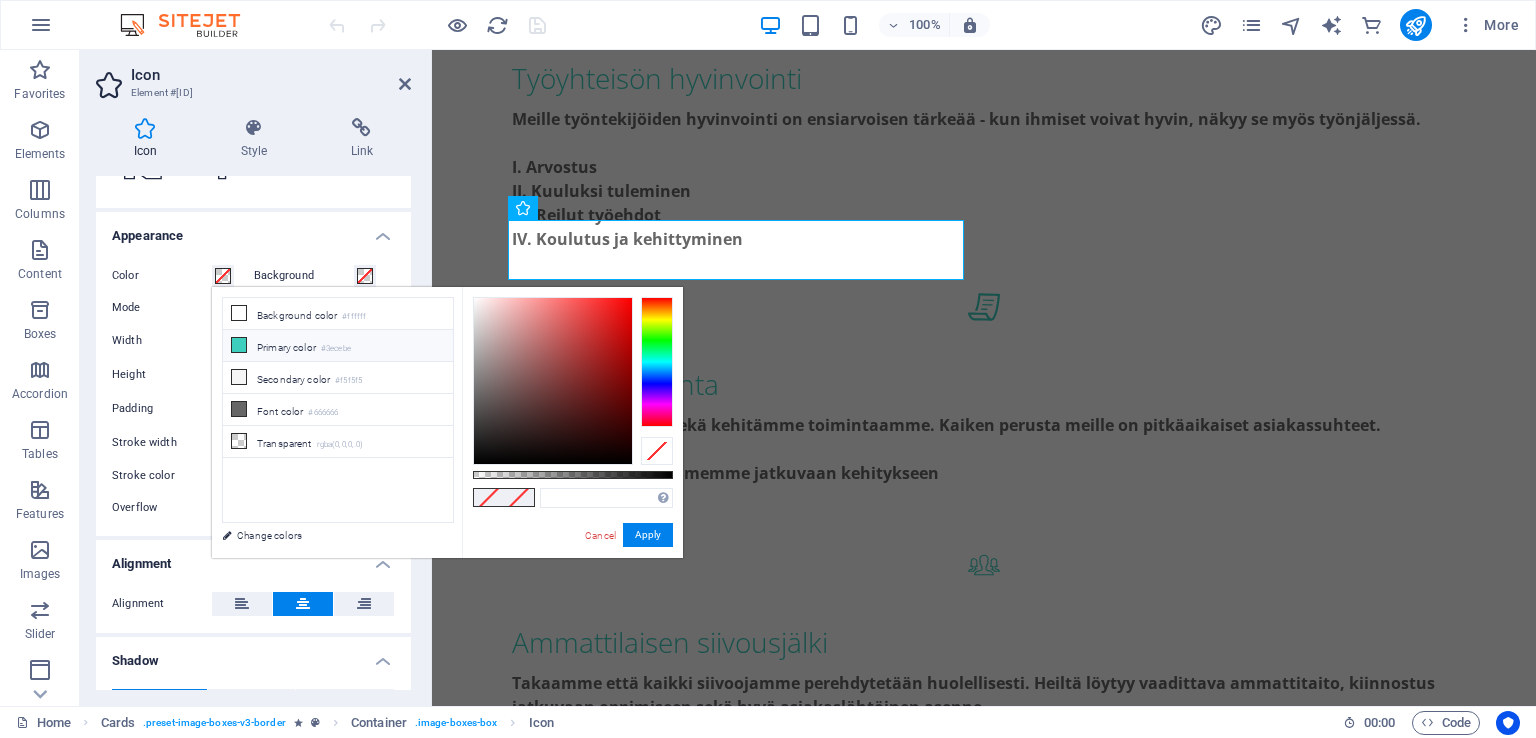 click on "Primary color
#3ecebe" at bounding box center (338, 346) 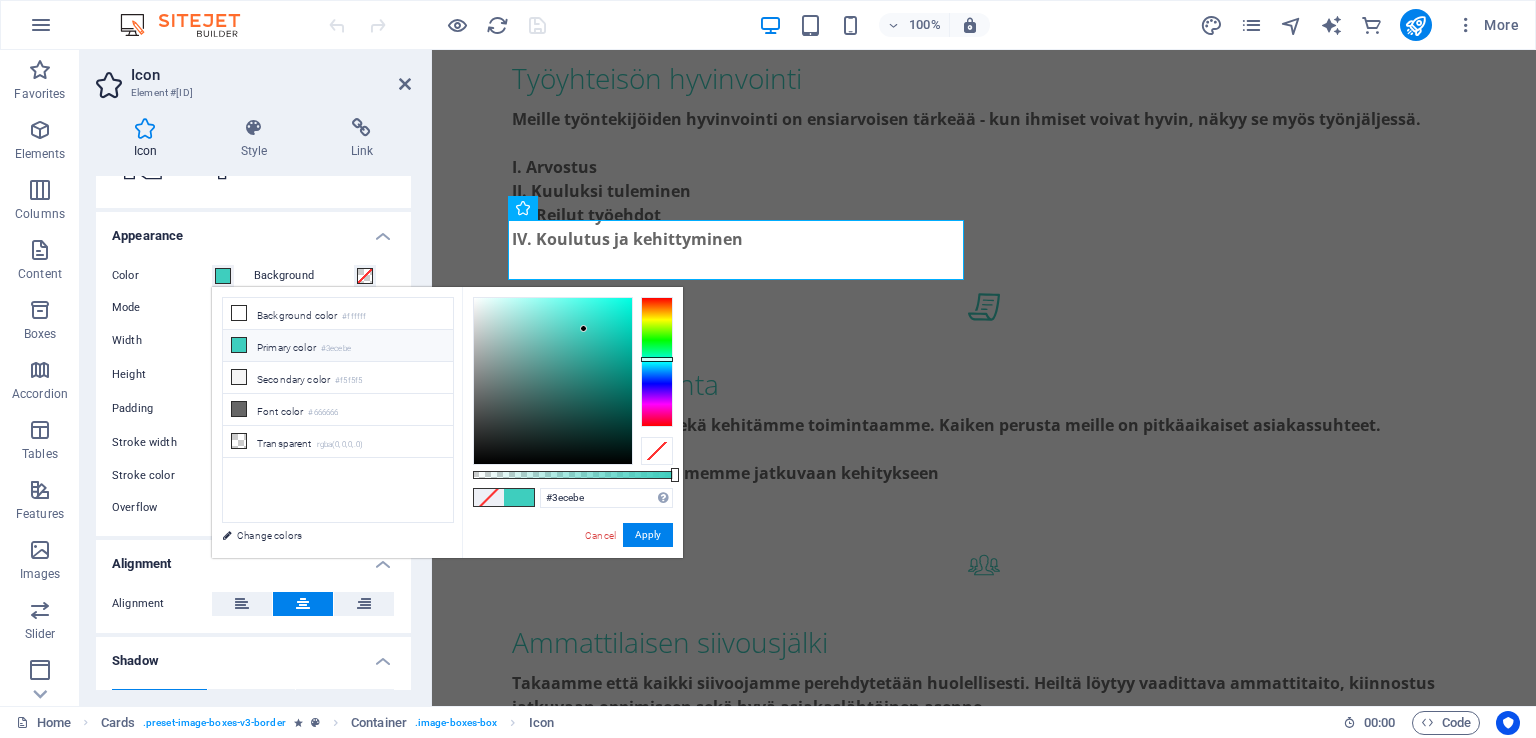 click on "Color Background Mode Scale Left Center Right Width 60 Default auto px rem % em vh vw Height Default auto px rem em vh vw Padding 5 Default px rem % em vh vw Stroke width Default px rem % em vh vw Stroke color Overflow" at bounding box center (253, 392) 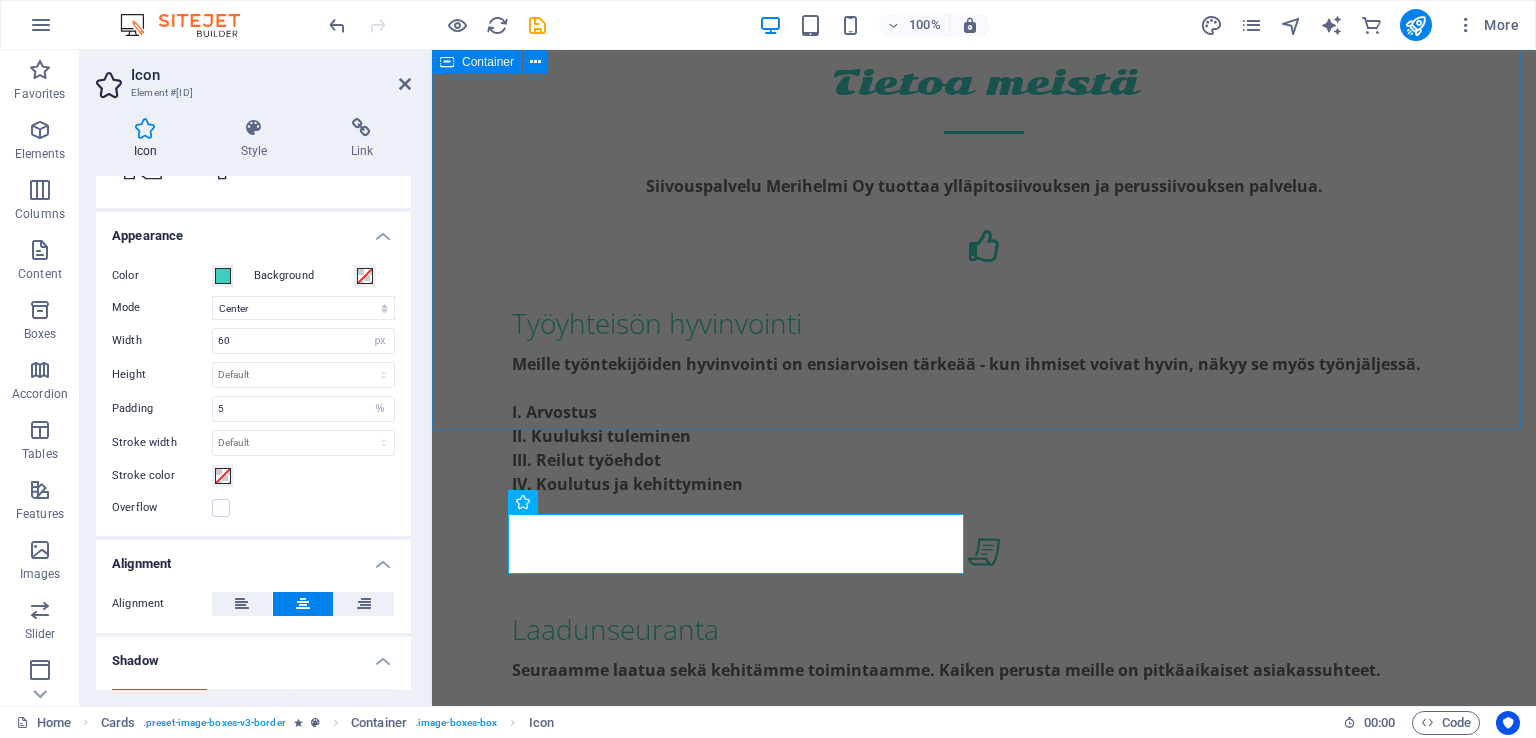 scroll, scrollTop: 1359, scrollLeft: 0, axis: vertical 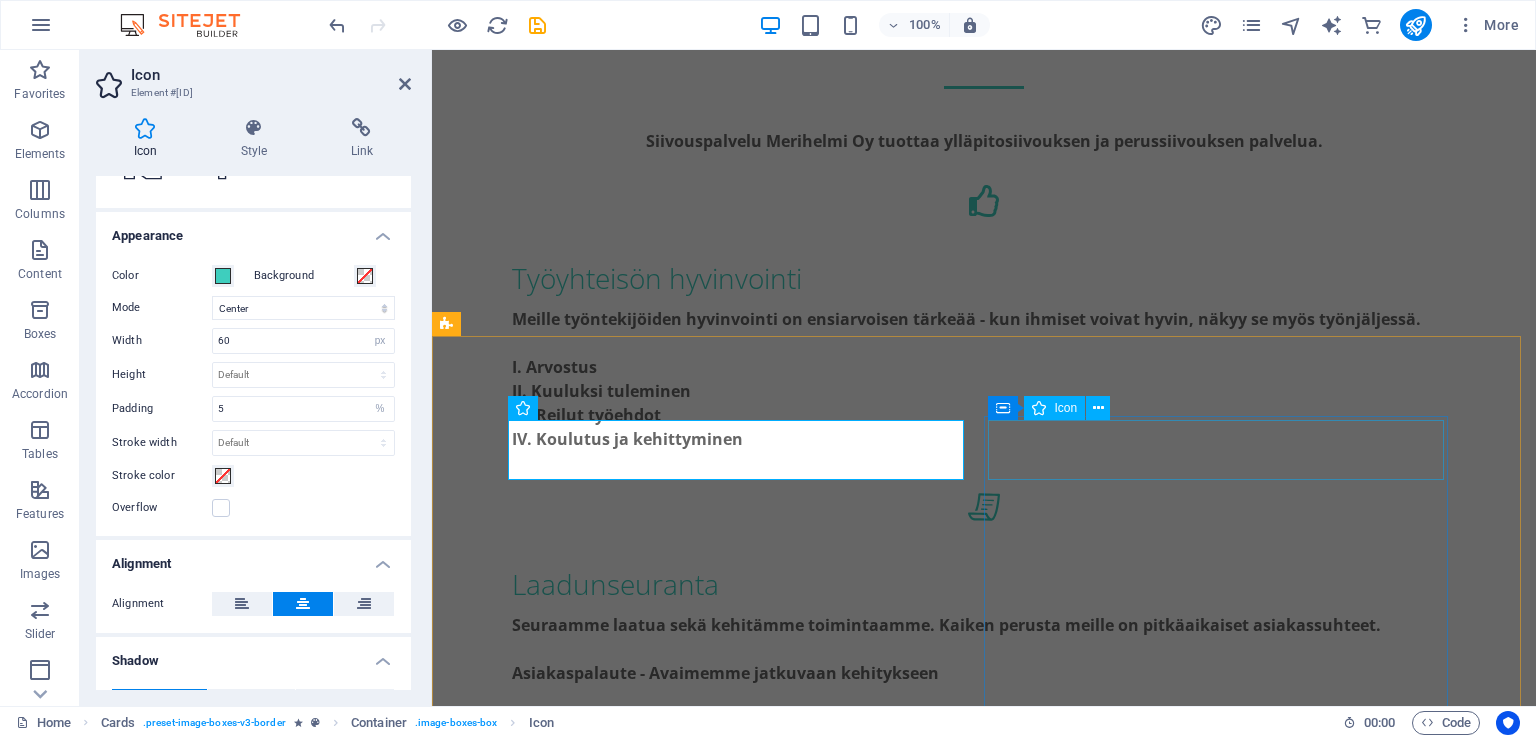 click at bounding box center [680, 1722] 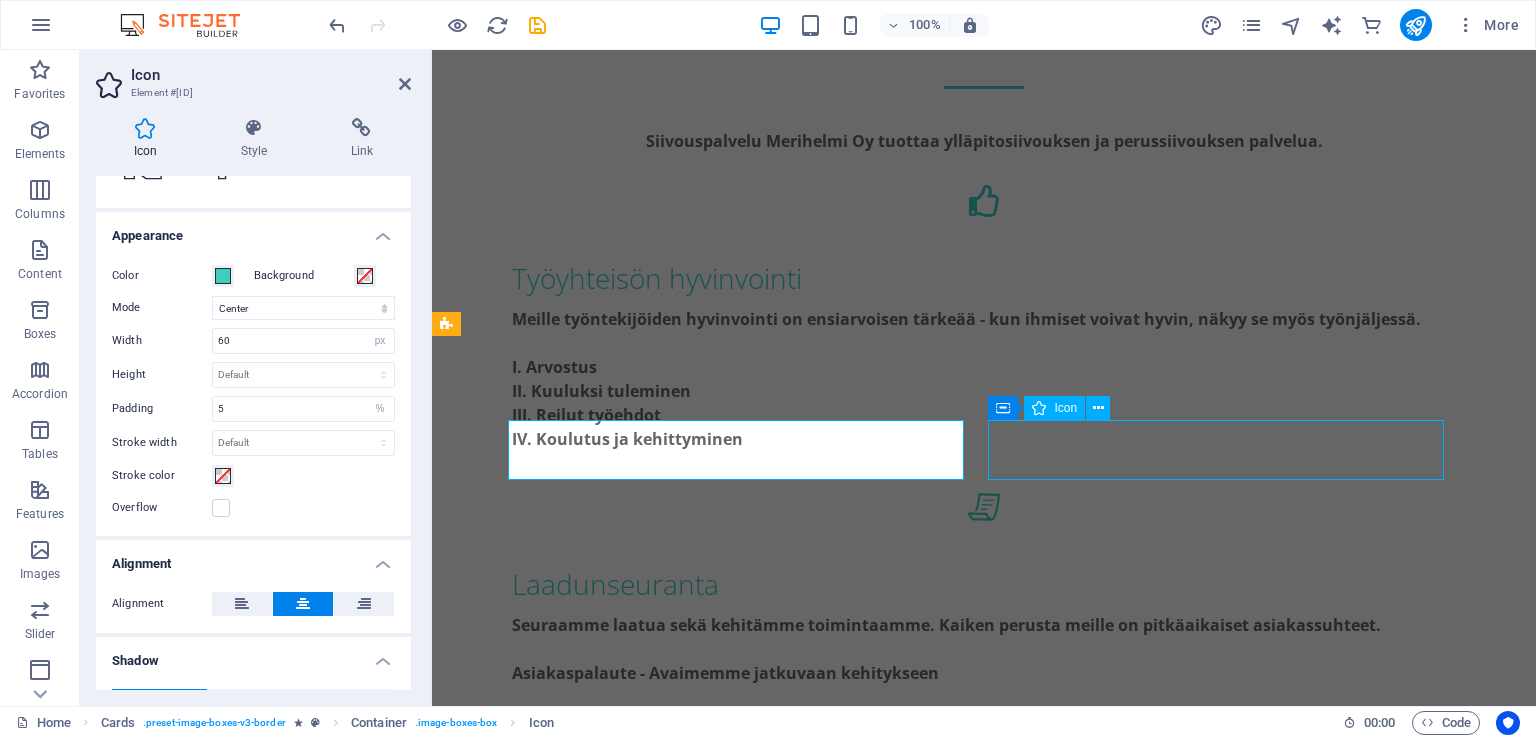 click at bounding box center (680, 1722) 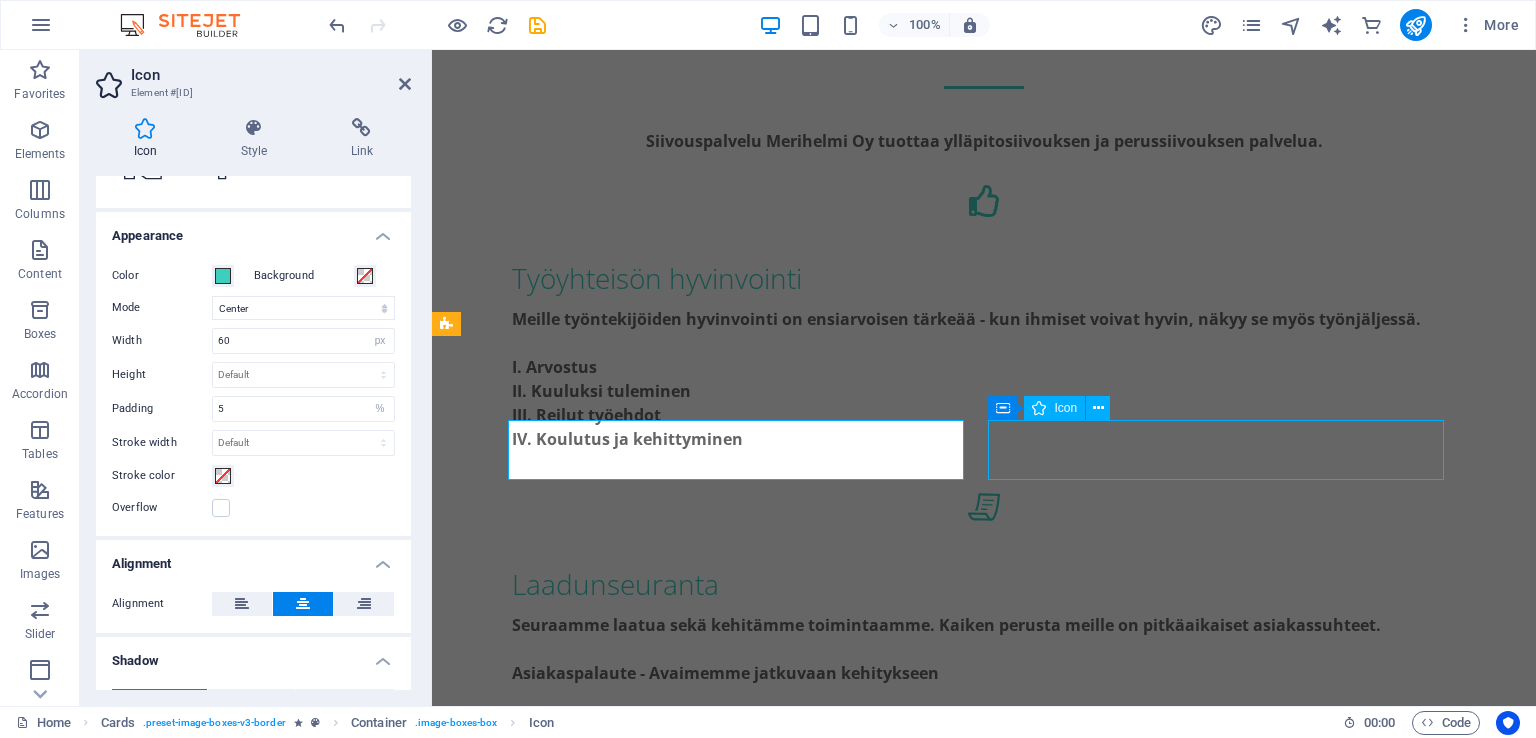 select on "xMidYMid" 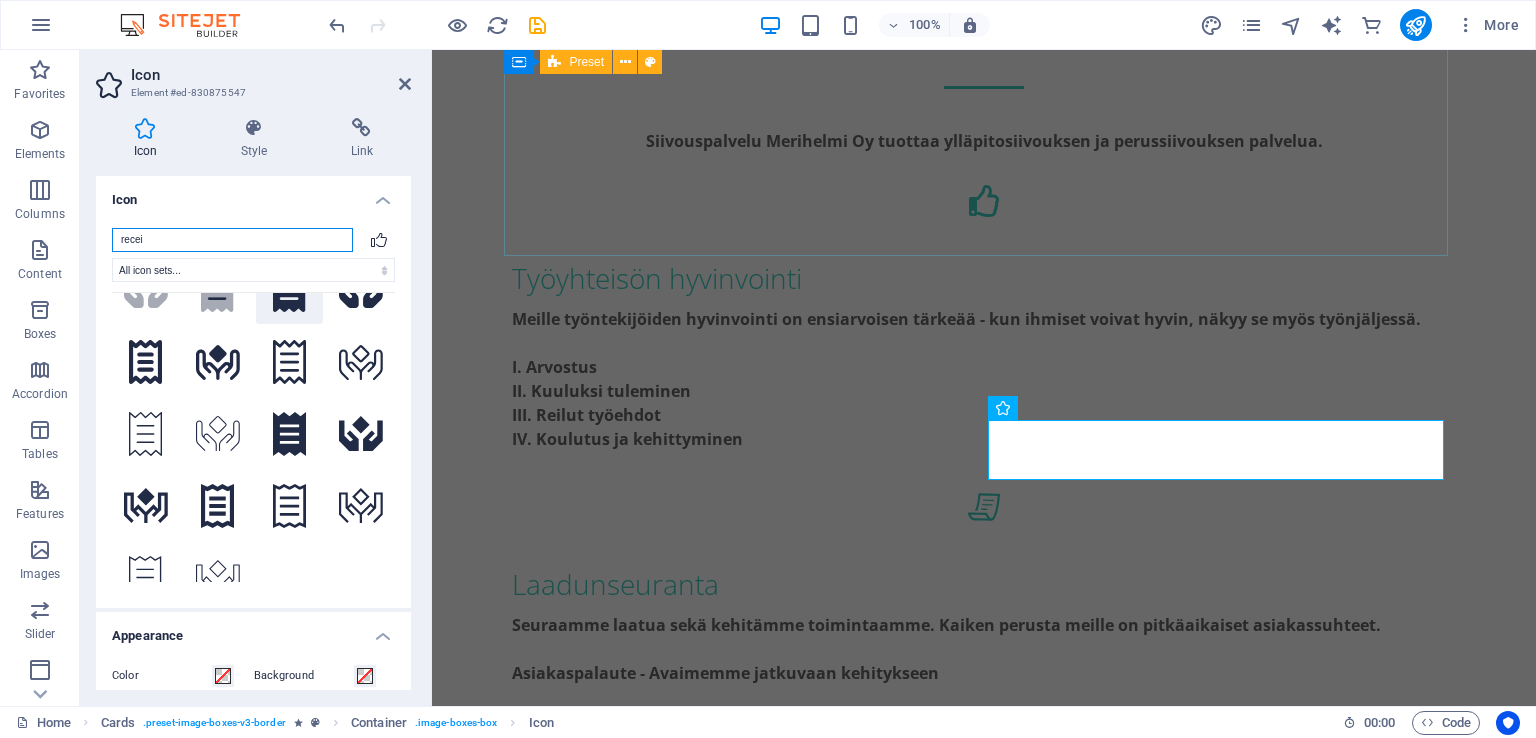scroll, scrollTop: 65, scrollLeft: 0, axis: vertical 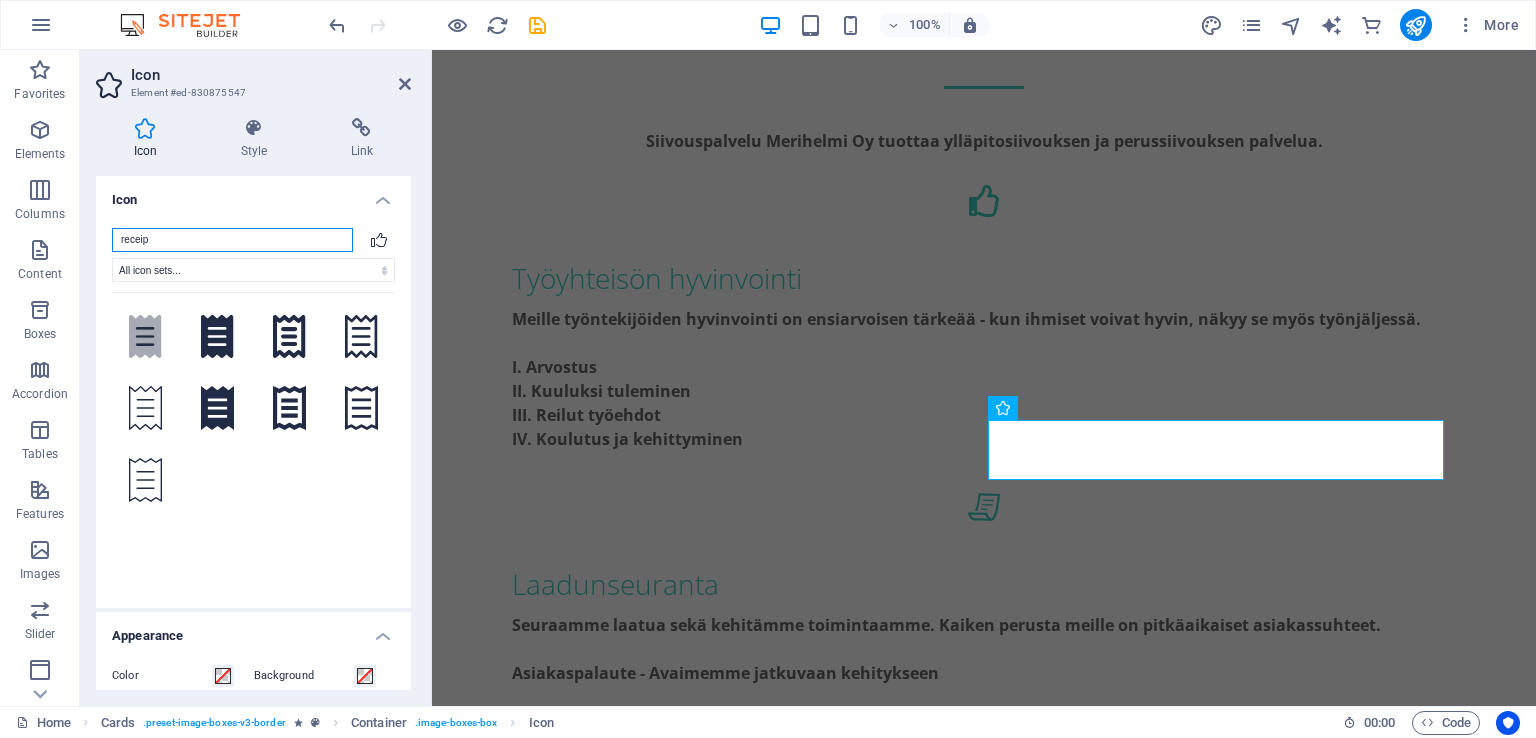 drag, startPoint x: 265, startPoint y: 233, endPoint x: 100, endPoint y: 214, distance: 166.09033 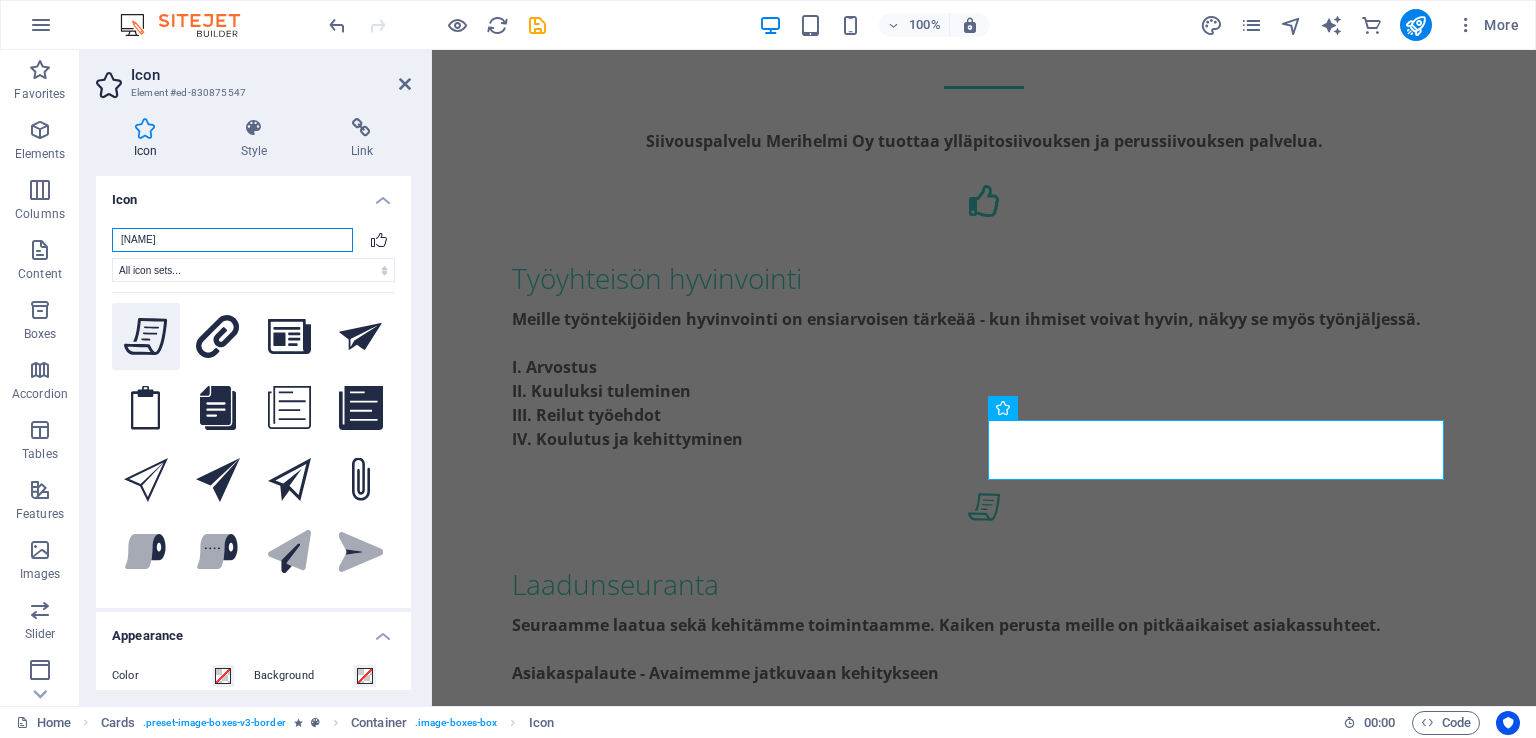 type on "[NAME]" 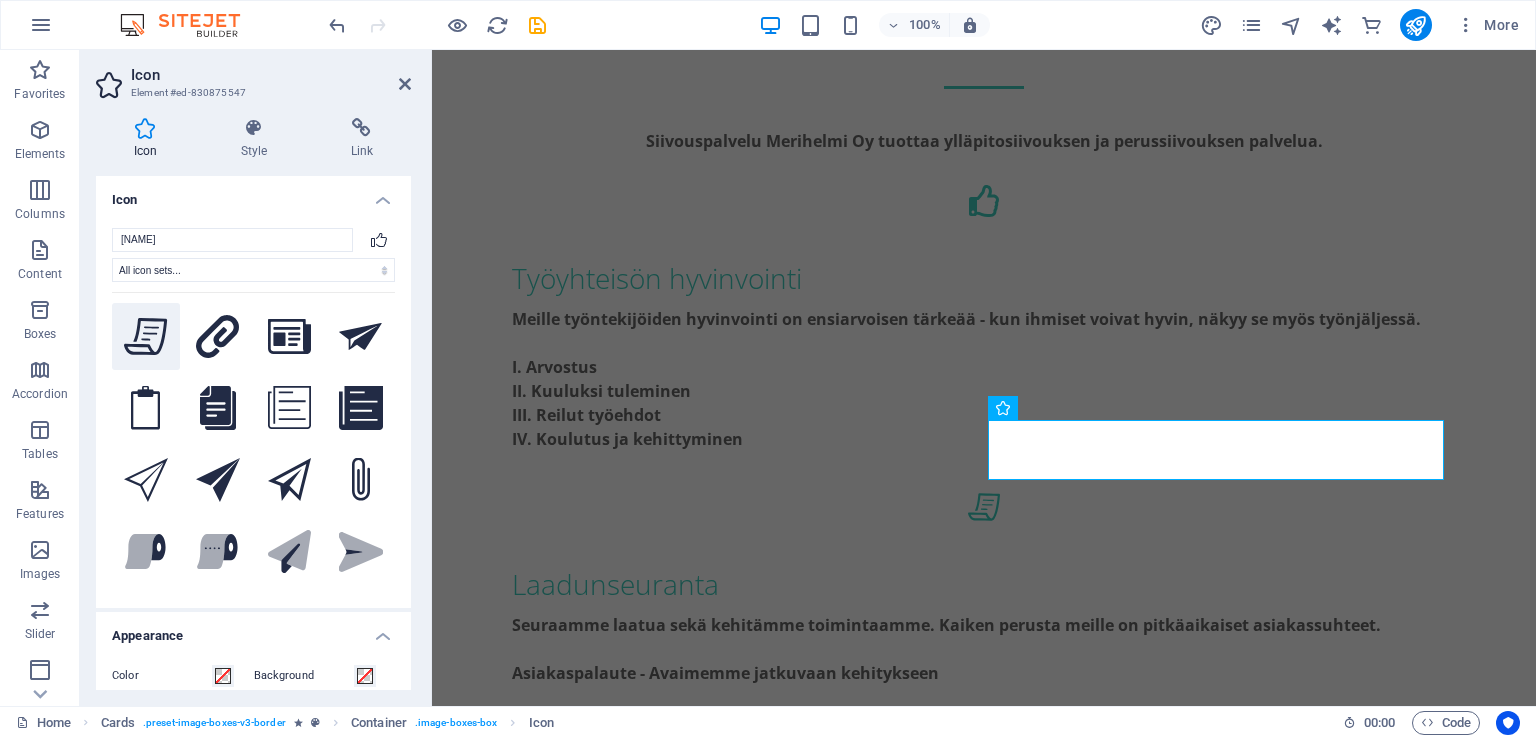 click 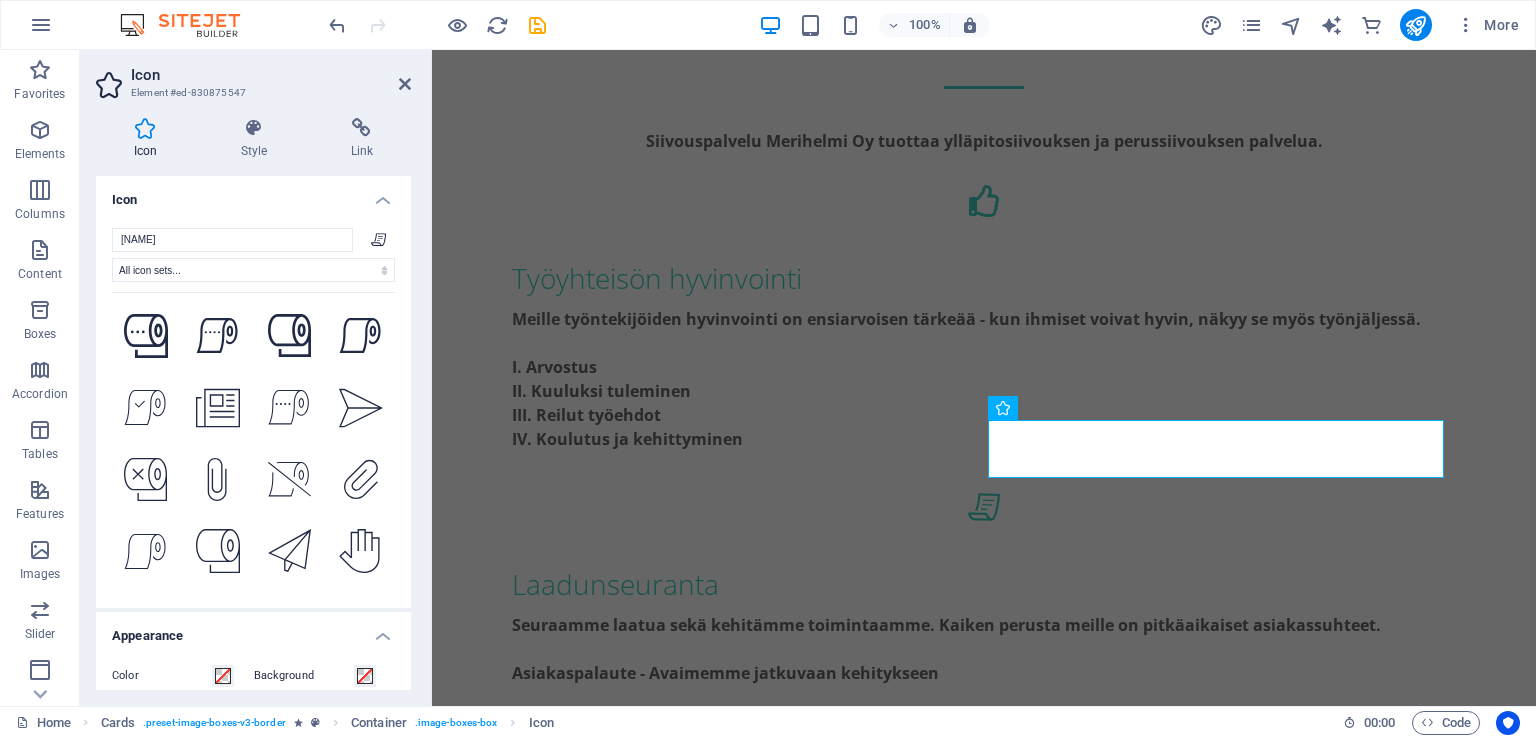 scroll, scrollTop: 2159, scrollLeft: 0, axis: vertical 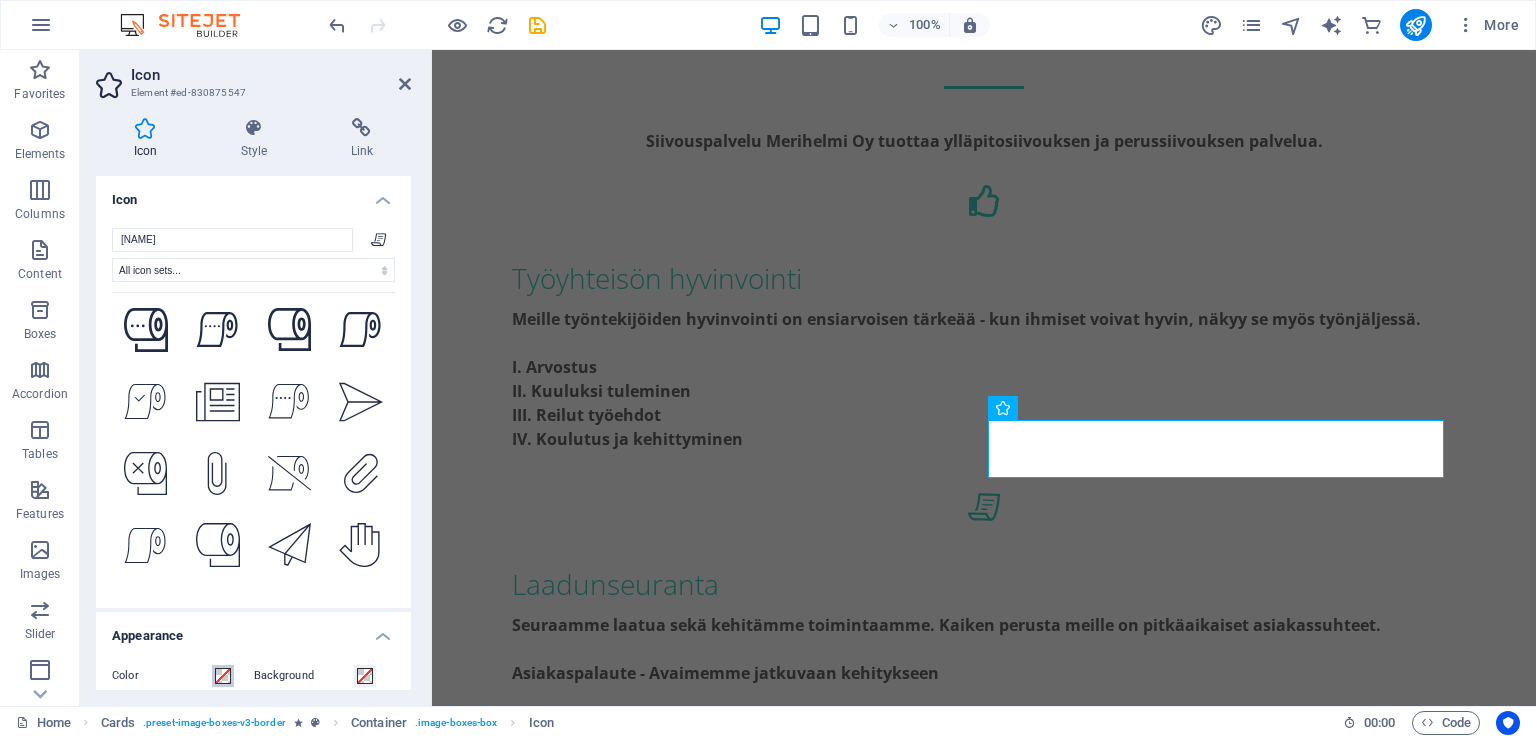 click at bounding box center [223, 676] 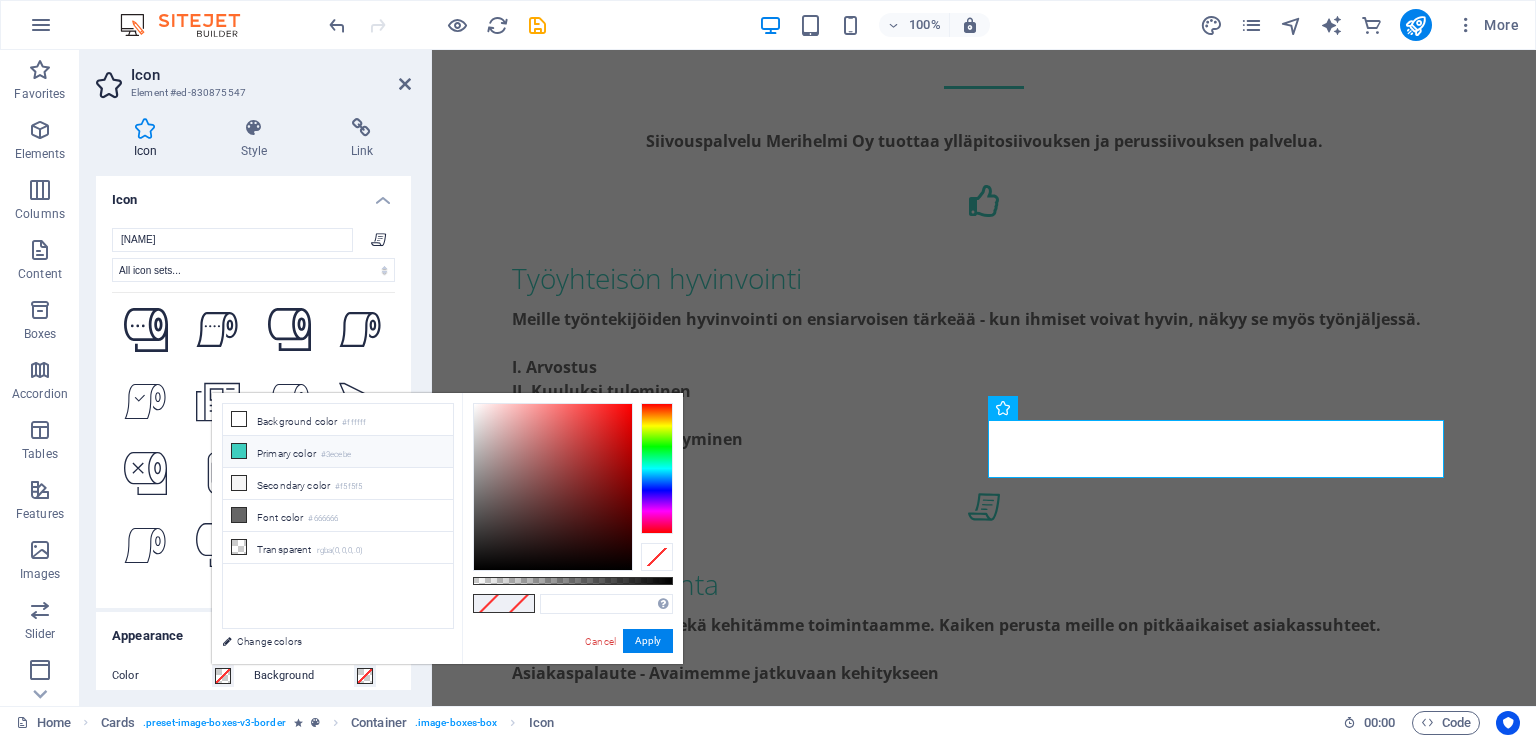 click on "Primary color
#3ecebe" at bounding box center [338, 452] 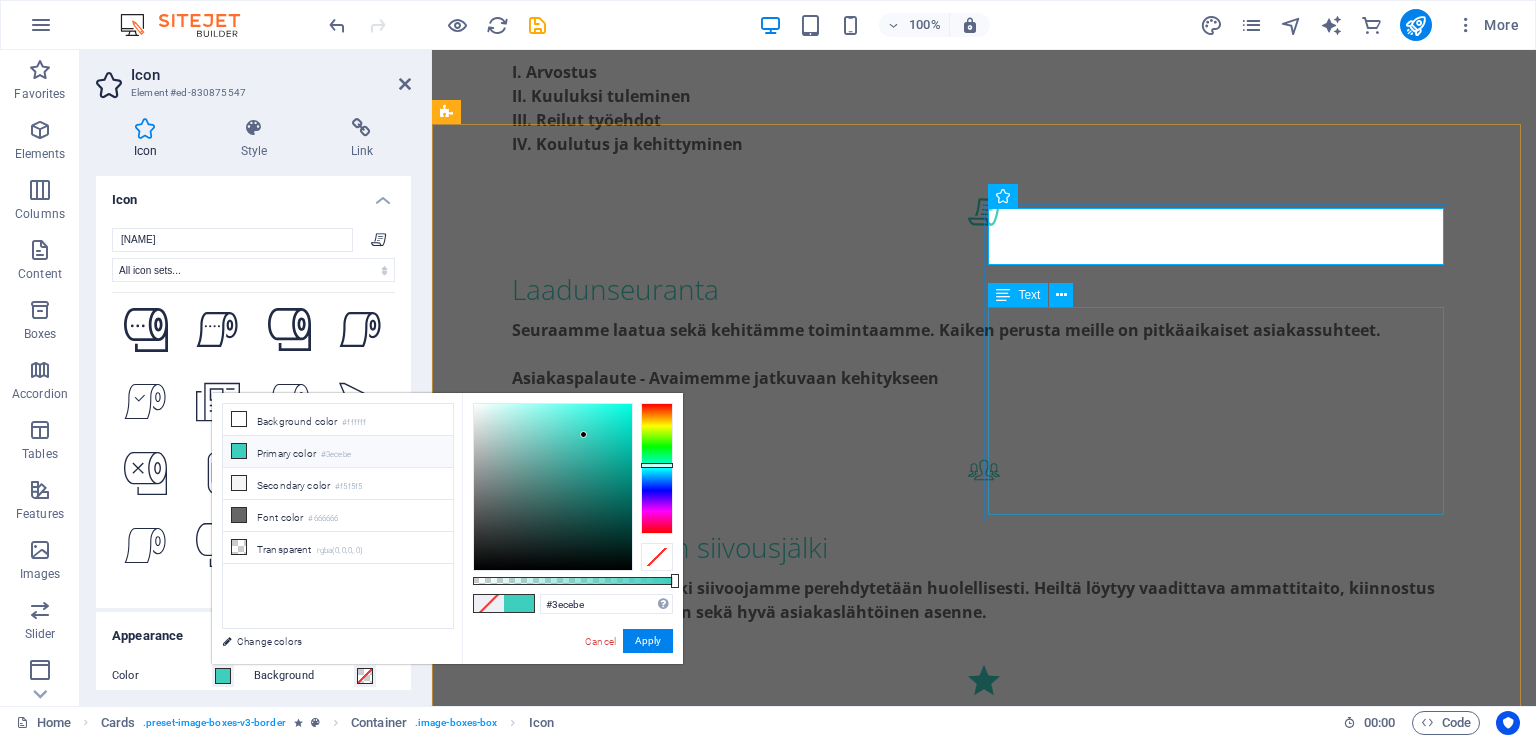 scroll, scrollTop: 1759, scrollLeft: 0, axis: vertical 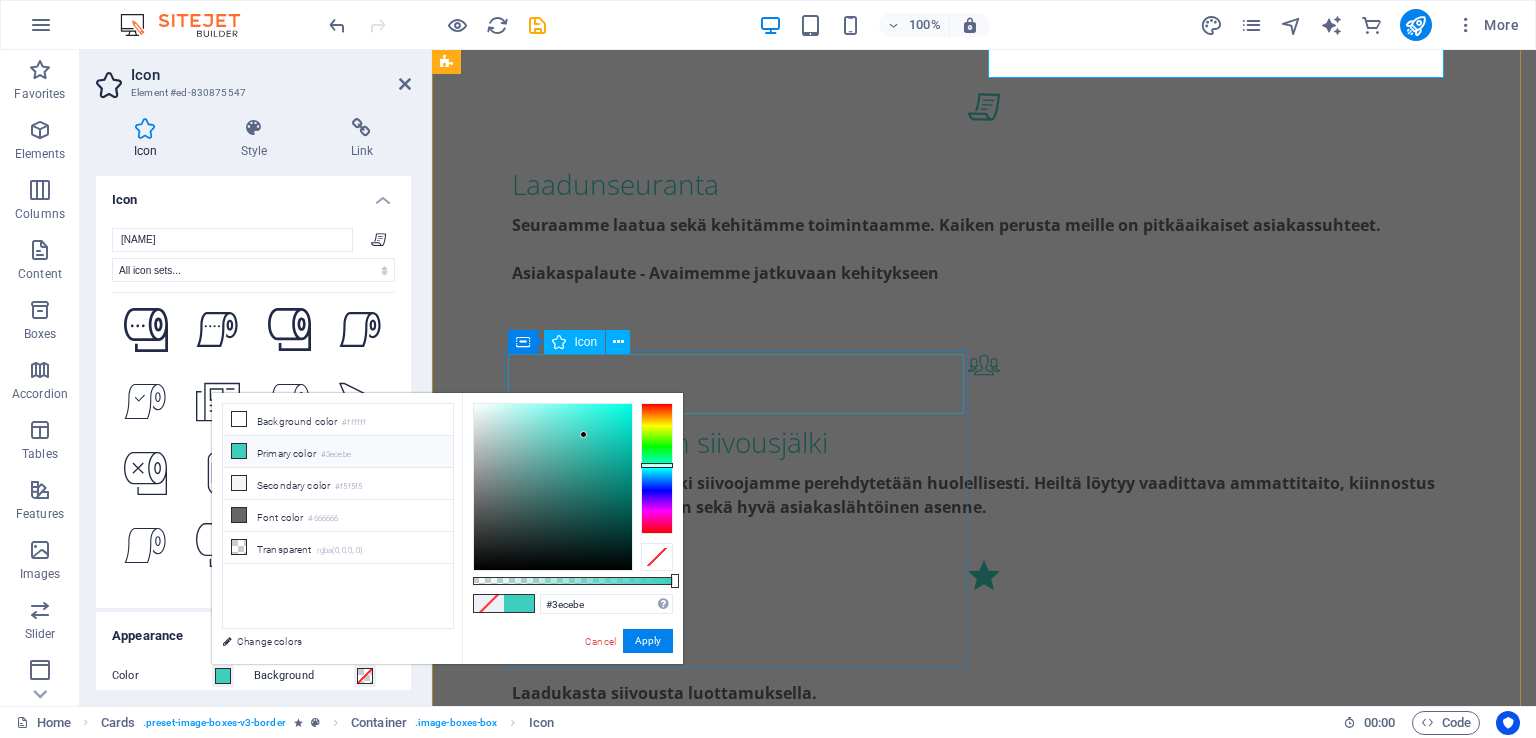 click at bounding box center (680, 1651) 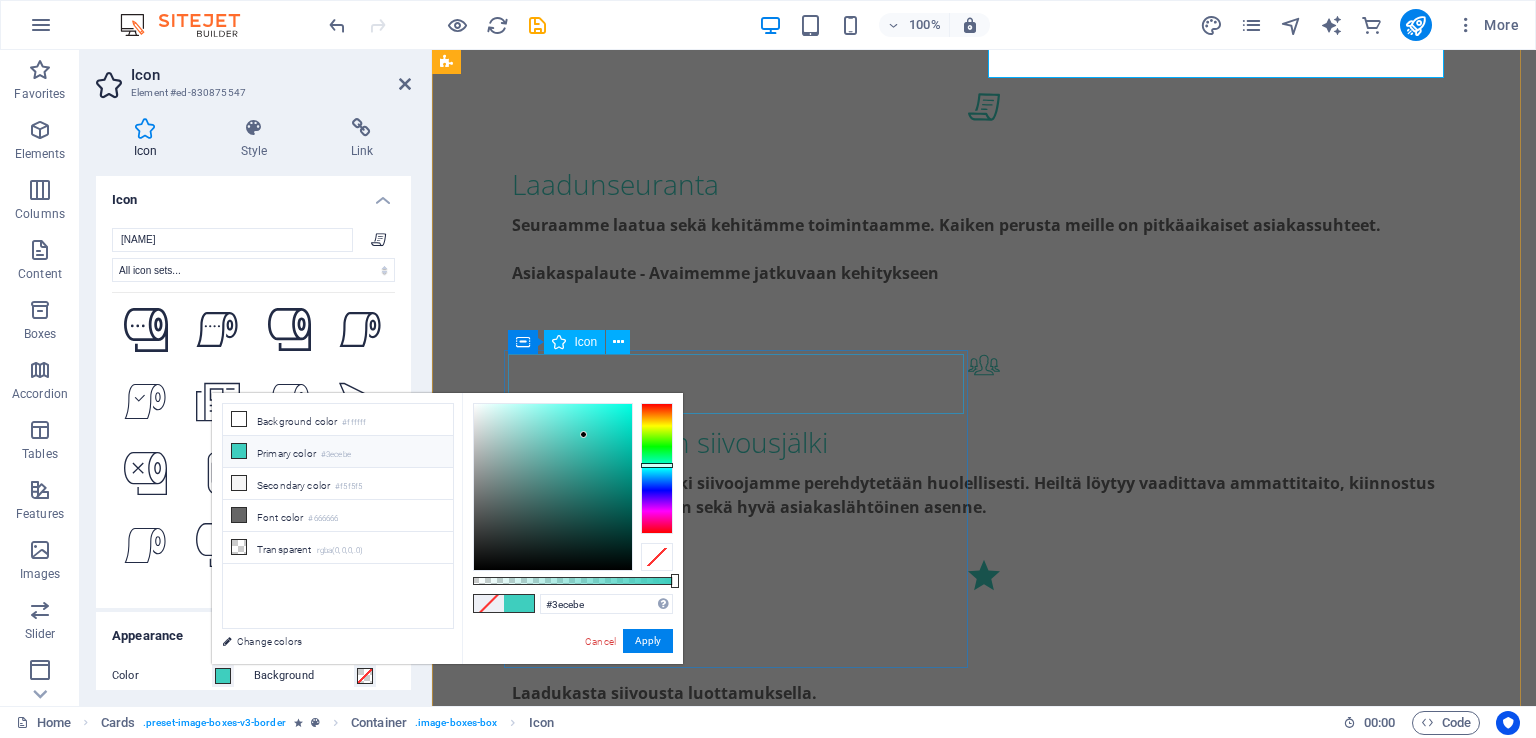 click at bounding box center [680, 1651] 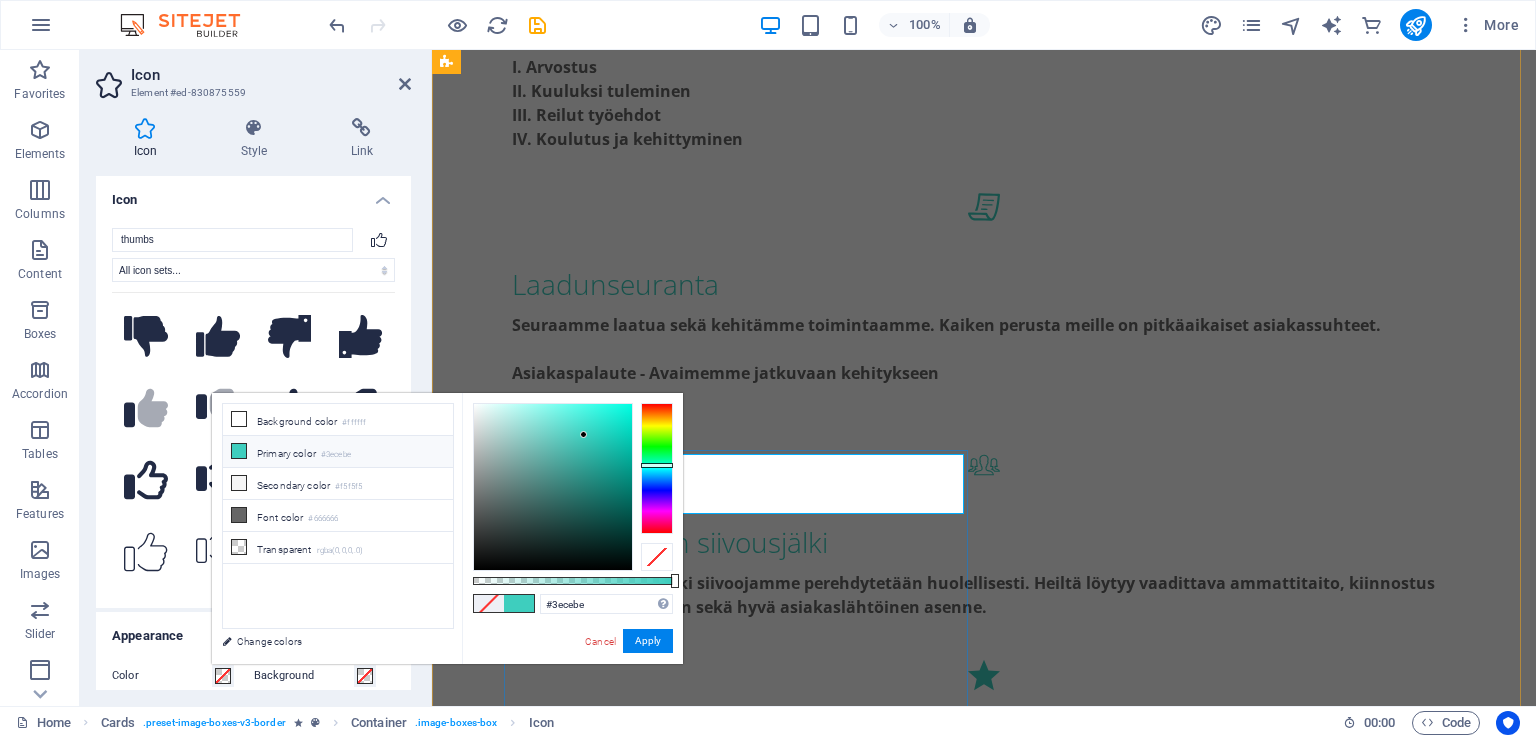 scroll, scrollTop: 1759, scrollLeft: 0, axis: vertical 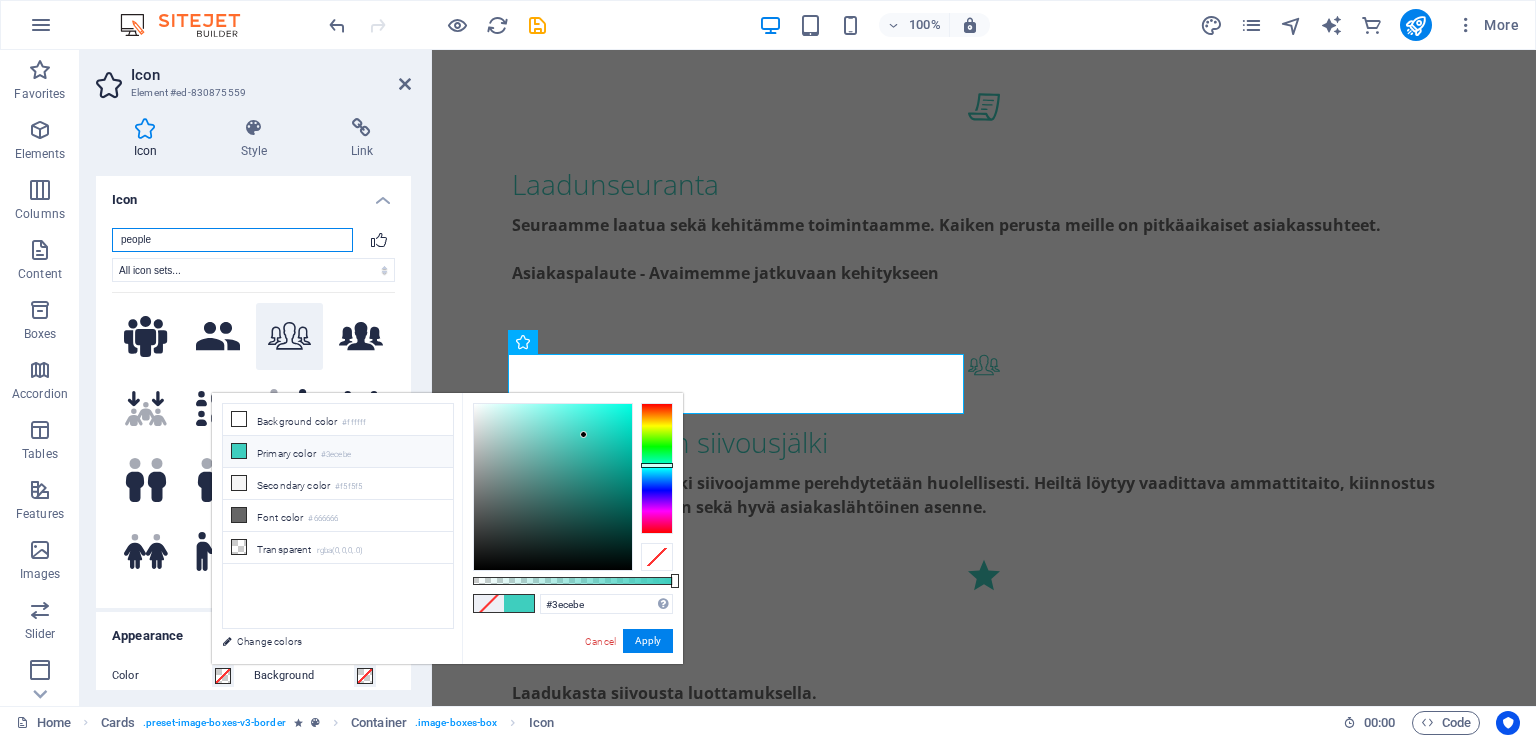 type on "people" 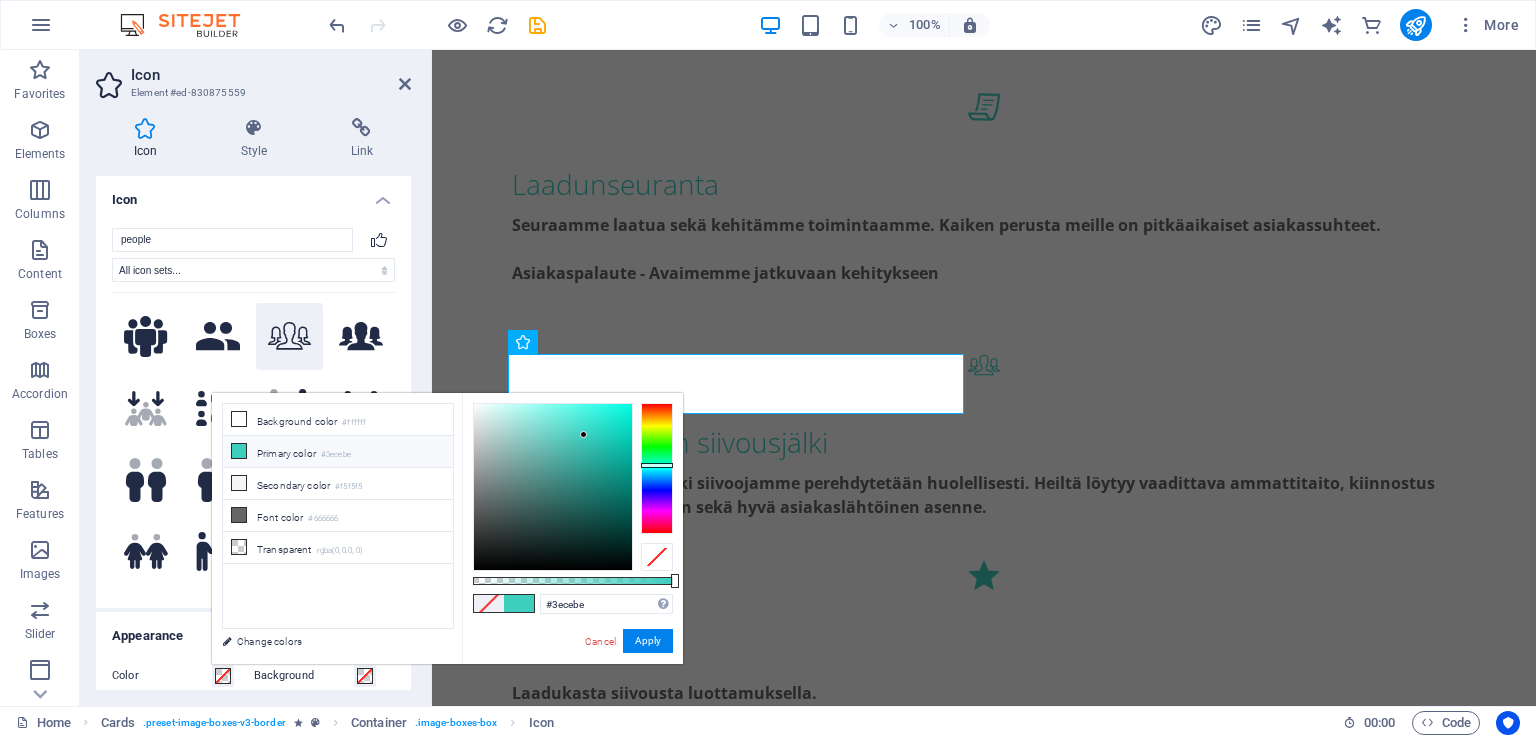 click 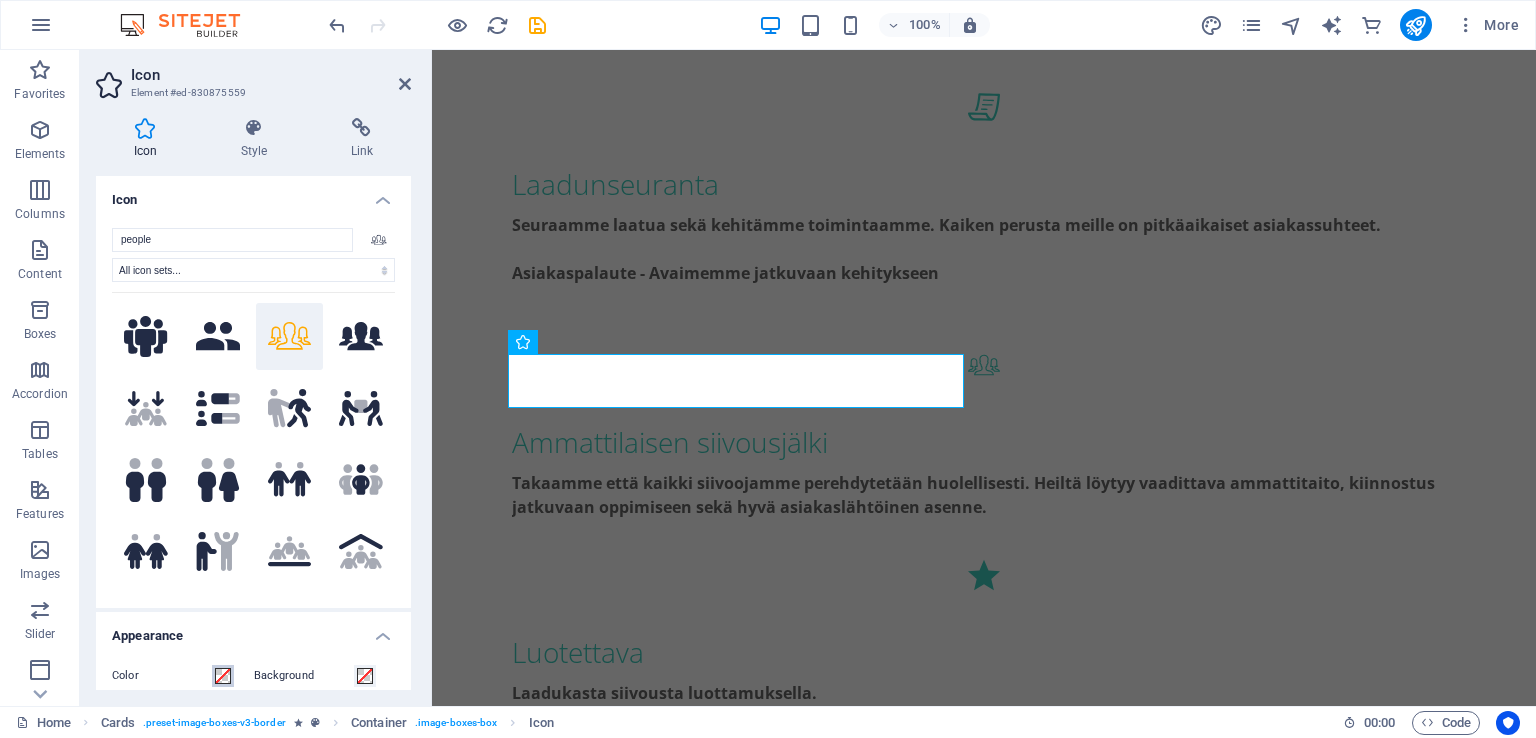 click at bounding box center [223, 676] 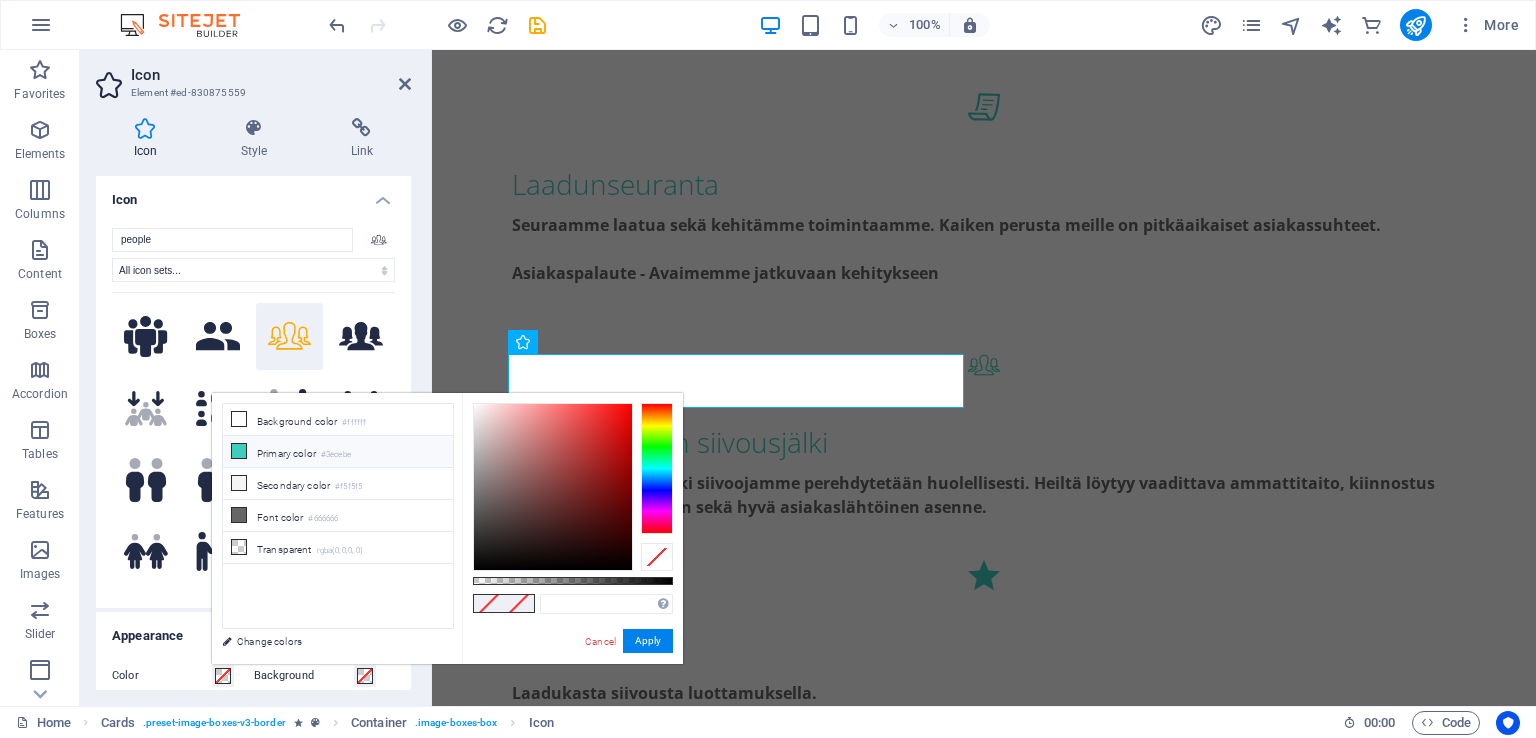 click on "Primary color
#3ecebe" at bounding box center [338, 452] 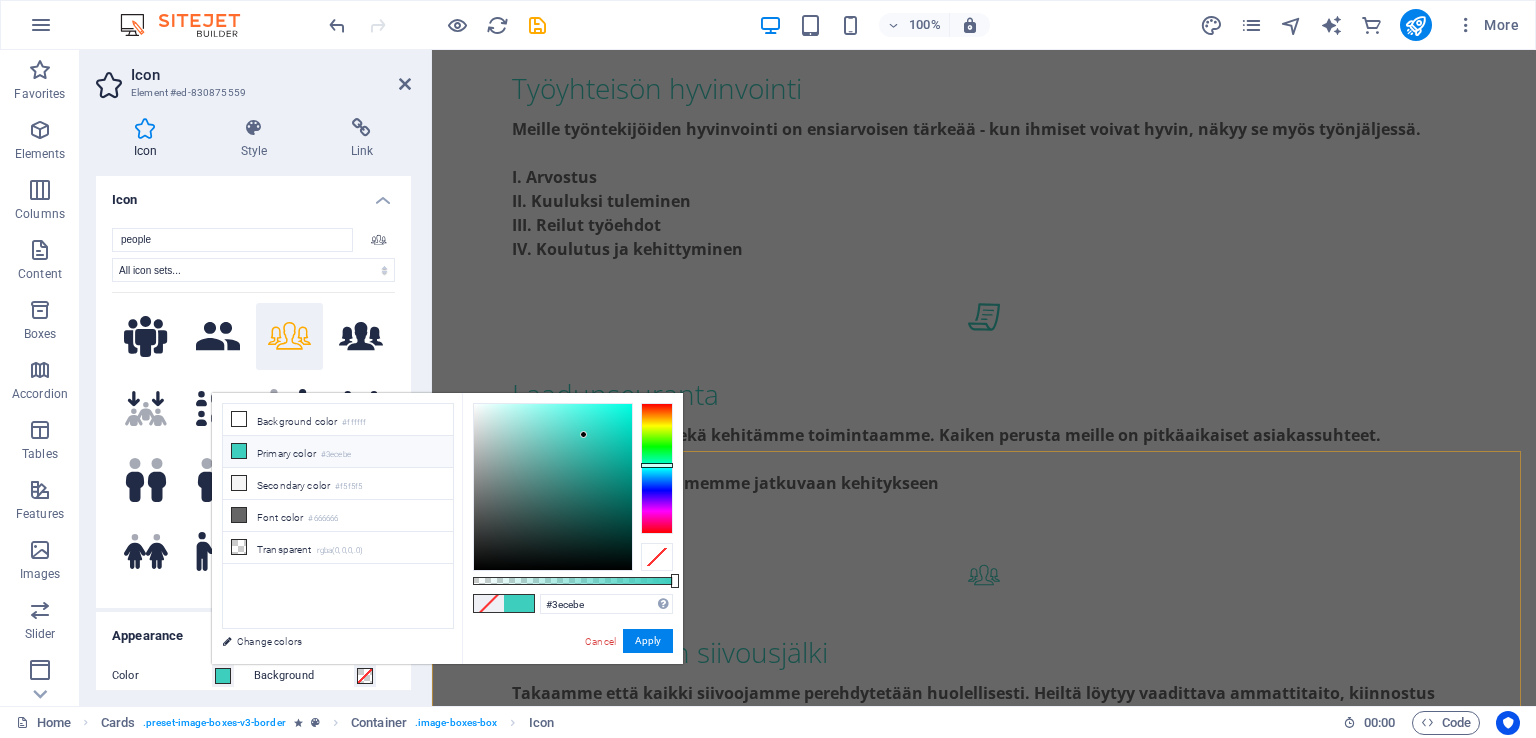 scroll, scrollTop: 1659, scrollLeft: 0, axis: vertical 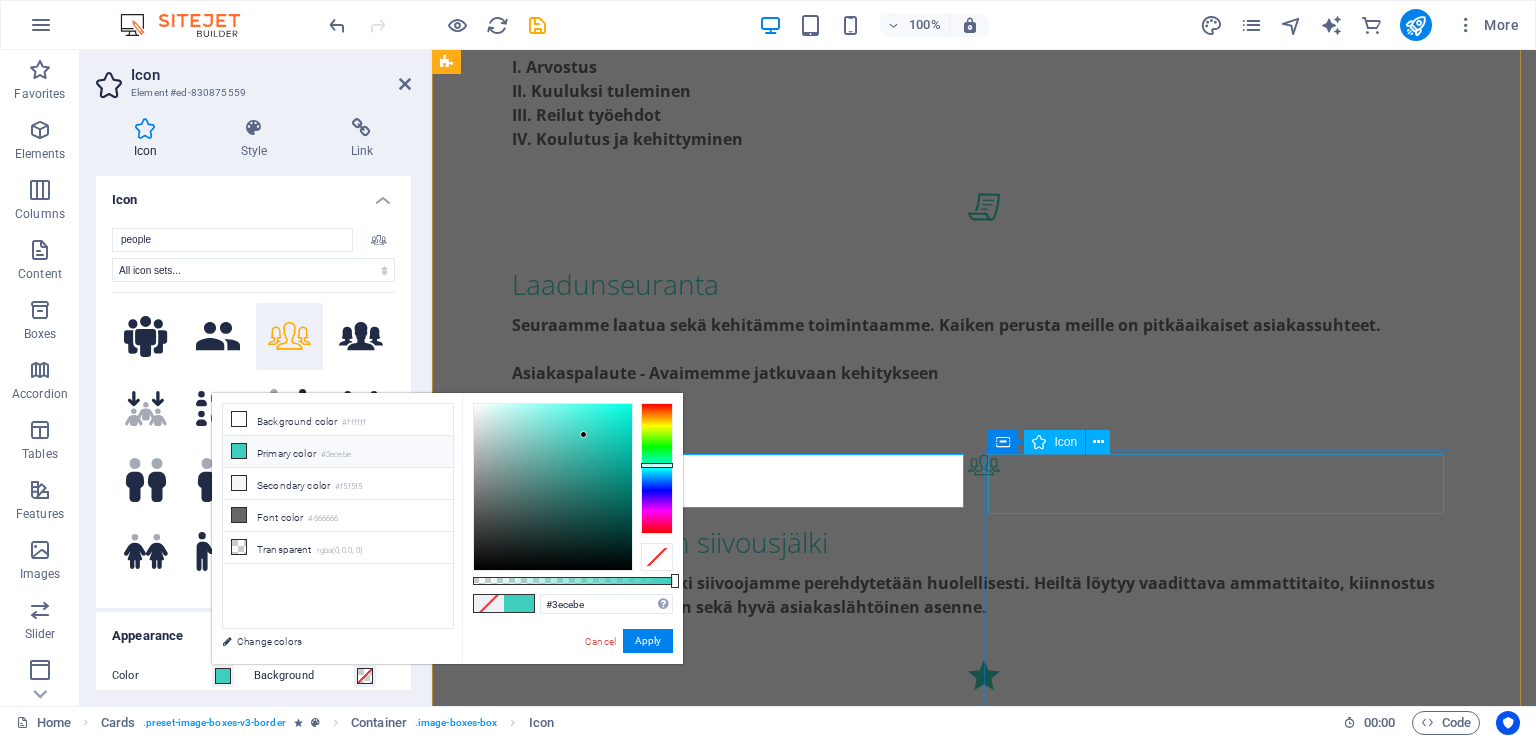 click at bounding box center (680, 2077) 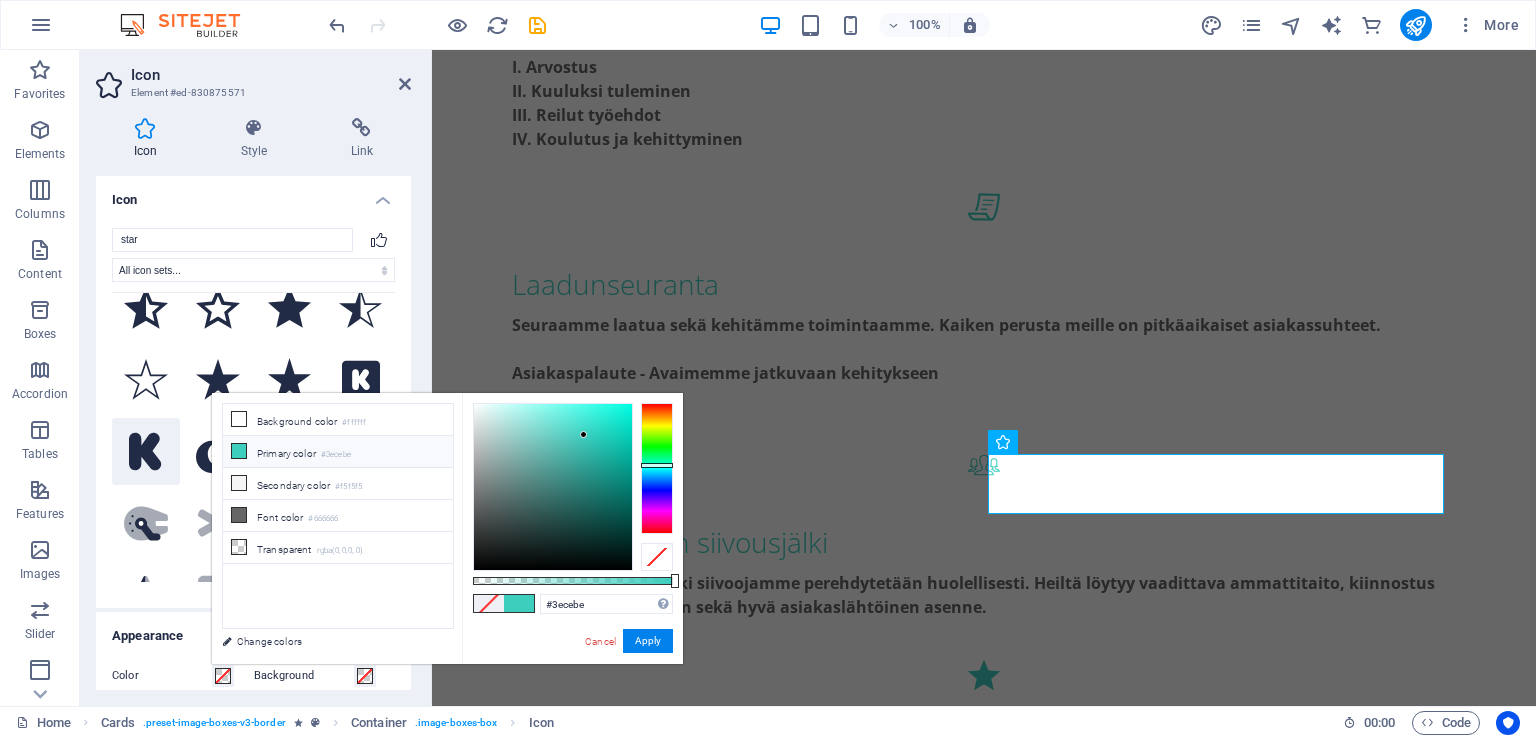 scroll, scrollTop: 200, scrollLeft: 0, axis: vertical 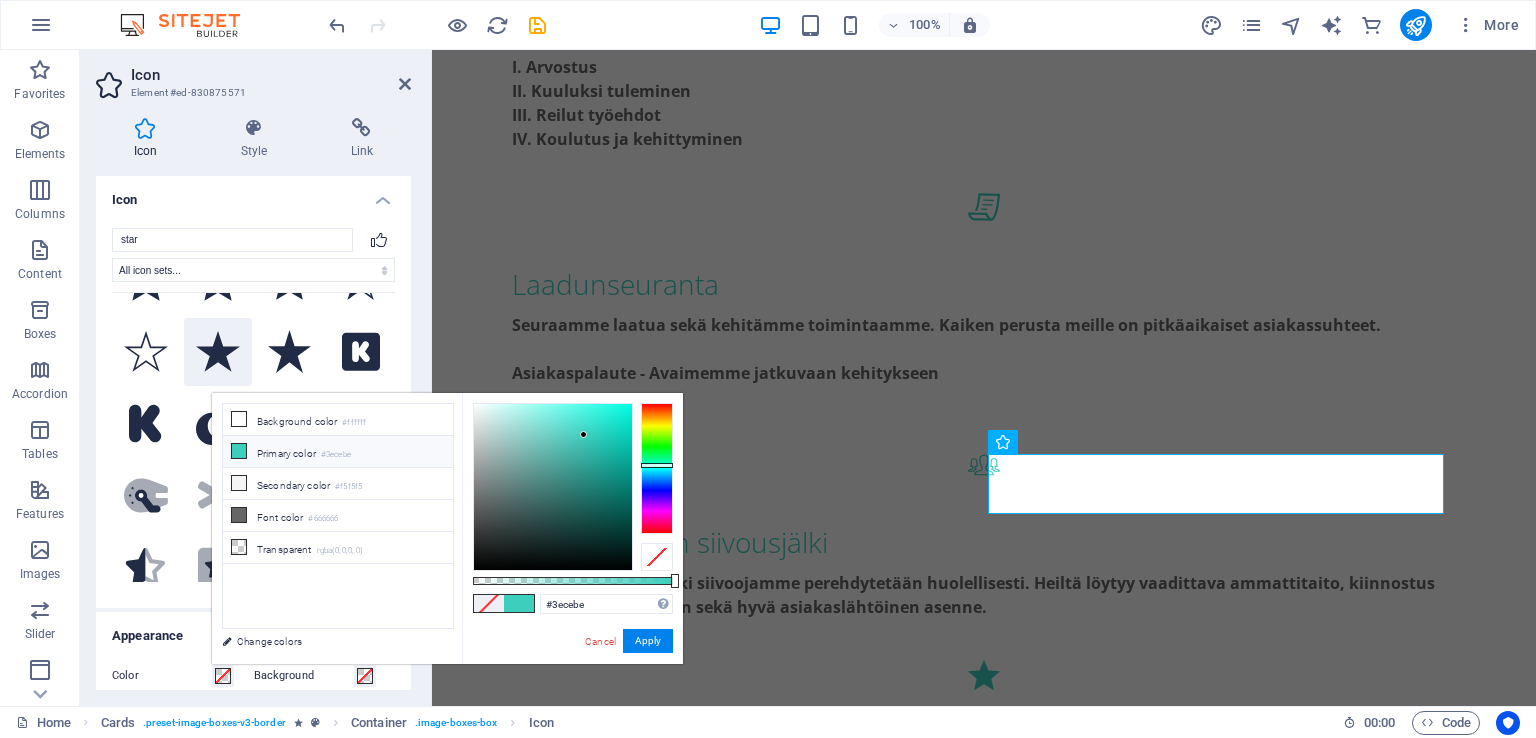 type on "star" 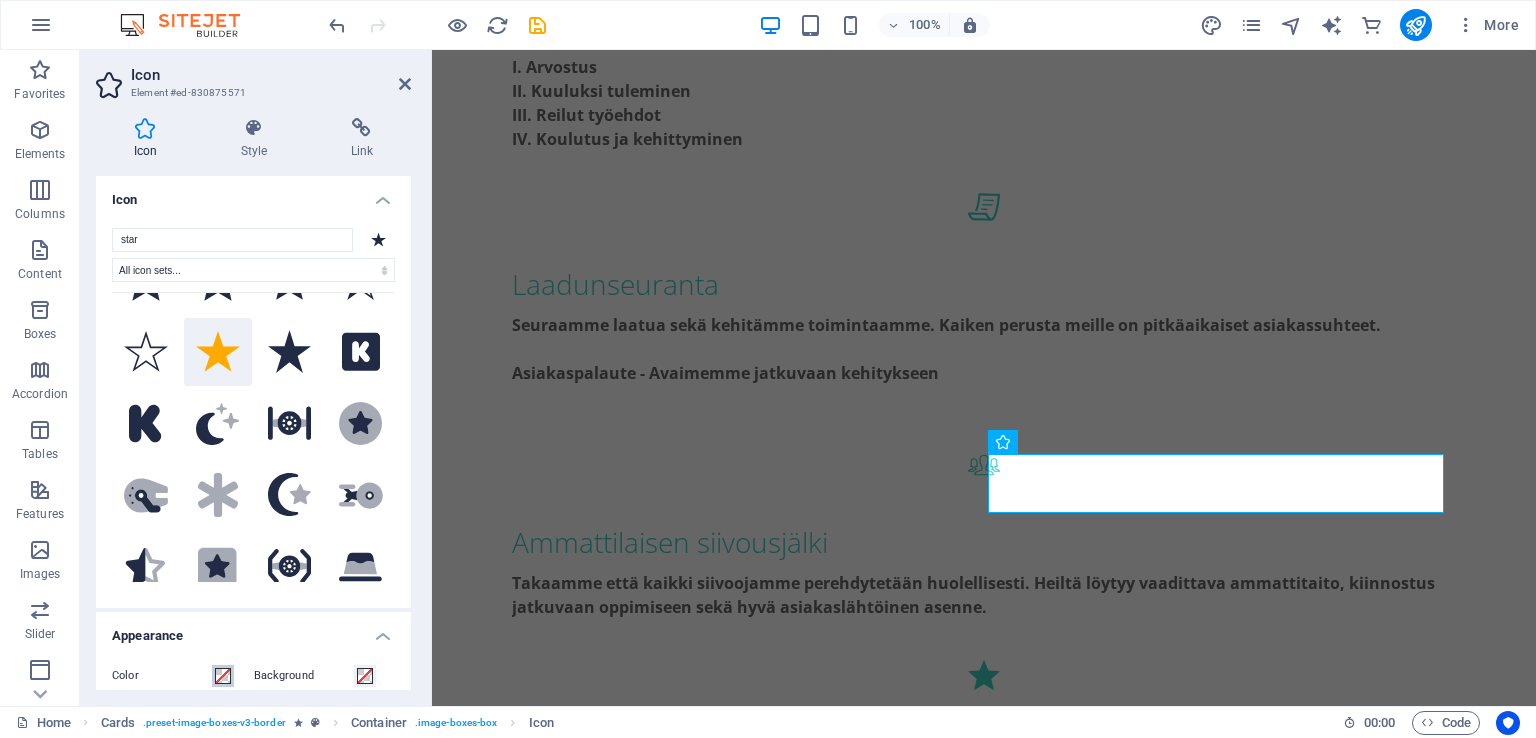 click at bounding box center (223, 676) 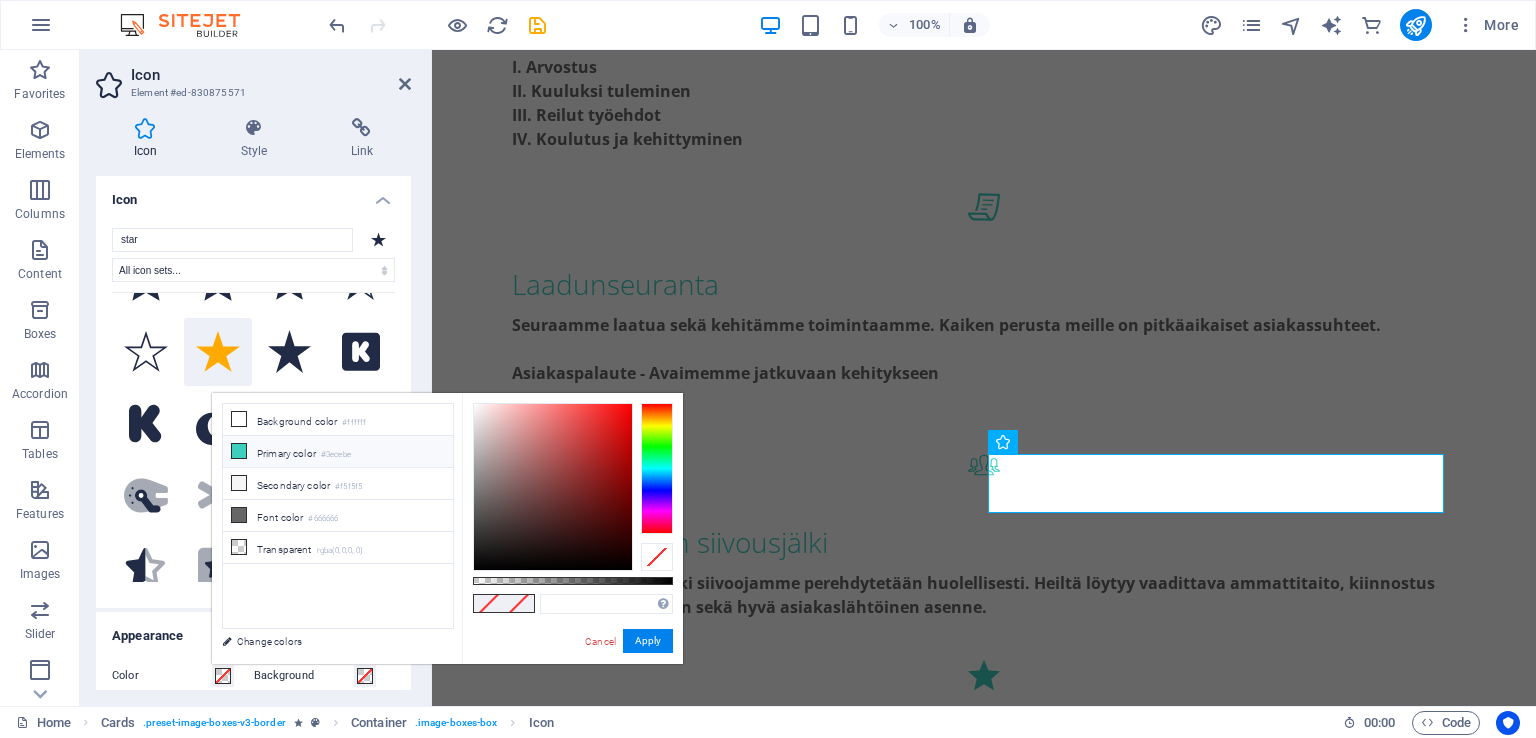 click at bounding box center (239, 451) 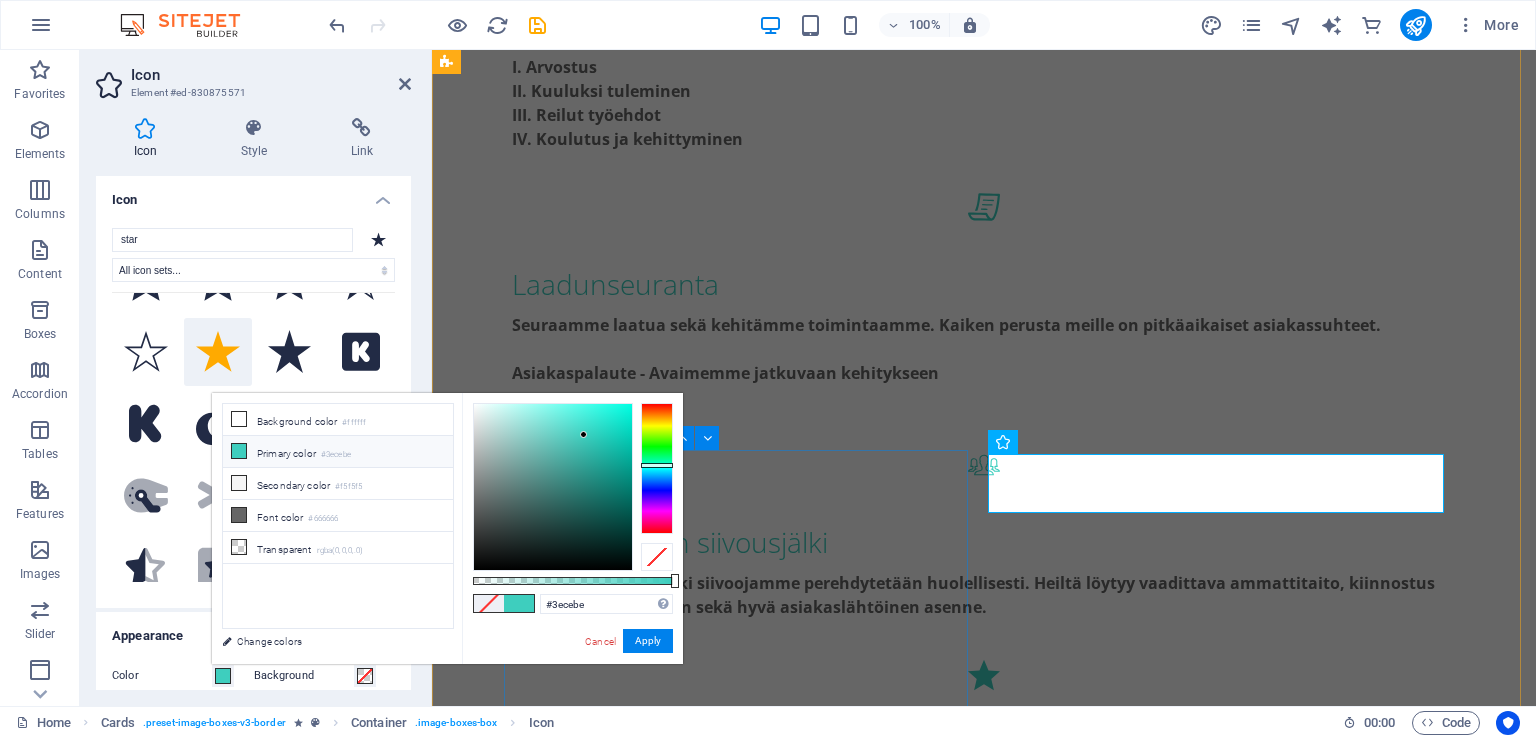 click at bounding box center [680, 1748] 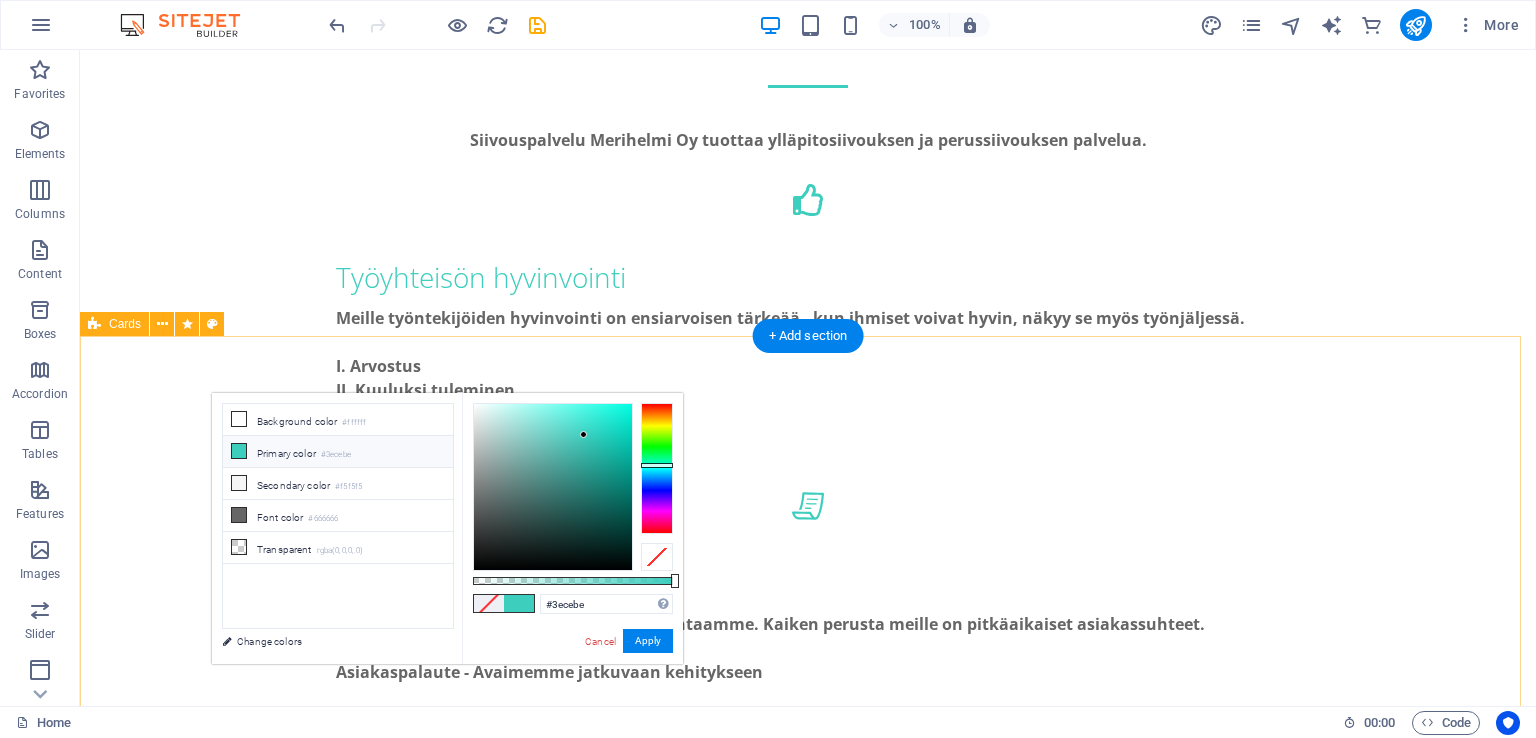 scroll, scrollTop: 1700, scrollLeft: 0, axis: vertical 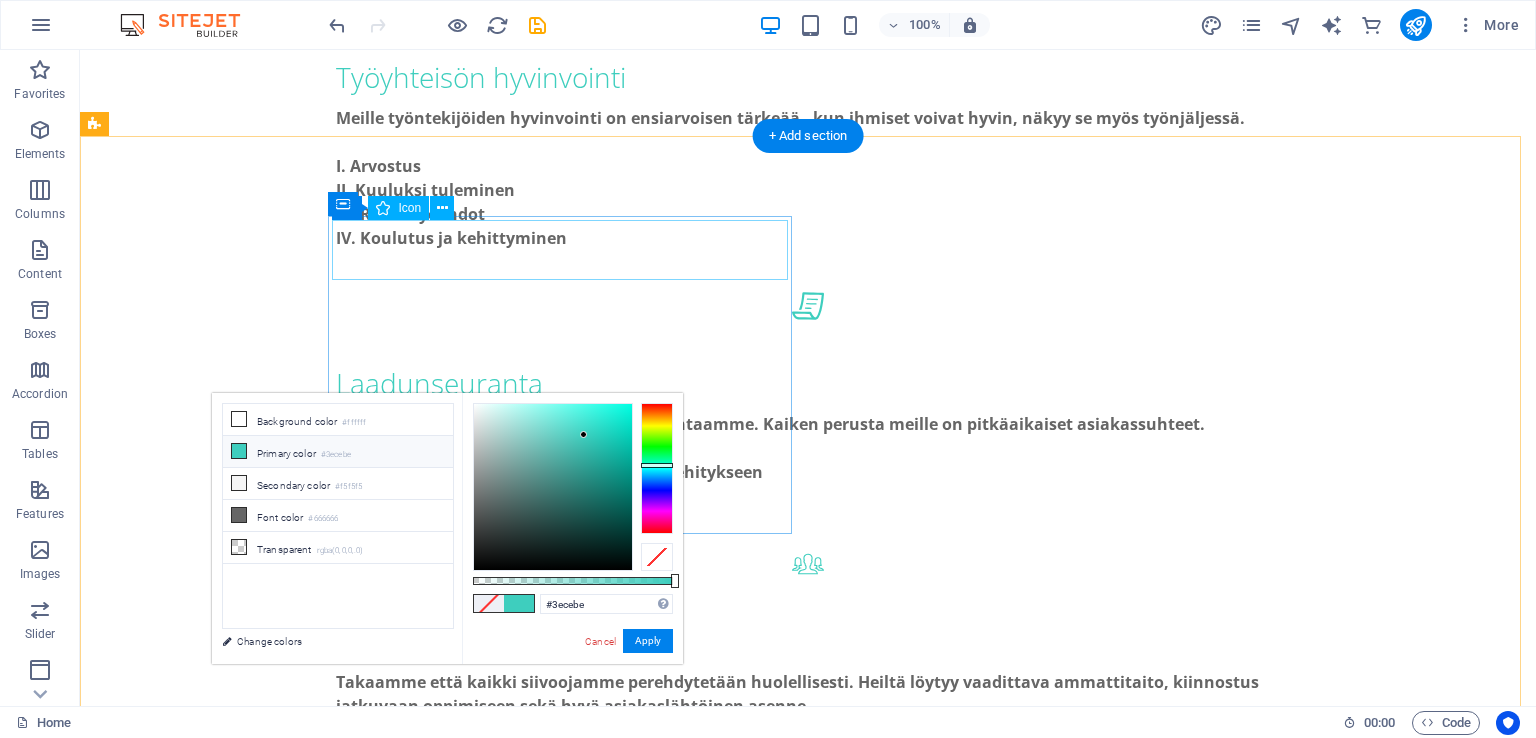 click at bounding box center (328, 1189) 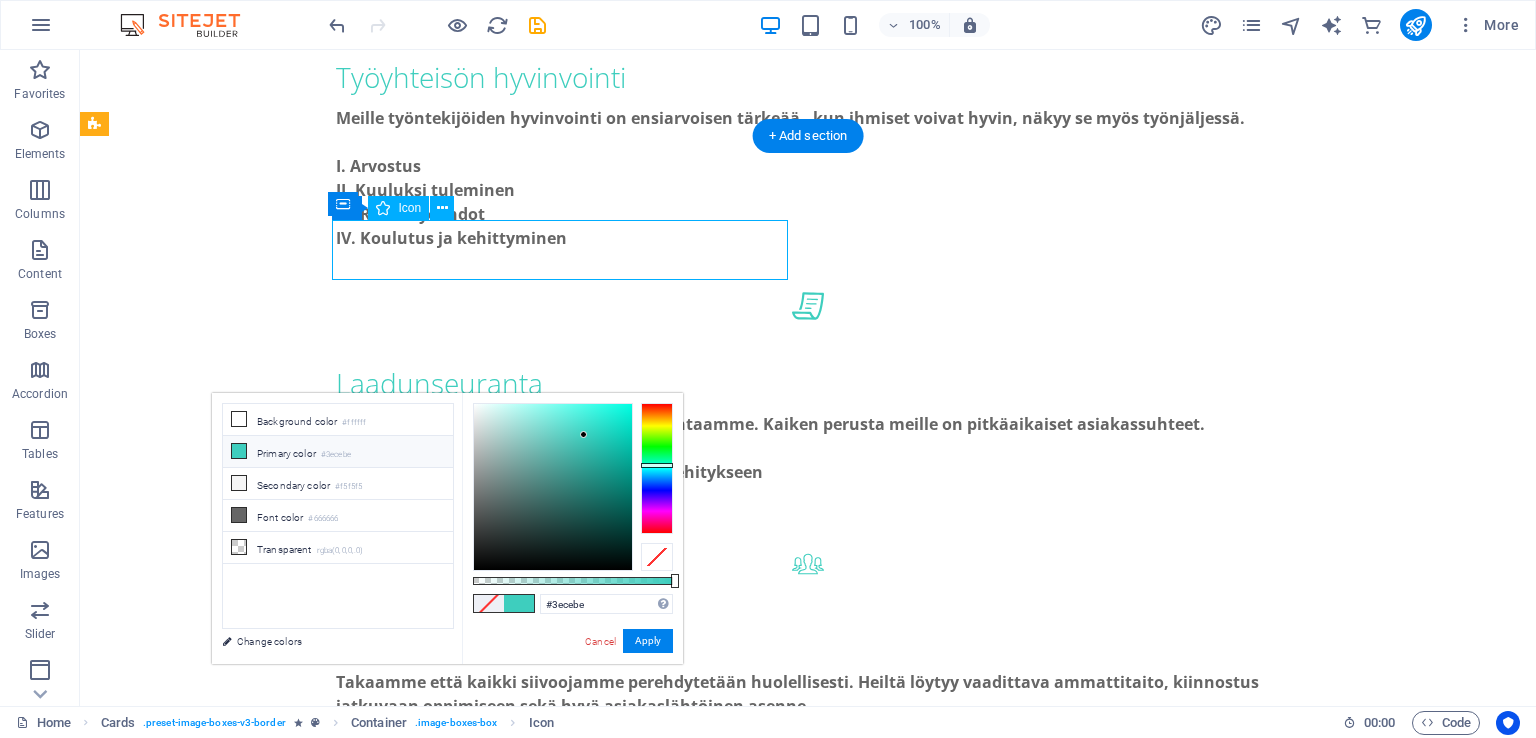 click at bounding box center [328, 1189] 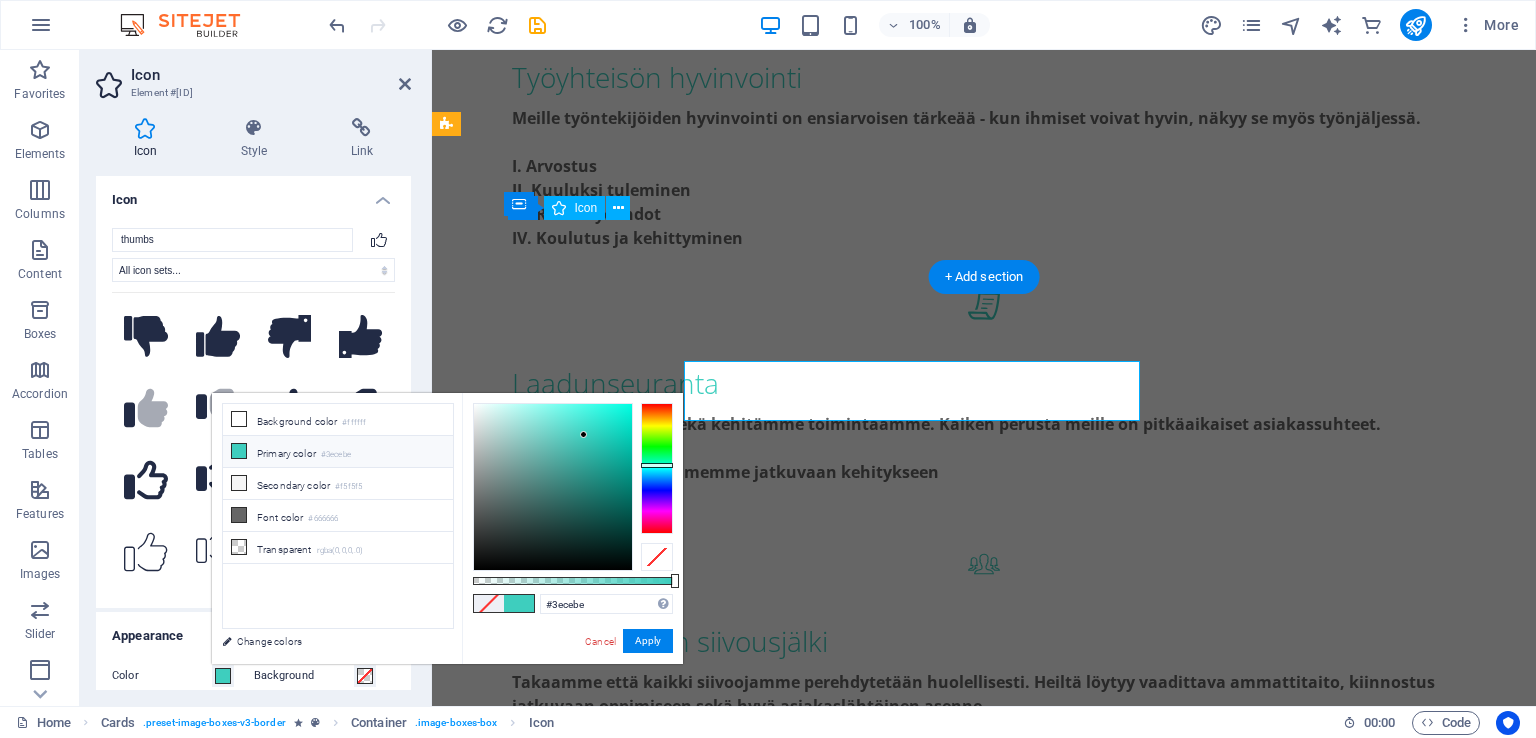 scroll, scrollTop: 1559, scrollLeft: 0, axis: vertical 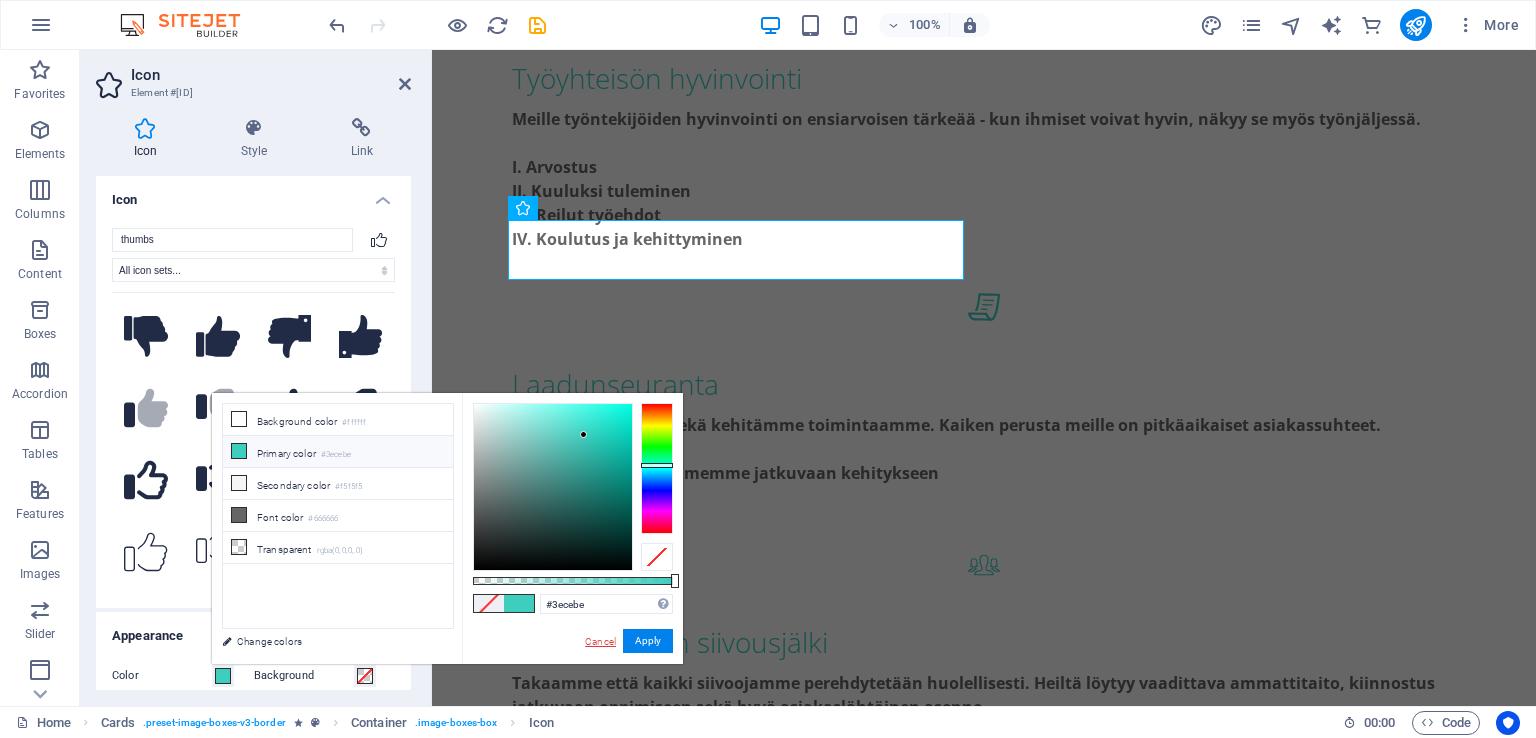 click on "Cancel" at bounding box center (600, 641) 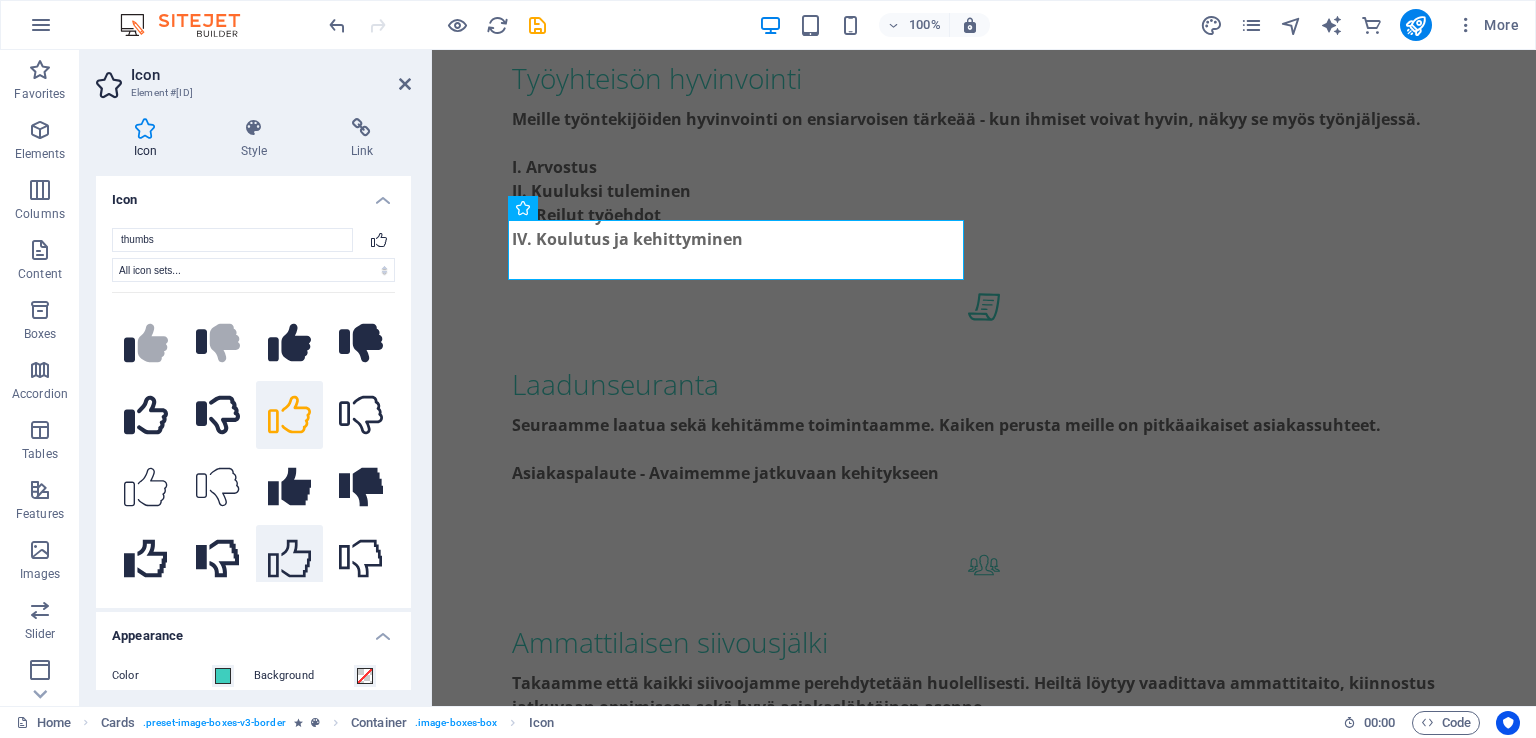 scroll, scrollTop: 135, scrollLeft: 0, axis: vertical 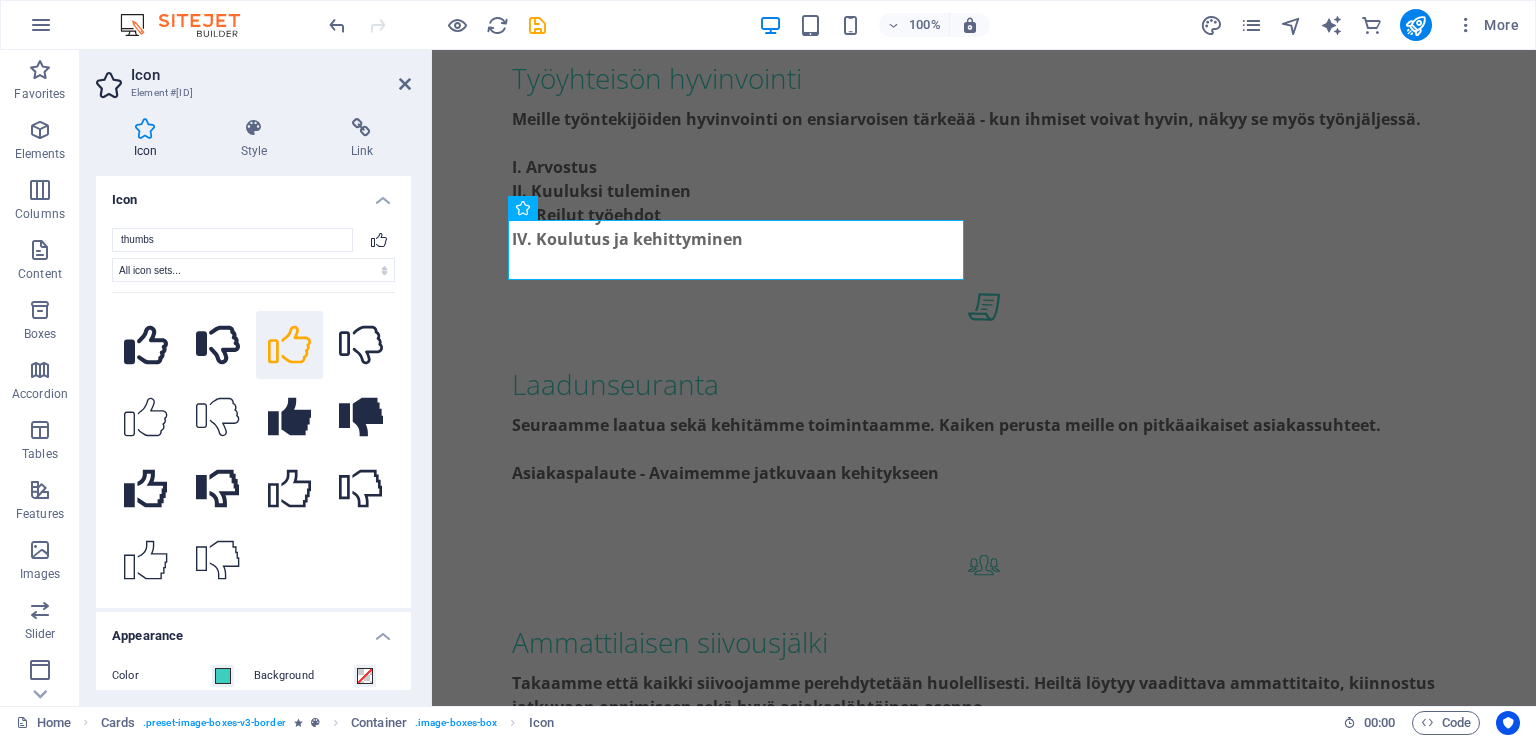 click on "Icon" at bounding box center (253, 194) 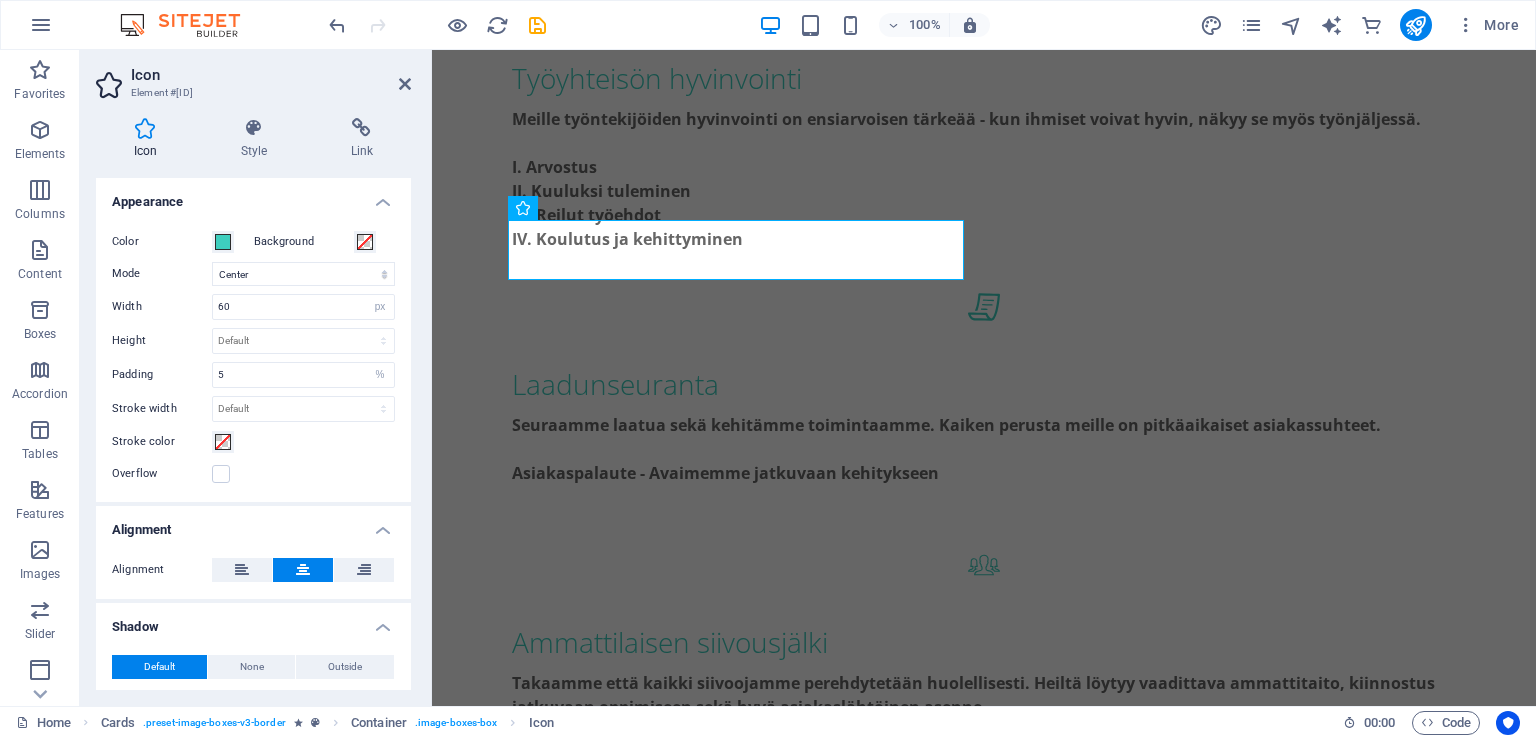 scroll, scrollTop: 0, scrollLeft: 0, axis: both 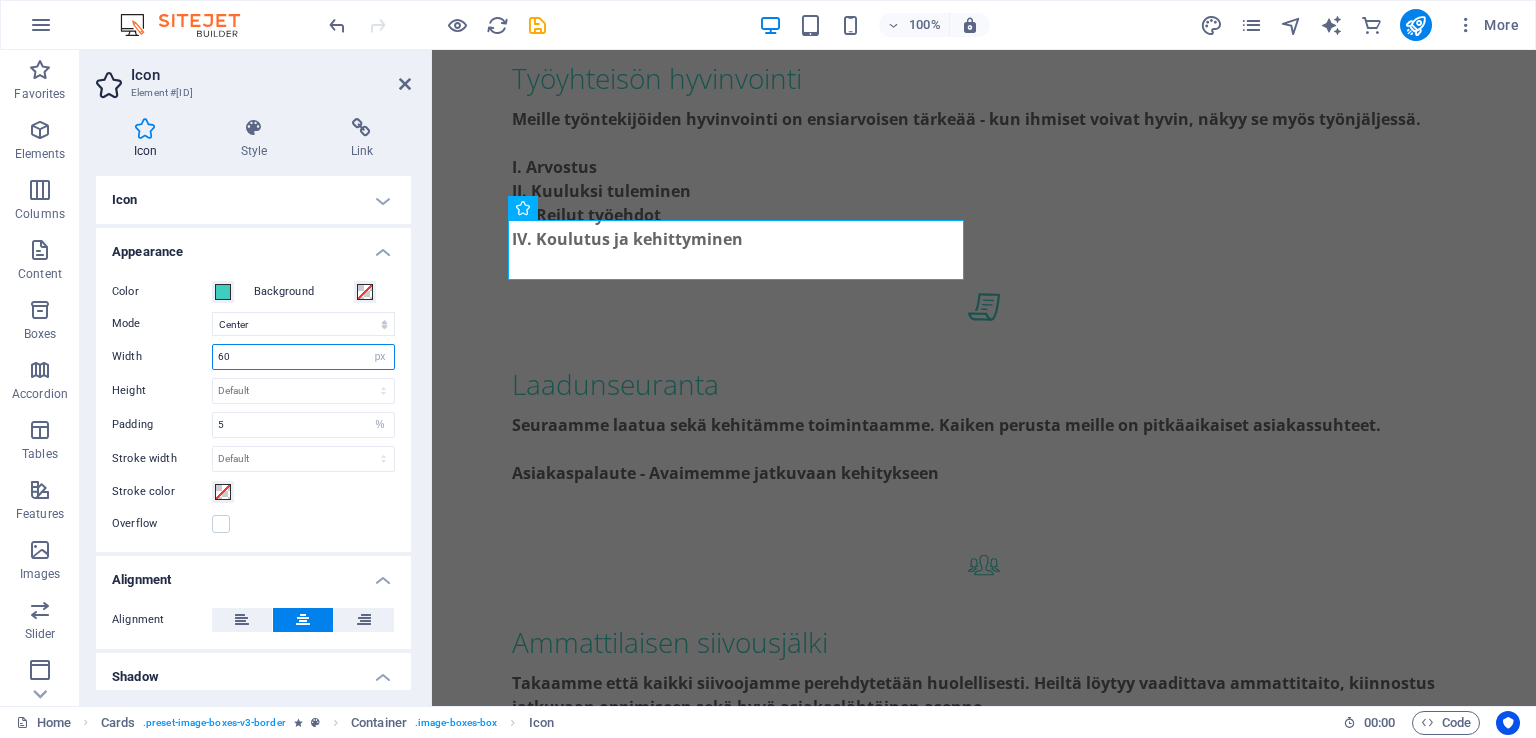 drag, startPoint x: 238, startPoint y: 356, endPoint x: 207, endPoint y: 352, distance: 31.257 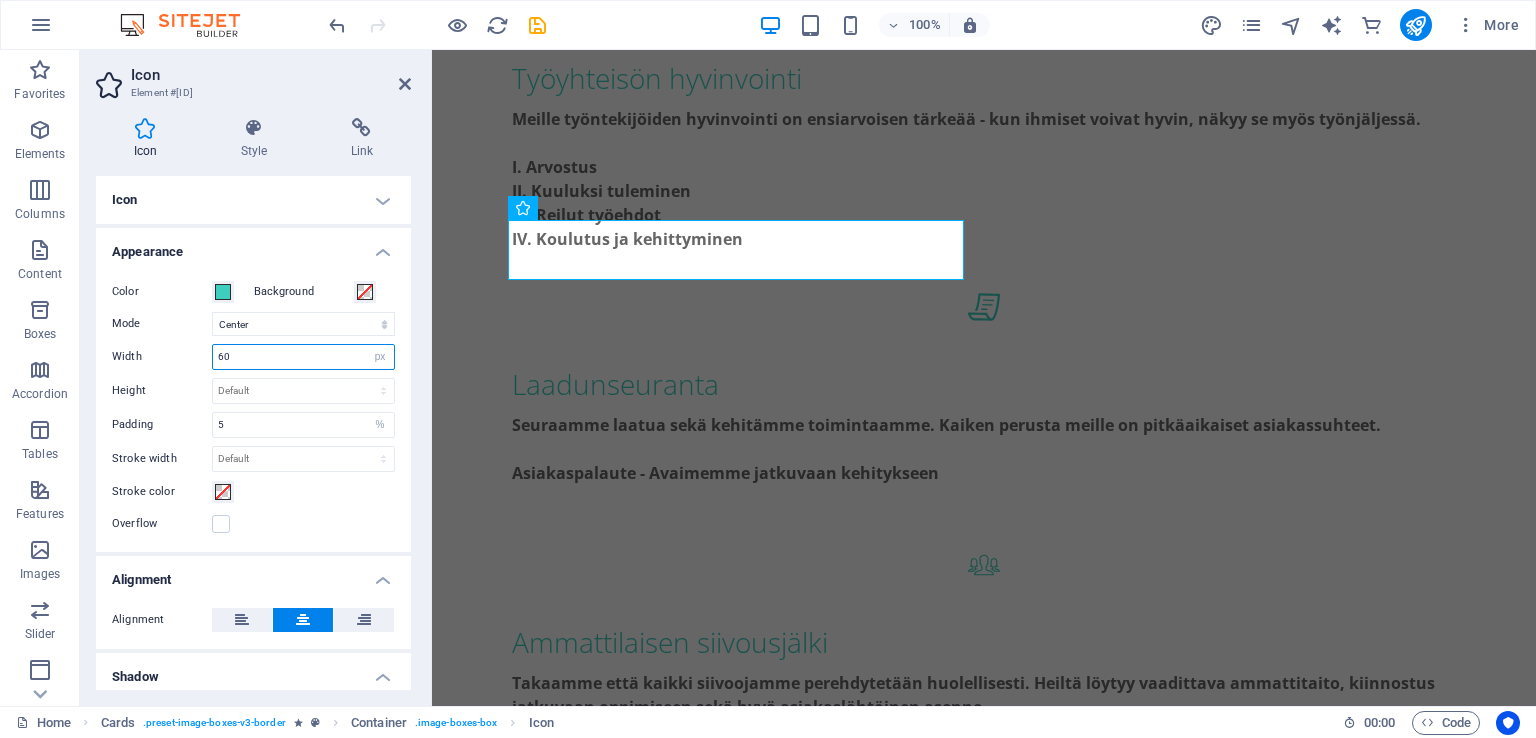 click on "Width 60 Default auto px rem % em vh vw" at bounding box center [253, 357] 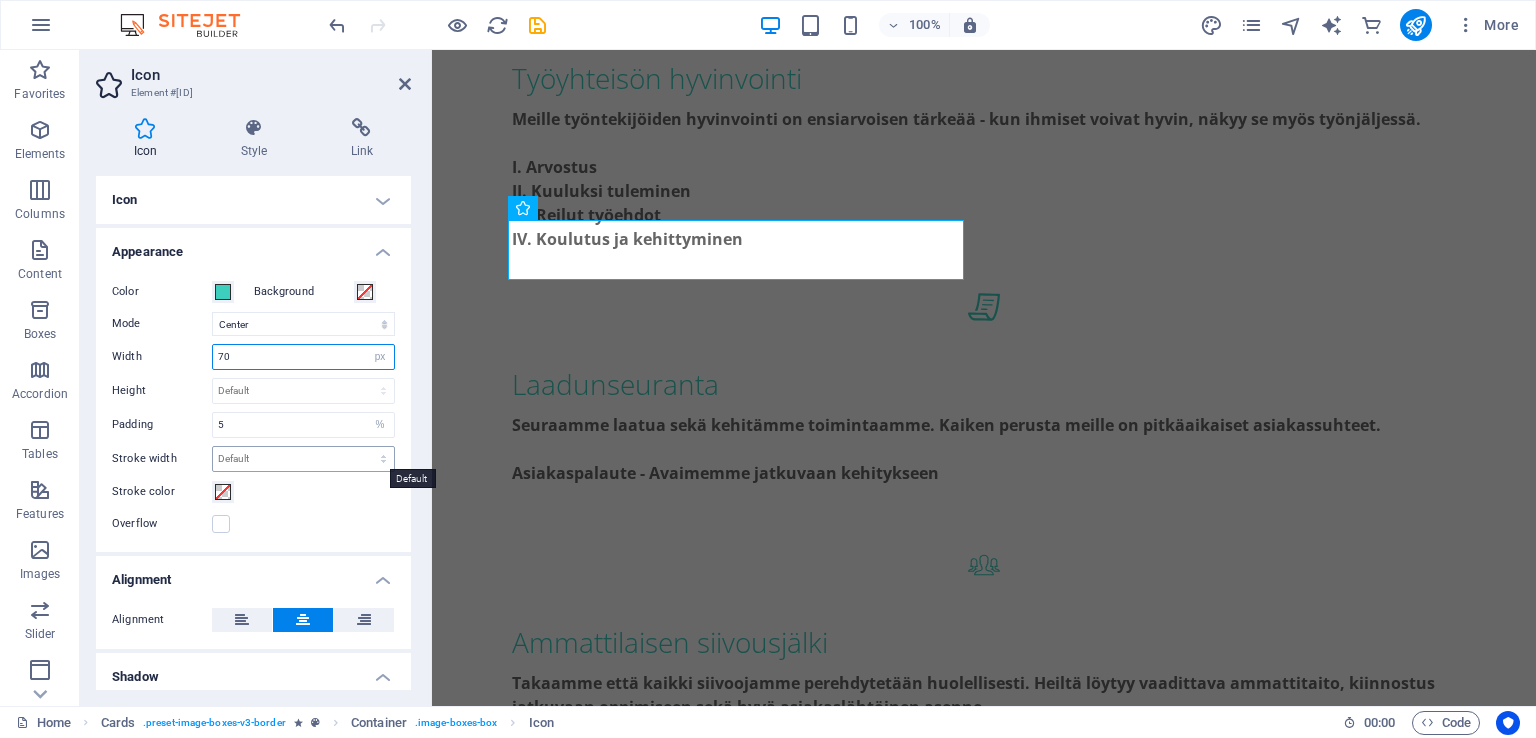 type on "70" 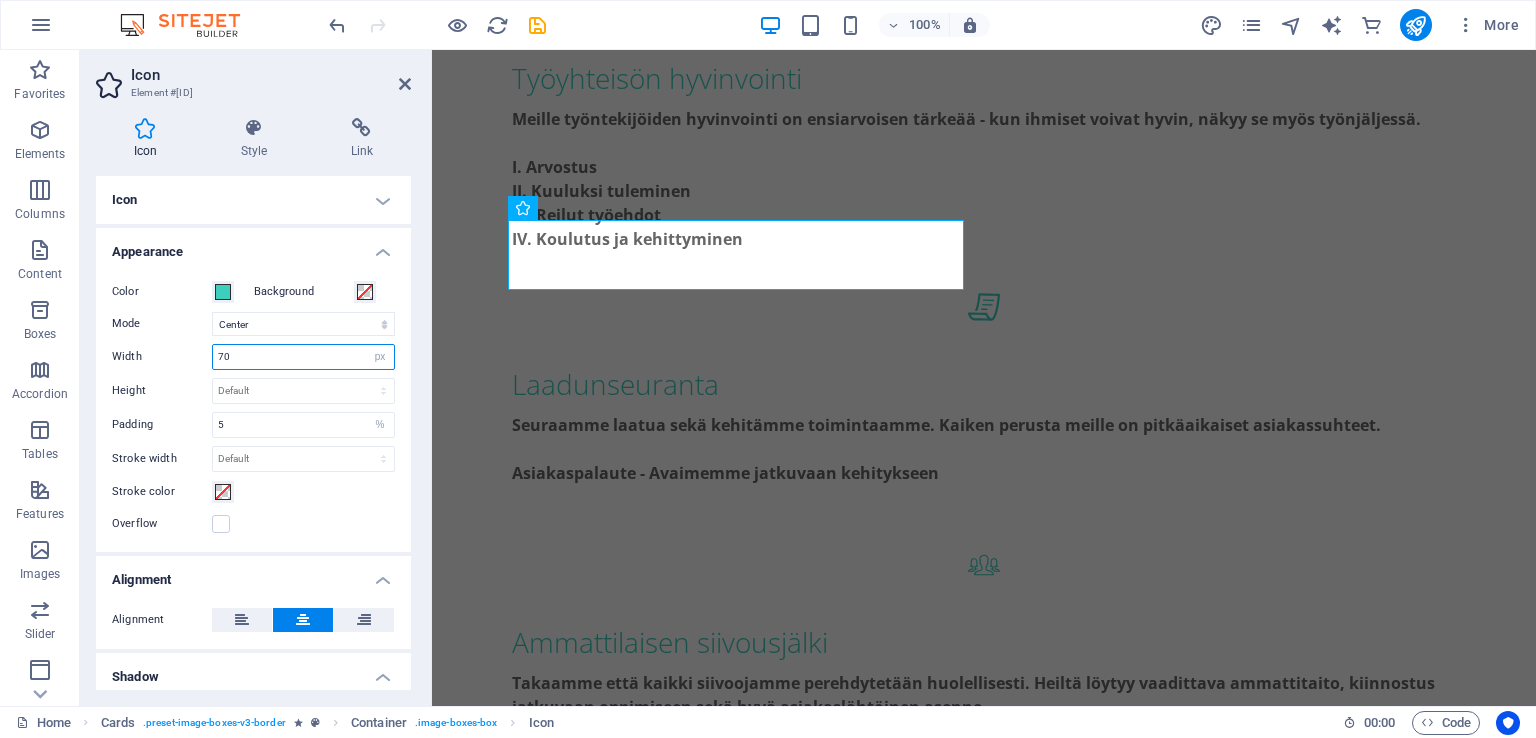 drag, startPoint x: 246, startPoint y: 349, endPoint x: 213, endPoint y: 351, distance: 33.06055 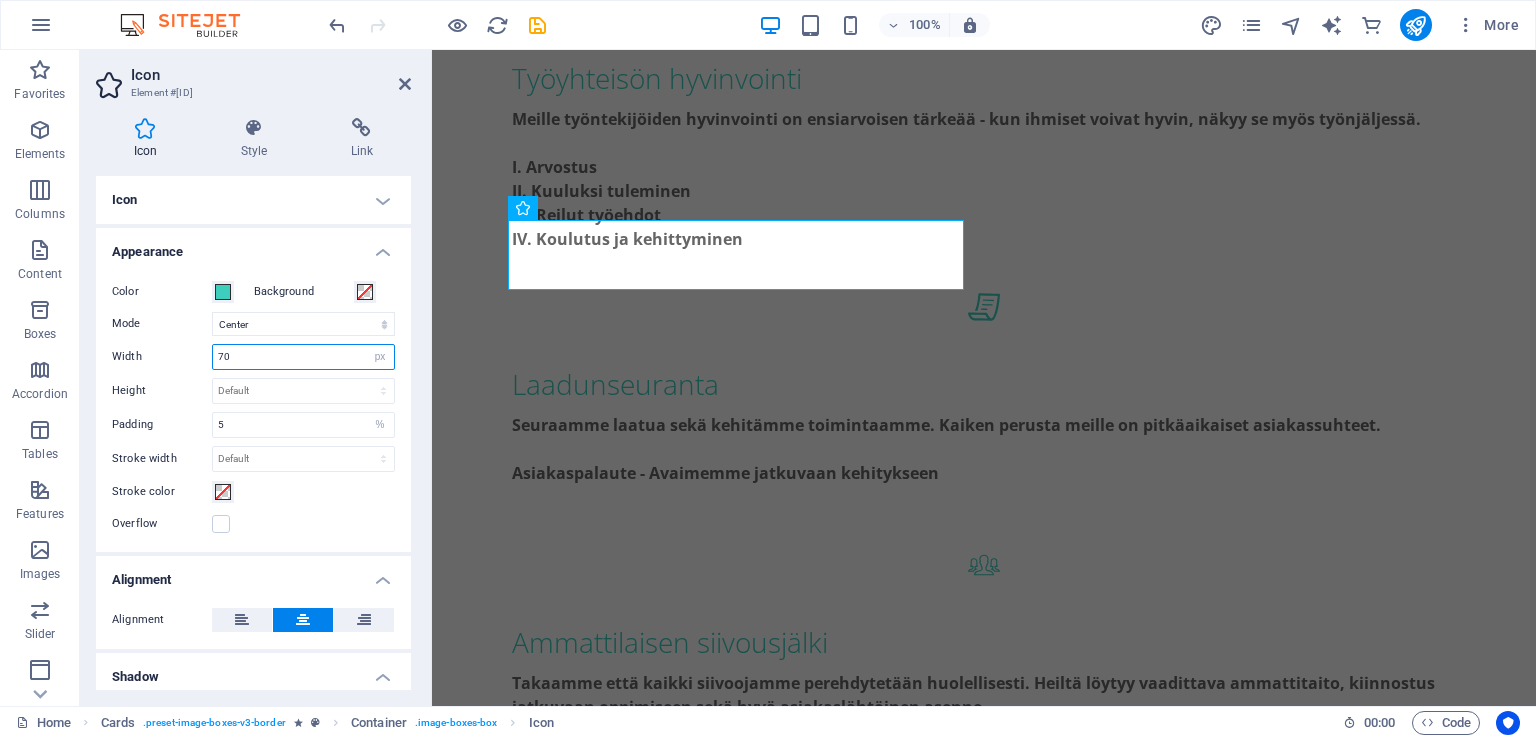 click on "70" at bounding box center [303, 357] 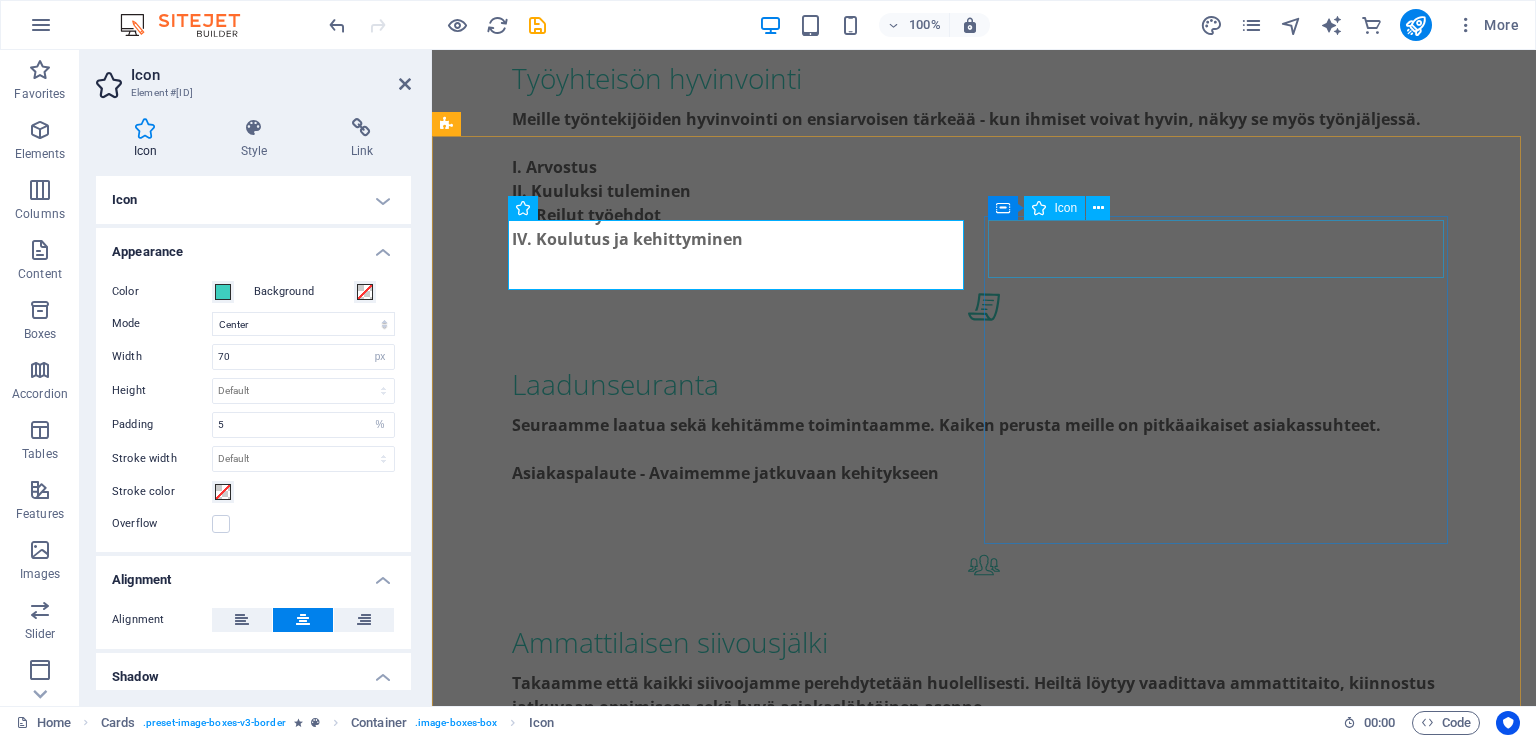 click at bounding box center (680, 1530) 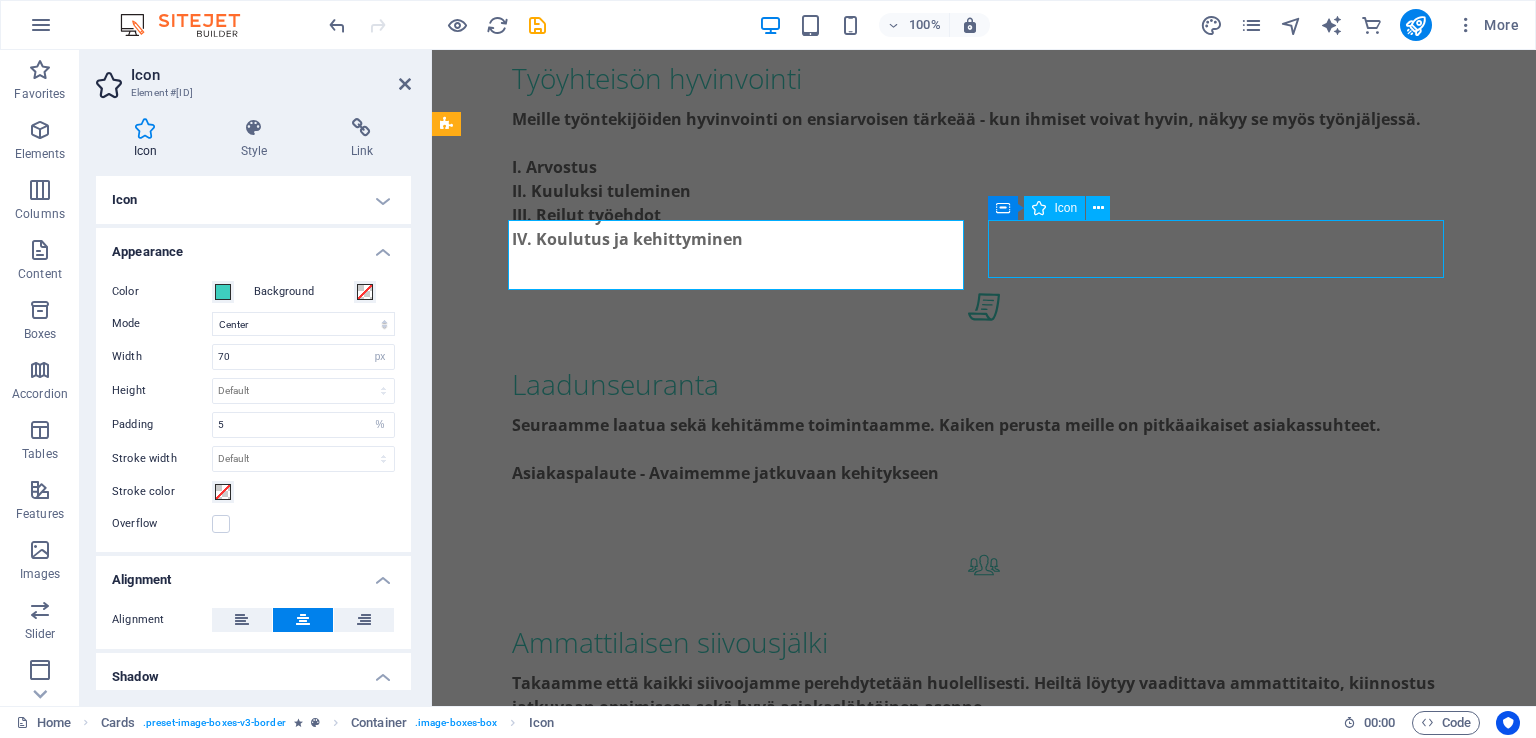 click at bounding box center (680, 1530) 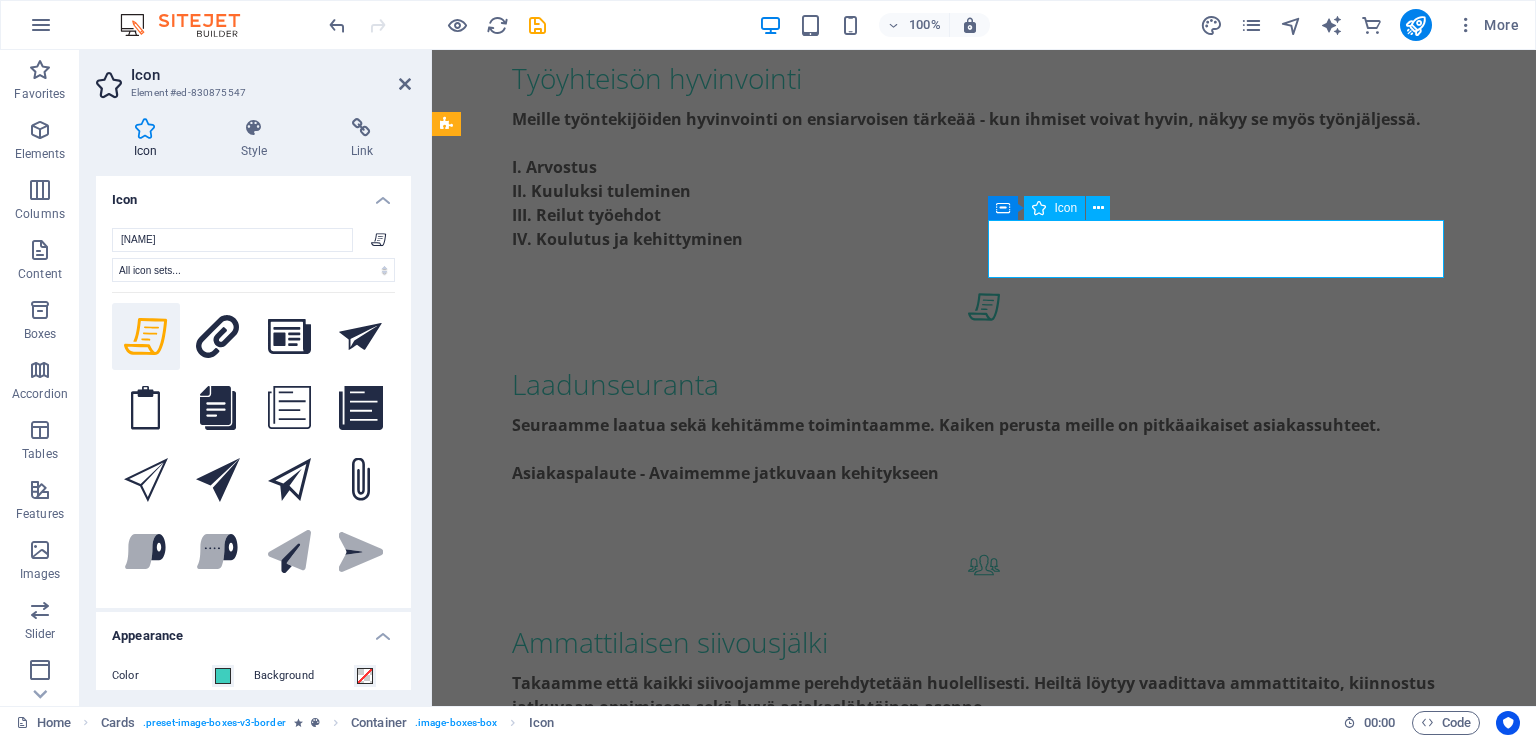 click at bounding box center [680, 1530] 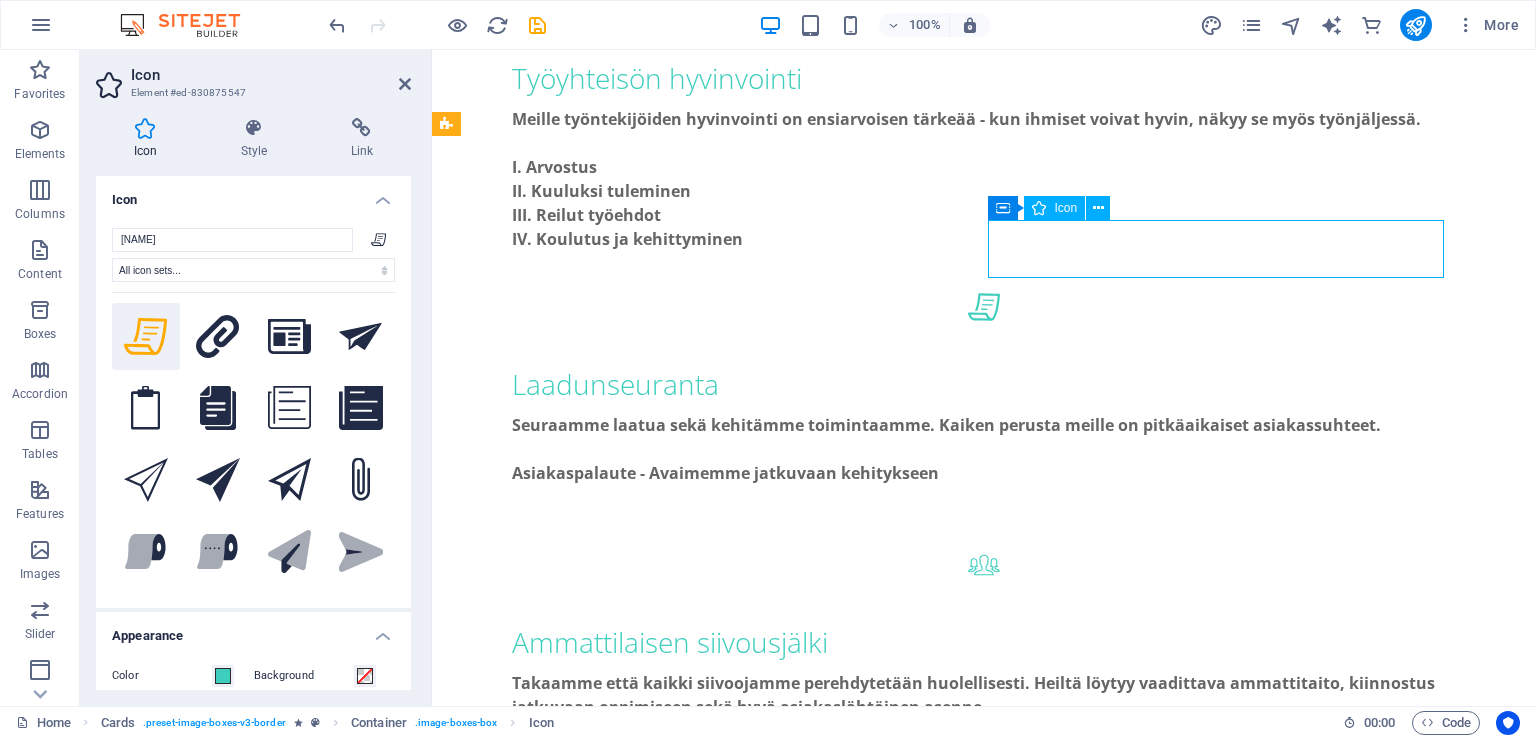 click at bounding box center [680, 1530] 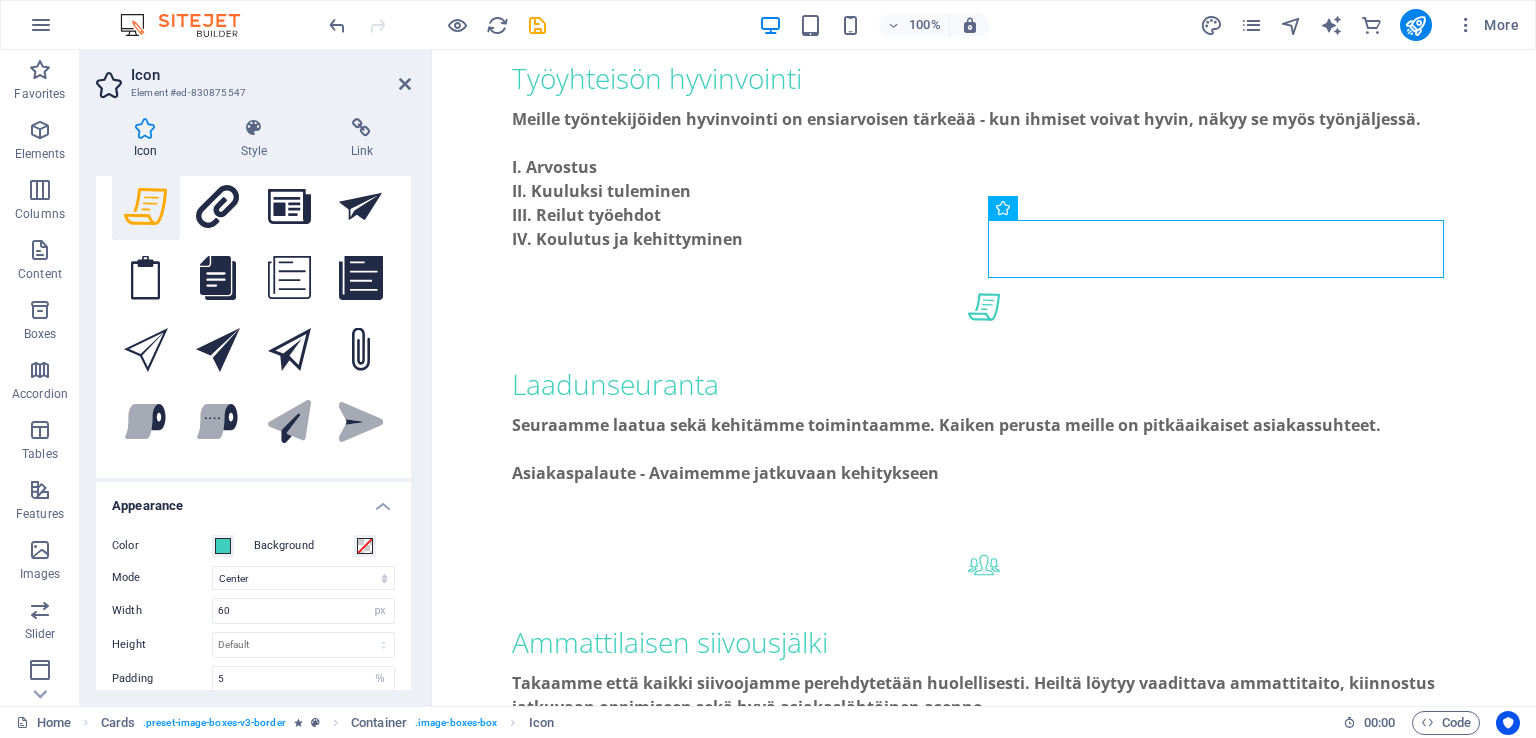 scroll, scrollTop: 300, scrollLeft: 0, axis: vertical 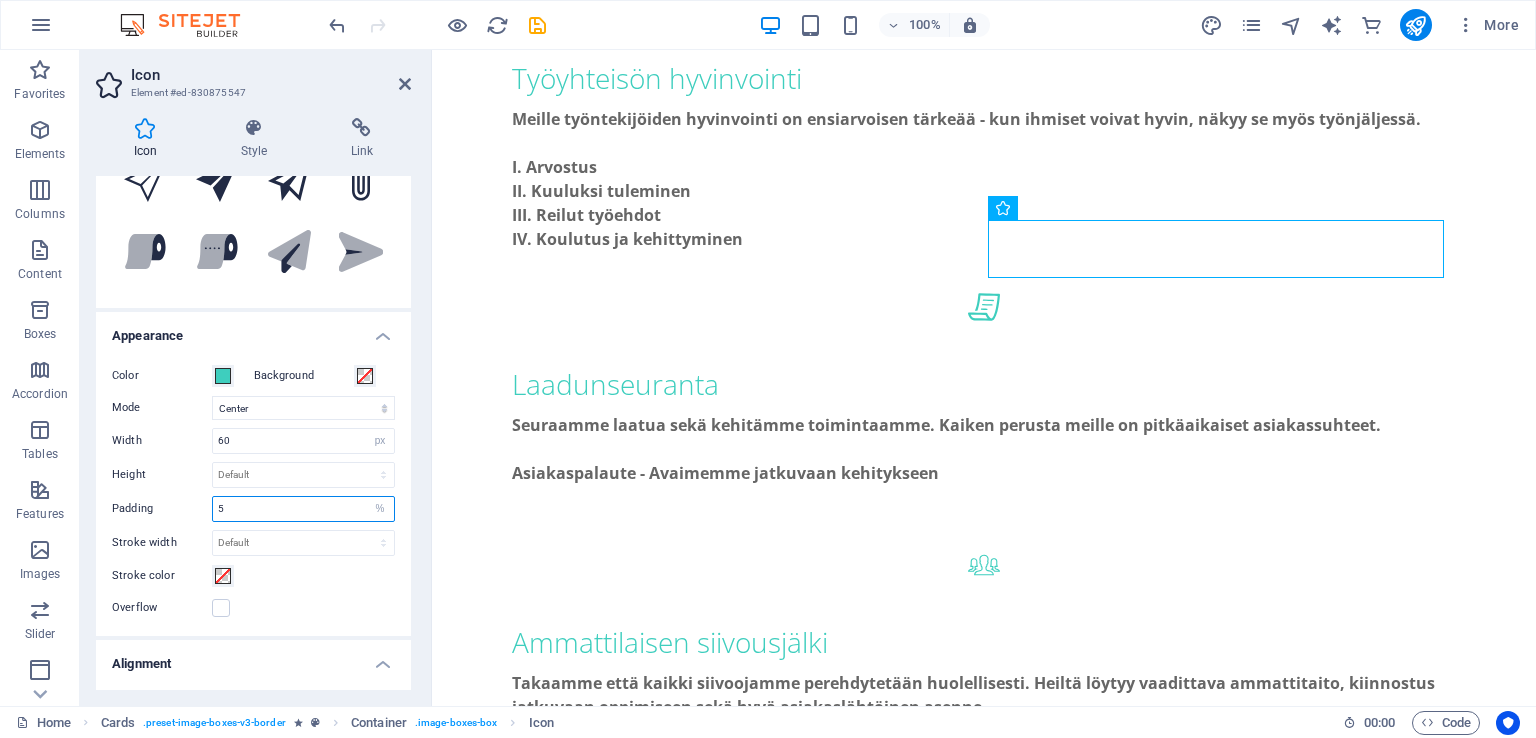 click on "5" at bounding box center (303, 509) 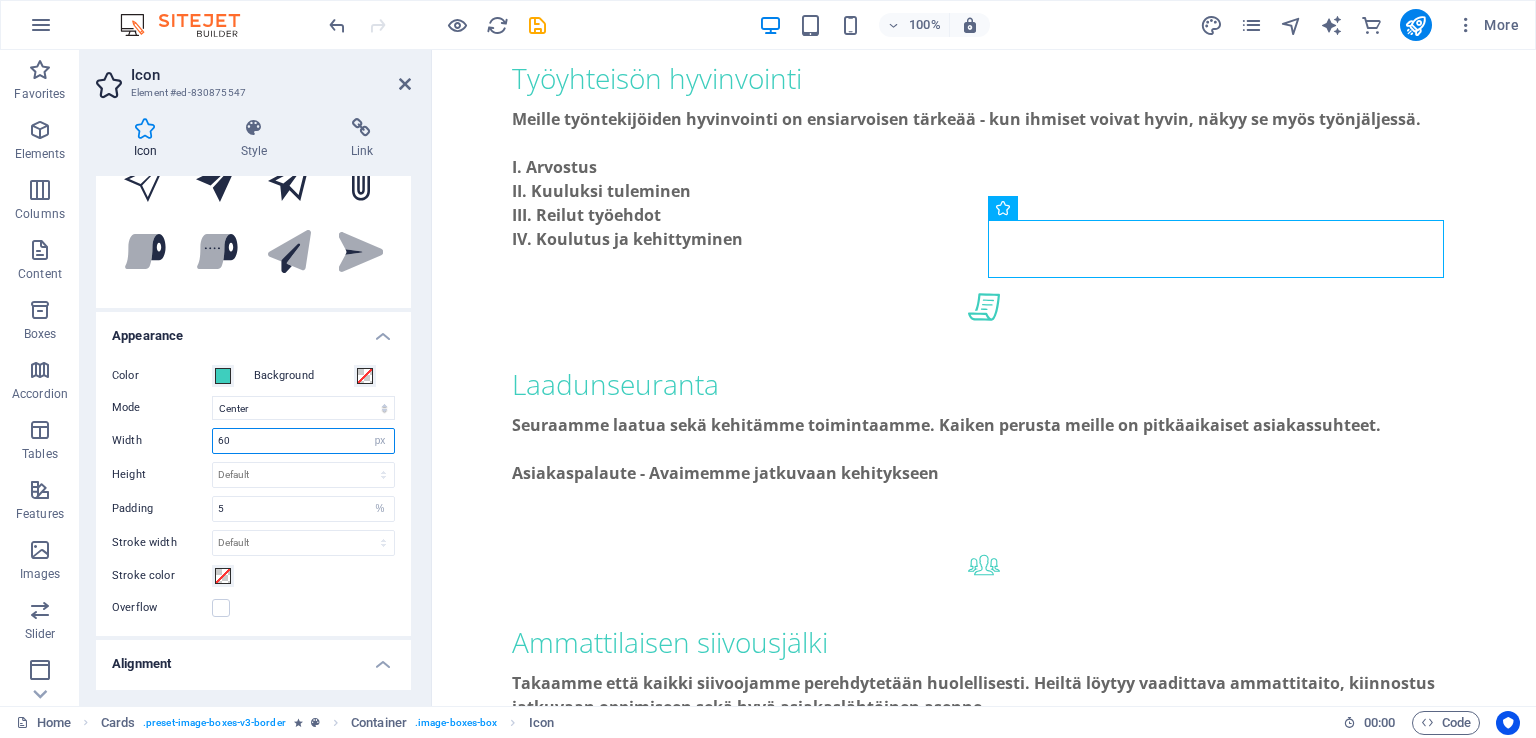 click on "60" at bounding box center (303, 441) 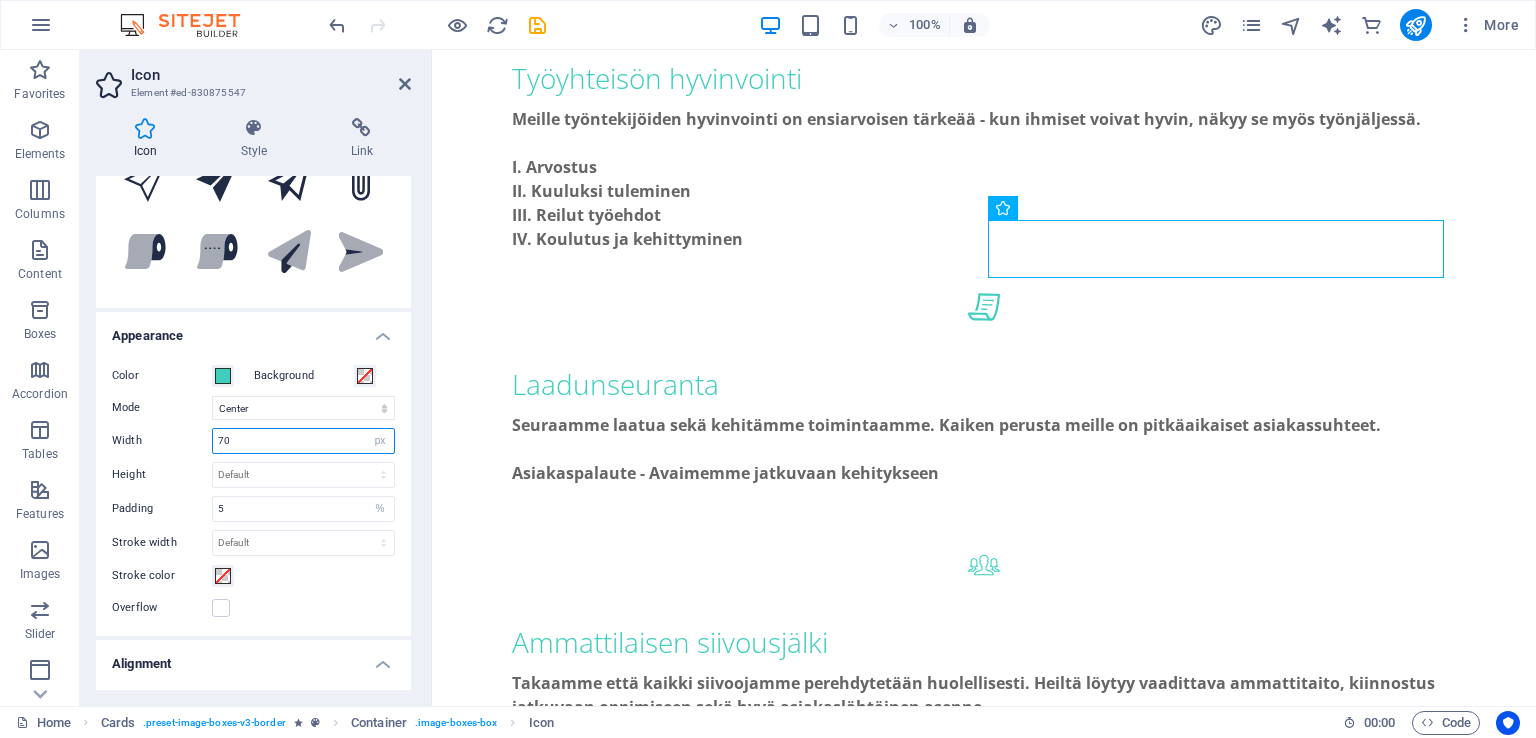 type on "70" 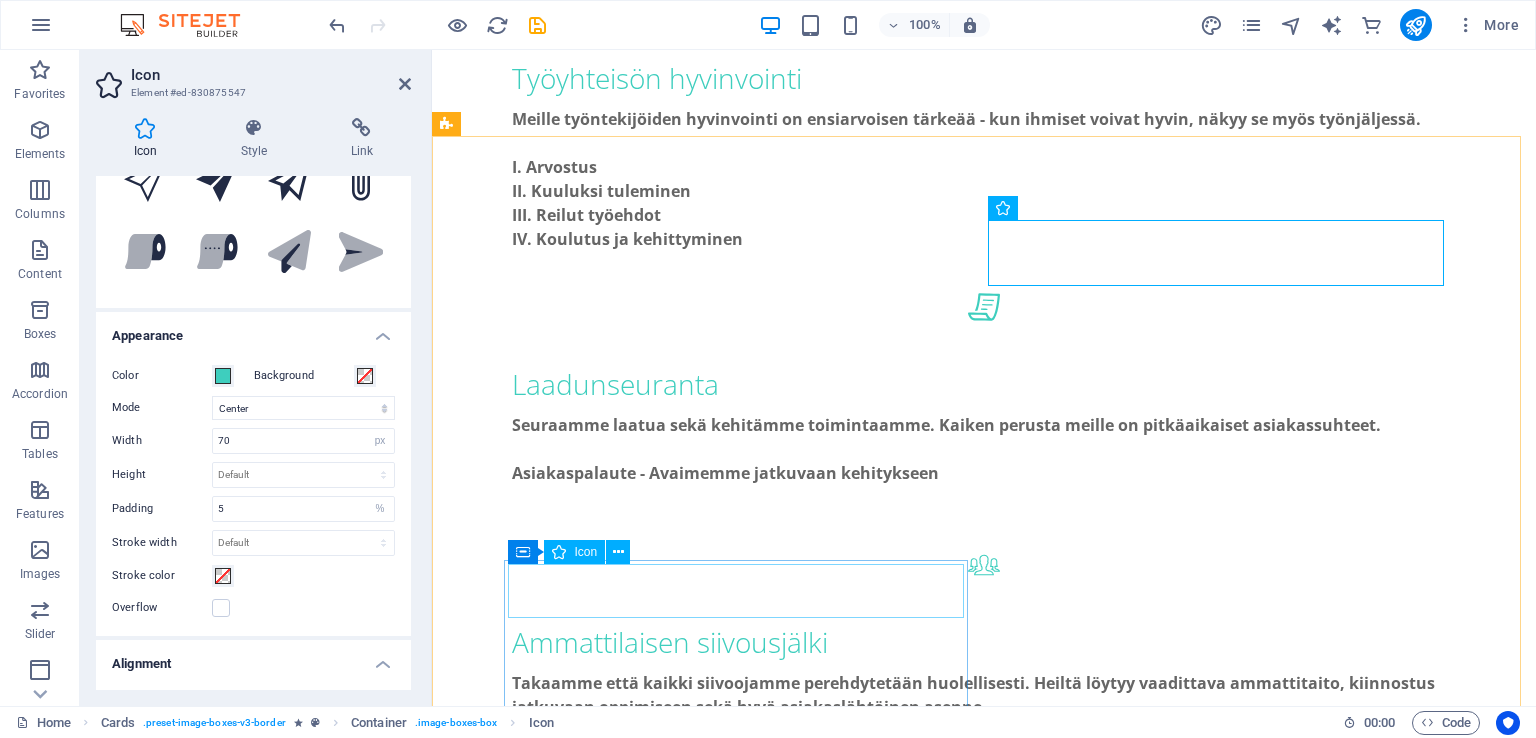 click at bounding box center (680, 1867) 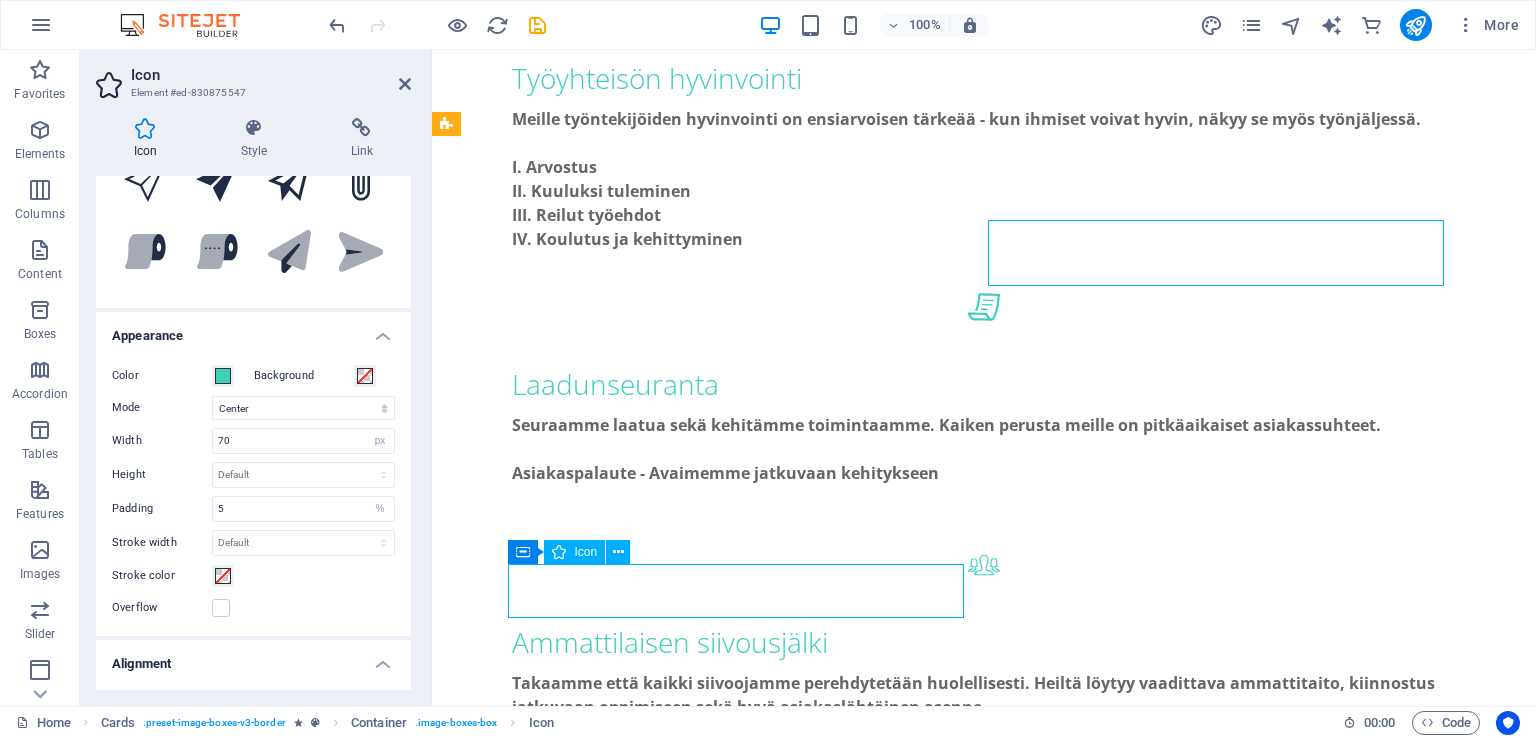 click at bounding box center [680, 1867] 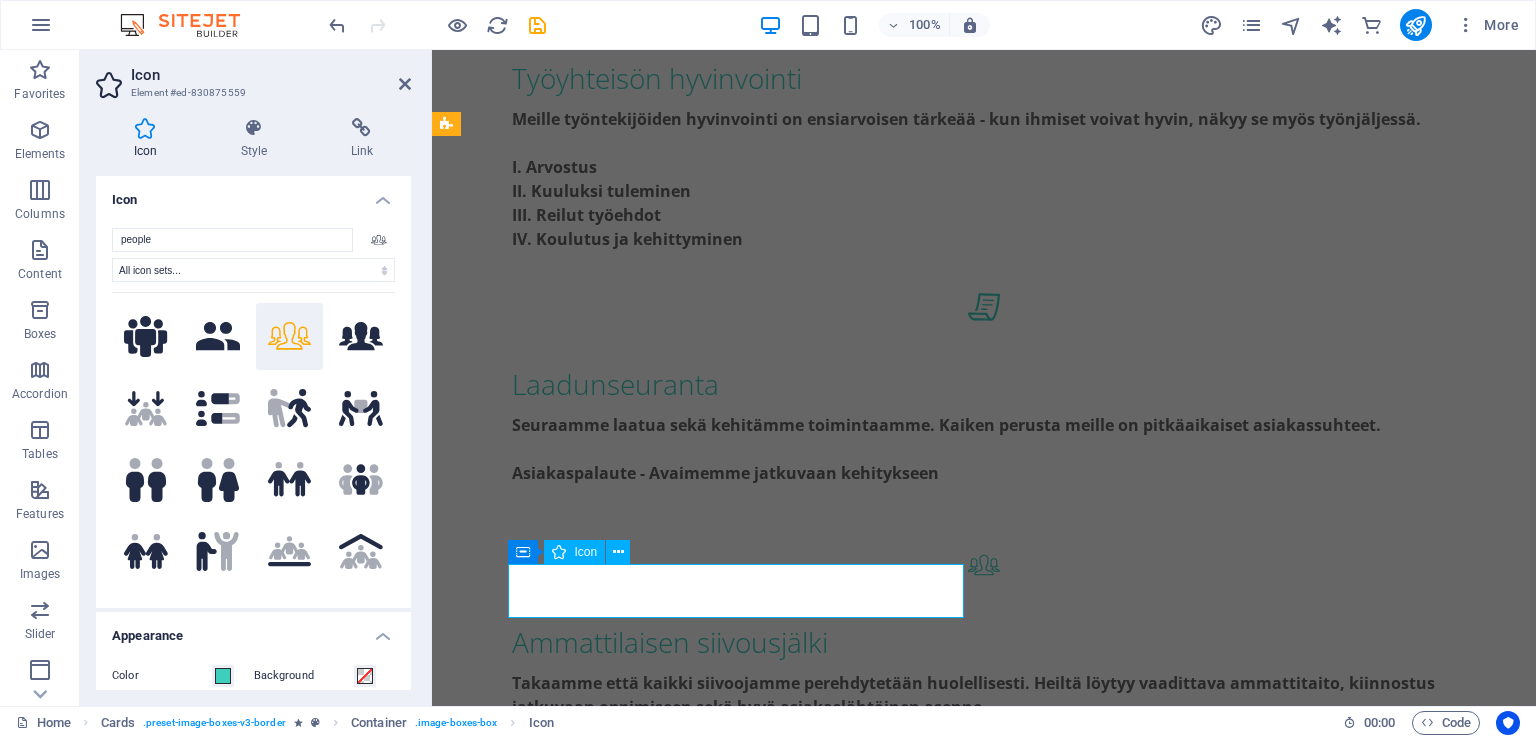 click at bounding box center [680, 1867] 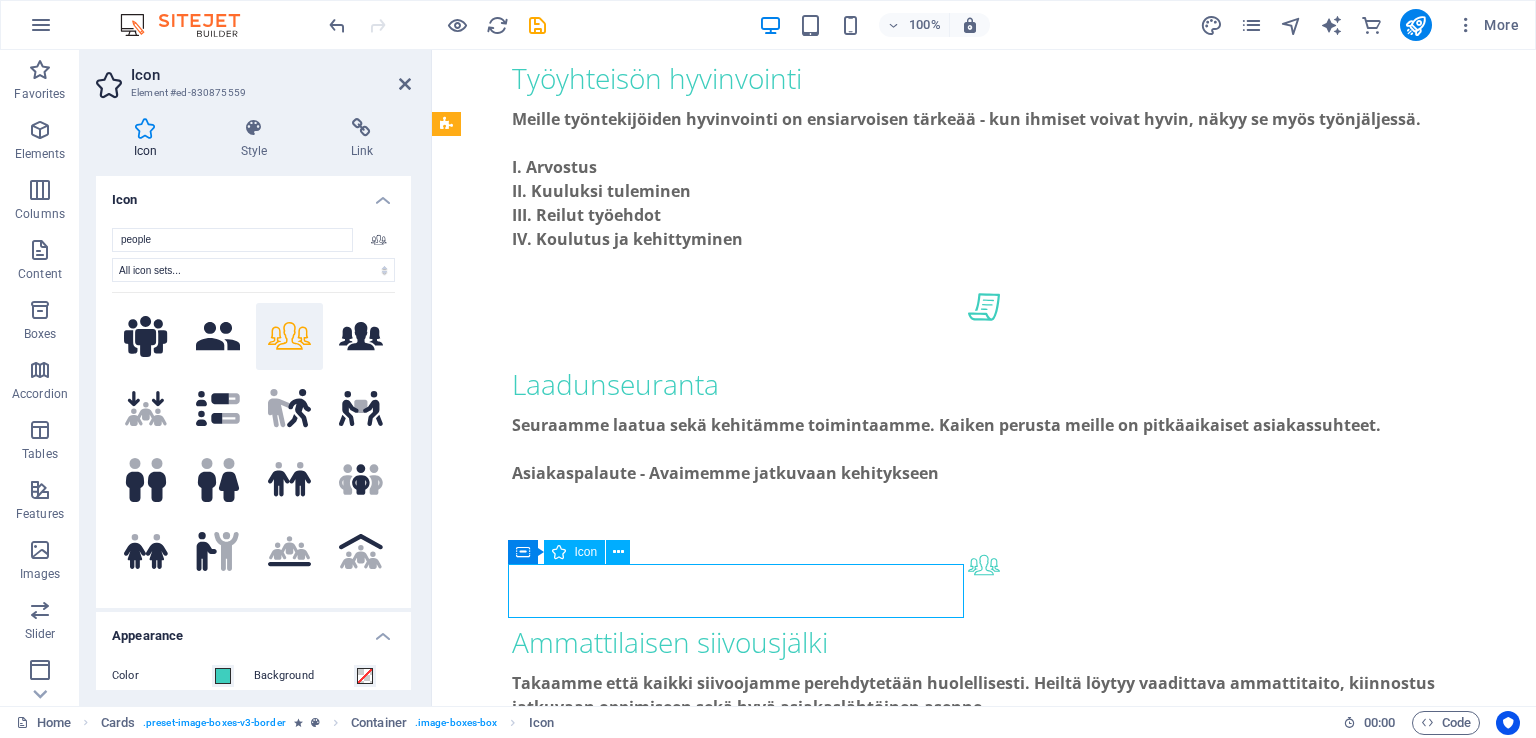 click at bounding box center [680, 1867] 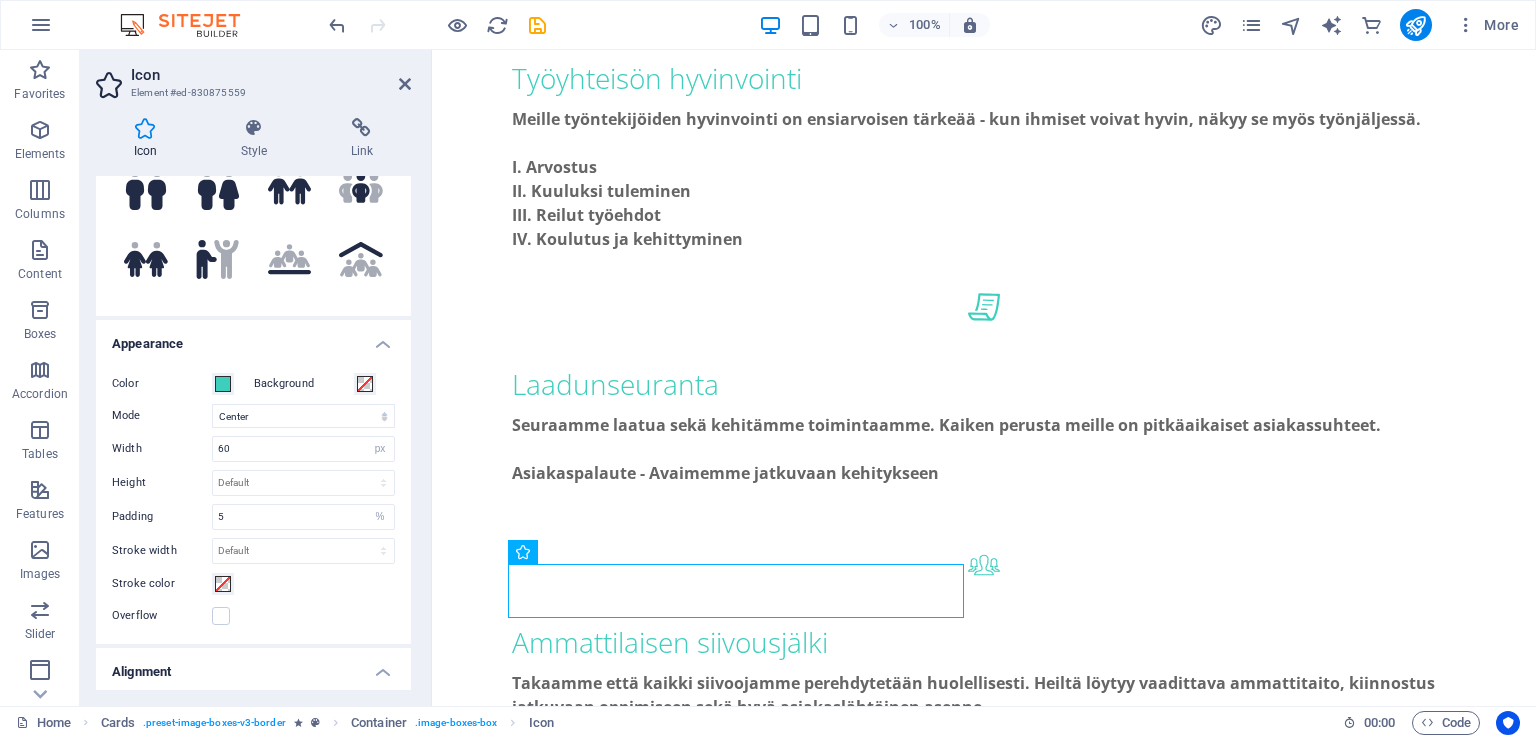 scroll, scrollTop: 300, scrollLeft: 0, axis: vertical 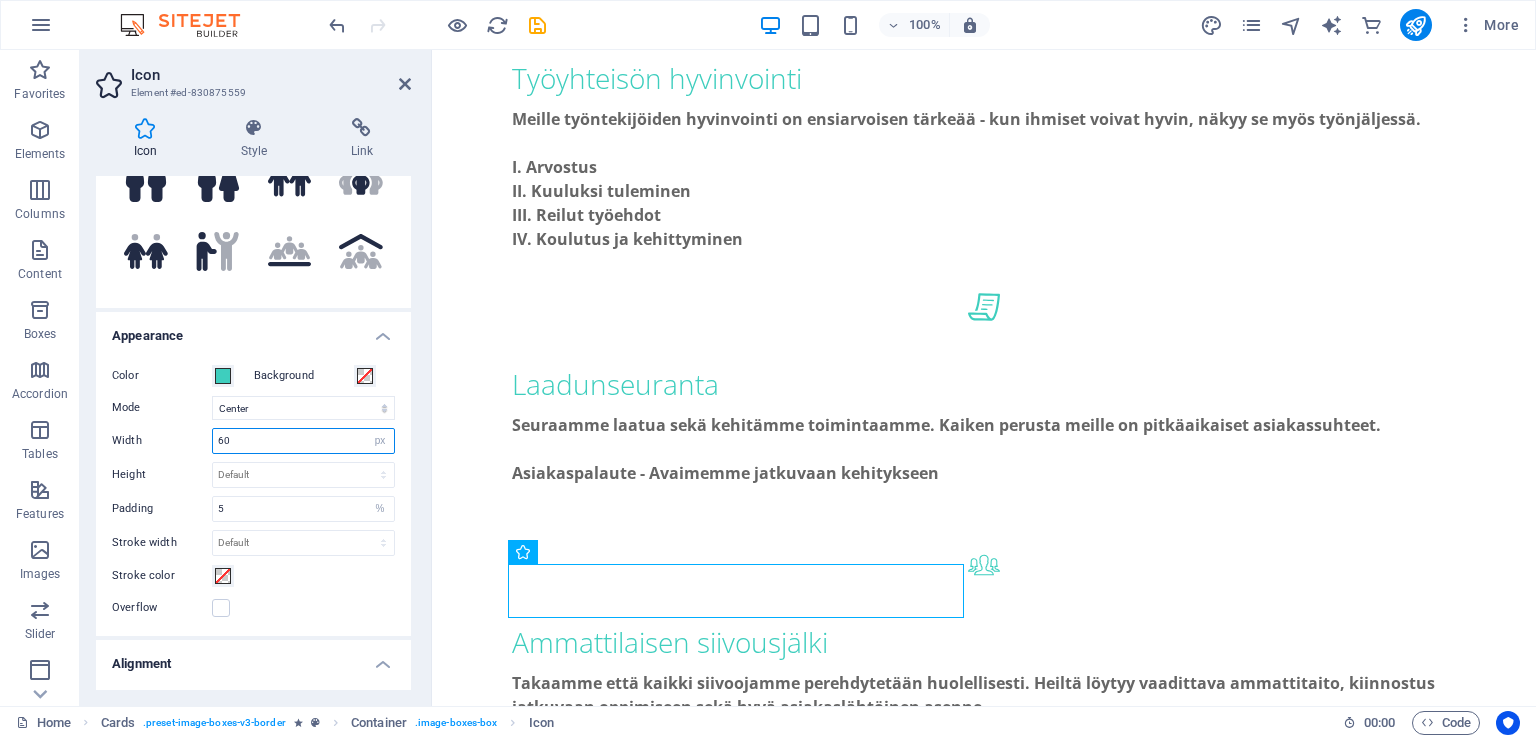 click on "60" at bounding box center (303, 441) 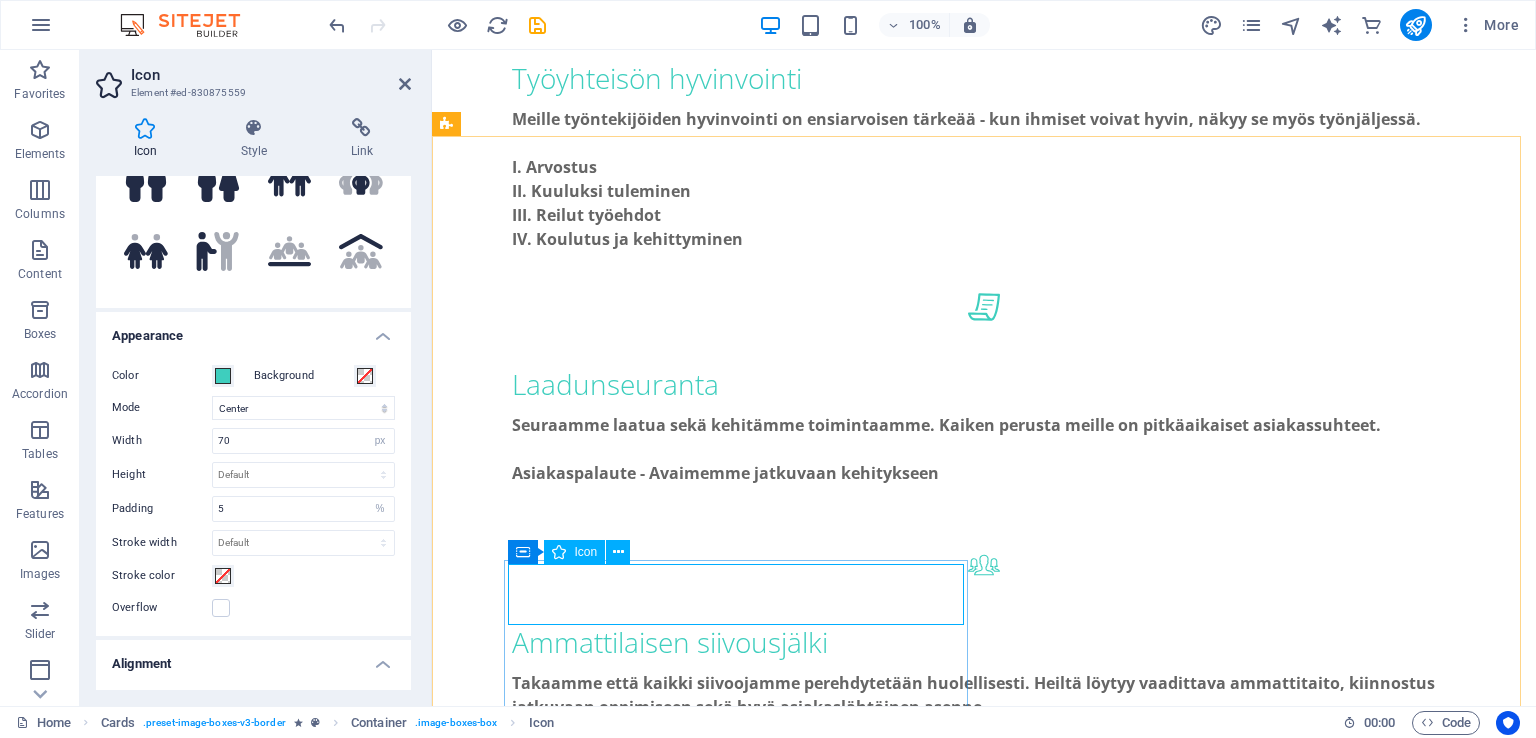 click at bounding box center [680, 1870] 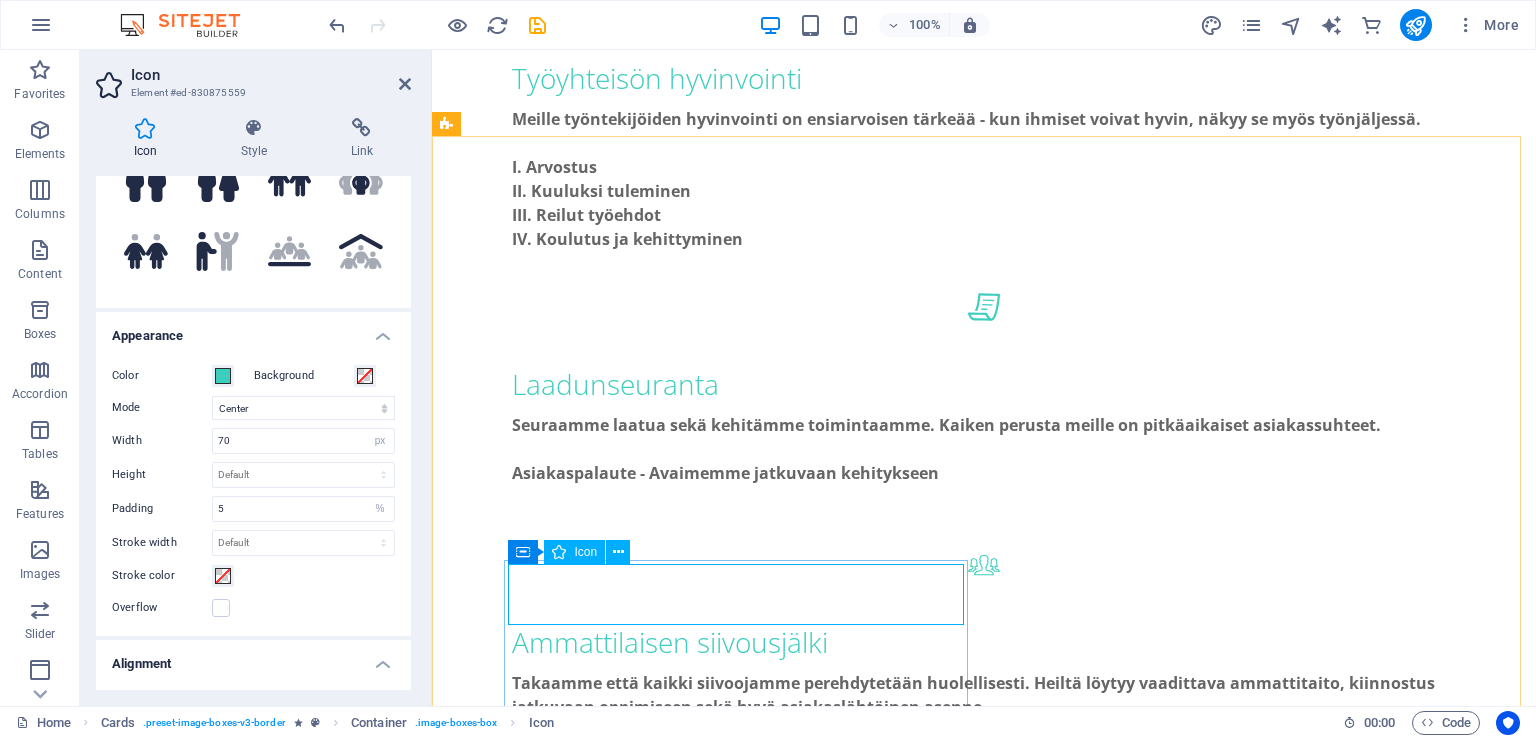 click at bounding box center (680, 1870) 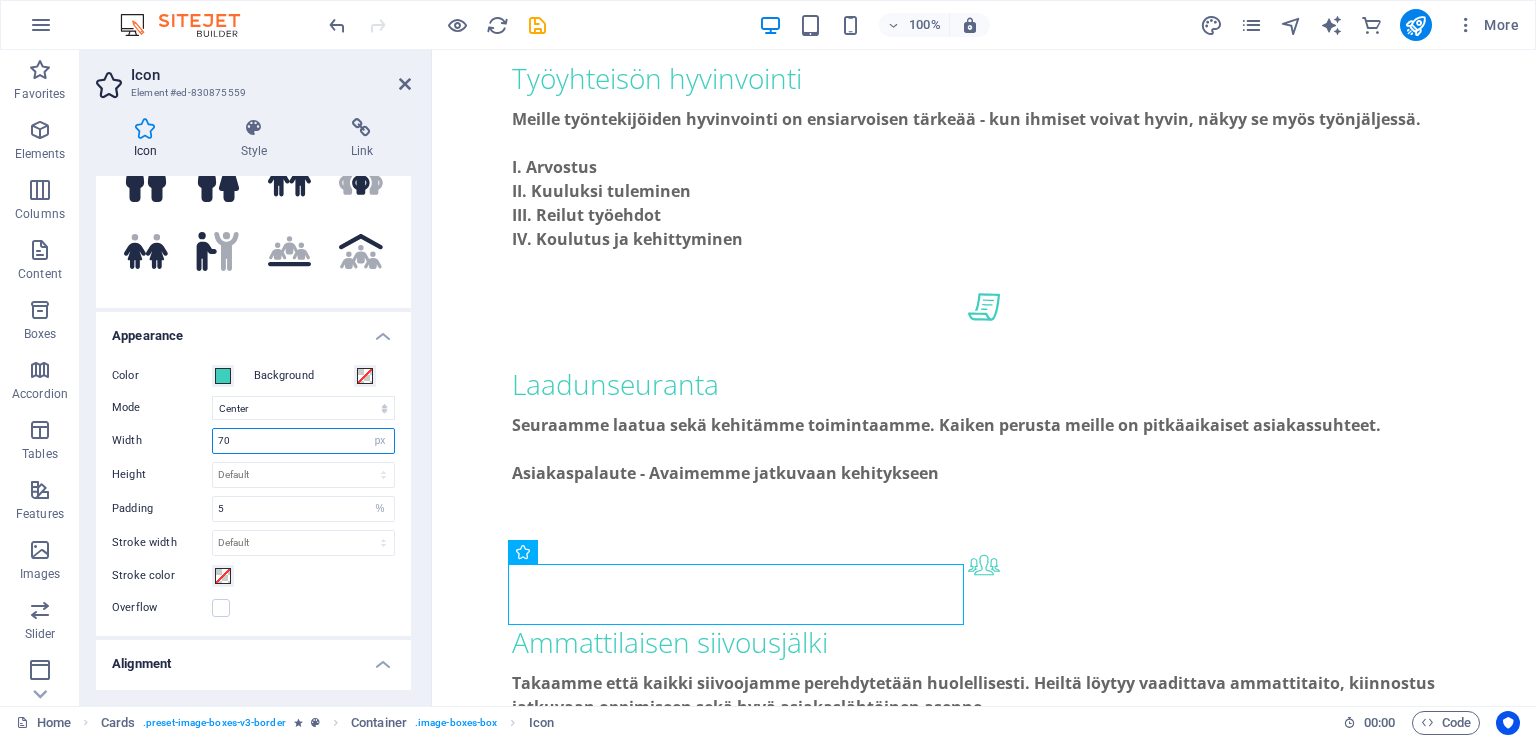 click on "70" at bounding box center [303, 441] 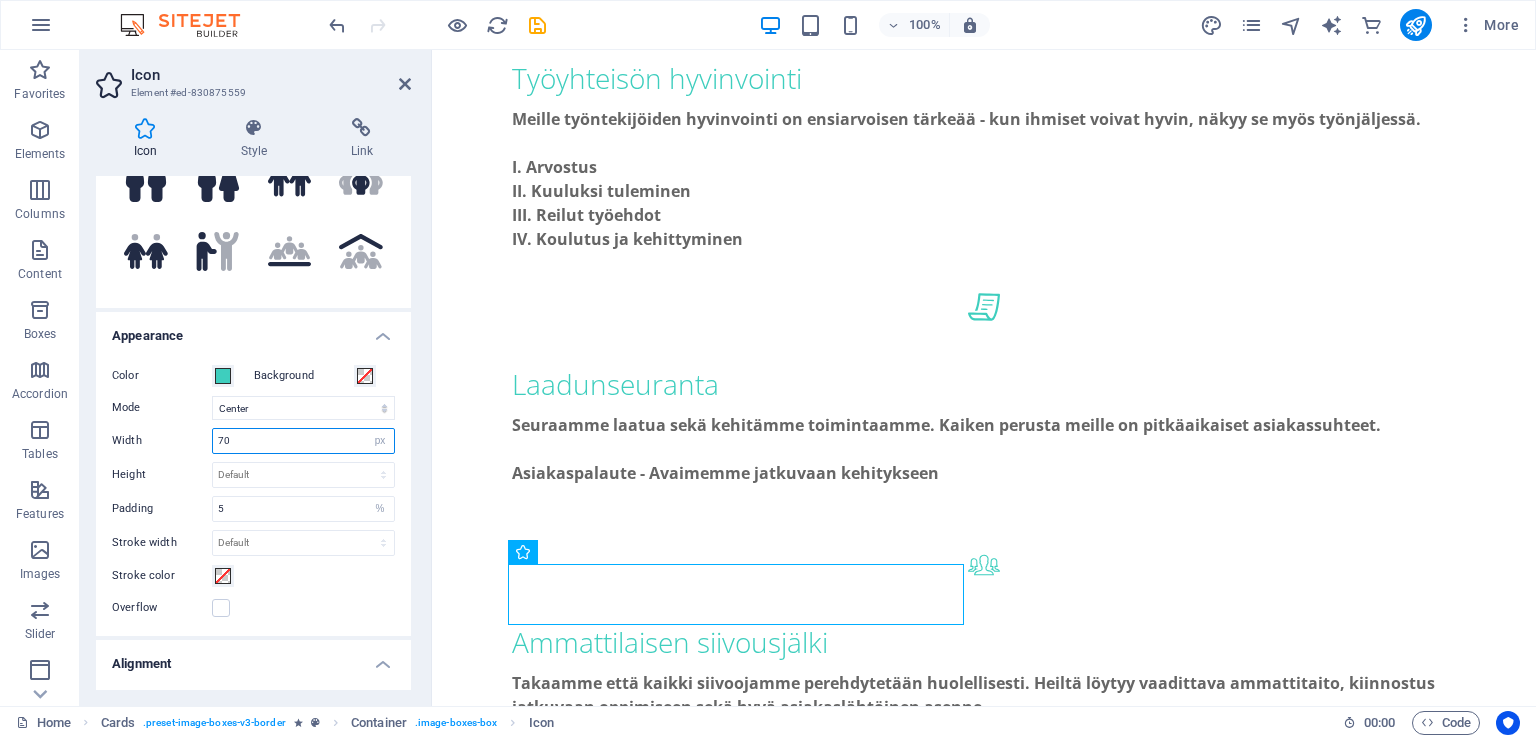 click on "70" at bounding box center [303, 441] 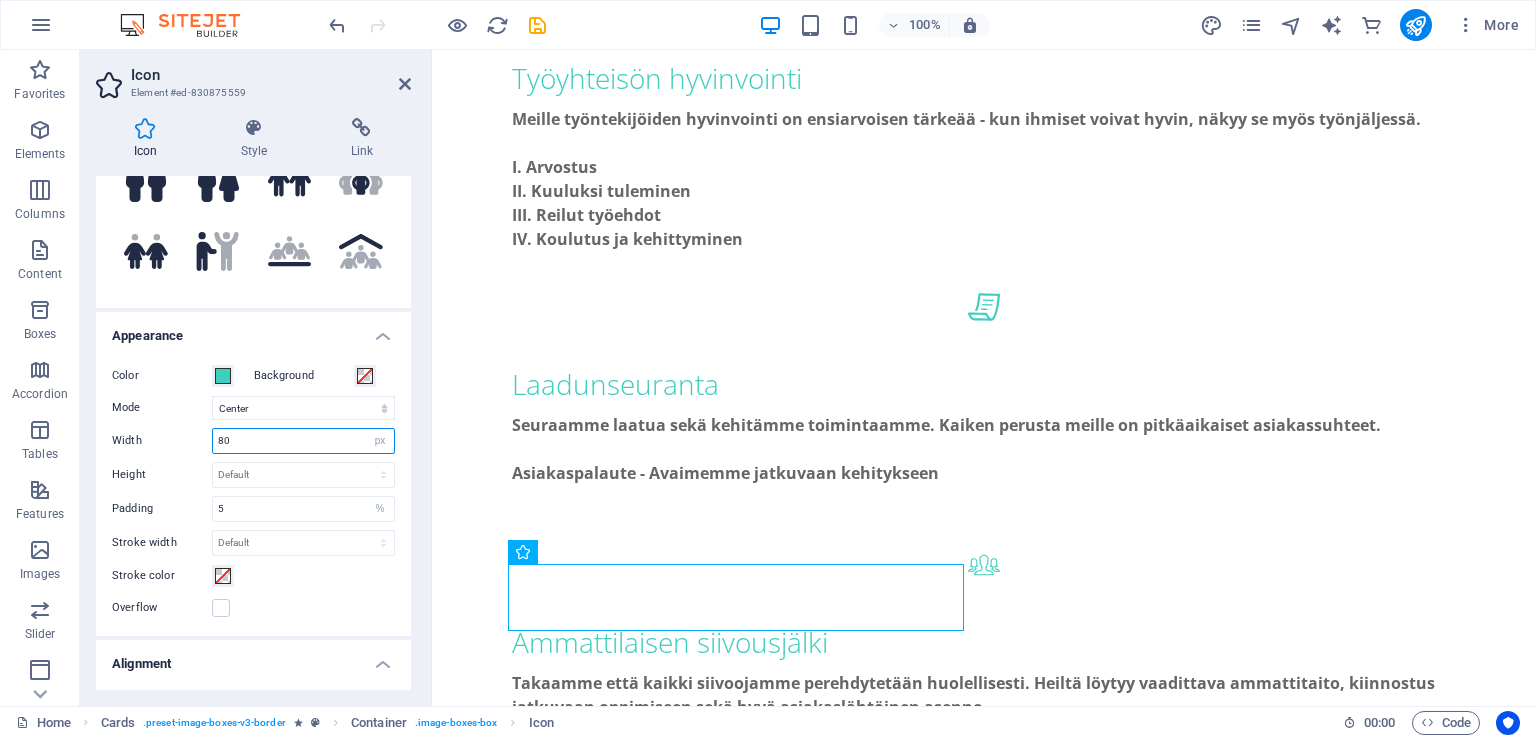 type on "80" 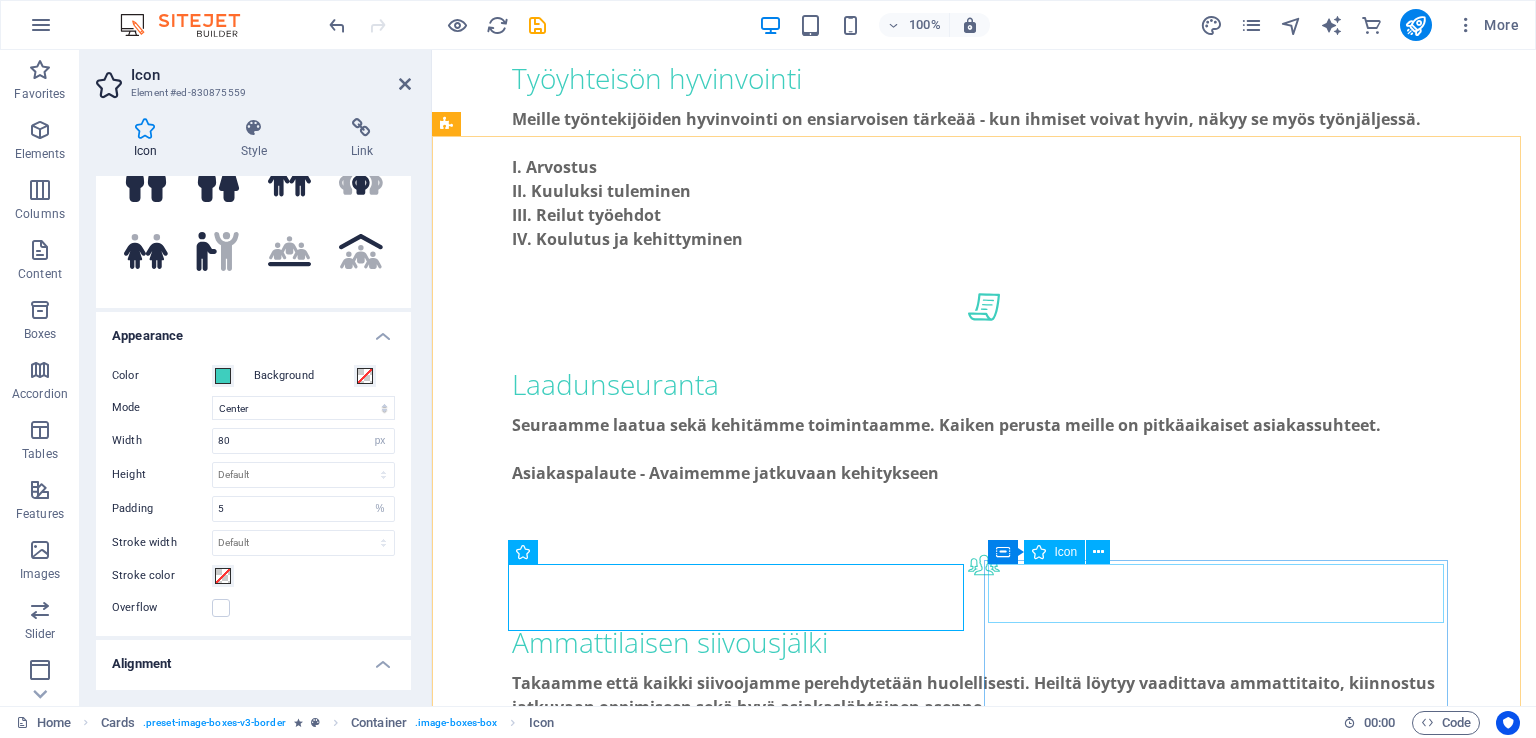 click at bounding box center [680, 2207] 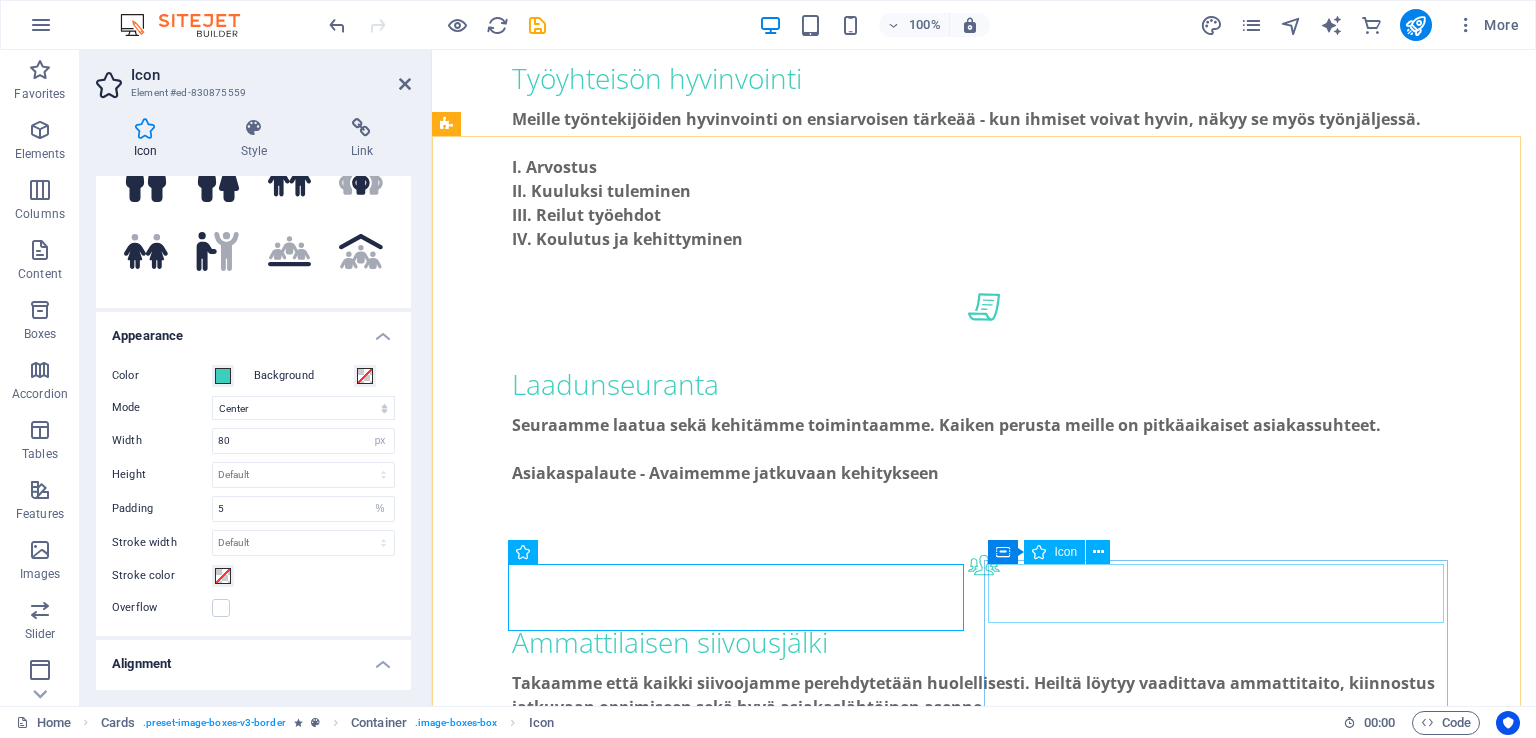 click at bounding box center (680, 2207) 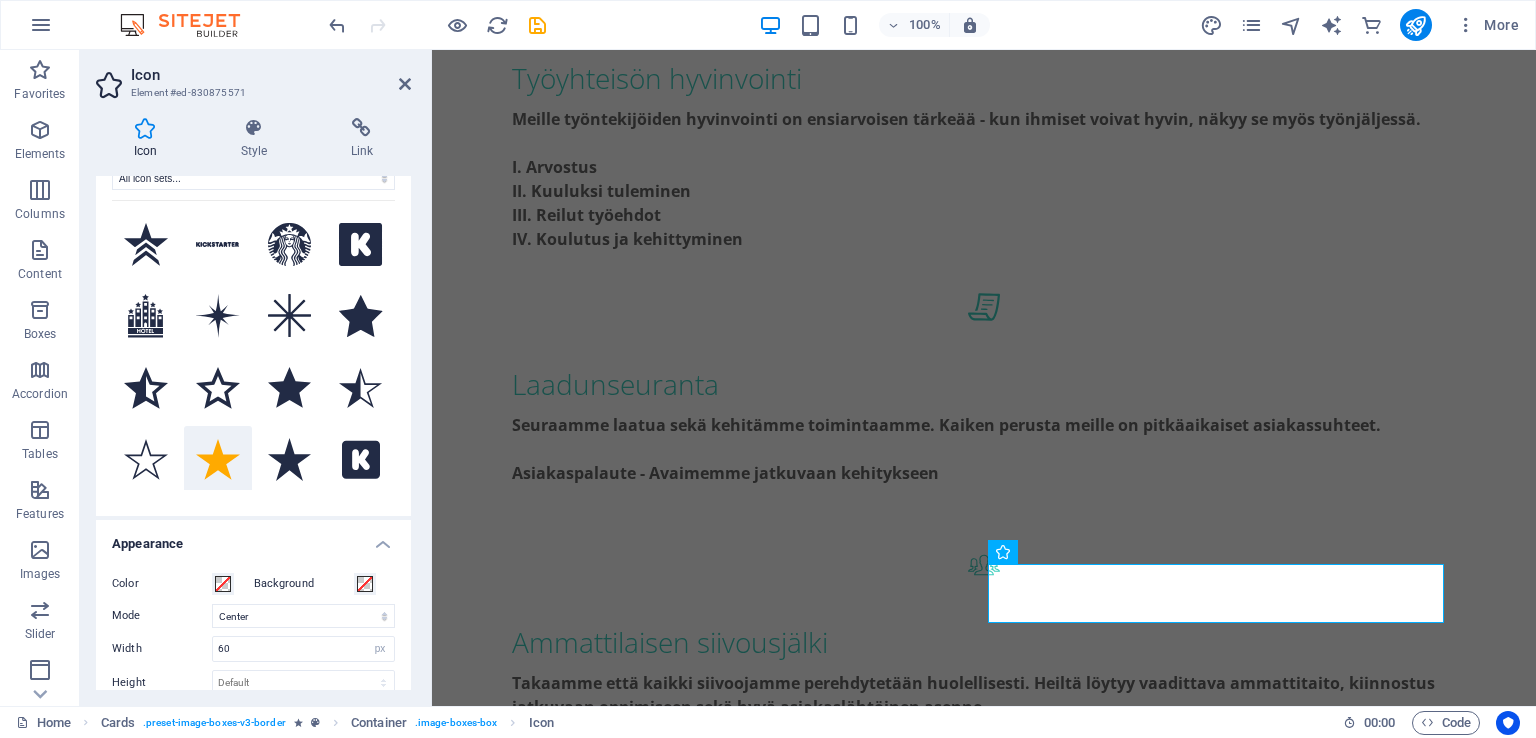 scroll, scrollTop: 200, scrollLeft: 0, axis: vertical 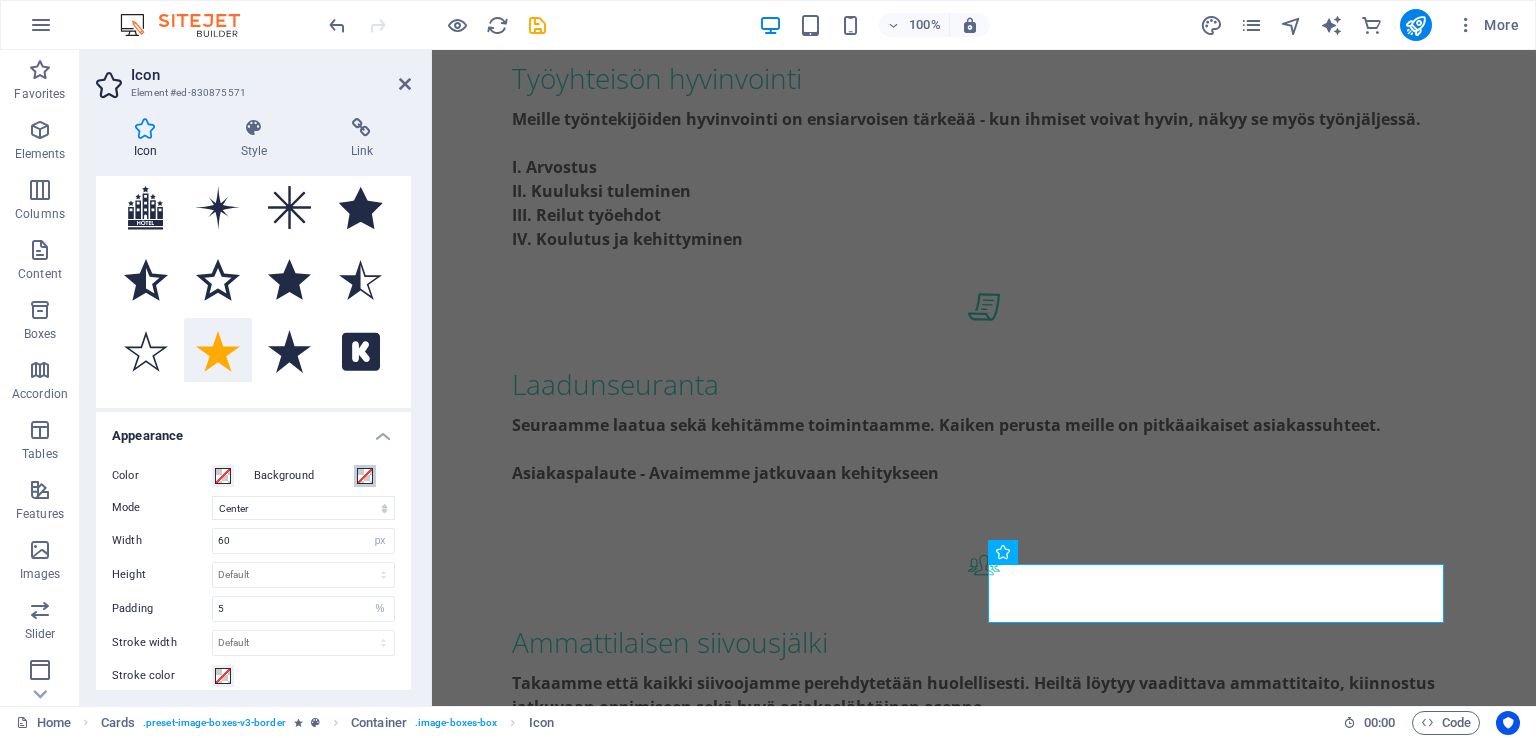 click at bounding box center (365, 476) 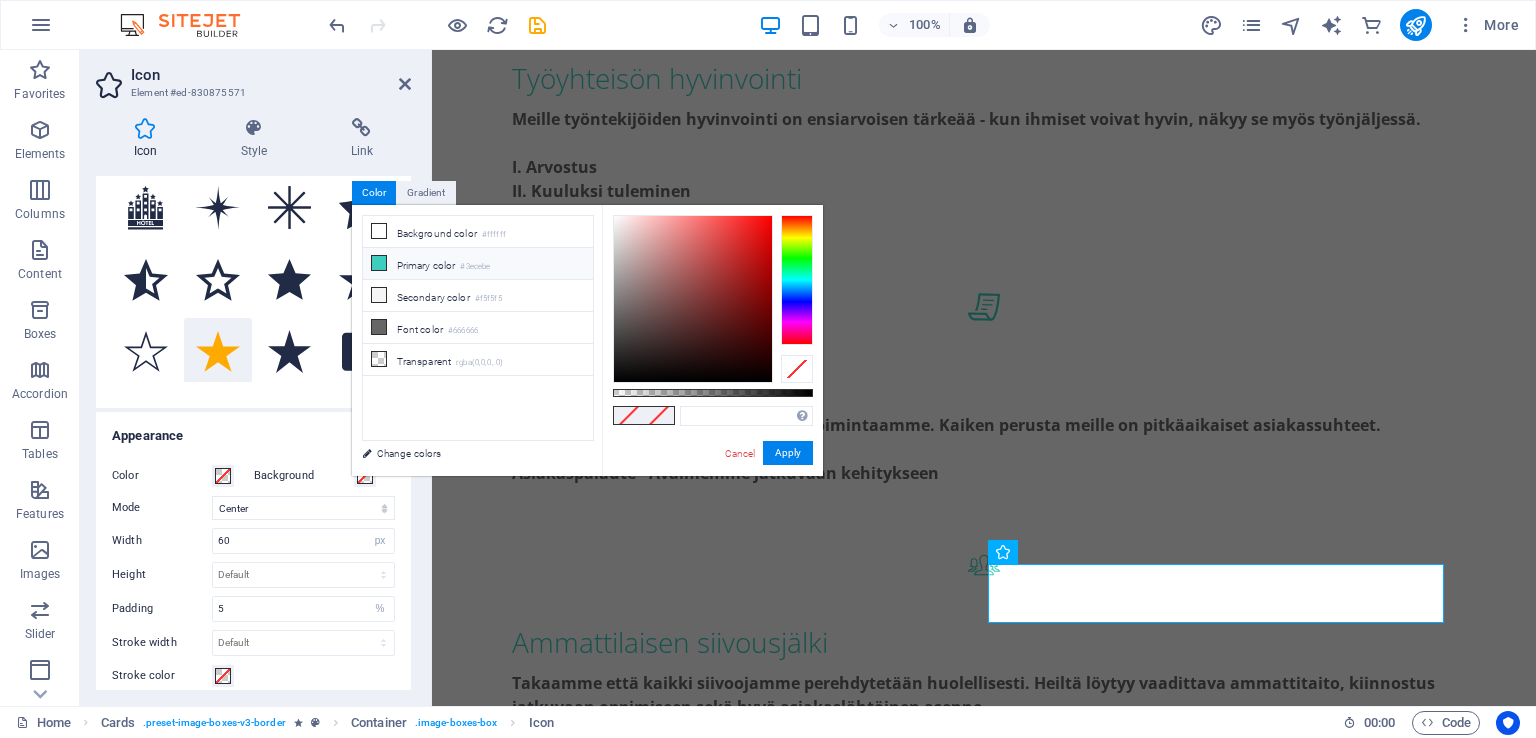 click on "Primary color
#3ecebe" at bounding box center (478, 264) 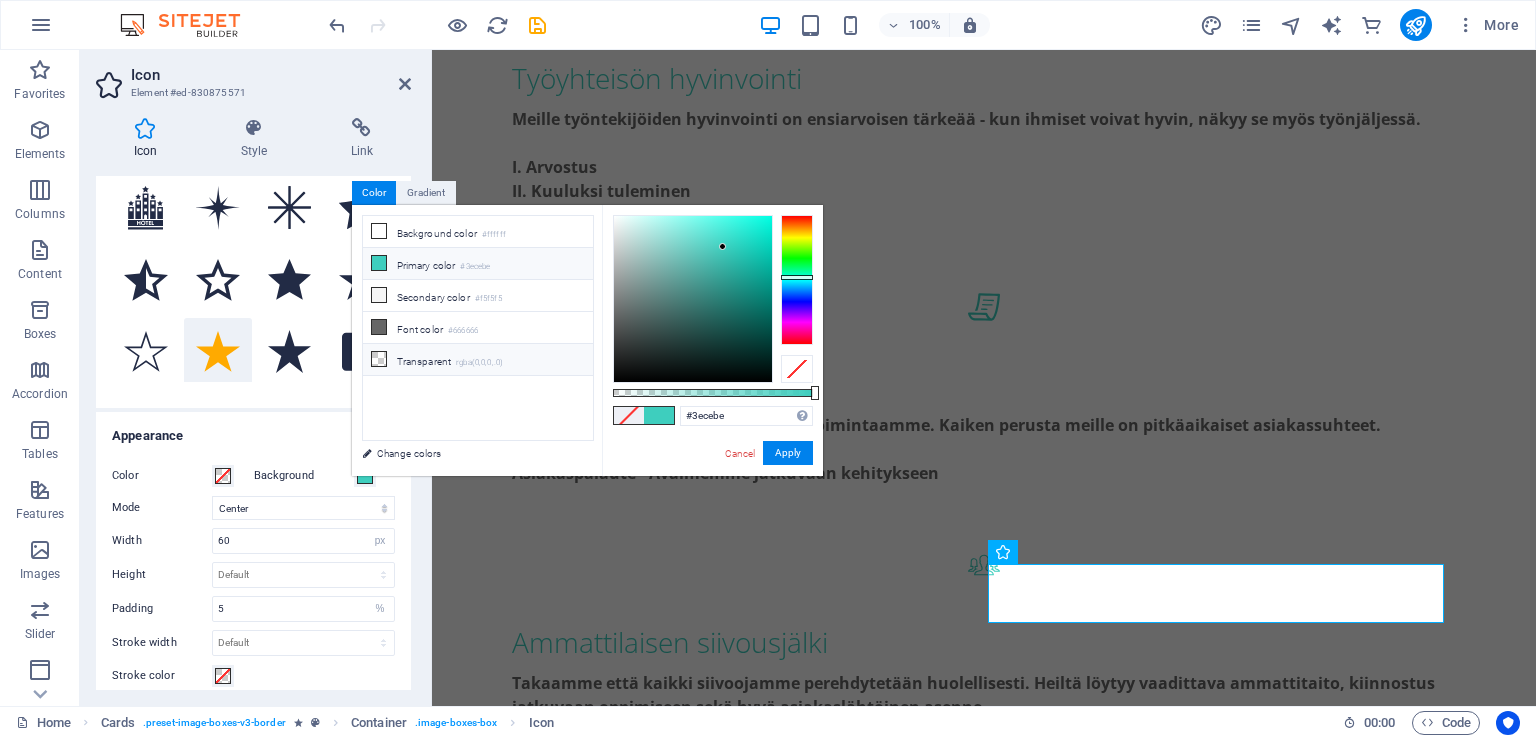 click on "Transparent
rgba(0,0,0,.0)" at bounding box center [478, 360] 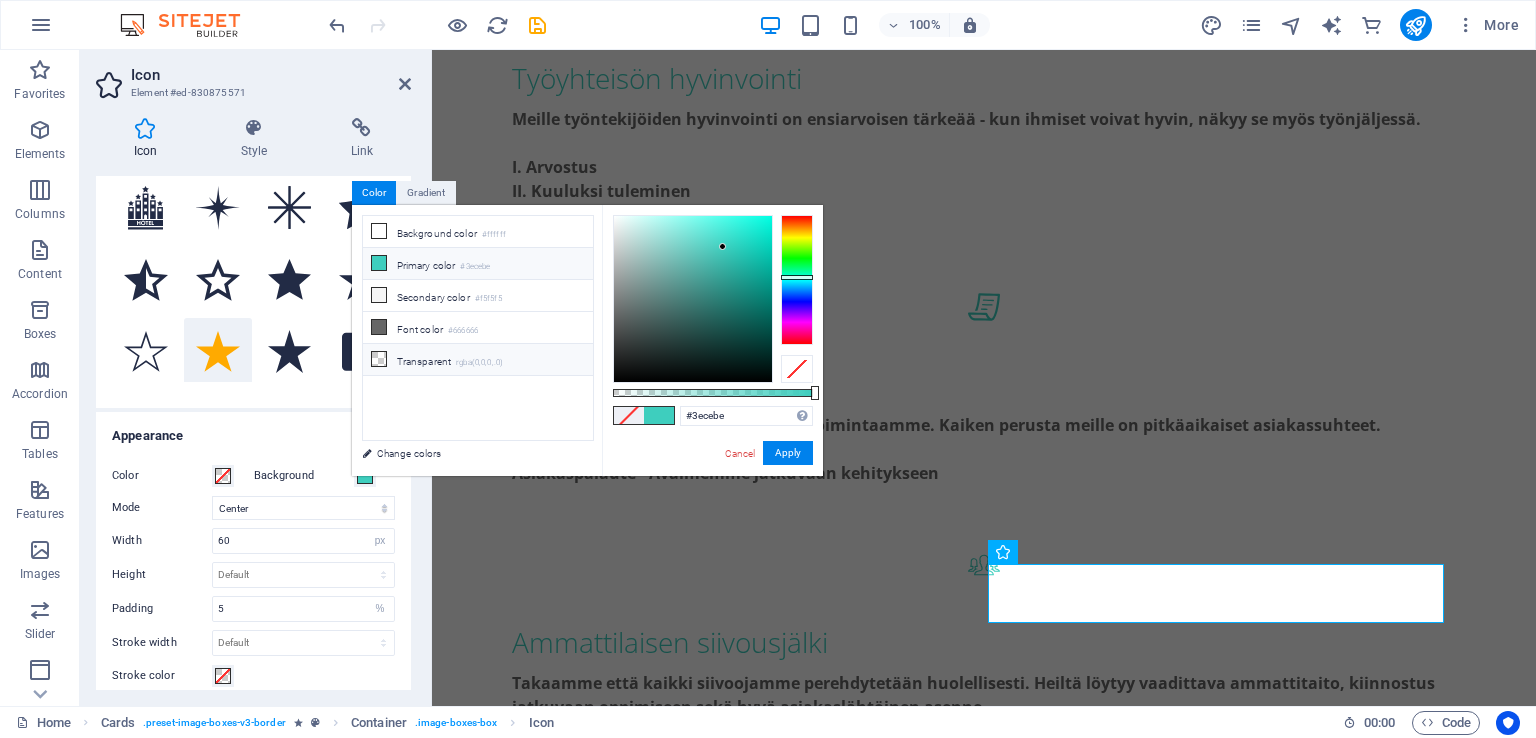 type on "rgba(0, 0, 0, 0)" 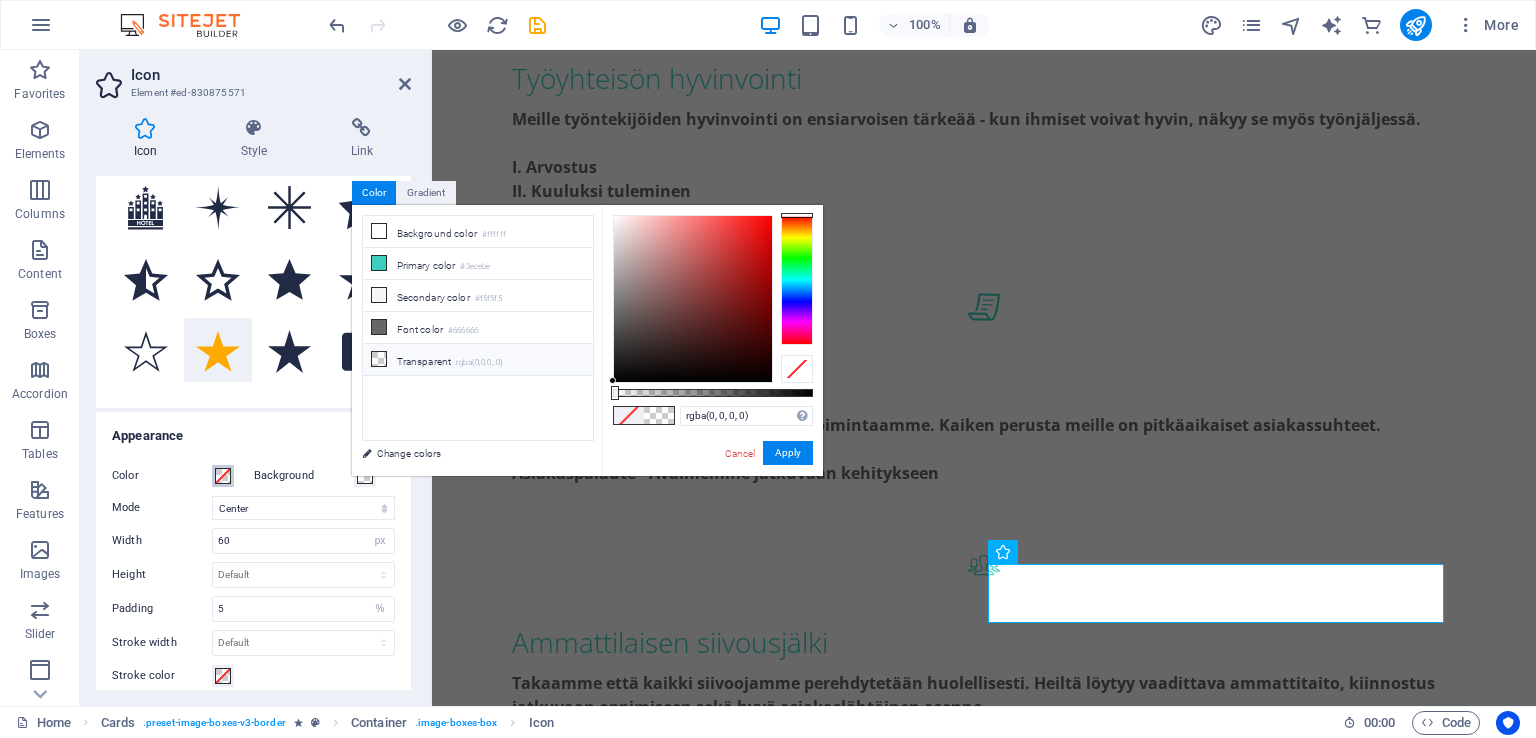 click at bounding box center [223, 476] 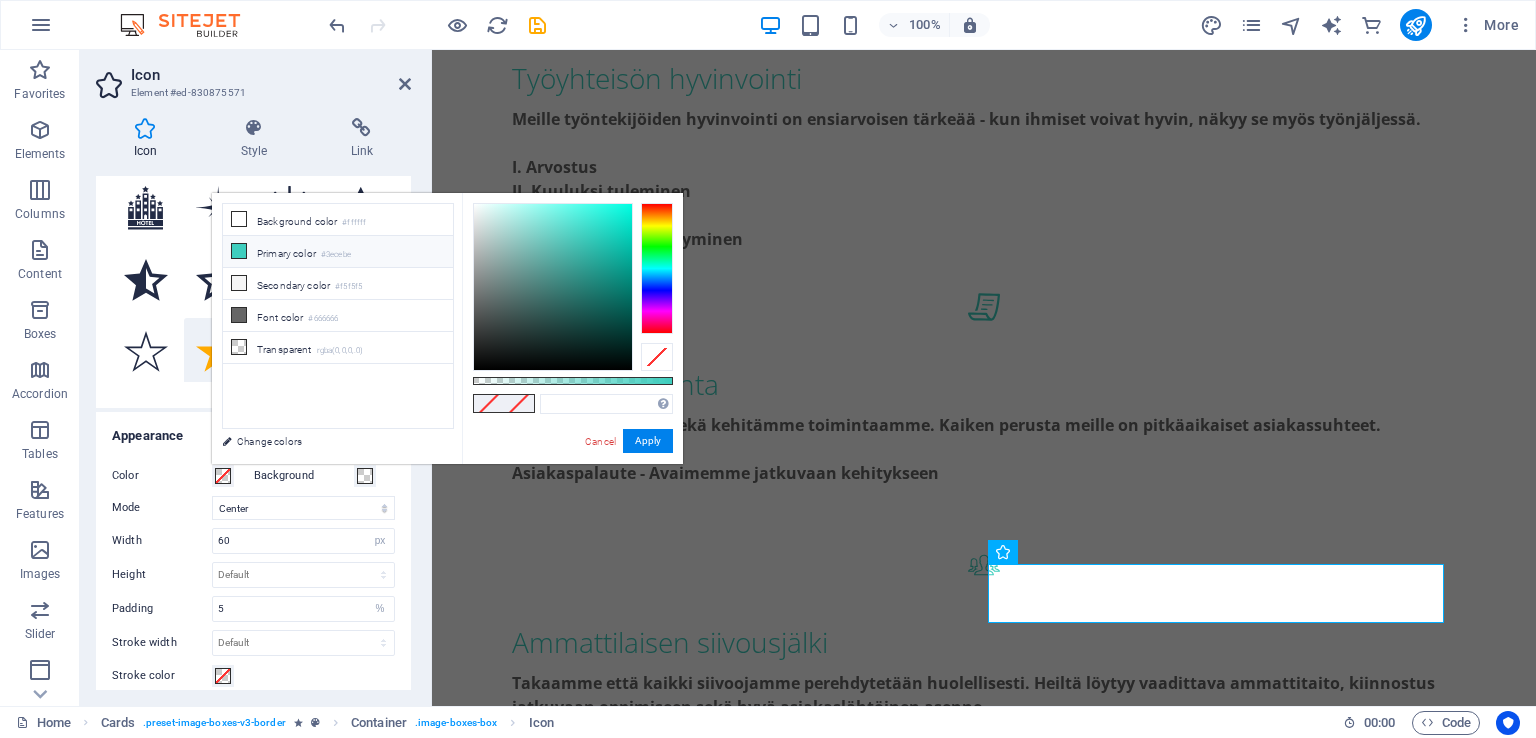 click on "Primary color
#3ecebe" at bounding box center (338, 252) 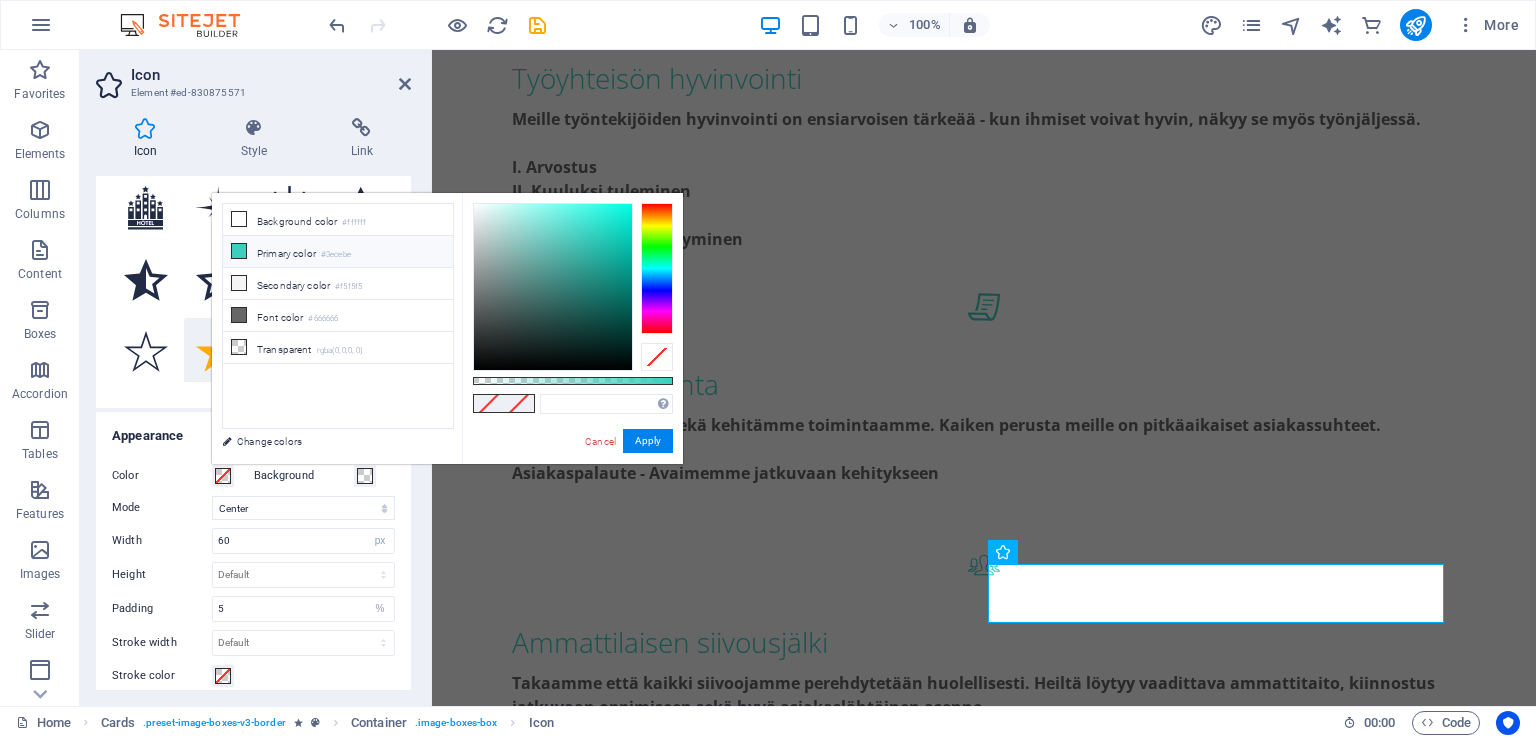 type on "#3ecebe" 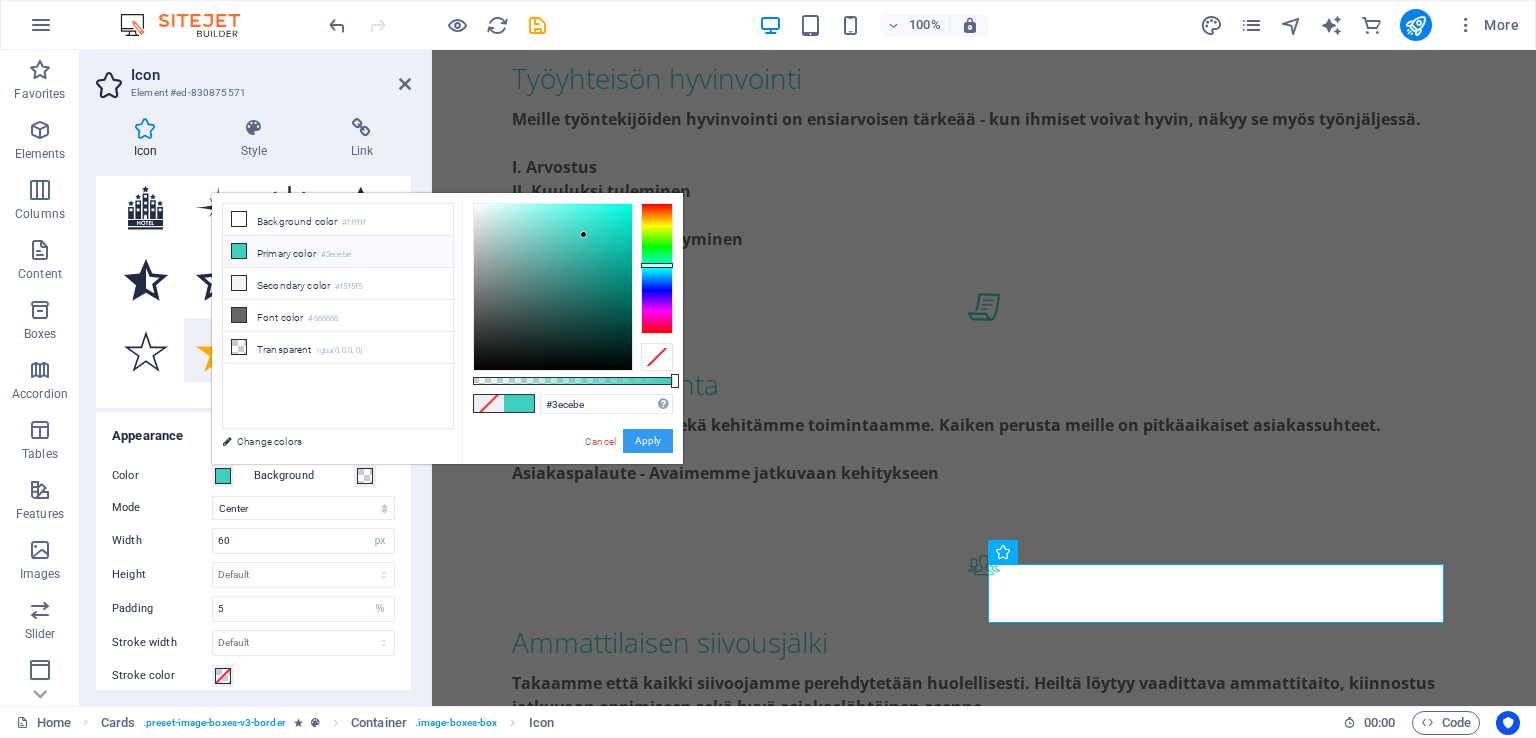 click on "Apply" at bounding box center [648, 441] 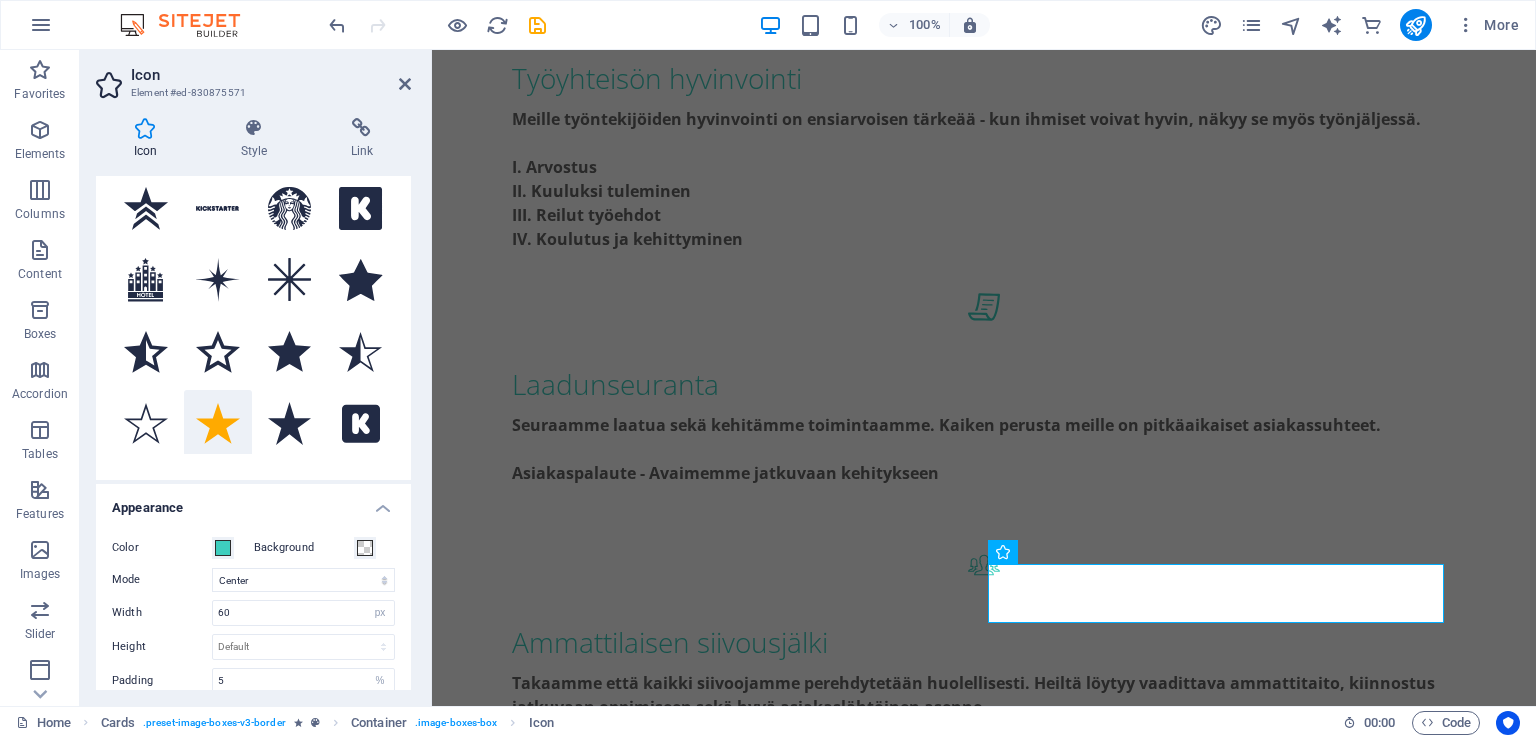 scroll, scrollTop: 100, scrollLeft: 0, axis: vertical 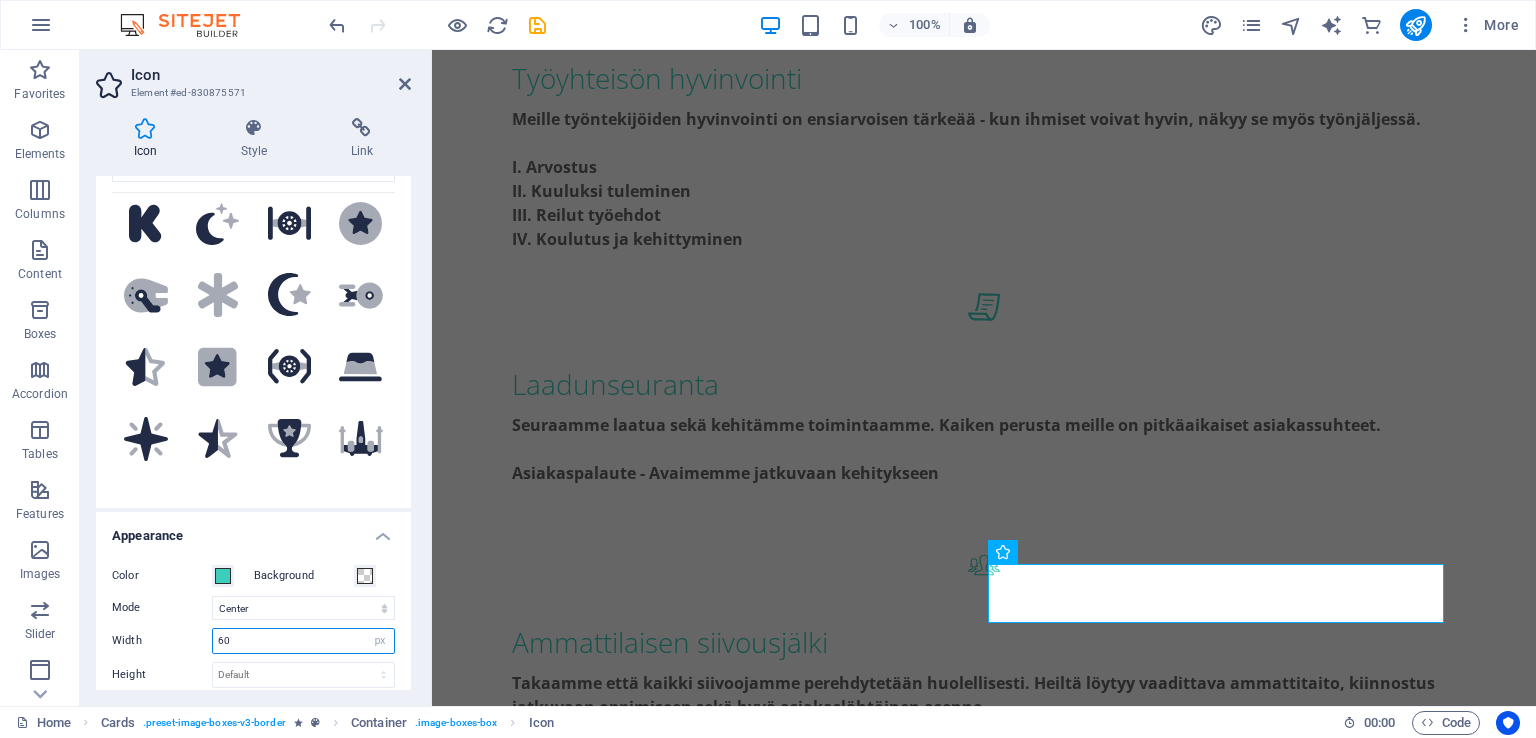 click on "60" at bounding box center (303, 641) 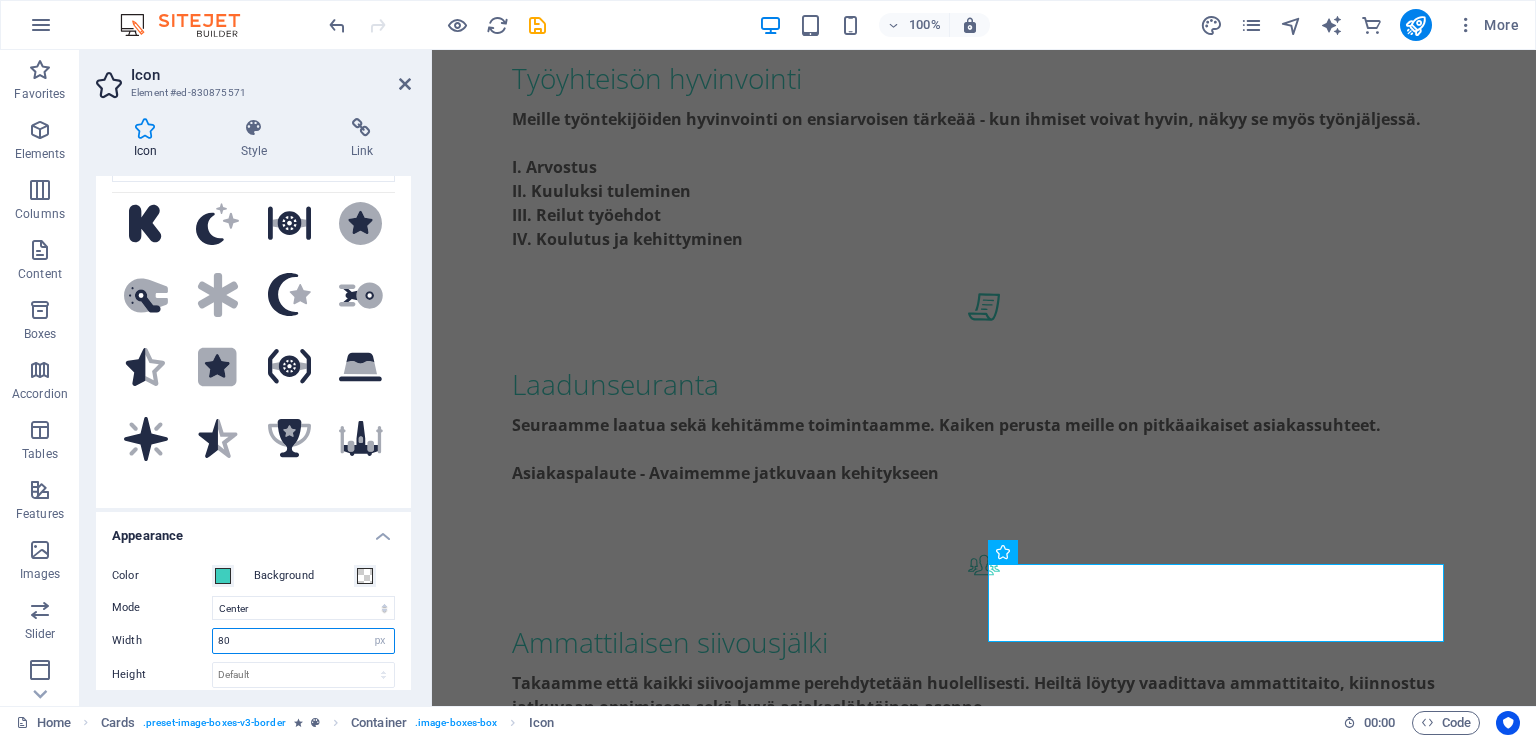 click on "80" at bounding box center [303, 641] 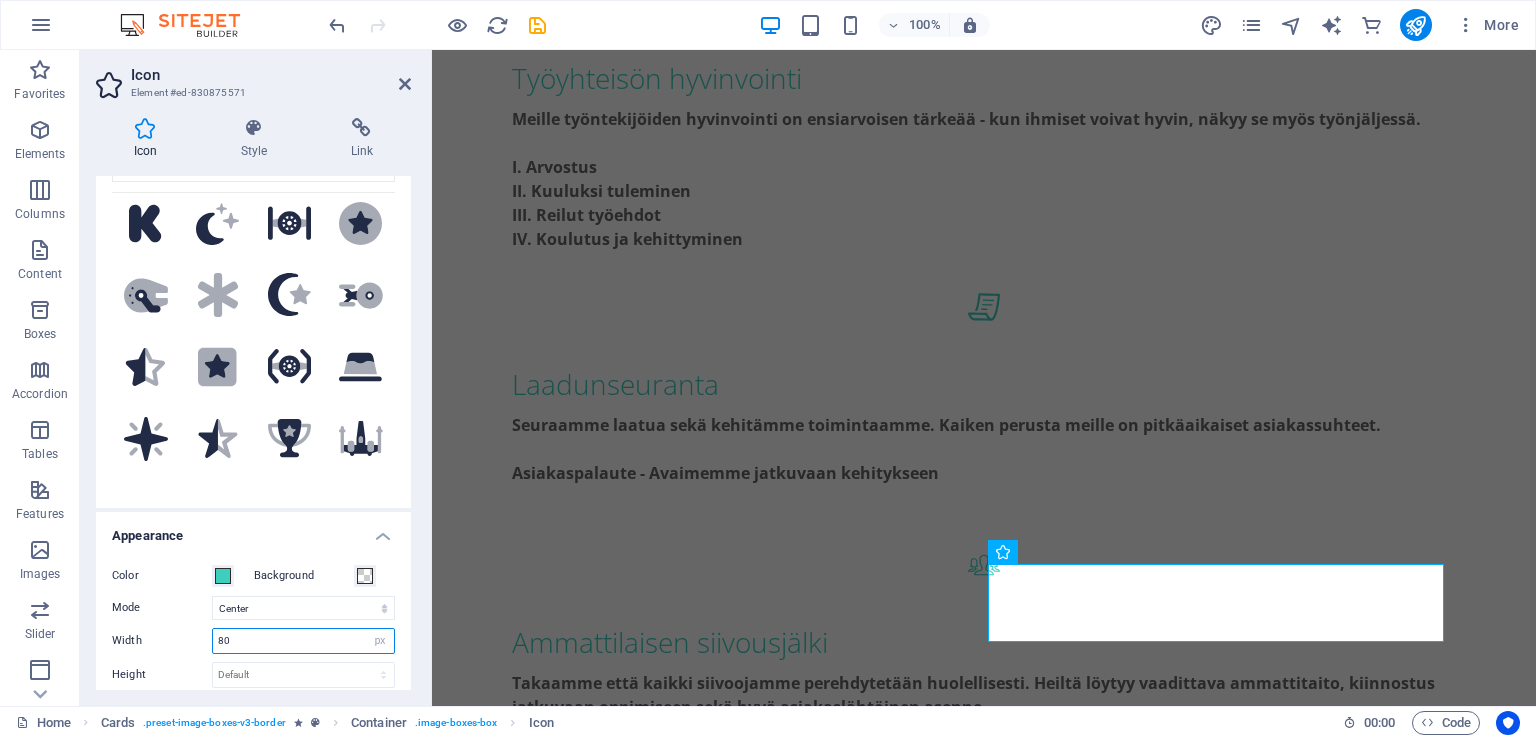click on "80" at bounding box center (303, 641) 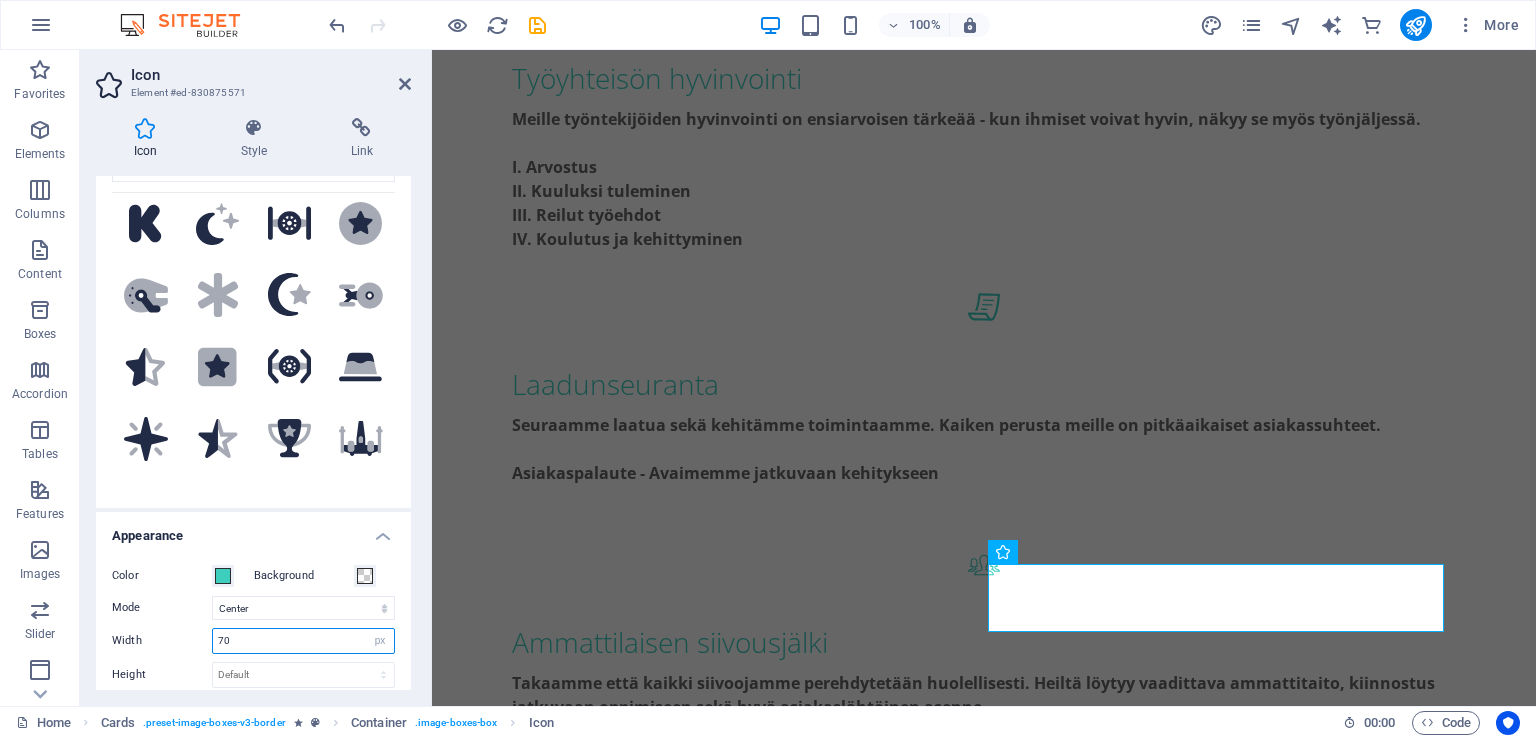 type on "70" 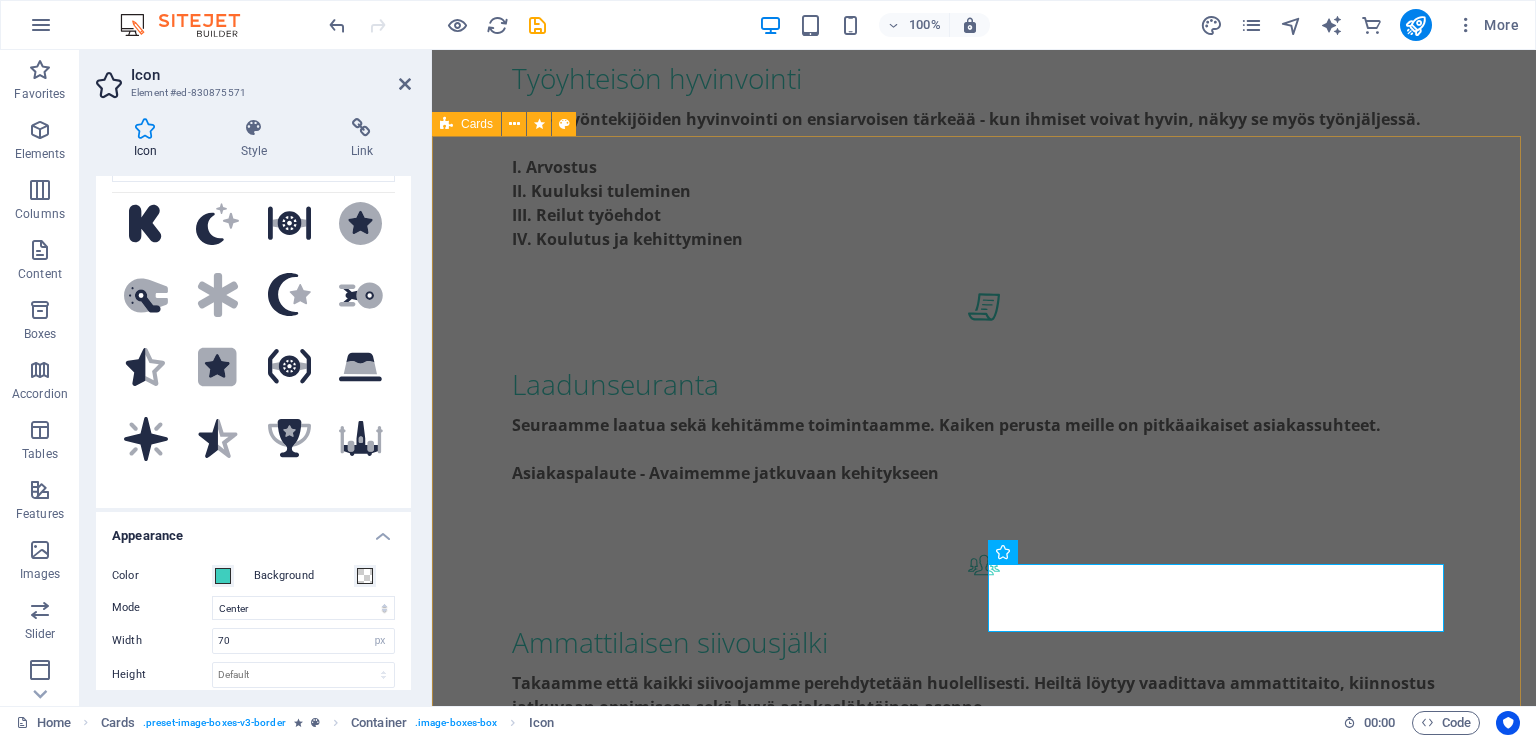 click on "Työyhteisön hyvinvointi Meille työntekijöiden hyvinvointi on ensiarvoisen tärkeää - kun ihmiset voivat hyvin, näkyy se myös työnjäljessä. Arvostus Kuuluksi tuleminen Reilut työehdot Koulutus ja kehittyminen Työyhteisön hyvinvointi Meille työntekijöiden hyvinvointi on ensiarvoisen tärkeää - kun ihmiset voivat hyvin, näkyy se myös työnjäljessä. Arvostus Kuuluksi tuleminen Reilut työehdot Koulutus ja kehittyminen Työyhteisön hyvinvointi Meille työntekijöiden hyvinvointi on ensiarvoisen tärkeää - kun ihmiset voivat hyvin, näkyy se myös työnjäljessä. Arvostus Kuuluksi tuleminen Reilut työehdot Koulutus ja kehittyminen Työyhteisön hyvinvointi Meille työntekijöiden hyvinvointi on ensiarvoisen tärkeää - kun ihmiset voivat hyvin, näkyy se myös työnjäljessä. Arvostus Kuuluksi tuleminen Reilut työehdot Koulutus ja kehittyminen" at bounding box center [984, 1828] 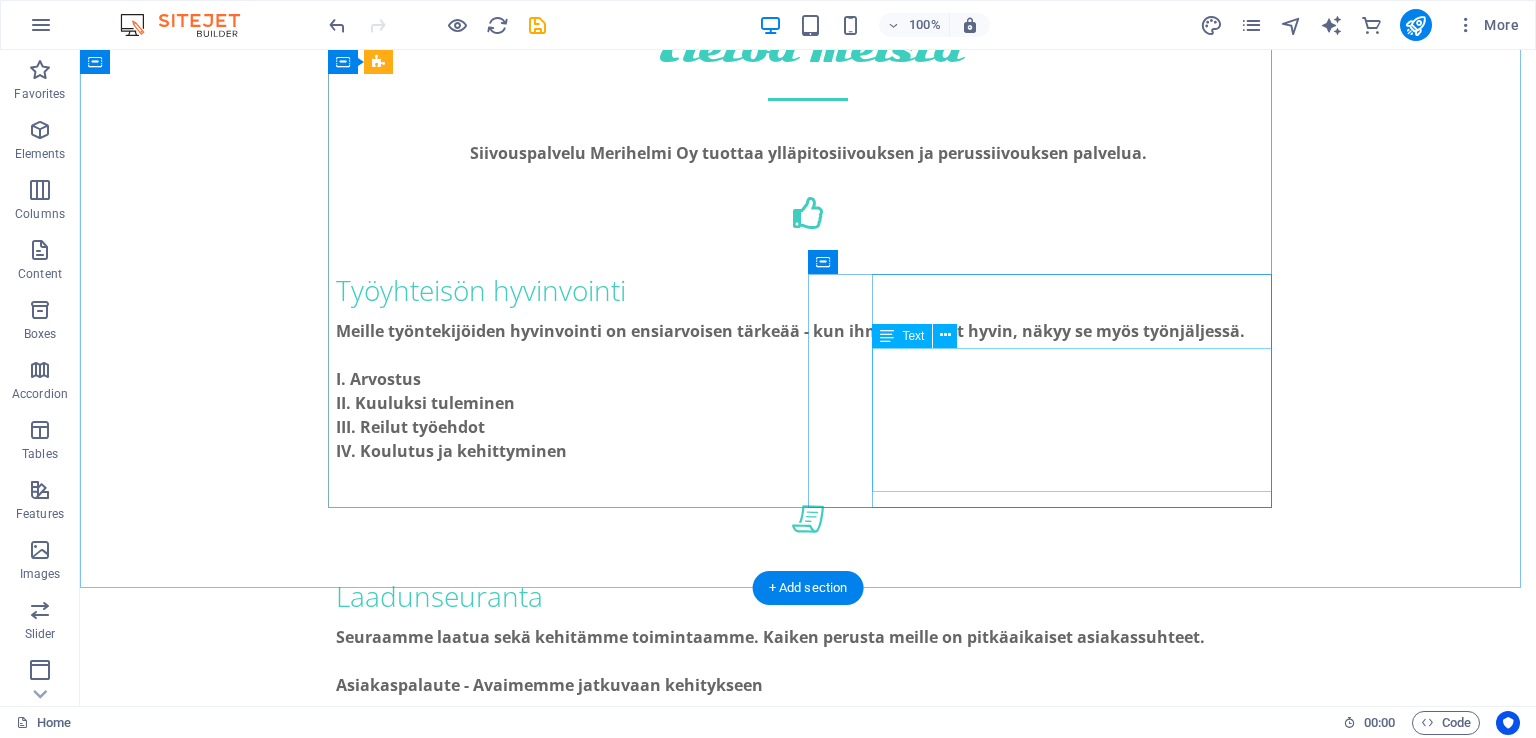 scroll, scrollTop: 1600, scrollLeft: 0, axis: vertical 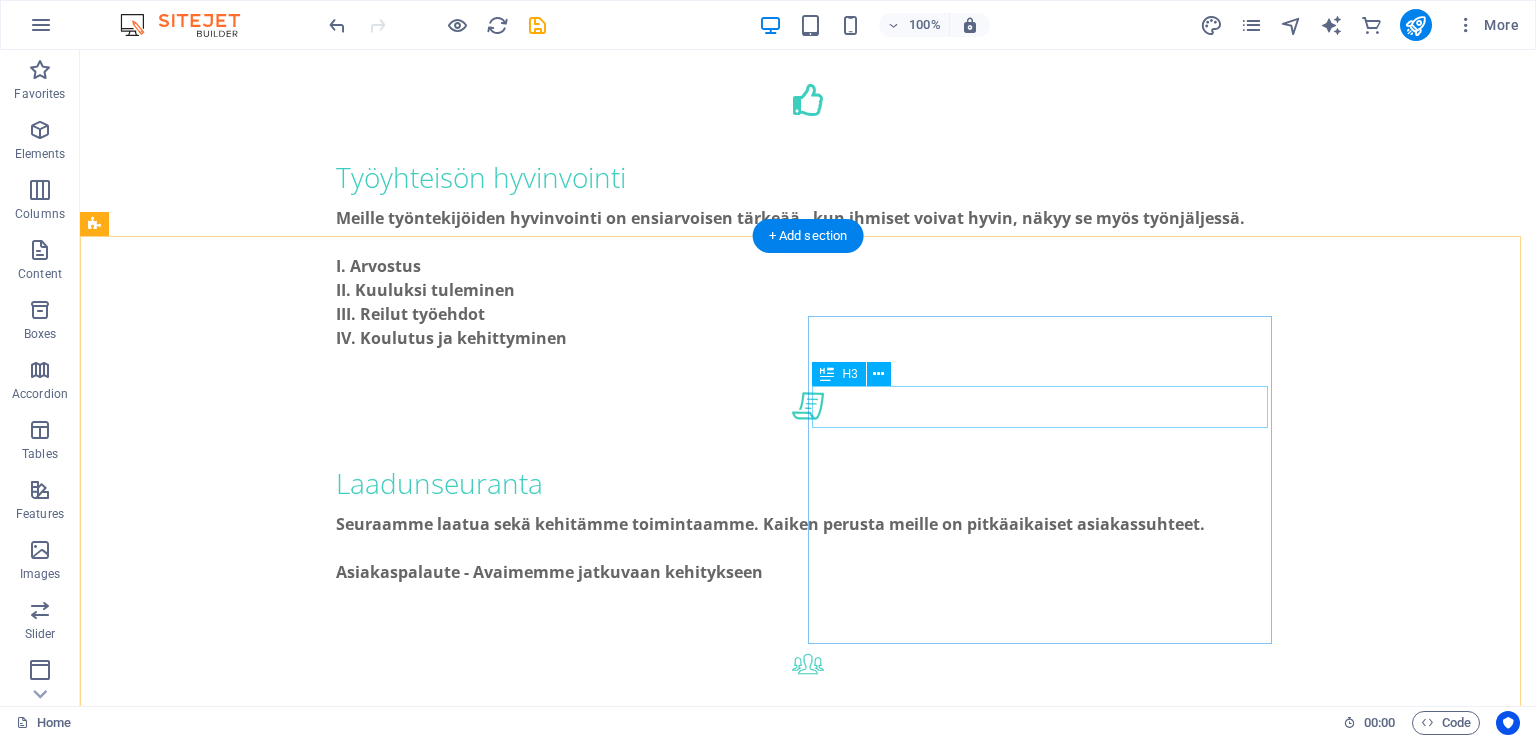 click on "Työyhteisön hyvinvointi" at bounding box center (328, 1691) 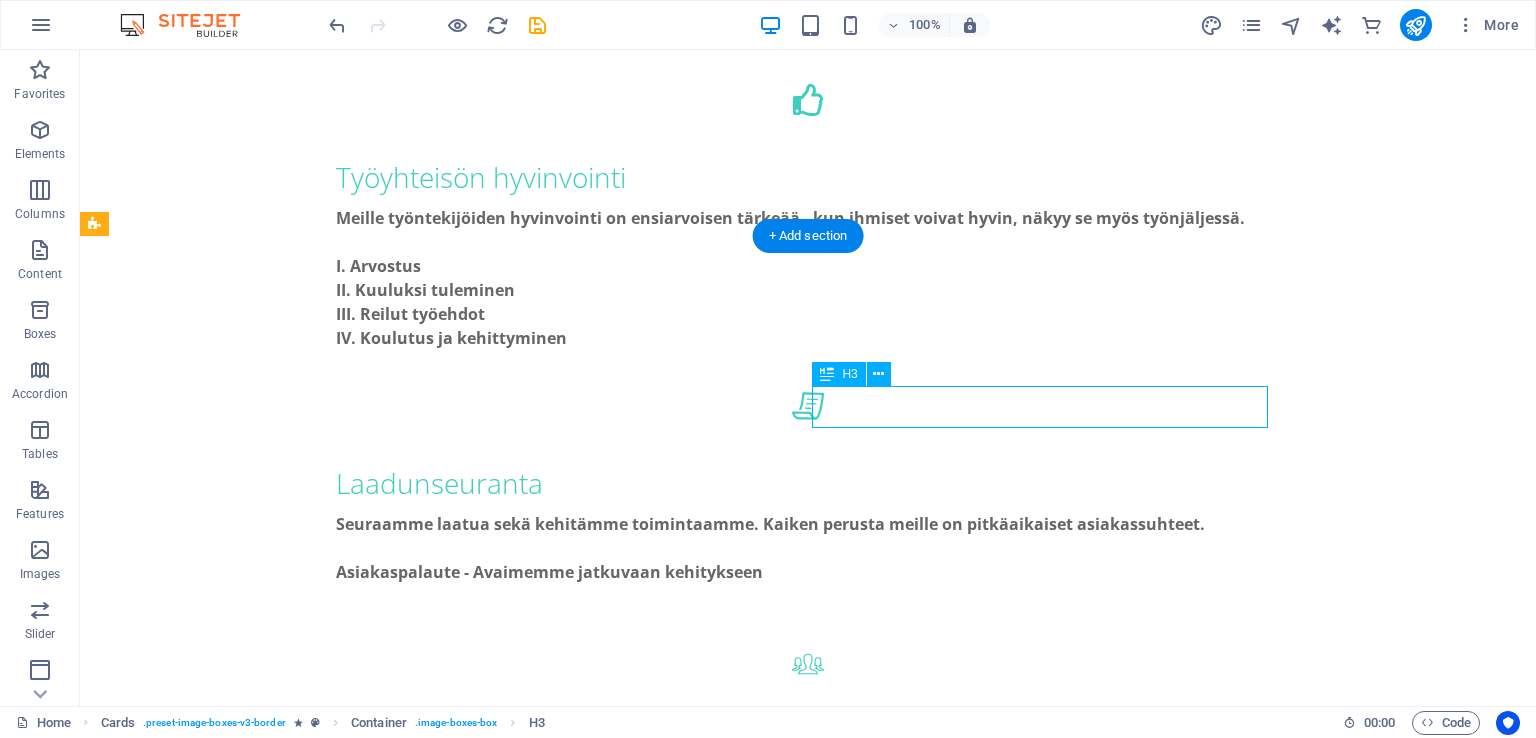click on "Työyhteisön hyvinvointi" at bounding box center (328, 1691) 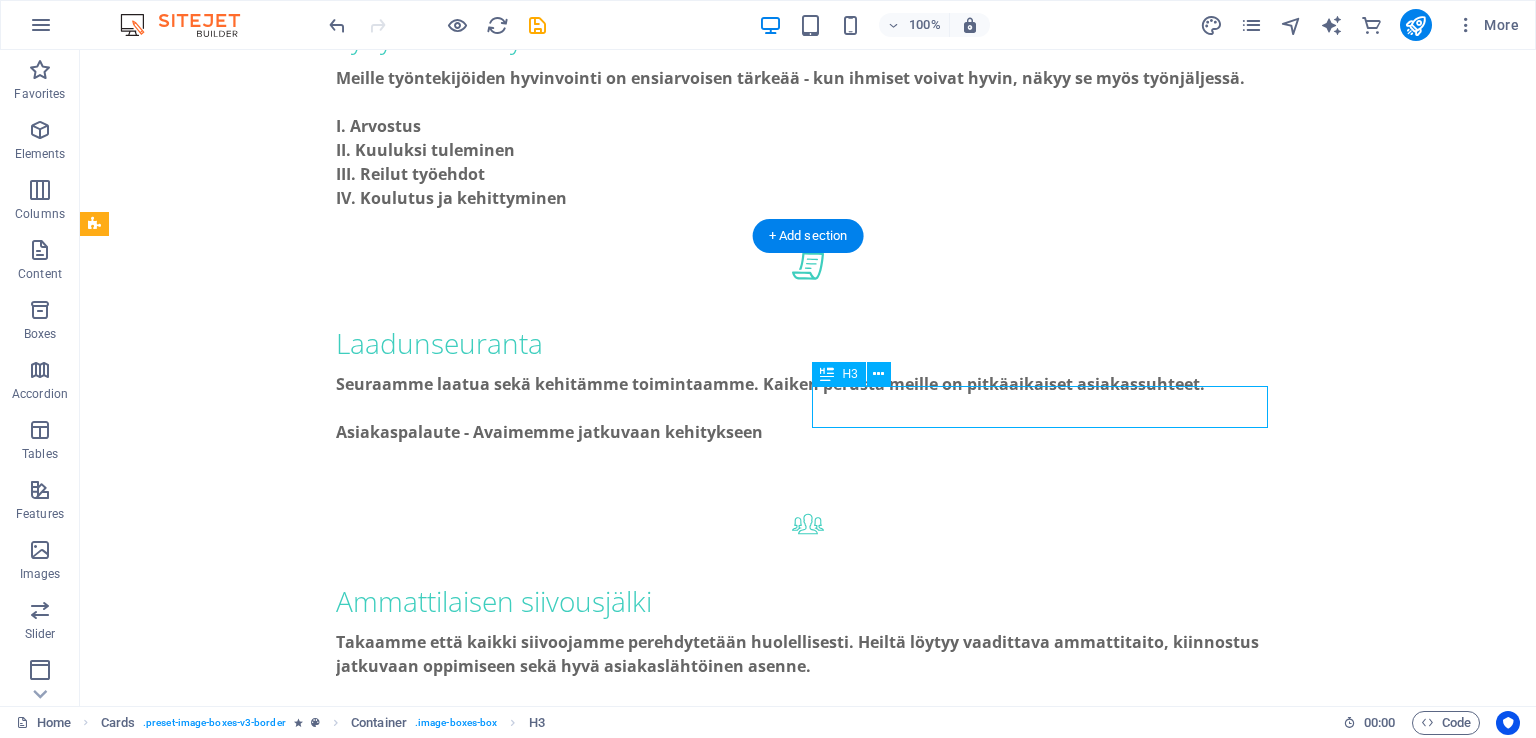 scroll, scrollTop: 1459, scrollLeft: 0, axis: vertical 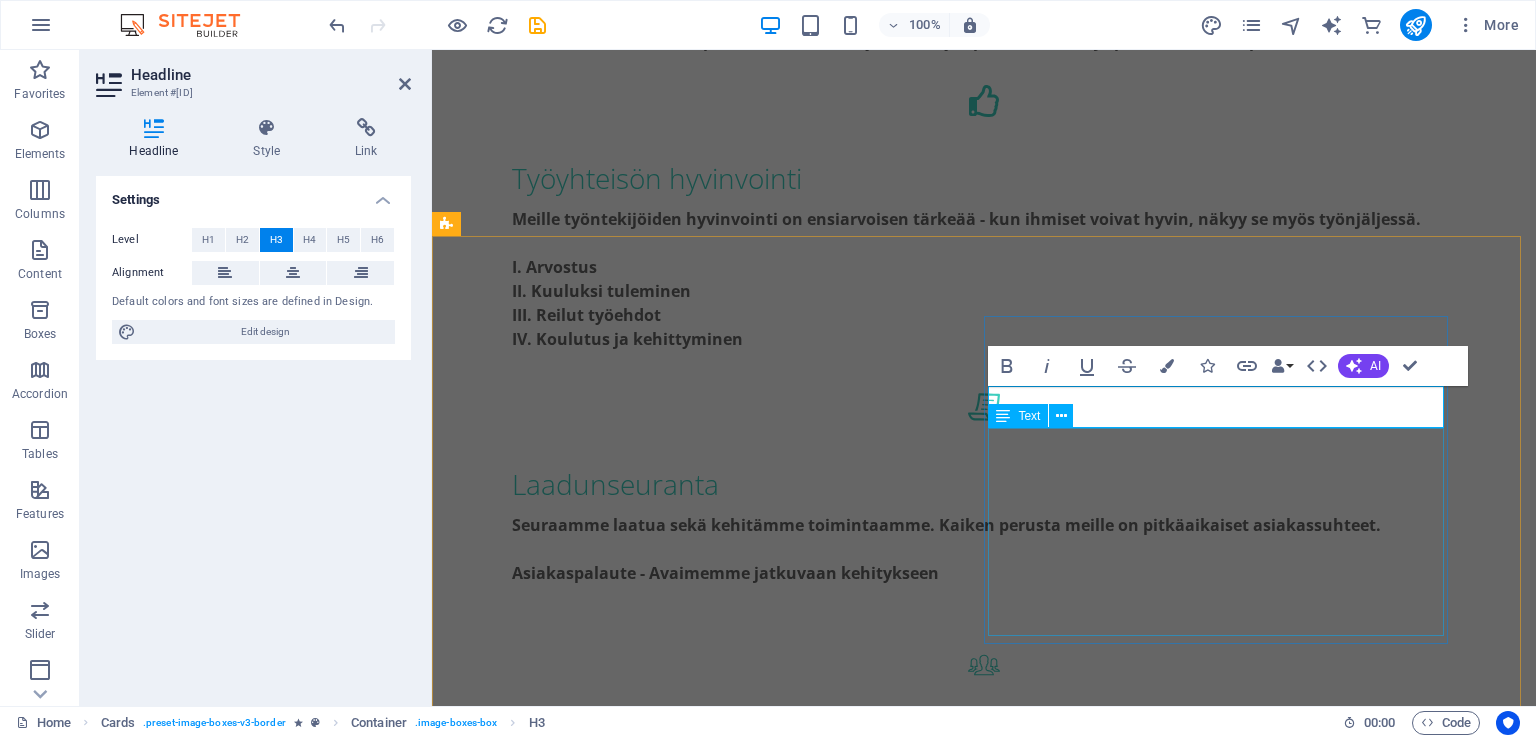 type 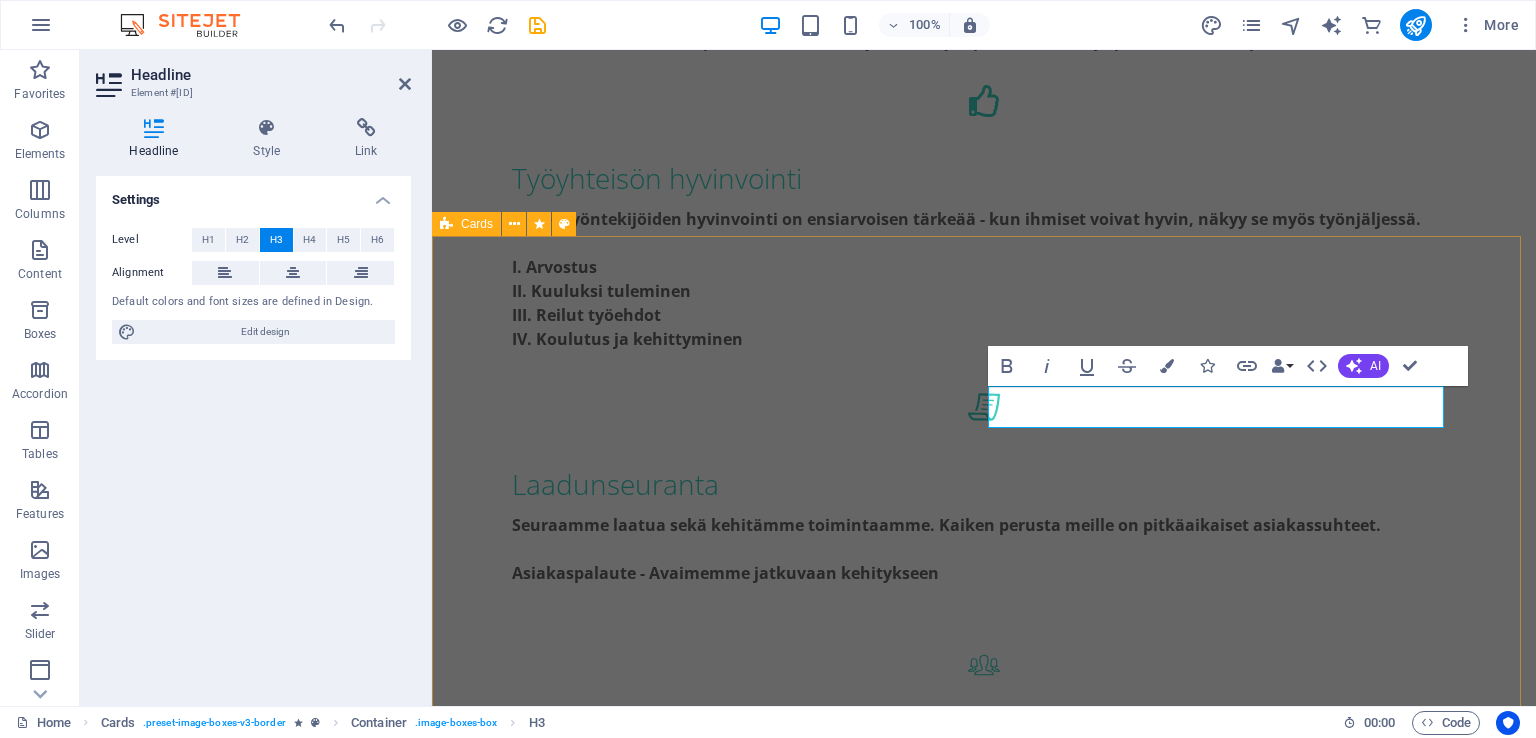 click on "Työyhteisön hyvinvointi Meille työntekijöiden hyvinvointi on ensiarvoisen tärkeää - kun ihmiset voivat hyvin, näkyy se myös työnjäljessä. Arvostus Kuuluksi tuleminen Reilut työehdot Koulutus ja kehittyminen Työyhteisön hyvinvointi Meille työntekijöiden hyvinvointi on ensiarvoisen tärkeää - kun ihmiset voivat hyvin, näkyy se myös työnjäljessä. Arvostus Kuuluksi tuleminen Reilut työehdot Koulutus ja kehittyminen Työyhteisön hyvinvointi Meille työntekijöiden hyvinvointi on ensiarvoisen tärkeää - kun ihmiset voivat hyvin, näkyy se myös työnjäljessä. Arvostus Kuuluksi tuleminen Reilut työehdot Koulutus ja kehittyminen Työyhteisön hyvinvointi Meille työntekijöiden hyvinvointi on ensiarvoisen tärkeää - kun ihmiset voivat hyvin, näkyy se myös työnjäljessä. Arvostus Kuuluksi tuleminen Reilut työehdot Koulutus ja kehittyminen" at bounding box center [984, 1928] 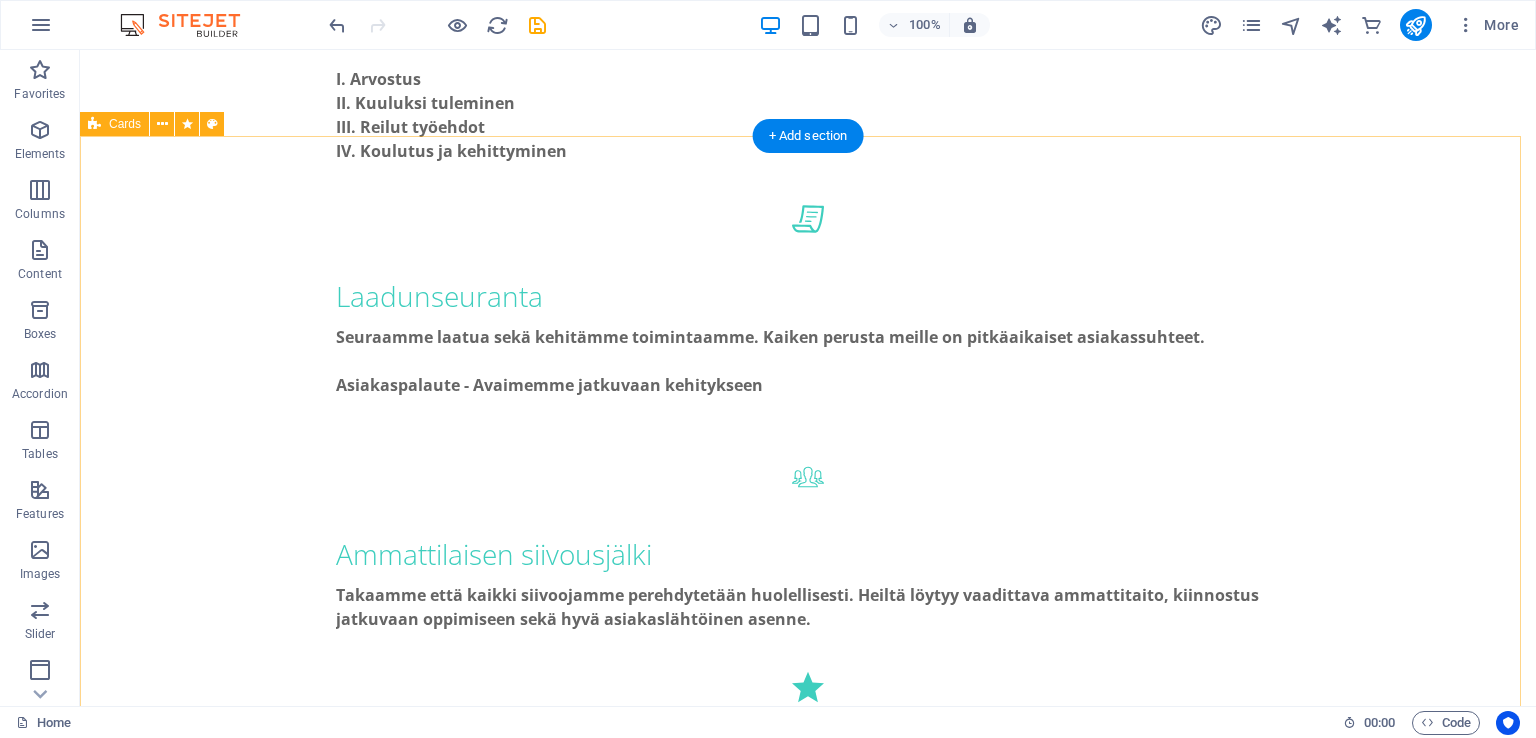 scroll, scrollTop: 2000, scrollLeft: 0, axis: vertical 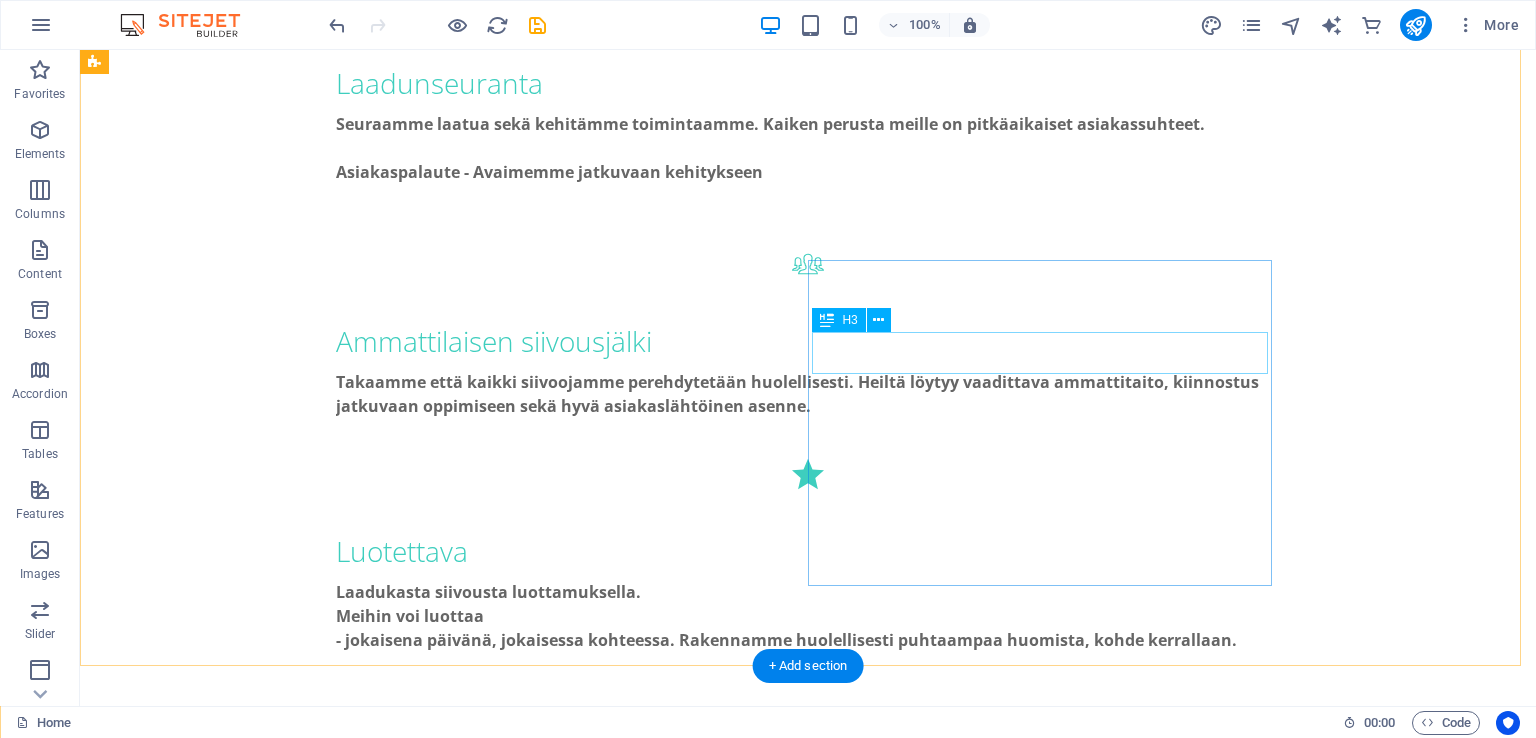 click on "Työyhteisön hyvinvointi" at bounding box center (328, 1969) 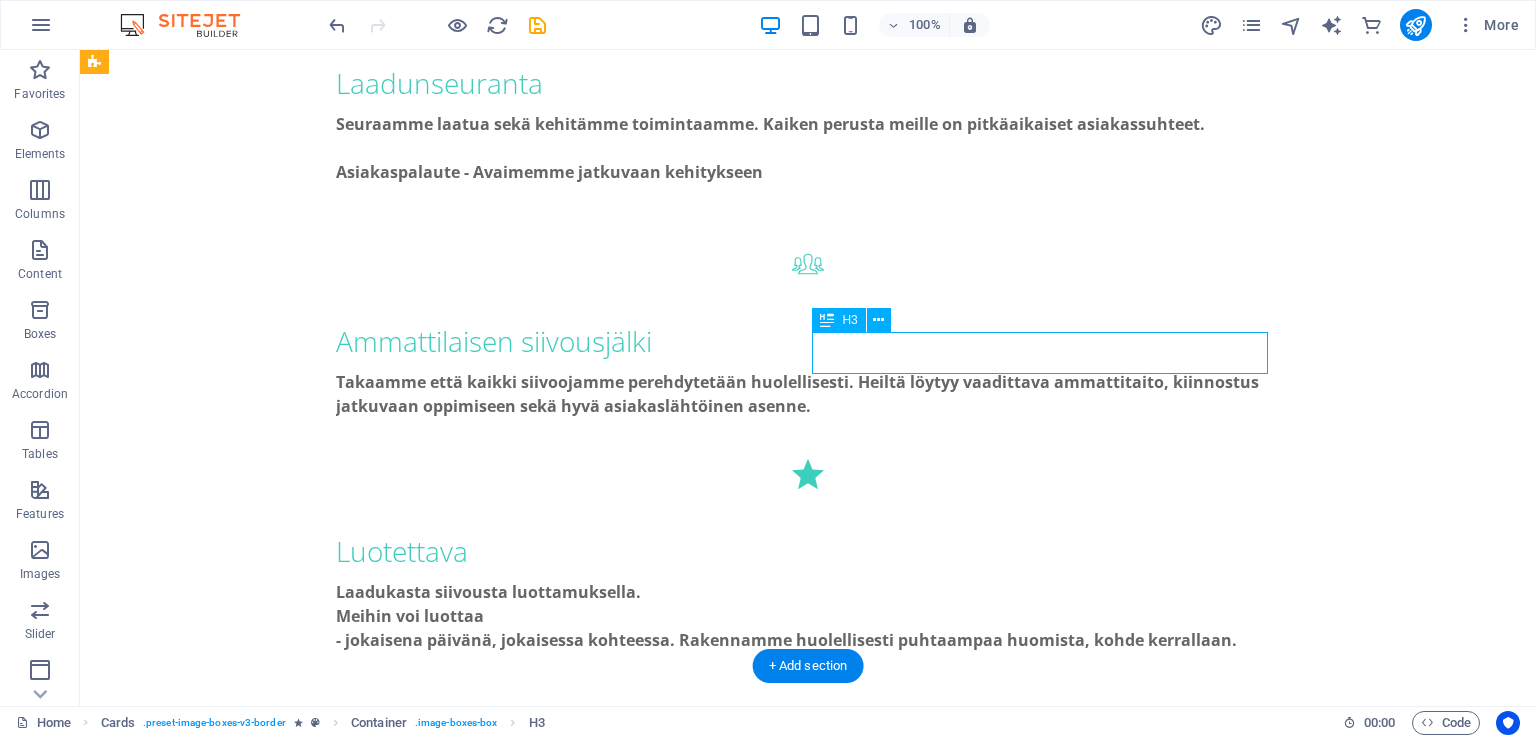 drag, startPoint x: 1072, startPoint y: 359, endPoint x: 722, endPoint y: 357, distance: 350.0057 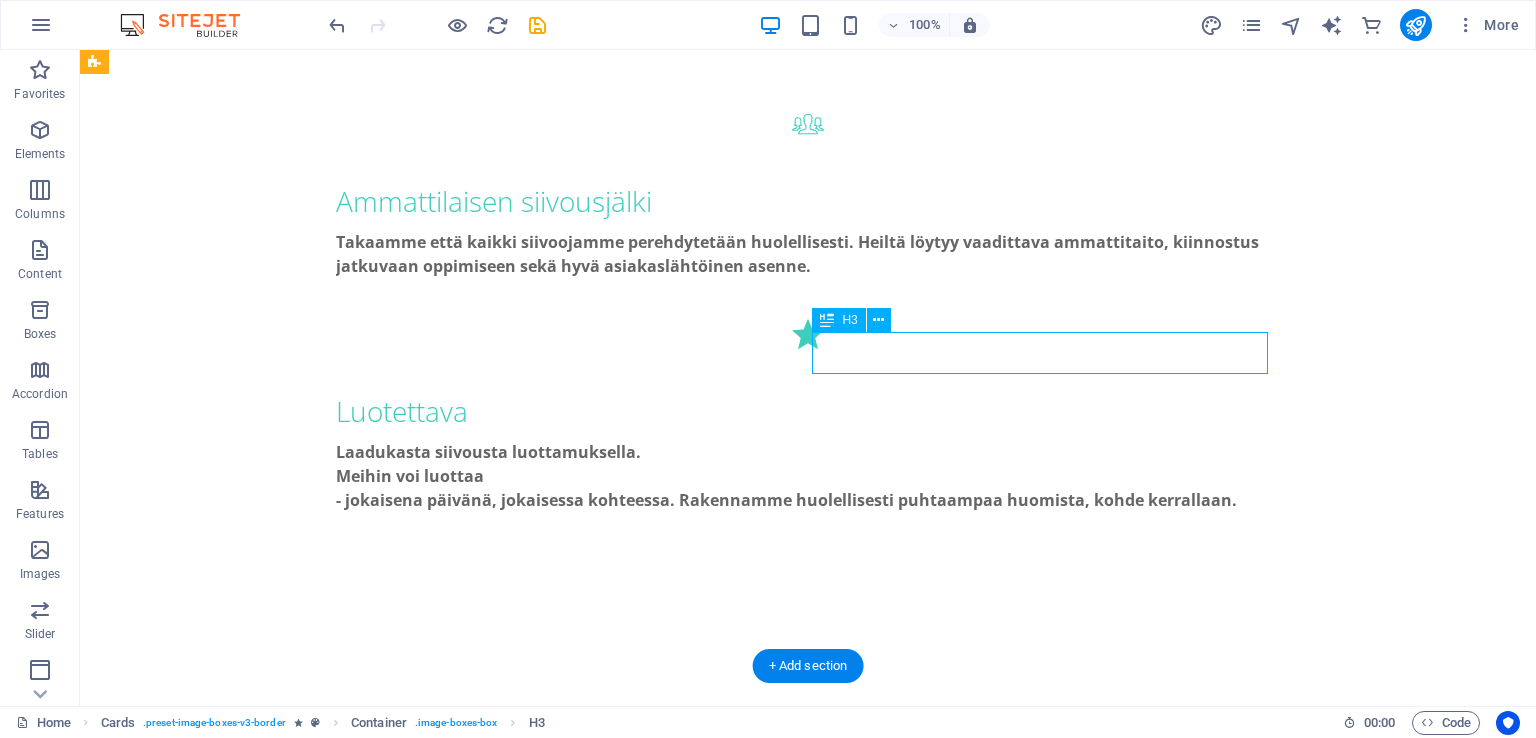 scroll, scrollTop: 1859, scrollLeft: 0, axis: vertical 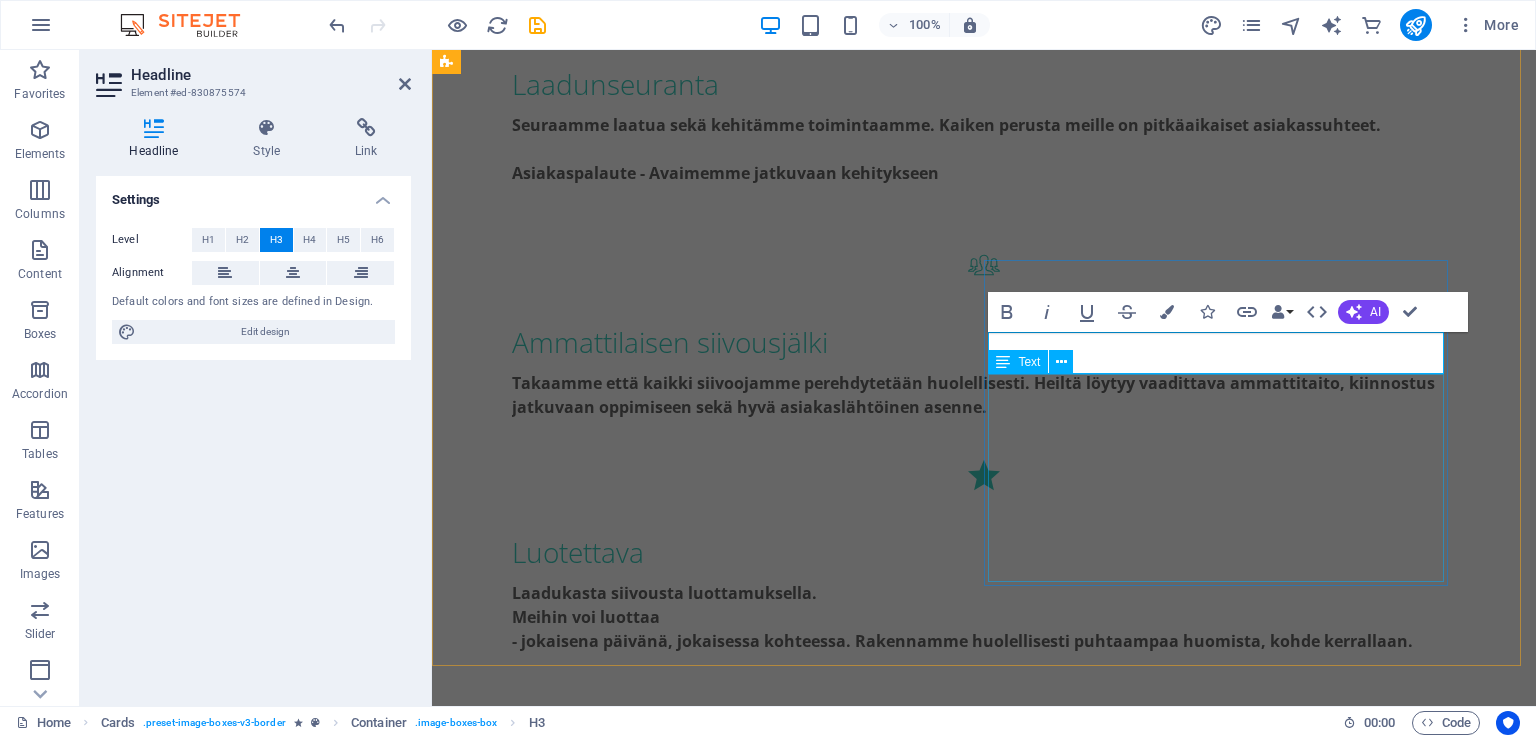 type 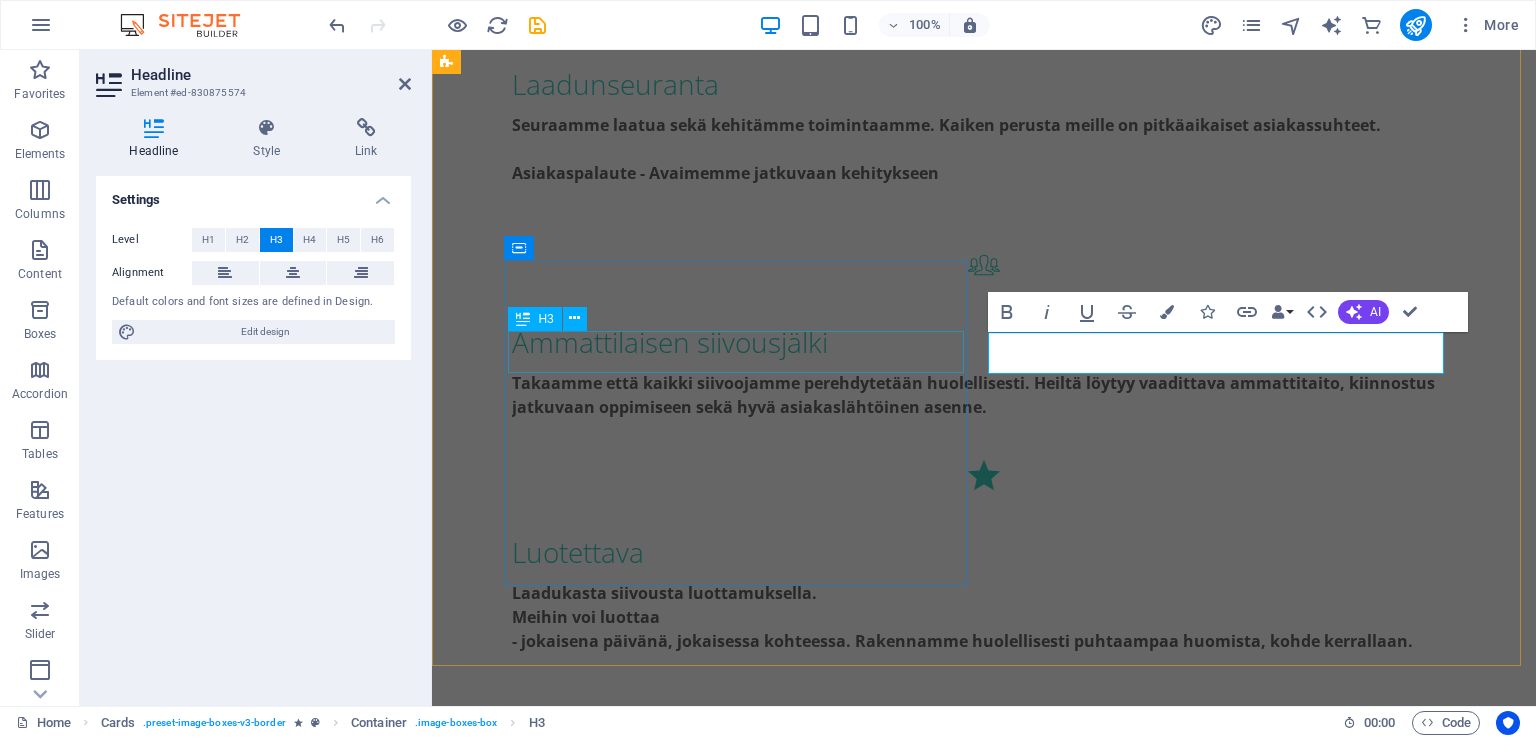 click on "Työyhteisön hyvinvointi" at bounding box center (680, 1630) 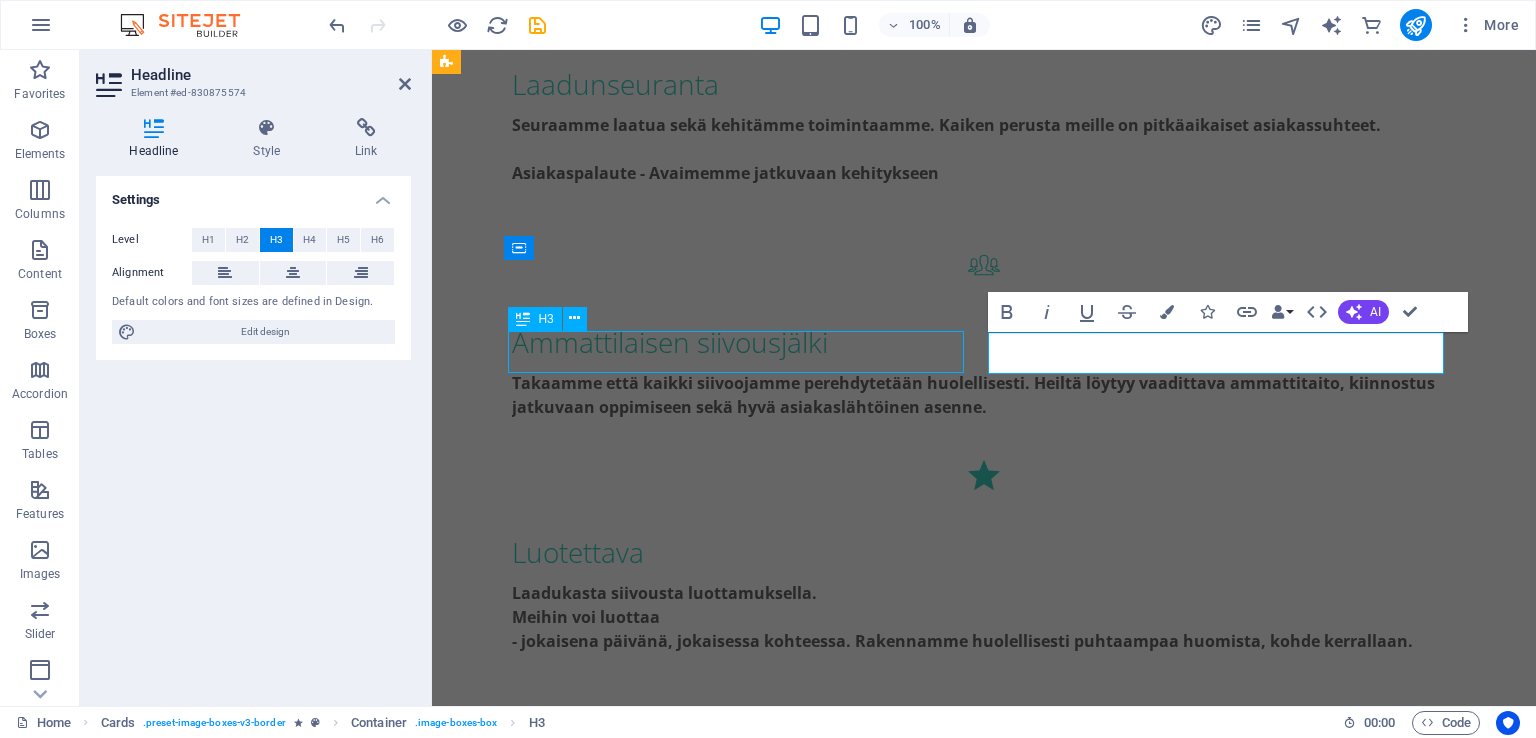 click on "Työyhteisön hyvinvointi" at bounding box center (680, 1630) 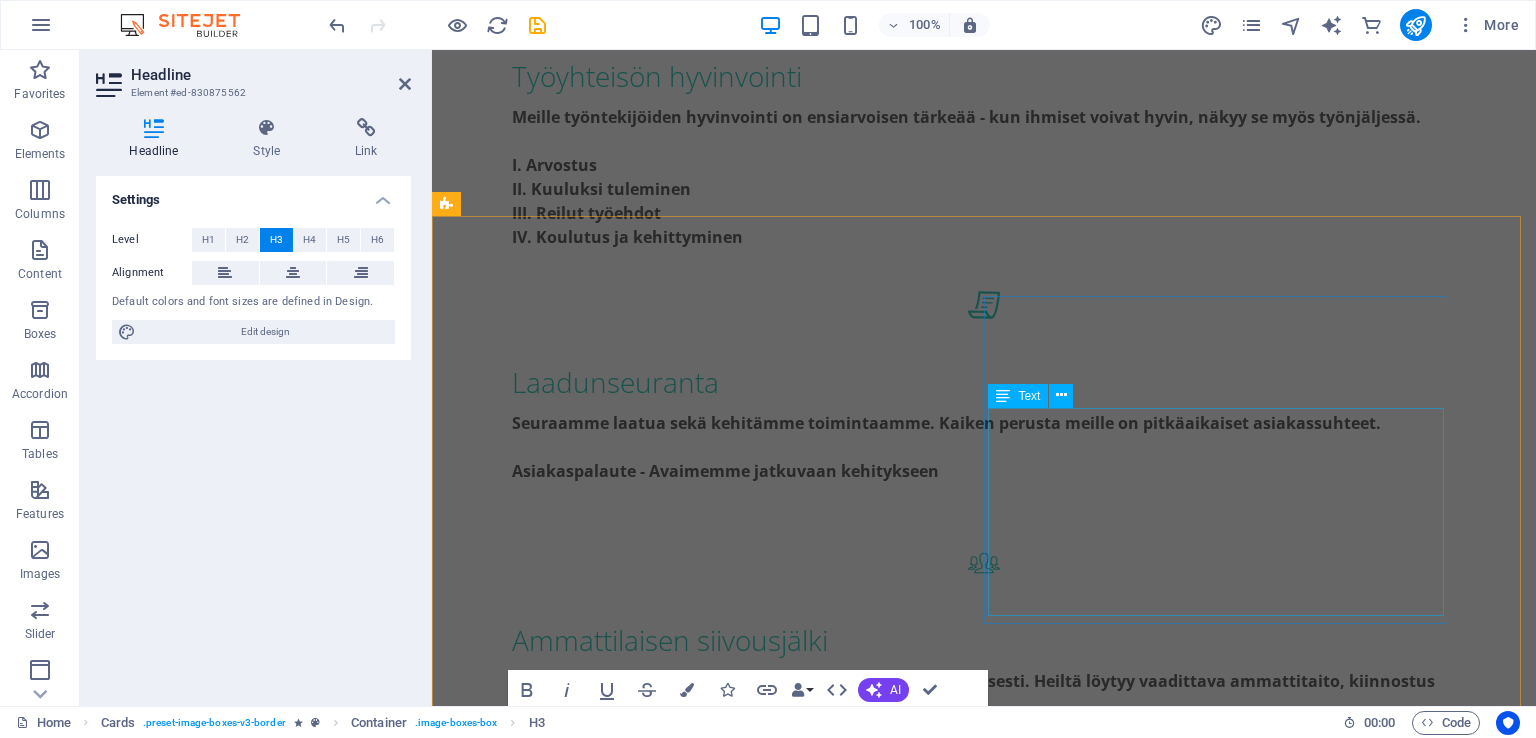 scroll, scrollTop: 1659, scrollLeft: 0, axis: vertical 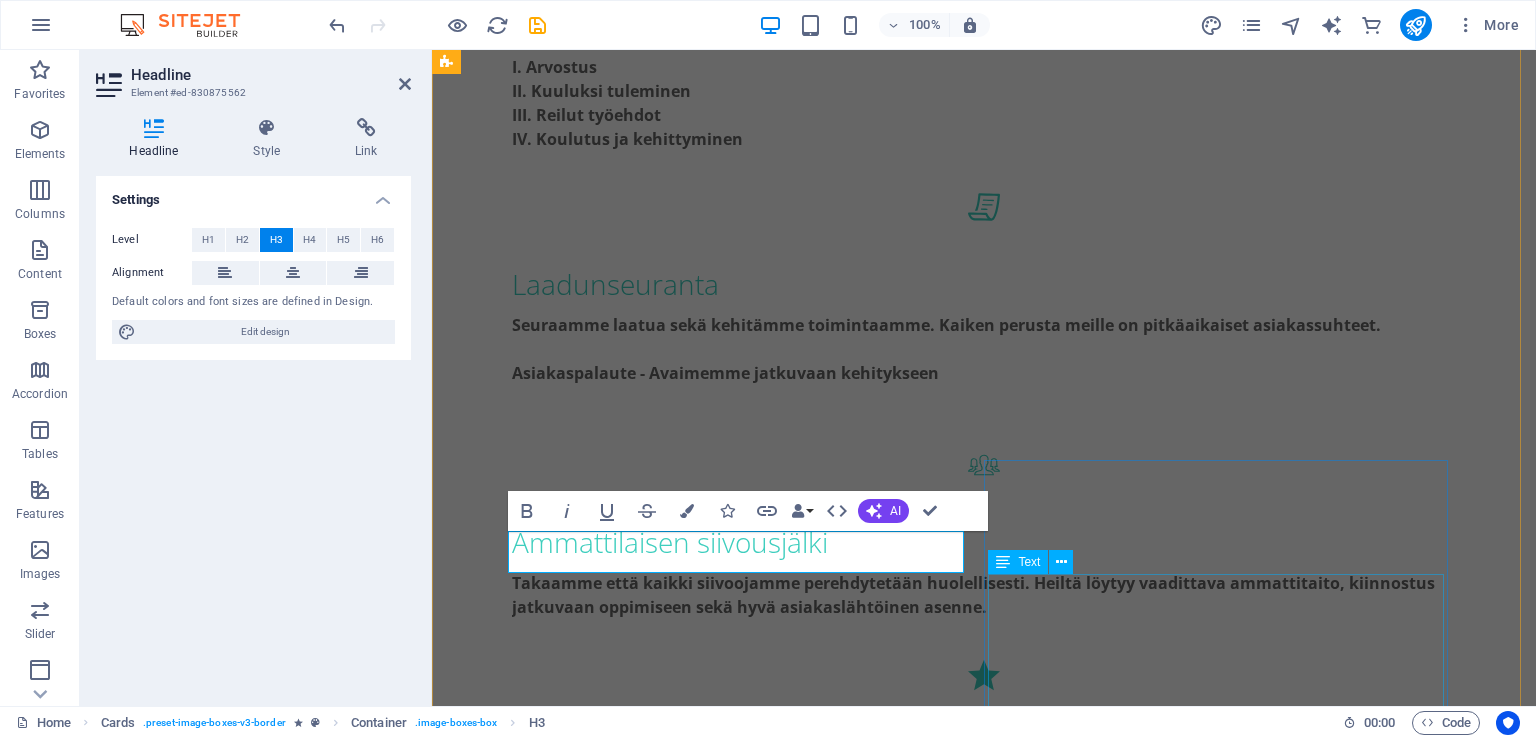type 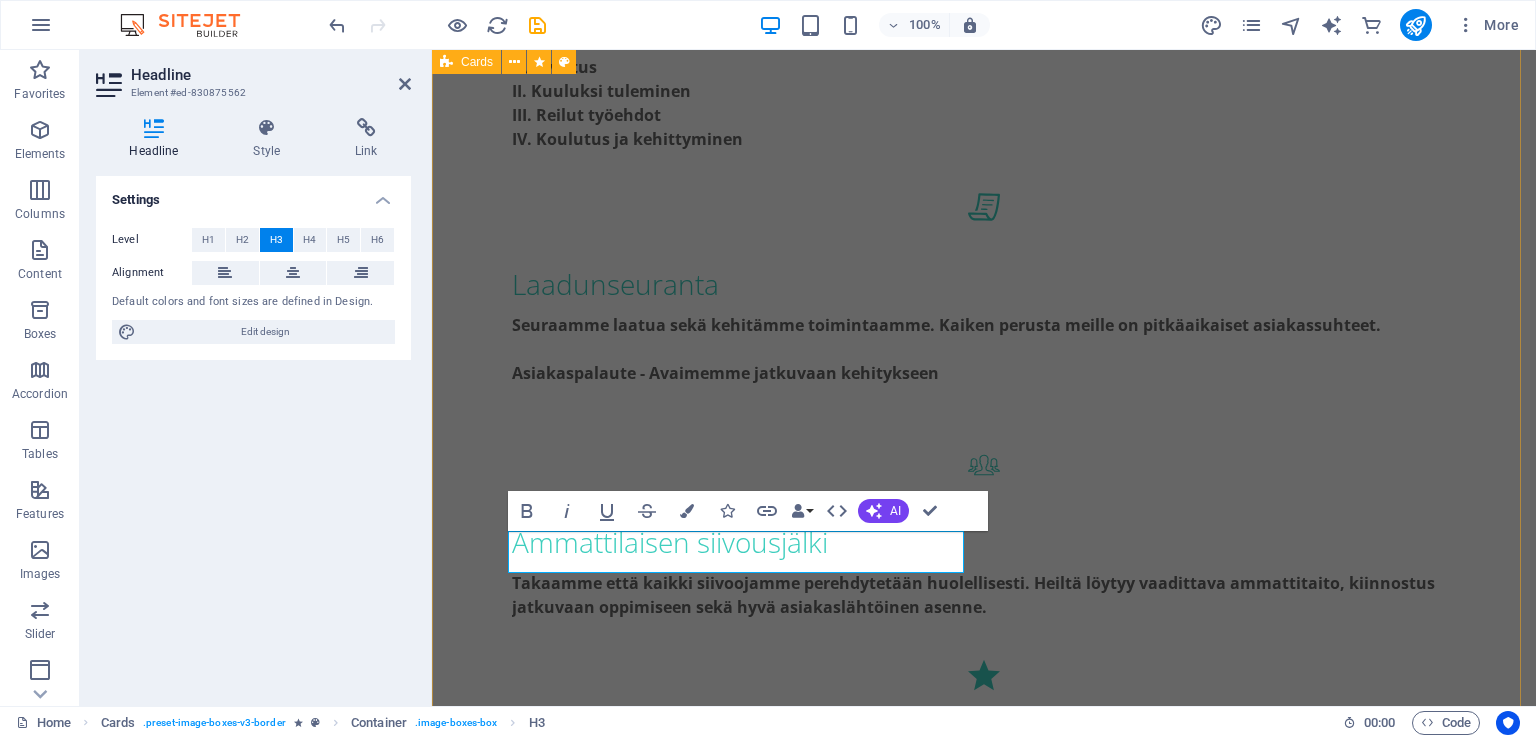 click on "Työyhteisön hyvinvointi Meille työntekijöiden hyvinvointi on ensiarvoisen tärkeää - kun ihmiset voivat hyvin, näkyy se myös työnjäljessä. Arvostus Kuuluksi tuleminen Reilut työehdot Koulutus ja kehittyminen Laadunseurata Meille työntekijöiden hyvinvointi on ensiarvoisen tärkeää - kun ihmiset voivat hyvin, näkyy se myös työnjäljessä. Arvostus Kuuluksi tuleminen Reilut työehdot Koulutus ja kehittyminen Ammattilaisen siivousjälki Meille työntekijöiden hyvinvointi on ensiarvoisen tärkeää - kun ihmiset voivat hyvin, näkyy se myös työnjäljessä. Arvostus Kuuluksi tuleminen Reilut työehdot Koulutus ja kehittyminen Luotettava Meille työntekijöiden hyvinvointi on ensiarvoisen tärkeää - kun ihmiset voivat hyvin, näkyy se myös työnjäljessä. Arvostus Kuuluksi tuleminen Reilut työehdot Koulutus ja kehittyminen" at bounding box center (984, 1728) 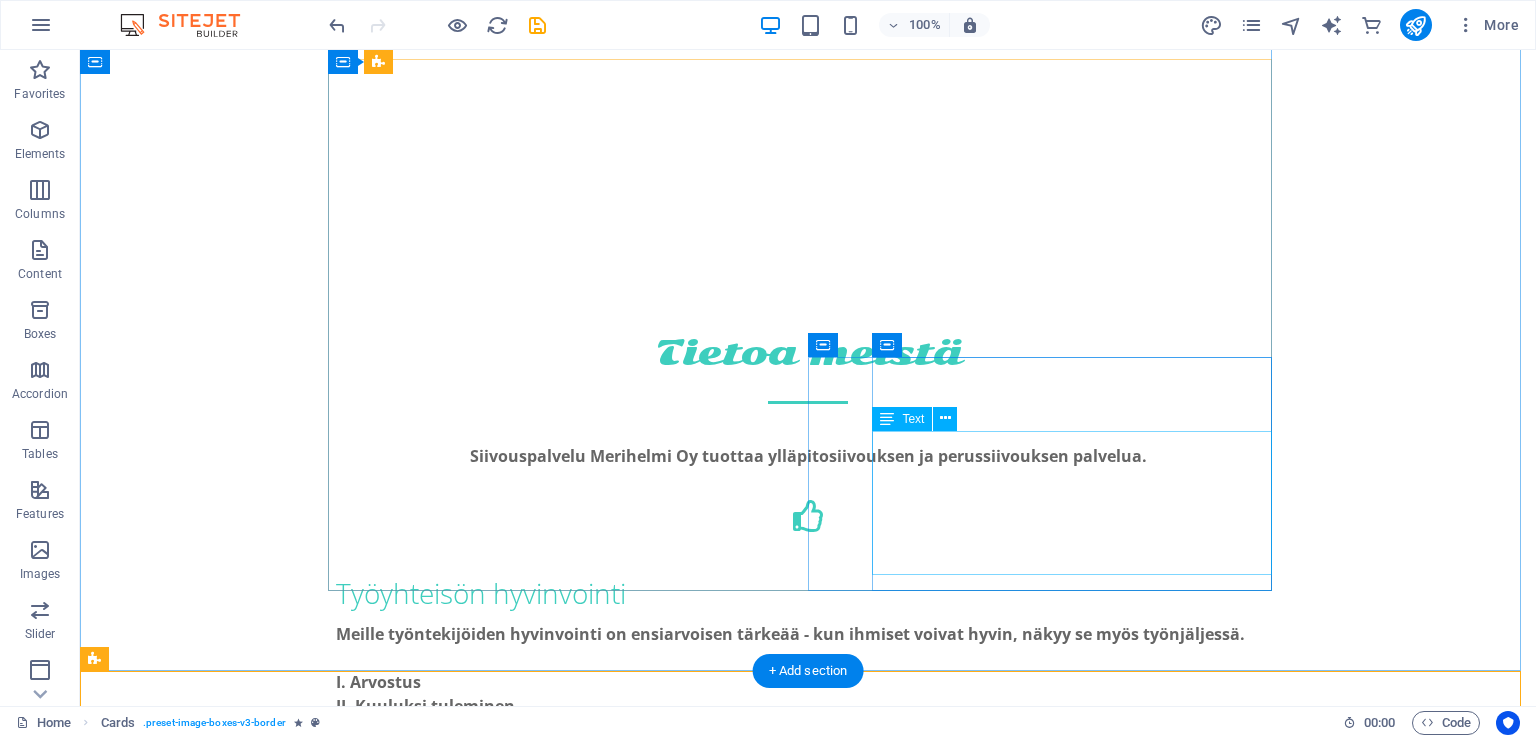 scroll, scrollTop: 1100, scrollLeft: 0, axis: vertical 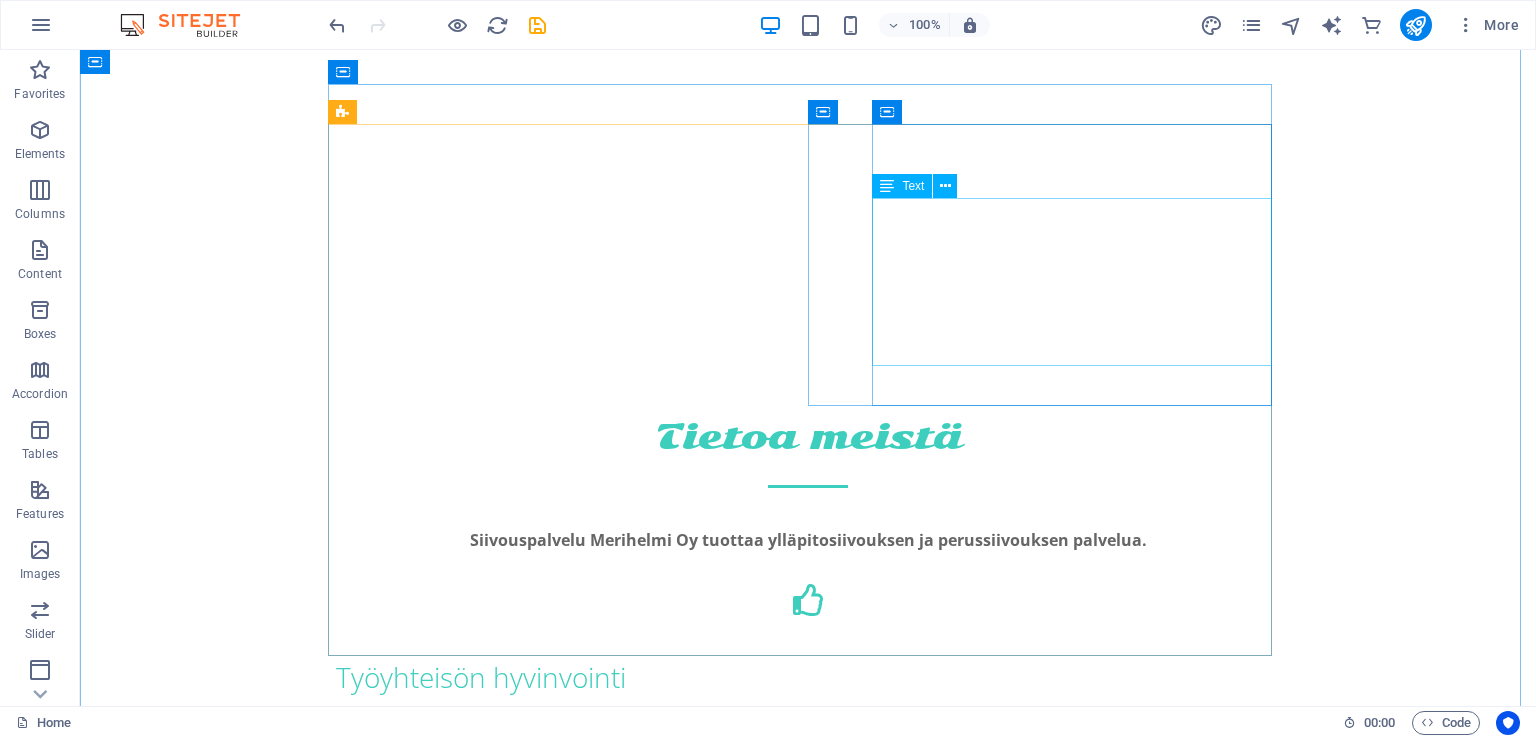 click on "Seuraamme laatua sekä k ehitämme toimintaamme. Kaiken perusta meille on pitkäaikaiset asiakassuhteet. Asiakaspalaute - Avaimemme jatkuvaan kehitykseen" at bounding box center (808, 1060) 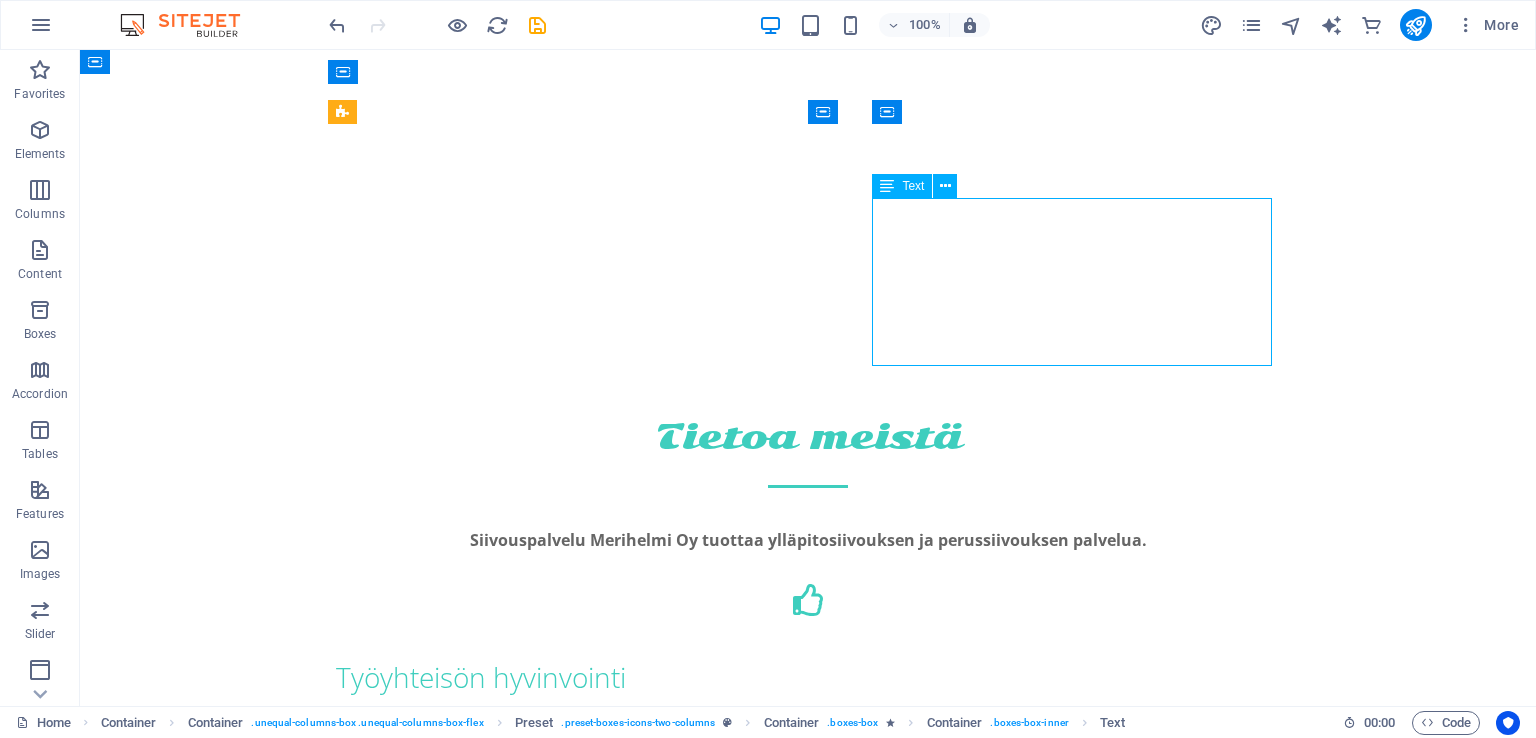 click on "Seuraamme laatua sekä k ehitämme toimintaamme. Kaiken perusta meille on pitkäaikaiset asiakassuhteet. Asiakaspalaute - Avaimemme jatkuvaan kehitykseen" at bounding box center (808, 1060) 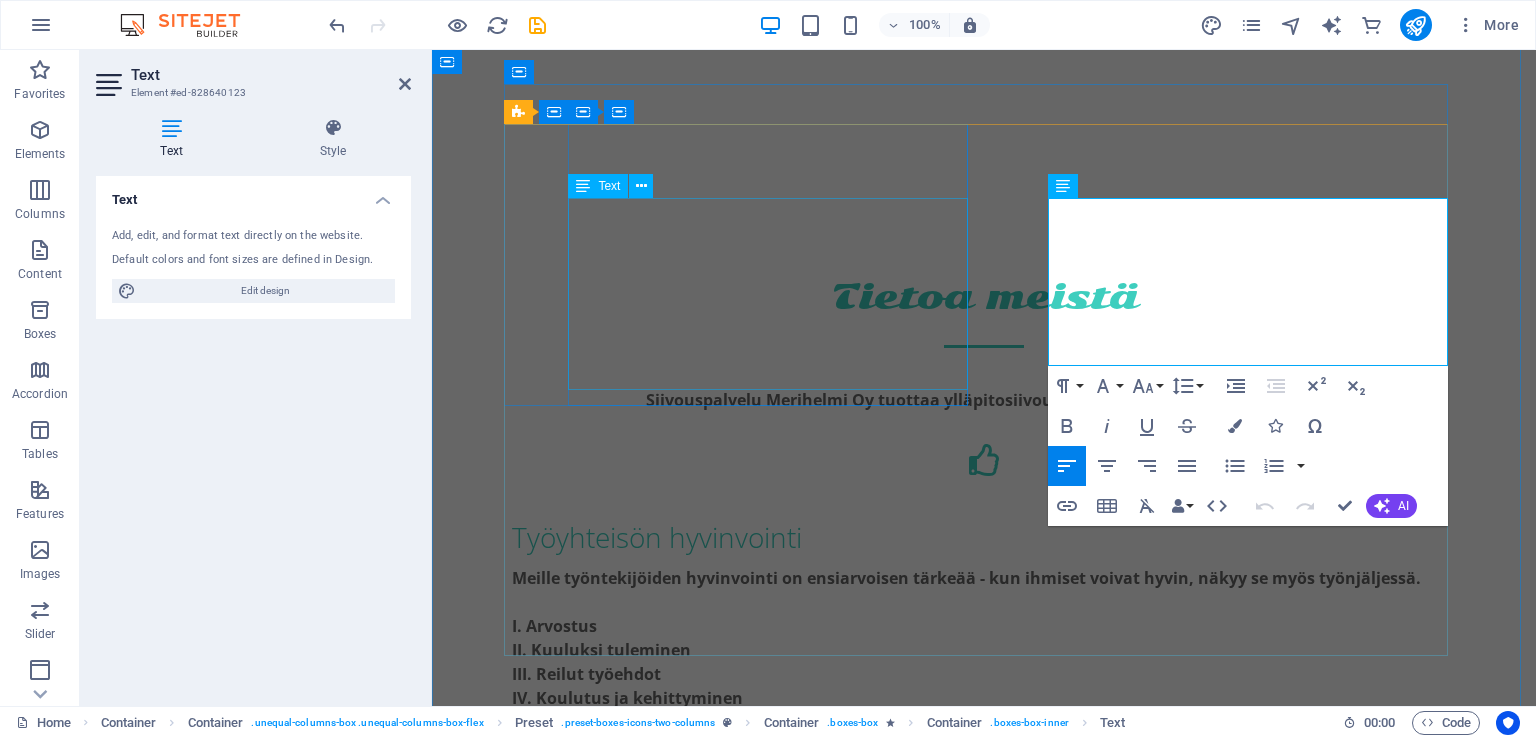 scroll, scrollTop: 959, scrollLeft: 0, axis: vertical 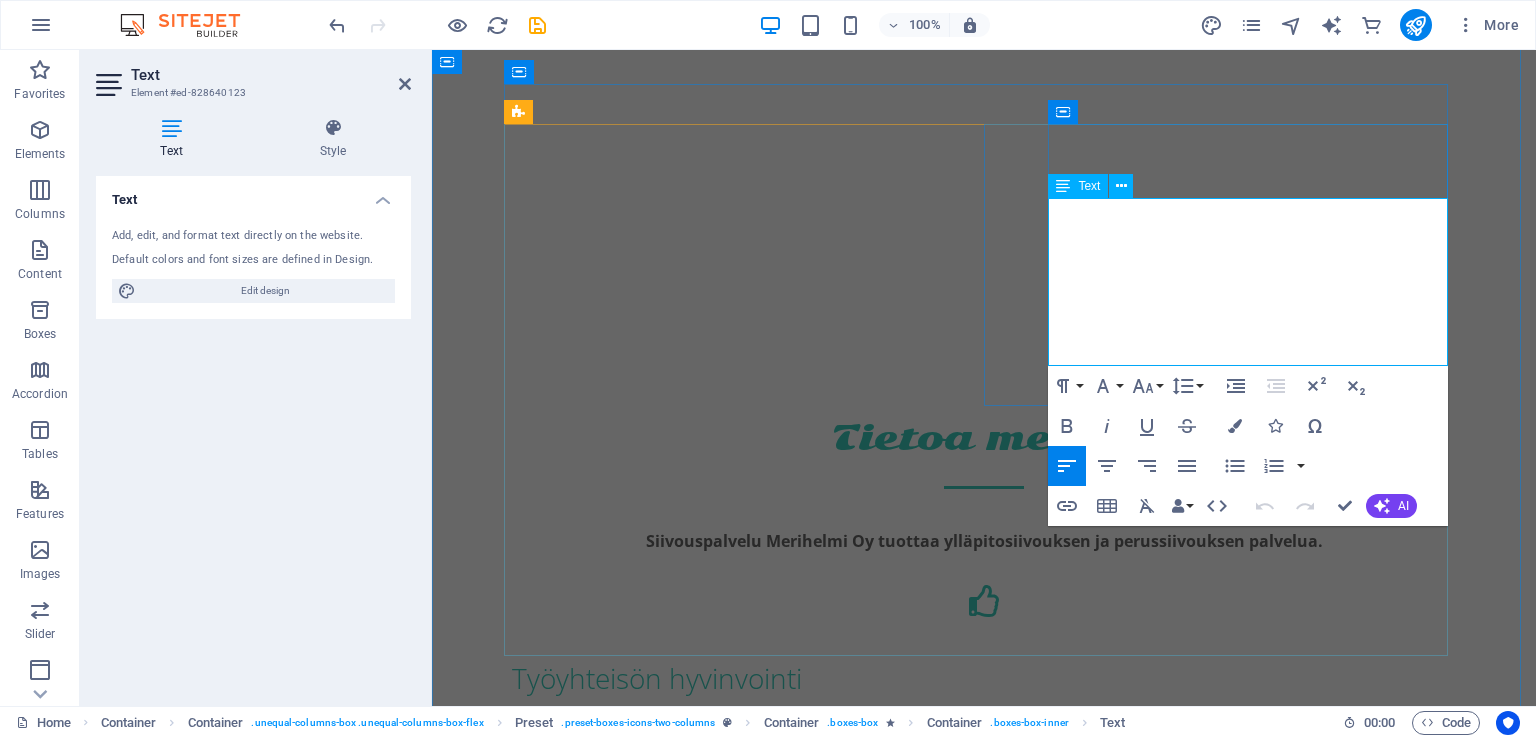 drag, startPoint x: 1052, startPoint y: 209, endPoint x: 1156, endPoint y: 331, distance: 160.3122 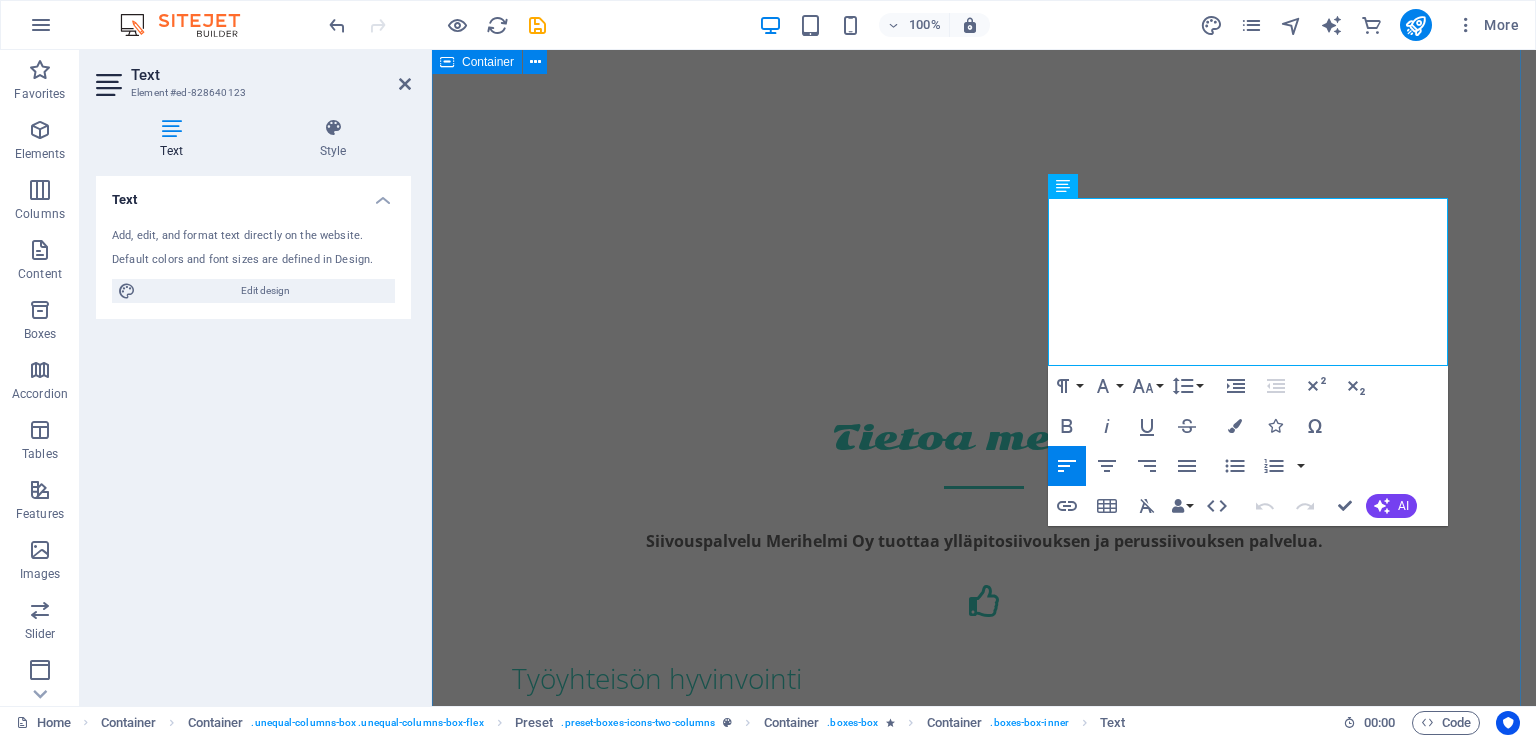 click on "Tietoa meistä Siivouspalvelu Merihelmi Oy tuottaa ylläpitosiivouksen ja perussiivouksen palvelua. Työyhteisön hyvinvointi  Meille työntekijöiden hyvinvointi on ensiarvoisen tärkeää - kun ihmiset voivat hyvin, näkyy se myös työnjäljessä. Arvostus Kuuluksi tuleminen Reilut työehdot Koulutus ja kehittyminen Laadunseuranta Seuraamme laatua sekä k ehitämme toimintaamme. Kaiken perusta meille on pitkäaikaiset asiakassuhteet. Asiakaspalaute - Avaimemme jatkuvaan kehitykseen Ammattilaisen siivousjälki Takaamme että kaikki siivoojamme perehdytetään huolellisesti. Heiltä löytyy vaadittava ammattitaito, kiinnostus jatkuvaan oppimiseen sekä hyvä asiakaslähtöinen asenne. Luotettava Laadukasta siivousta luottamuksella.  Meihin voi luottaa - jokaisena päivänä, jokaisessa kohteessa. Rakennamme huolellisesti puhtaampaa huomista, kohde kerrallaan." at bounding box center [984, 1003] 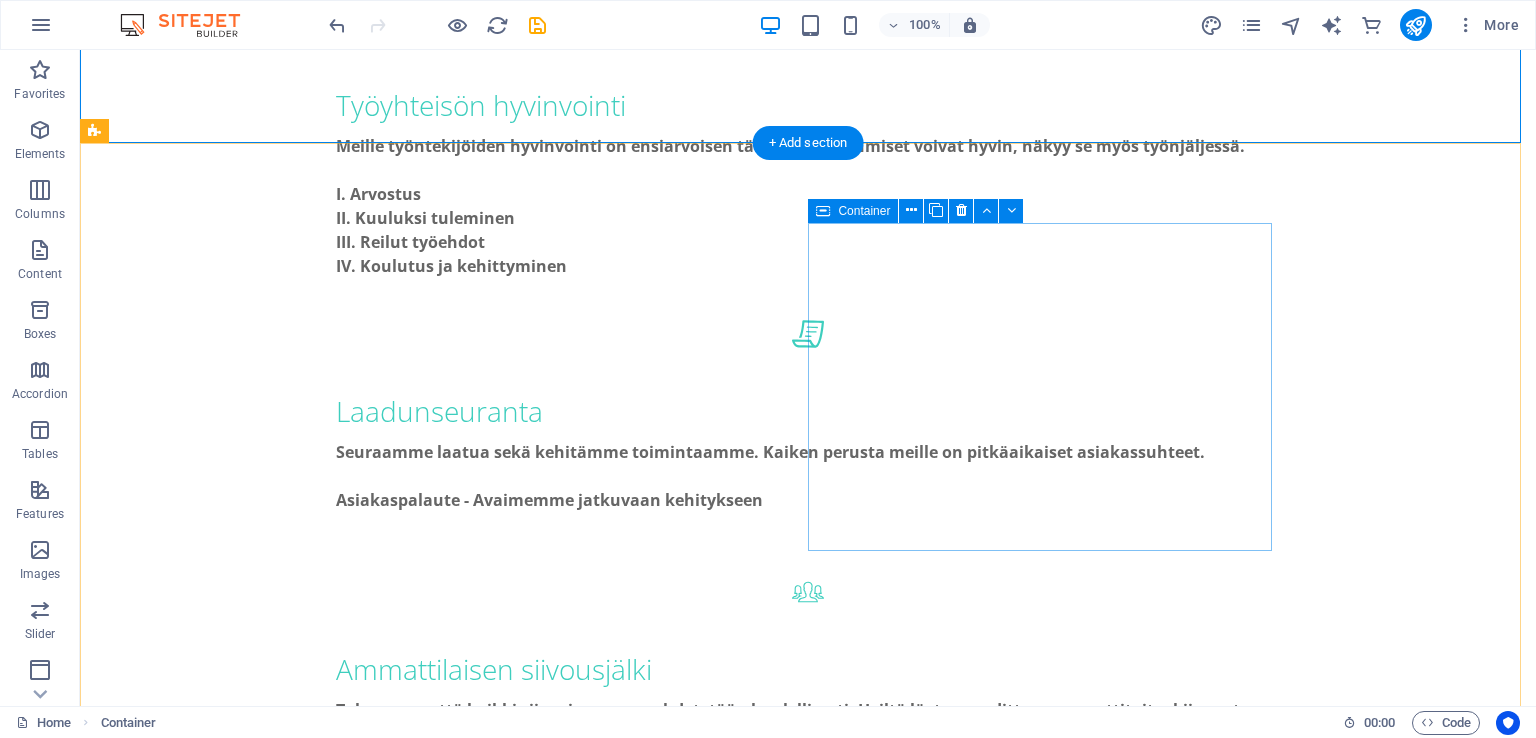 scroll, scrollTop: 1700, scrollLeft: 0, axis: vertical 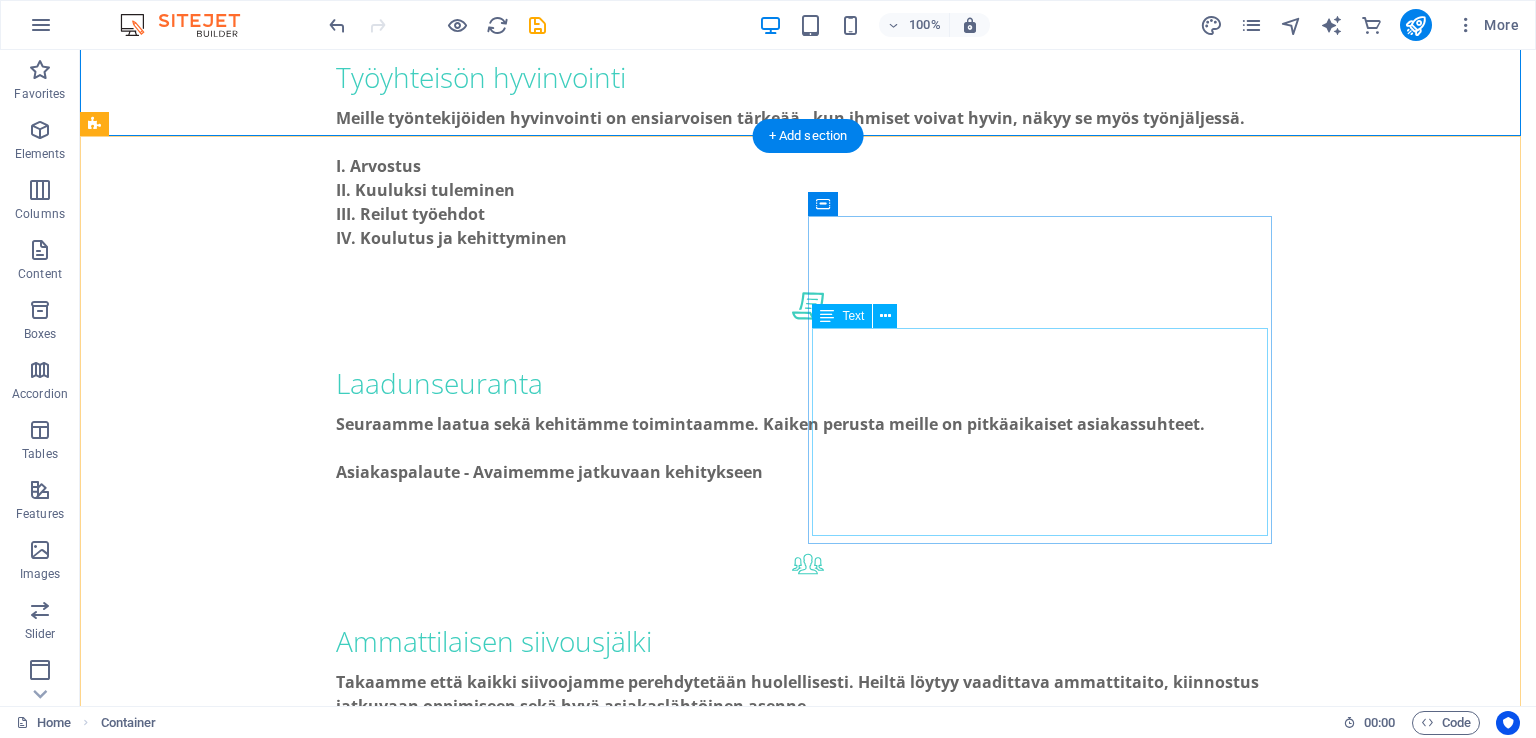 click on "Meille työntekijöiden hyvinvointi on ensiarvoisen tärkeää - kun ihmiset voivat hyvin, näkyy se myös työnjäljessä. Arvostus Kuuluksi tuleminen Reilut työehdot Koulutus ja kehittyminen" at bounding box center (328, 1716) 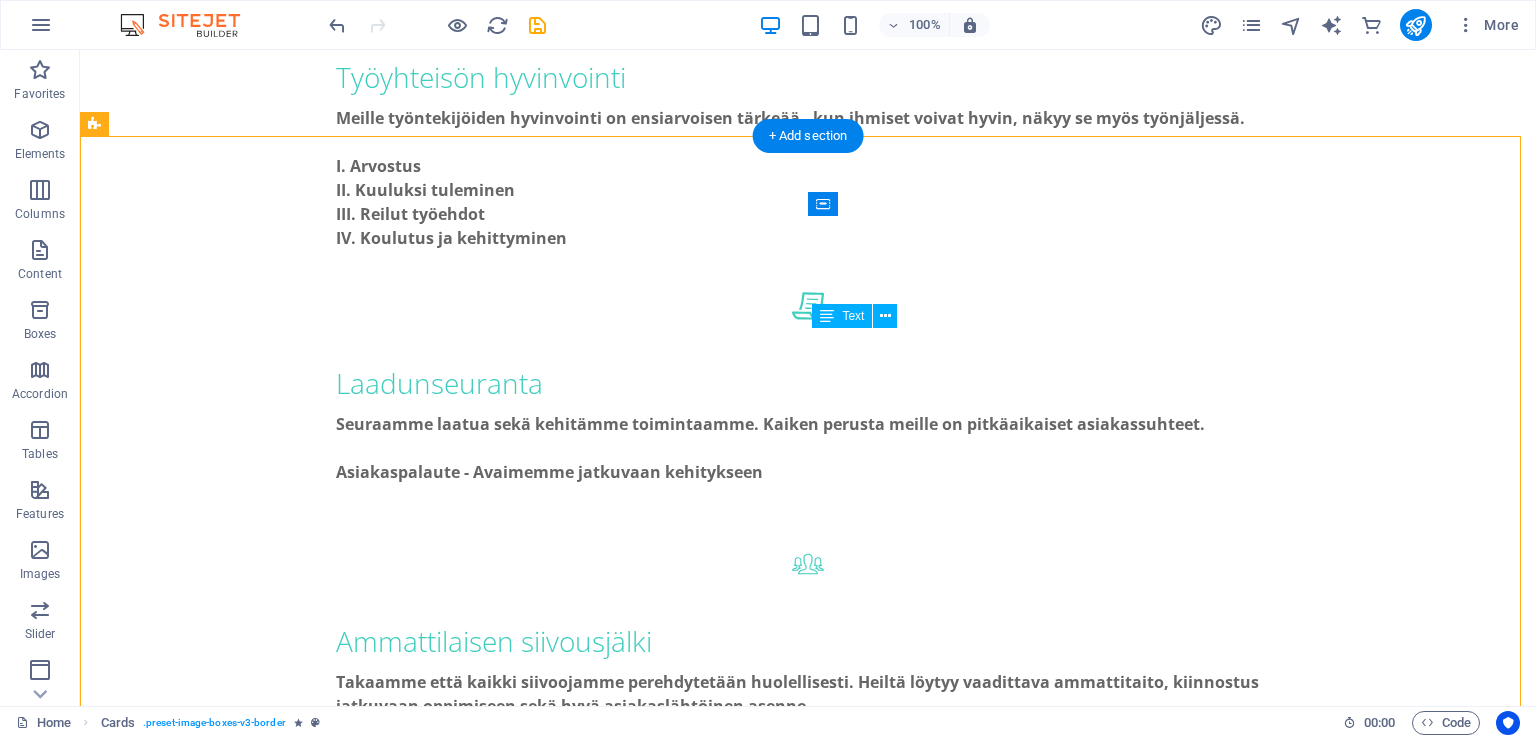 click on "Meille työntekijöiden hyvinvointi on ensiarvoisen tärkeää - kun ihmiset voivat hyvin, näkyy se myös työnjäljessä. Arvostus Kuuluksi tuleminen Reilut työehdot Koulutus ja kehittyminen" at bounding box center [328, 1716] 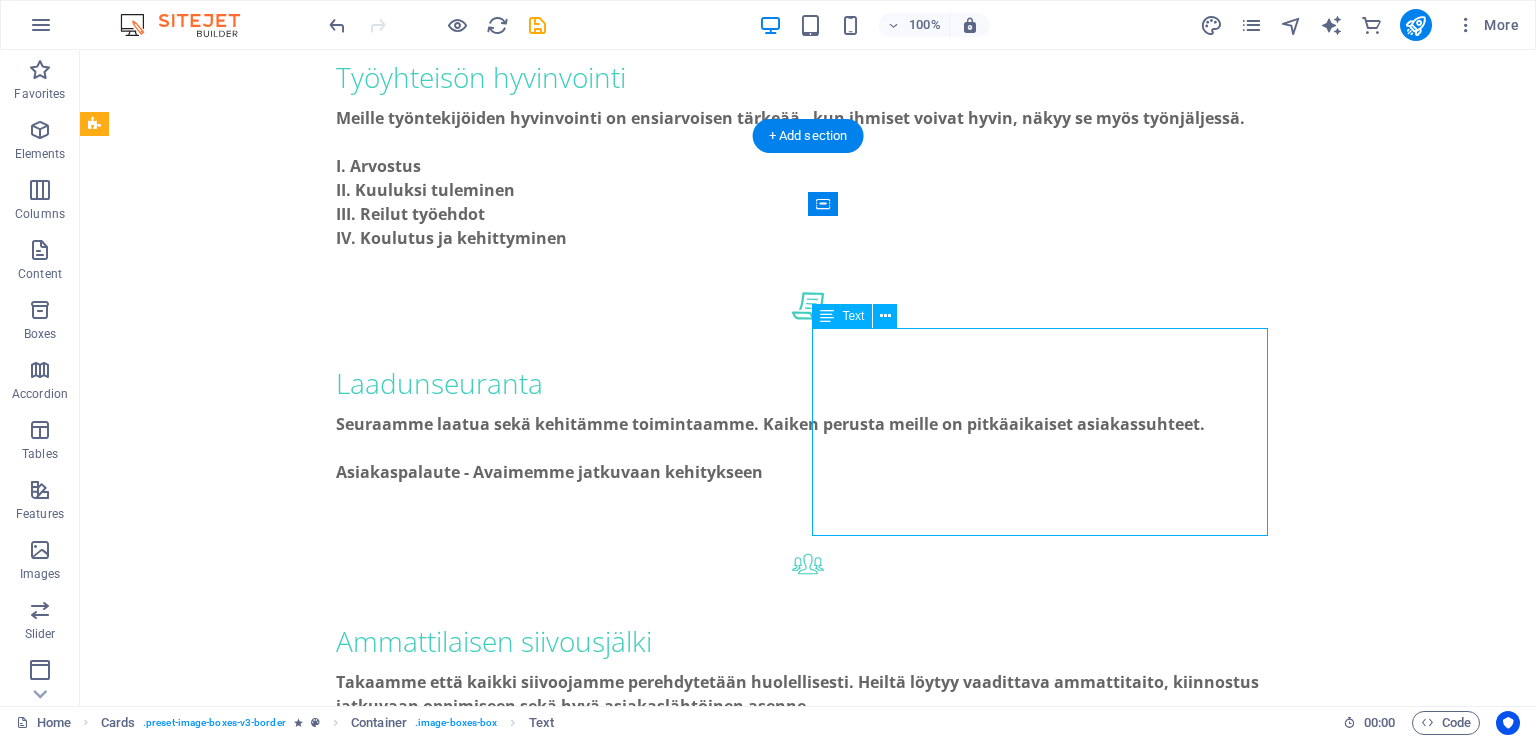click on "Meille työntekijöiden hyvinvointi on ensiarvoisen tärkeää - kun ihmiset voivat hyvin, näkyy se myös työnjäljessä. Arvostus Kuuluksi tuleminen Reilut työehdot Koulutus ja kehittyminen" at bounding box center [328, 1716] 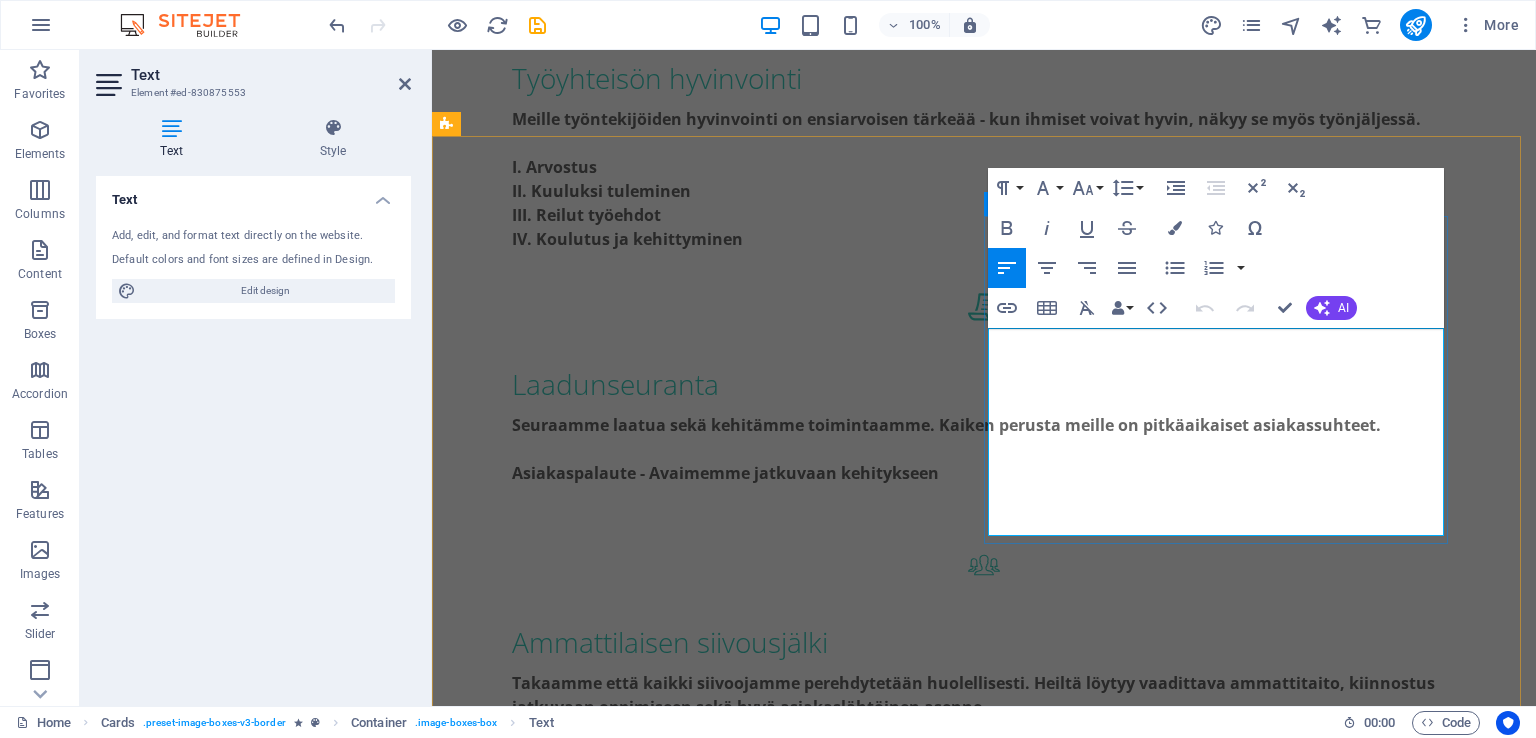 drag, startPoint x: 1242, startPoint y: 513, endPoint x: 998, endPoint y: 354, distance: 291.23358 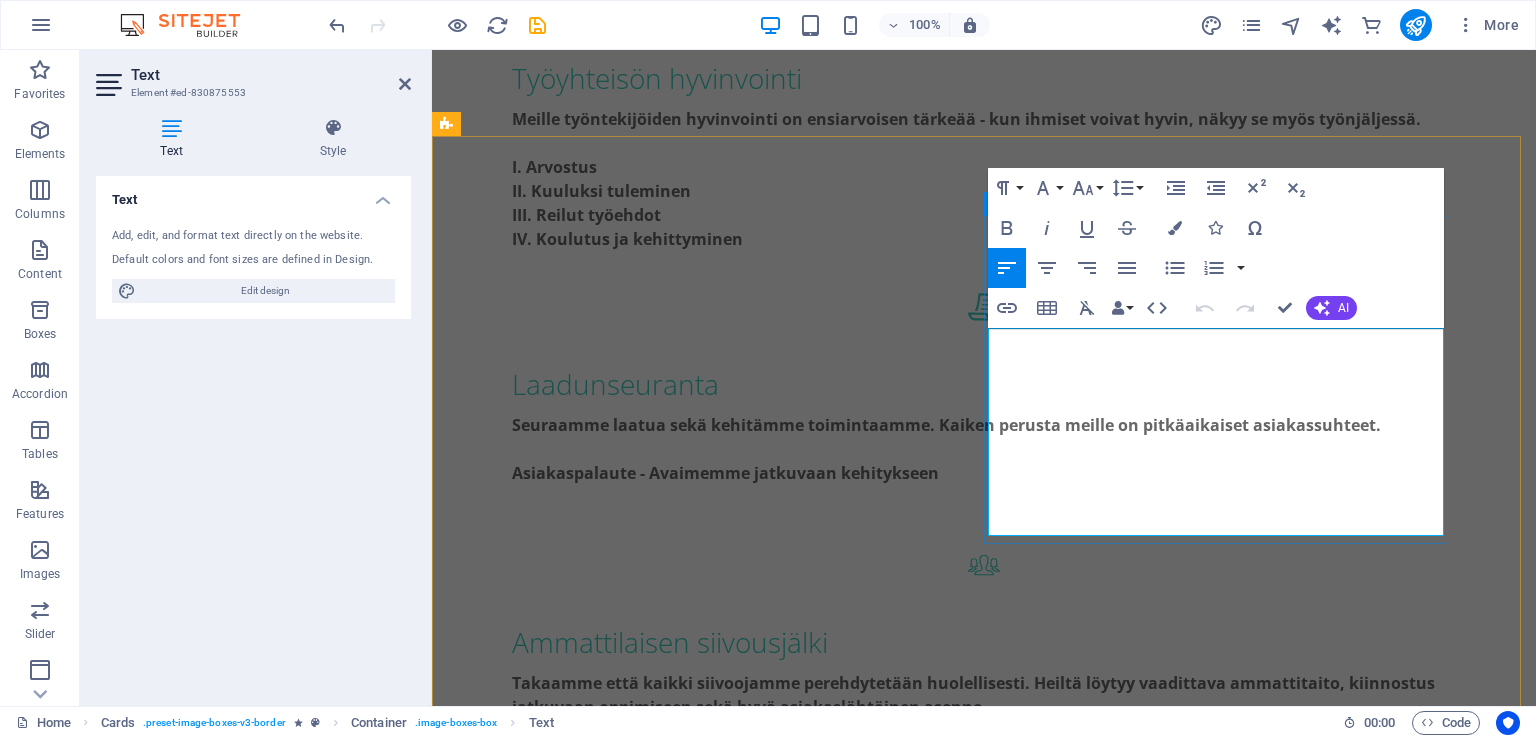 click on "Koulutus ja kehittyminen" at bounding box center (680, 1793) 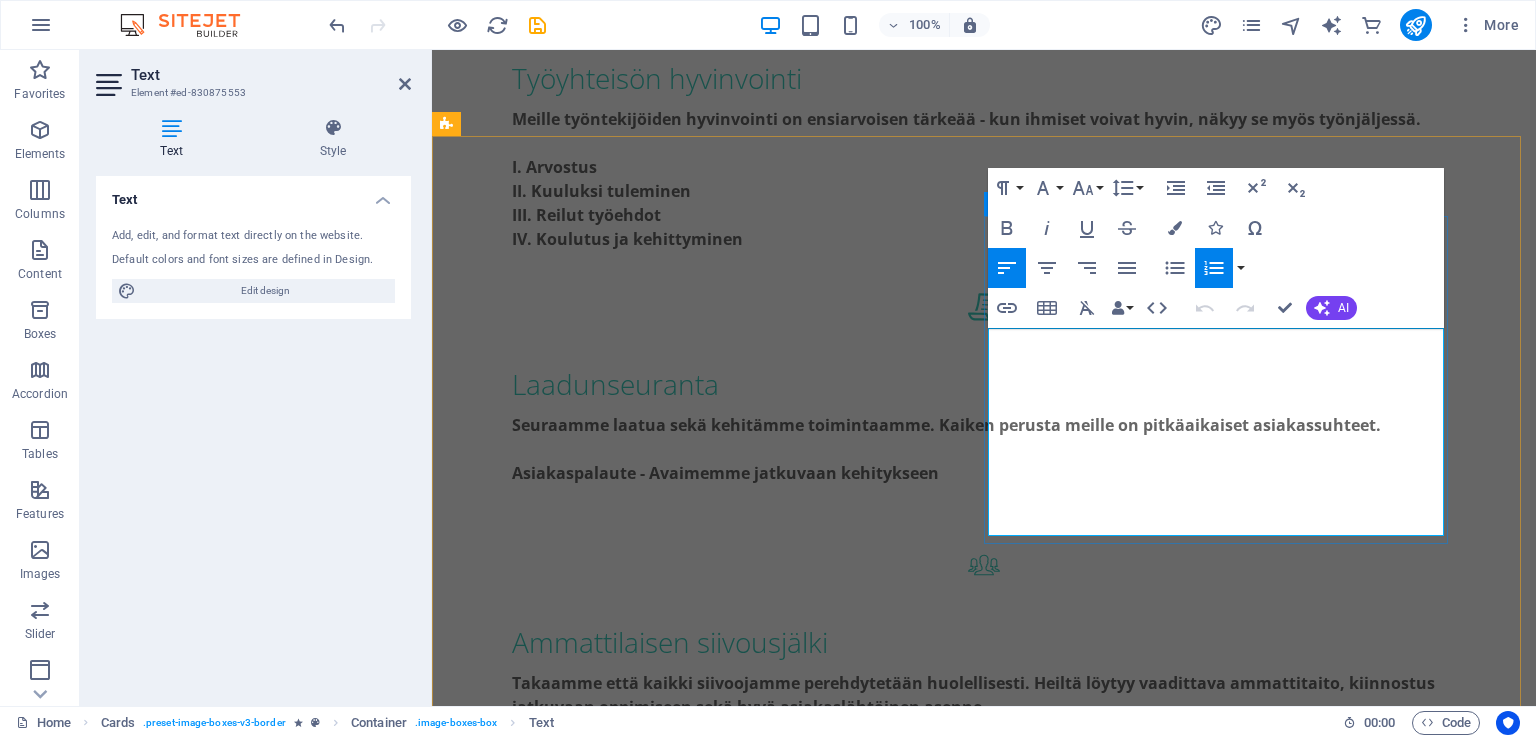 drag, startPoint x: 1240, startPoint y: 509, endPoint x: 996, endPoint y: 344, distance: 294.55222 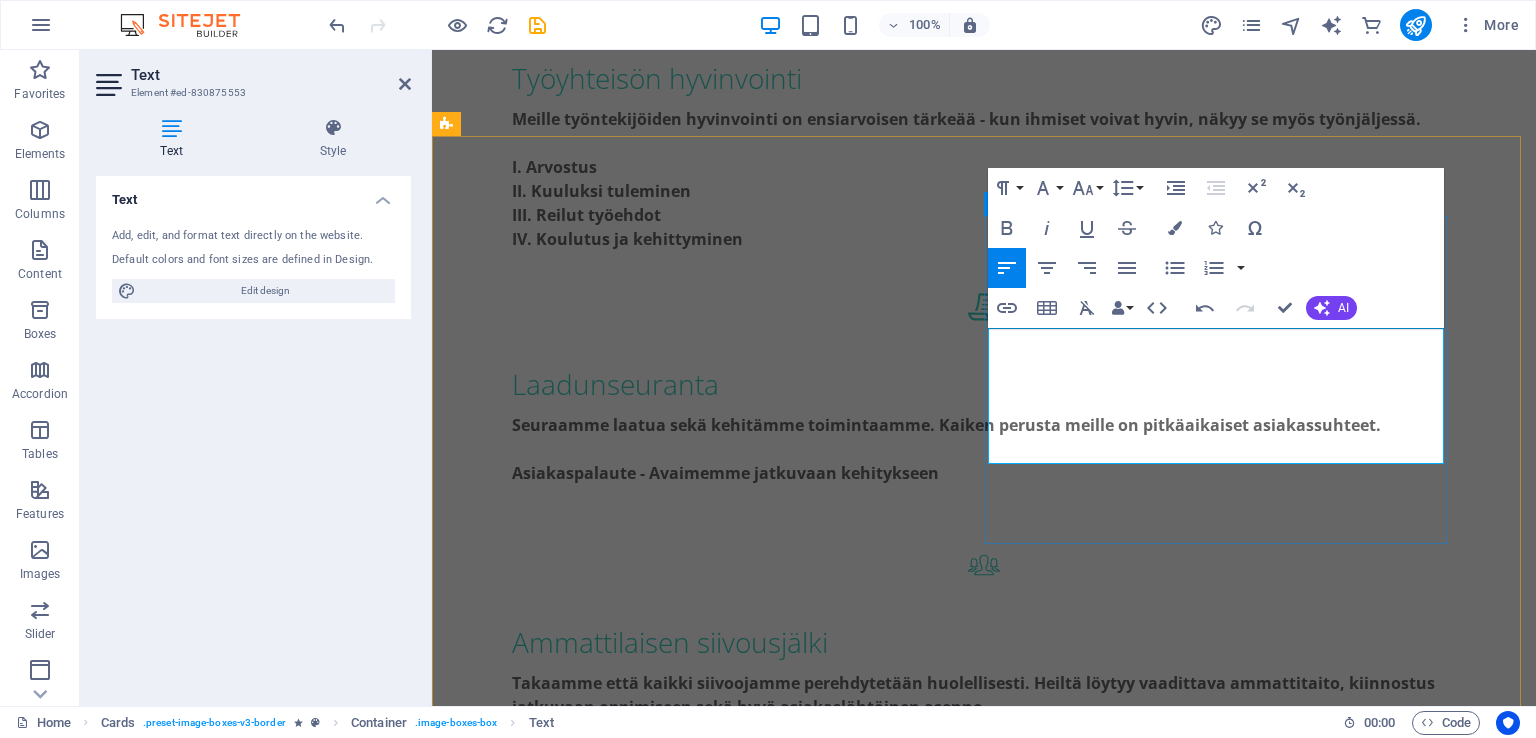 click on "Laadunseurata Seuraamme laatua sekä k ehitämme toimintaamme. Kaiken perusta meille on pitkäaikaiset asiakassuhteet. Asiakaspalaute - Avaimemme jatkuvaan kehitykseen" at bounding box center [680, 1636] 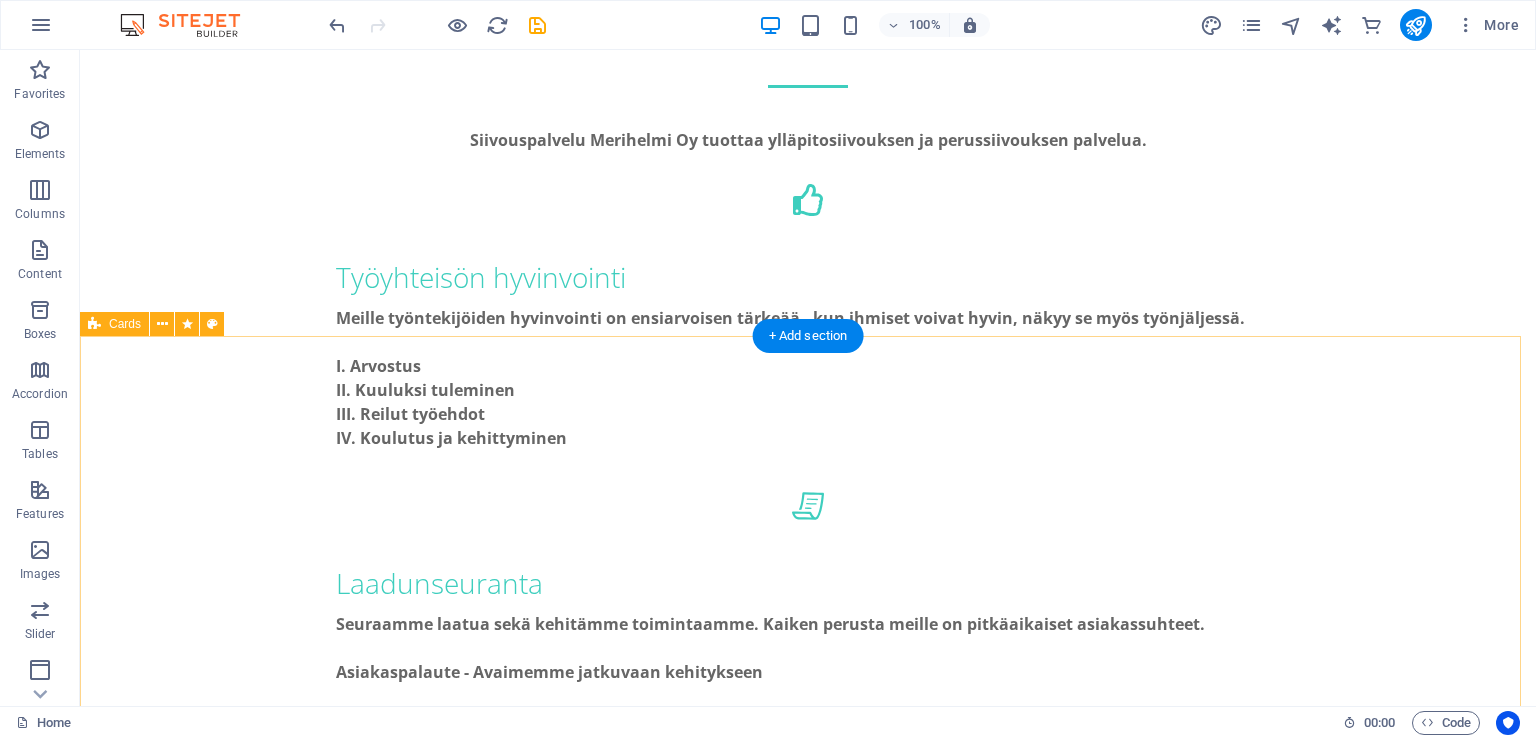 scroll, scrollTop: 1200, scrollLeft: 0, axis: vertical 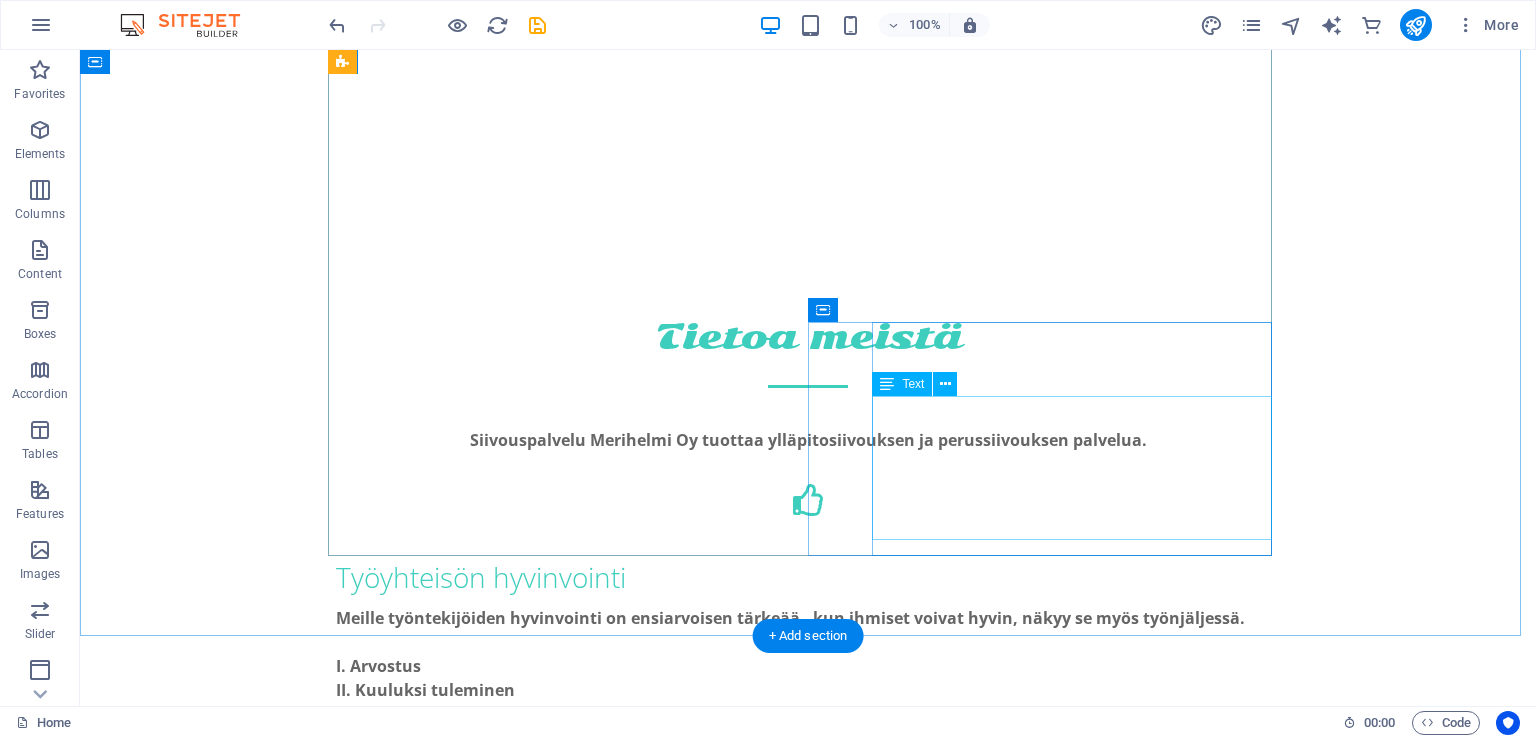 click on "Laadukasta siivousta luottamuksella. Meihin voi luottaa - jokaisena päivänä, jokaisessa kohteessa. Rakennamme huolellisesti puhtaampaa huomista, kohde kerrallaan." at bounding box center (808, 1428) 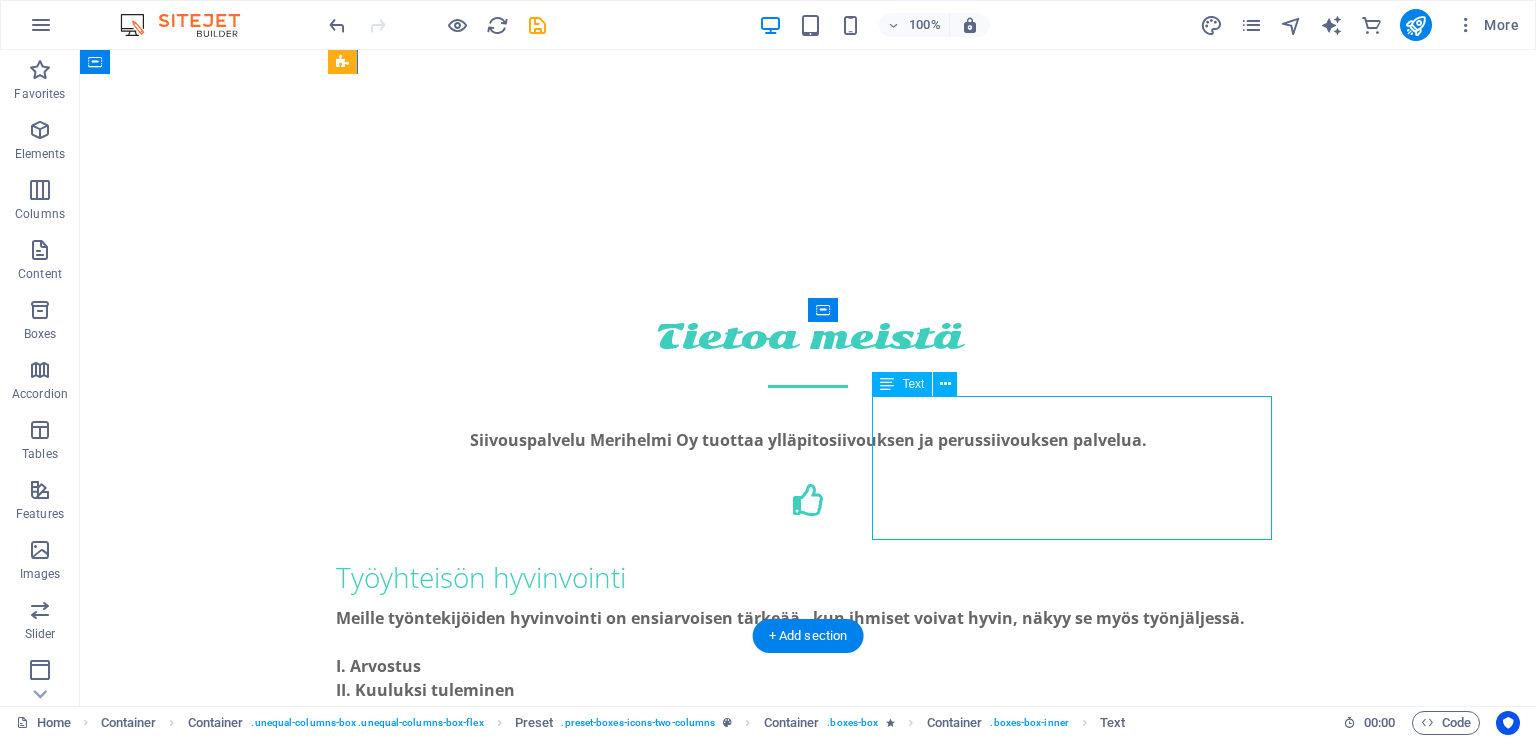 click on "Laadukasta siivousta luottamuksella. Meihin voi luottaa - jokaisena päivänä, jokaisessa kohteessa. Rakennamme huolellisesti puhtaampaa huomista, kohde kerrallaan." at bounding box center [808, 1428] 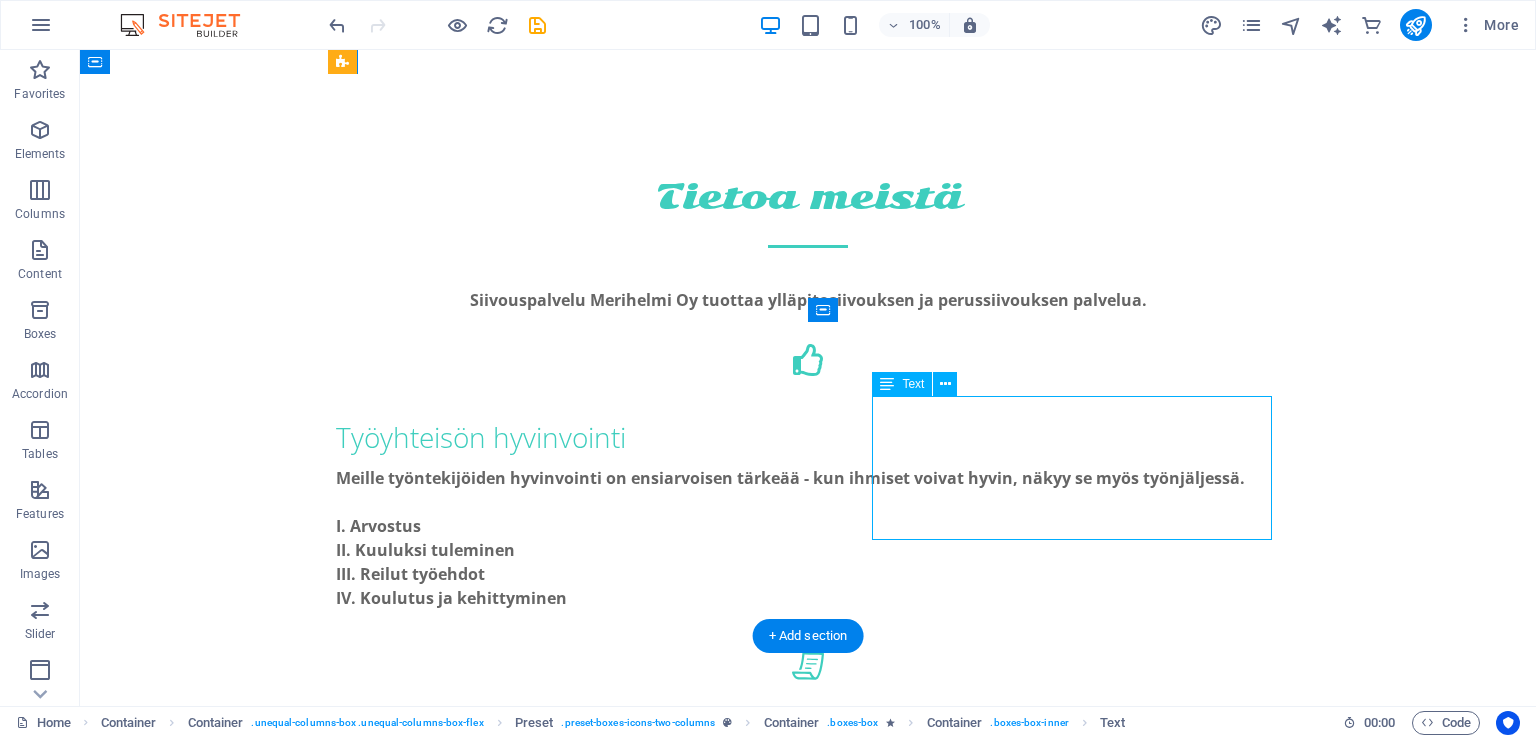 scroll, scrollTop: 1059, scrollLeft: 0, axis: vertical 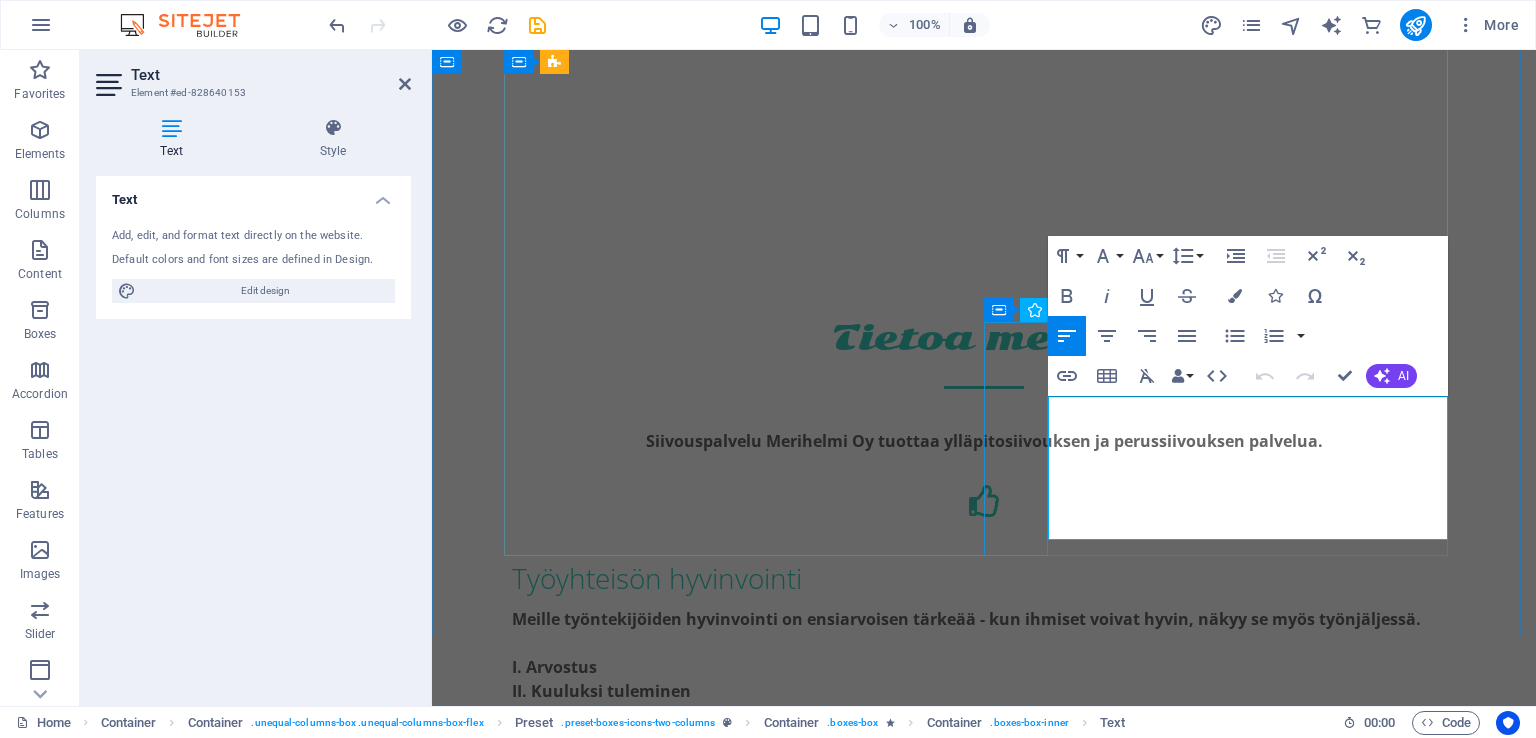 drag, startPoint x: 1292, startPoint y: 516, endPoint x: 1048, endPoint y: 413, distance: 264.849 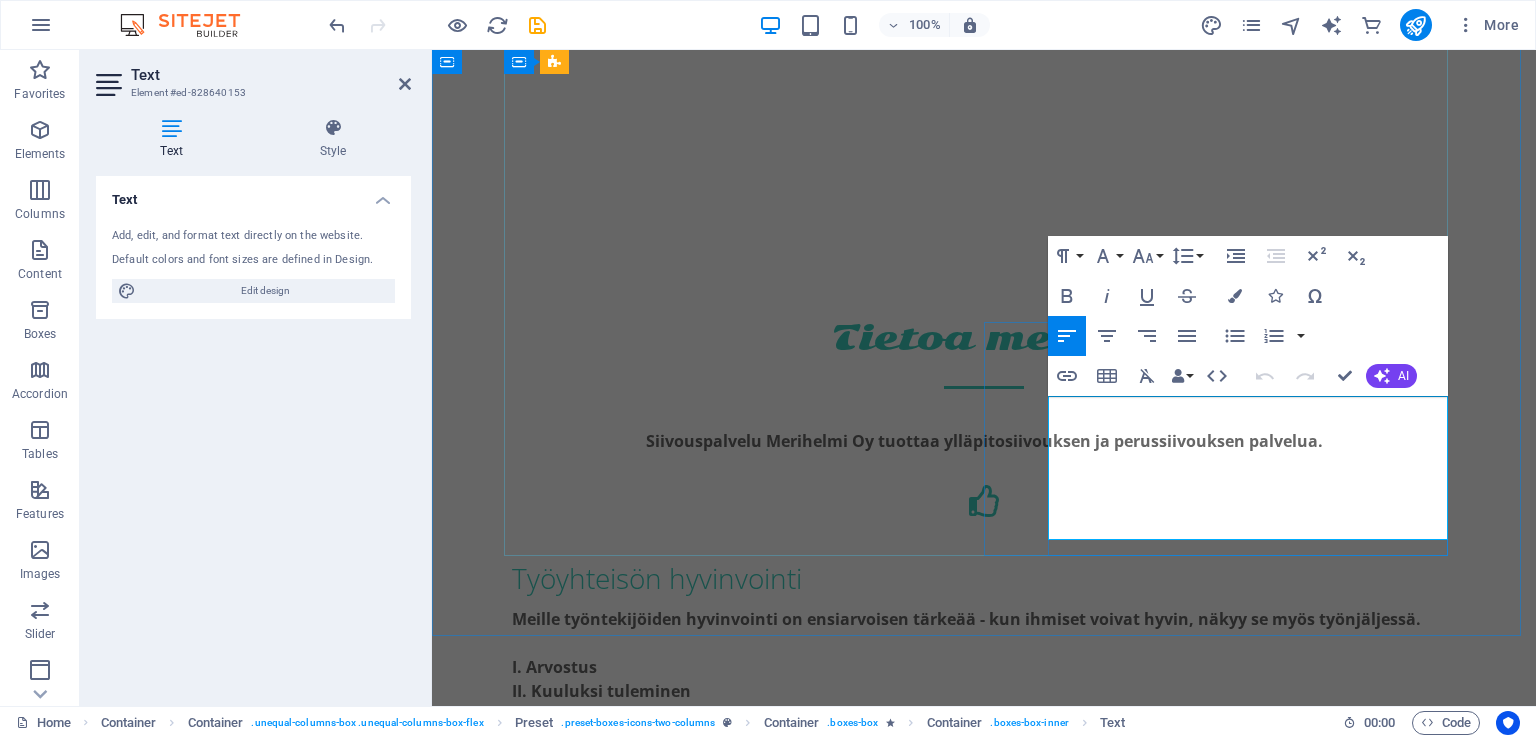 copy on "Laadukasta siivousta luottamuksella. Meihin voi luottaa - jokaisena päivänä, jokaisessa kohteessa. Rakennamme huolellisesti puhtaampaa huomista, kohde kerrallaan." 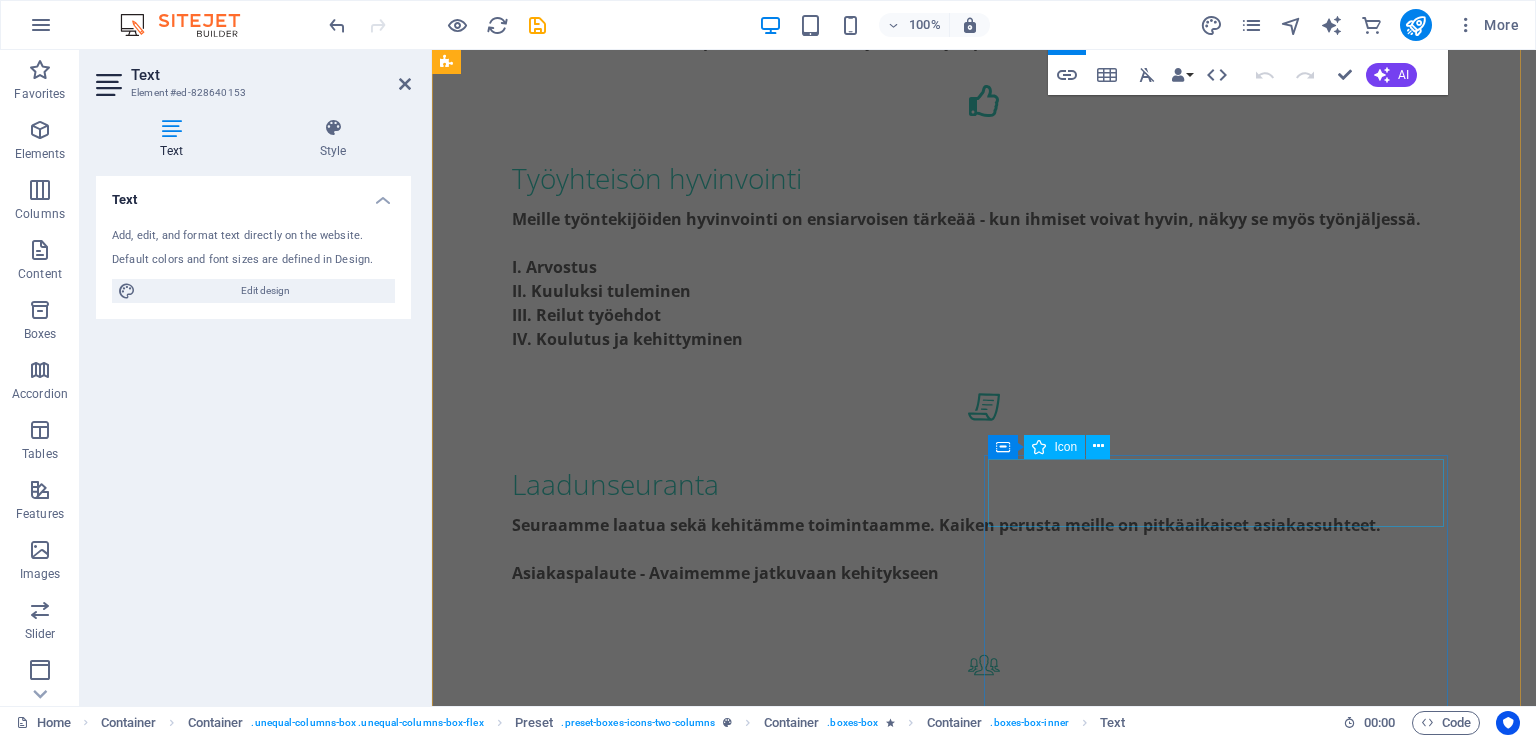 scroll, scrollTop: 1759, scrollLeft: 0, axis: vertical 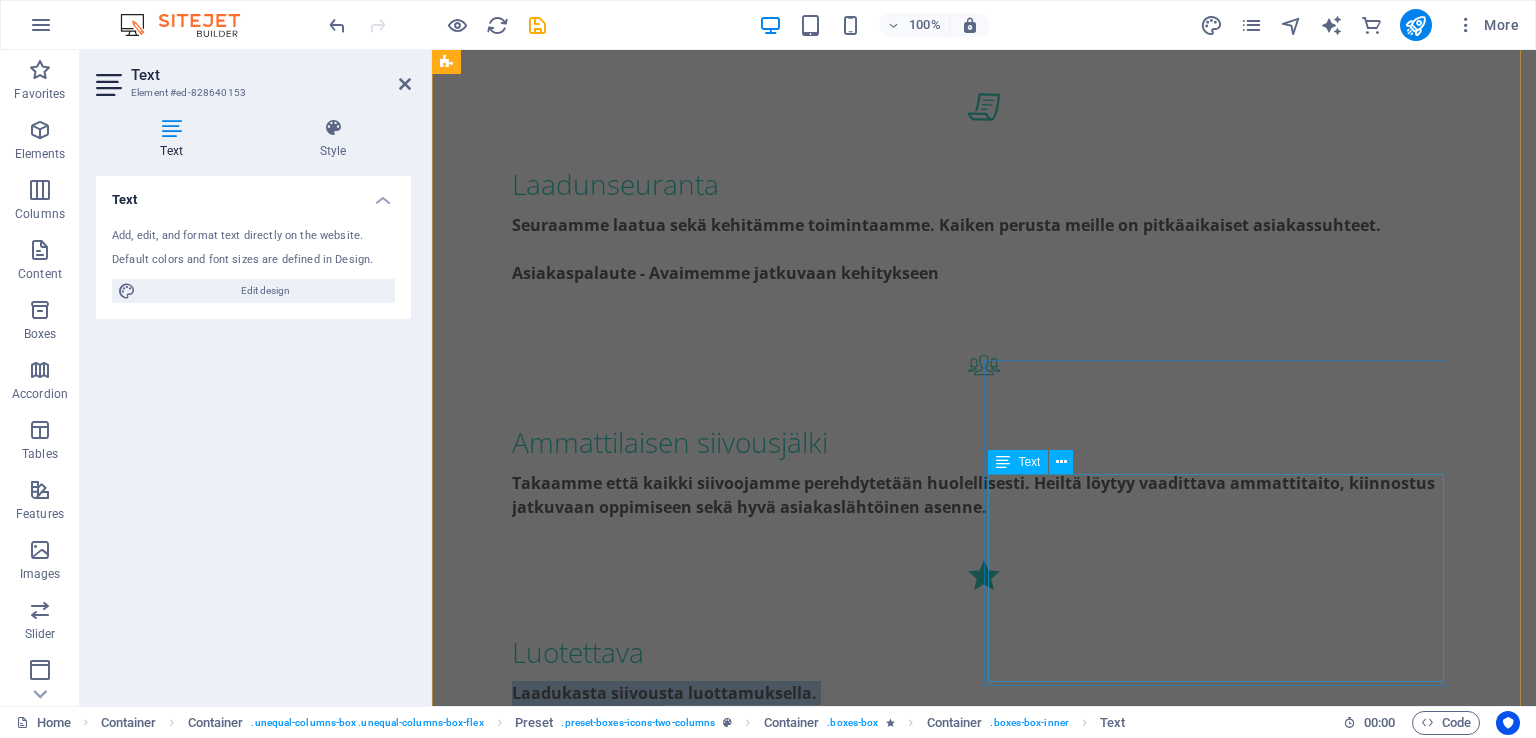 click on "Meille työntekijöiden hyvinvointi on ensiarvoisen tärkeää - kun ihmiset voivat hyvin, näkyy se myös työnjäljessä. Arvostus Kuuluksi tuleminen Reilut työehdot Koulutus ja kehittyminen" at bounding box center [680, 2147] 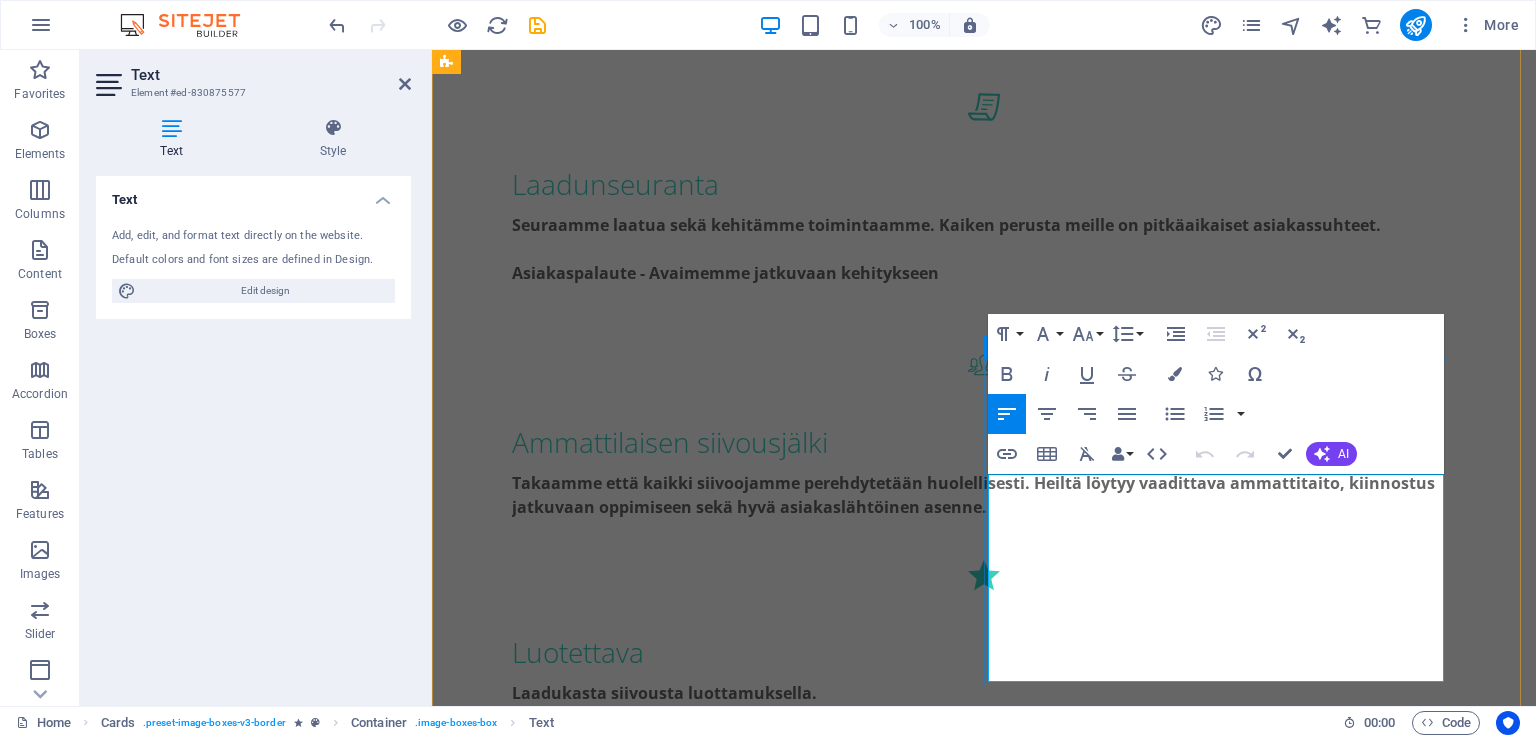 drag, startPoint x: 1229, startPoint y: 655, endPoint x: 1007, endPoint y: 492, distance: 275.41425 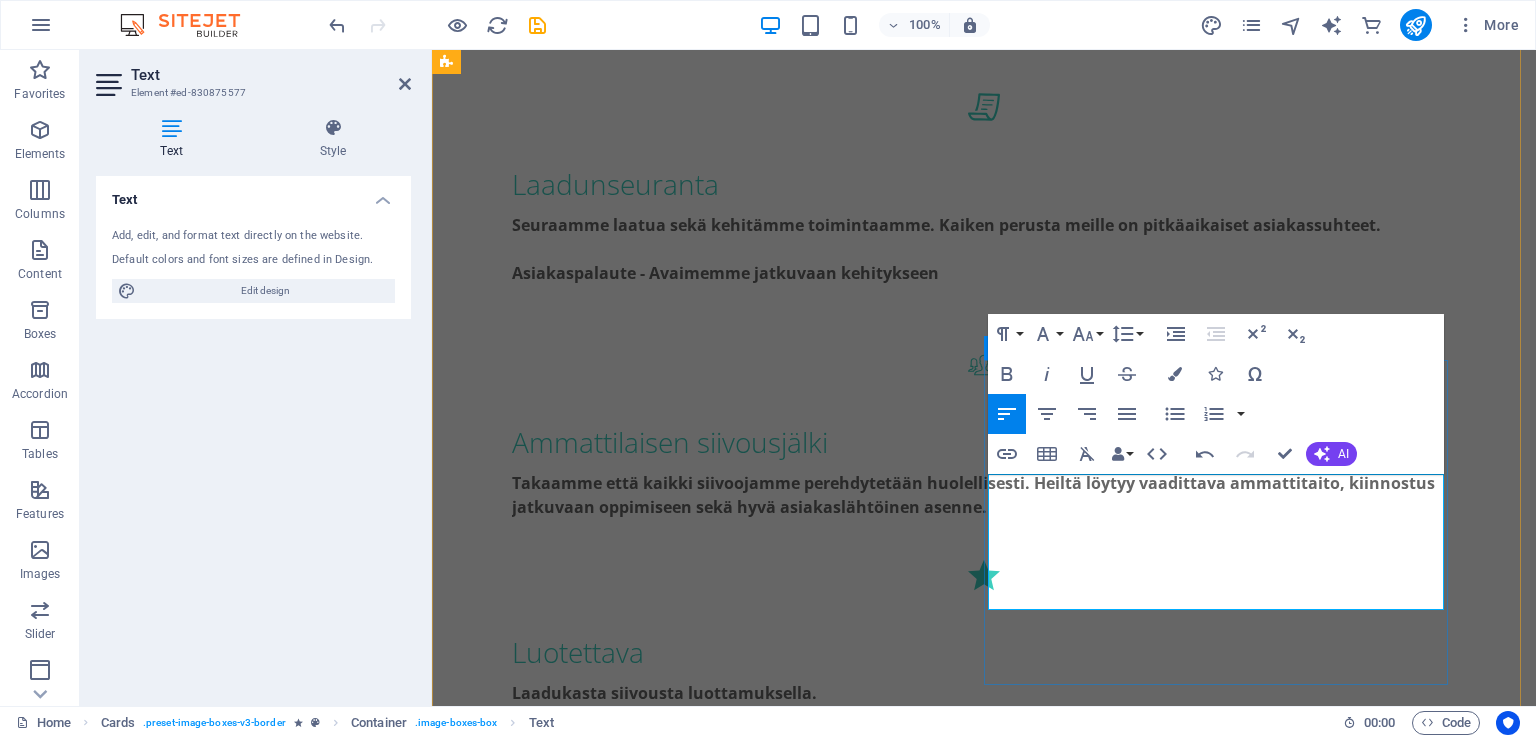 click on "Luotettava Laadukasta siivousta luottamuksella. Meihin voi luottaa - jokaisena päivänä, jokaisessa kohteessa. Rakennamme huolellisesti puhtaampaa huomista, kohde kerrallaan." at bounding box center (680, 2053) 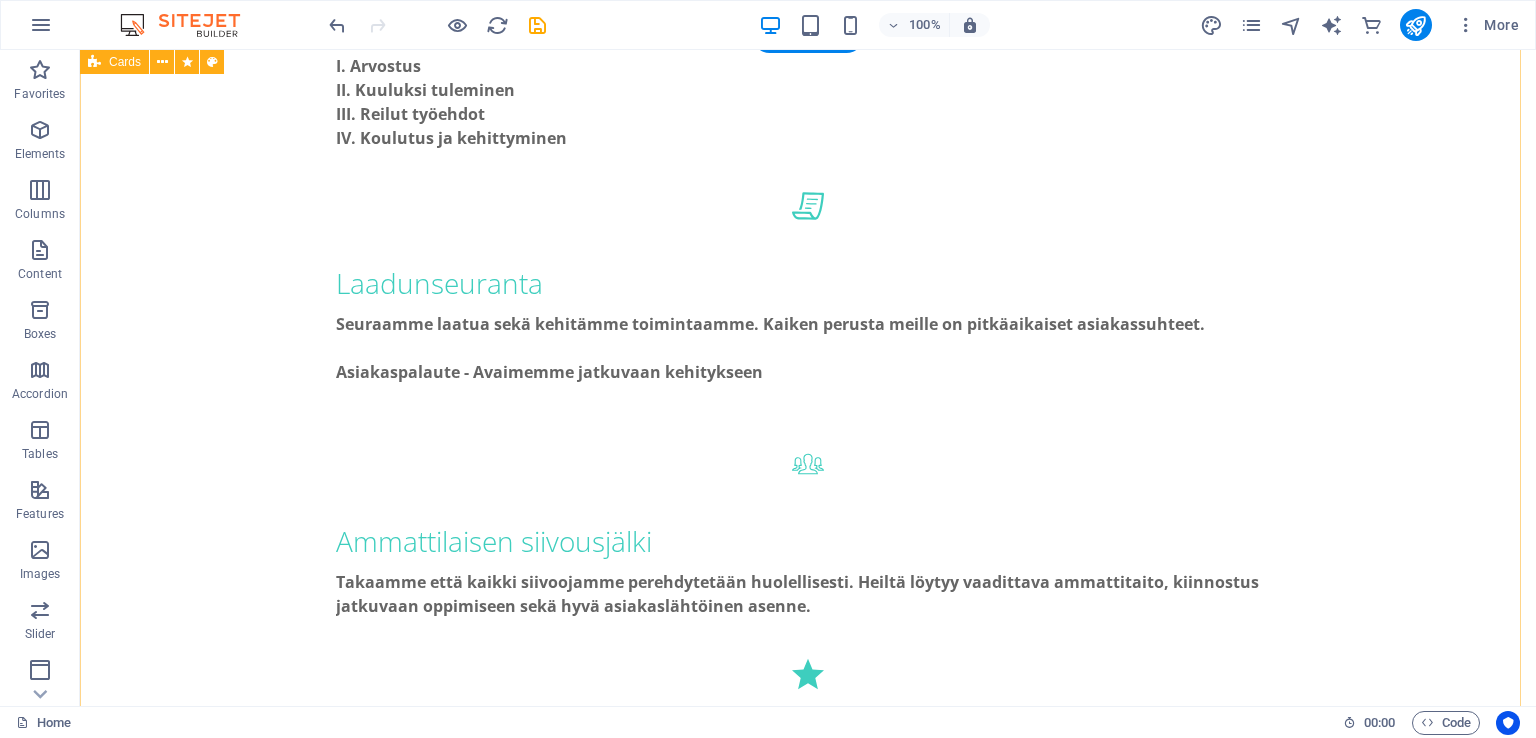 scroll, scrollTop: 1400, scrollLeft: 0, axis: vertical 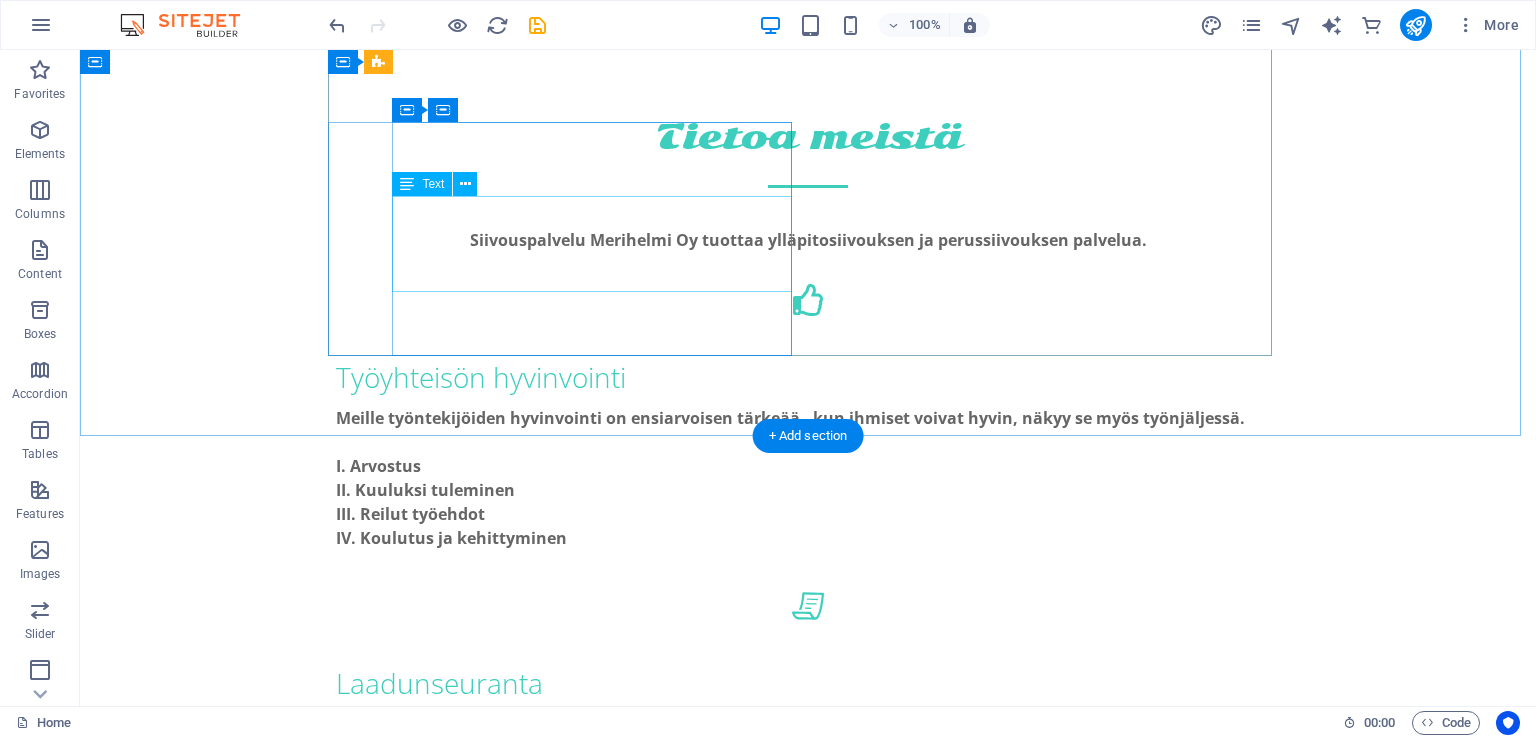 click on "Takaamme että kaikki siivoojamme perehdytetään huolellisesti. Heiltä löytyy vaadittava ammattitaito, kiinnostus jatkuvaan oppimiseen sekä hyvä asiakaslähtöinen asenne." at bounding box center (808, 994) 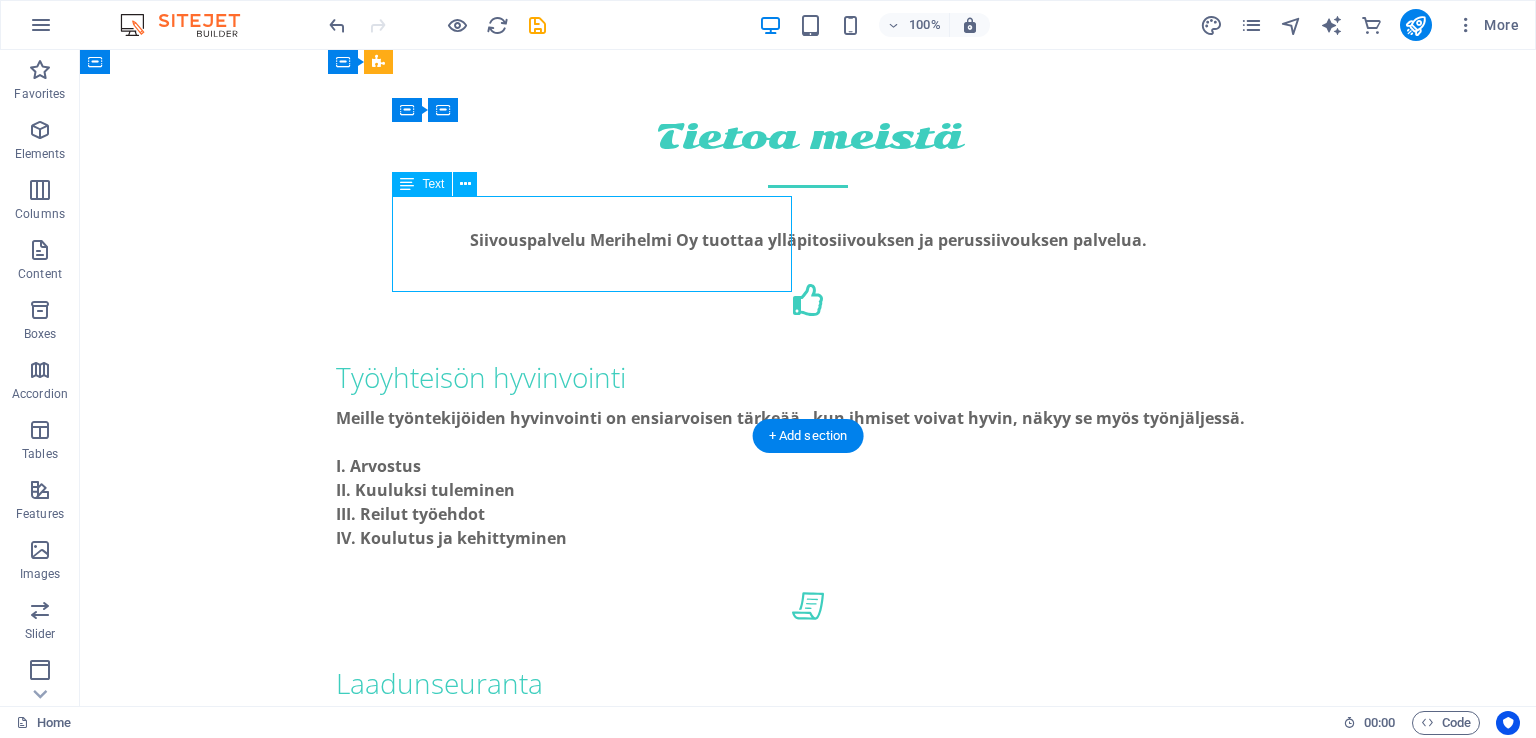 click on "Takaamme että kaikki siivoojamme perehdytetään huolellisesti. Heiltä löytyy vaadittava ammattitaito, kiinnostus jatkuvaan oppimiseen sekä hyvä asiakaslähtöinen asenne." at bounding box center (808, 994) 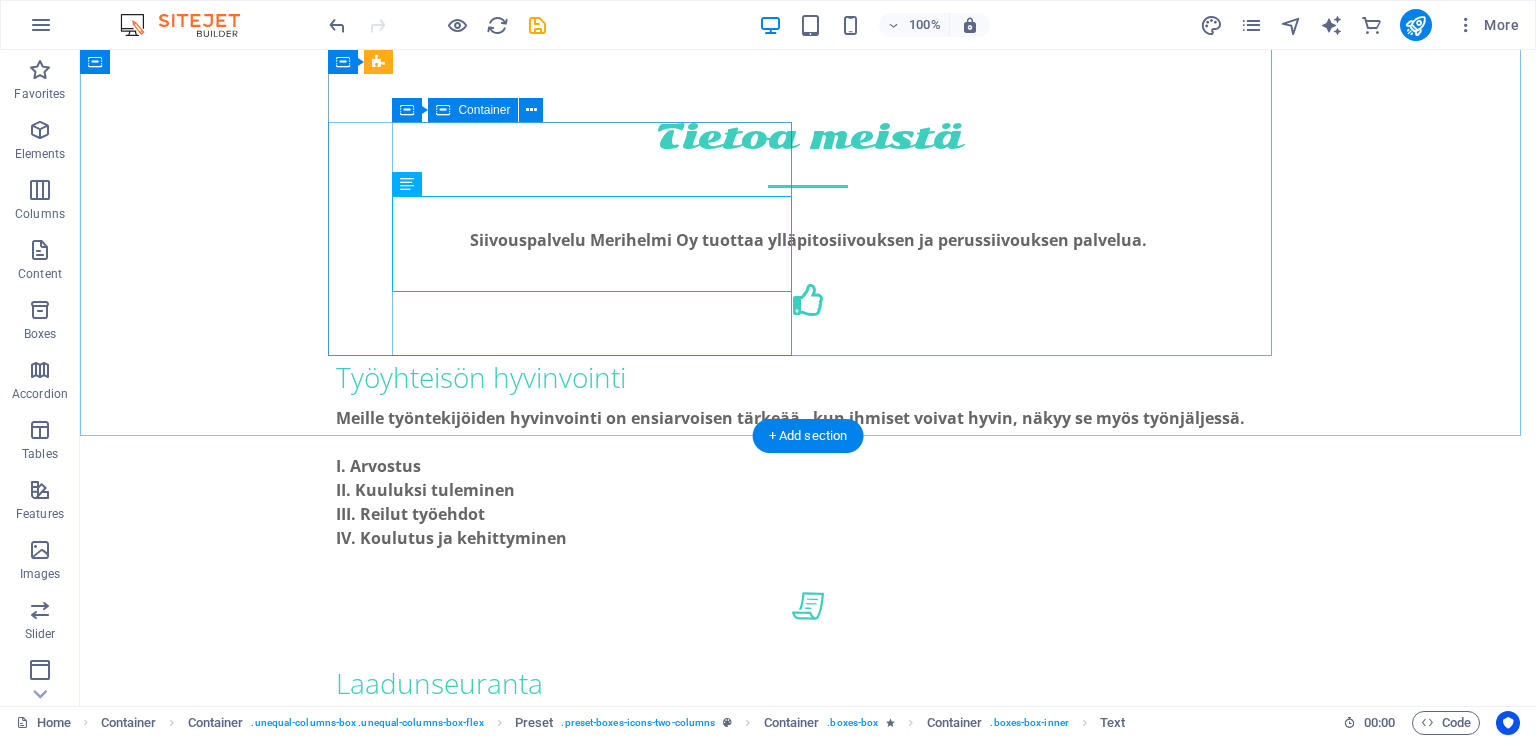 click on "Takaamme että kaikki siivoojamme perehdytetään huolellisesti. Heiltä löytyy vaadittava ammattitaito, kiinnostus jatkuvaan oppimiseen sekä hyvä asiakaslähtöinen asenne." at bounding box center [808, 994] 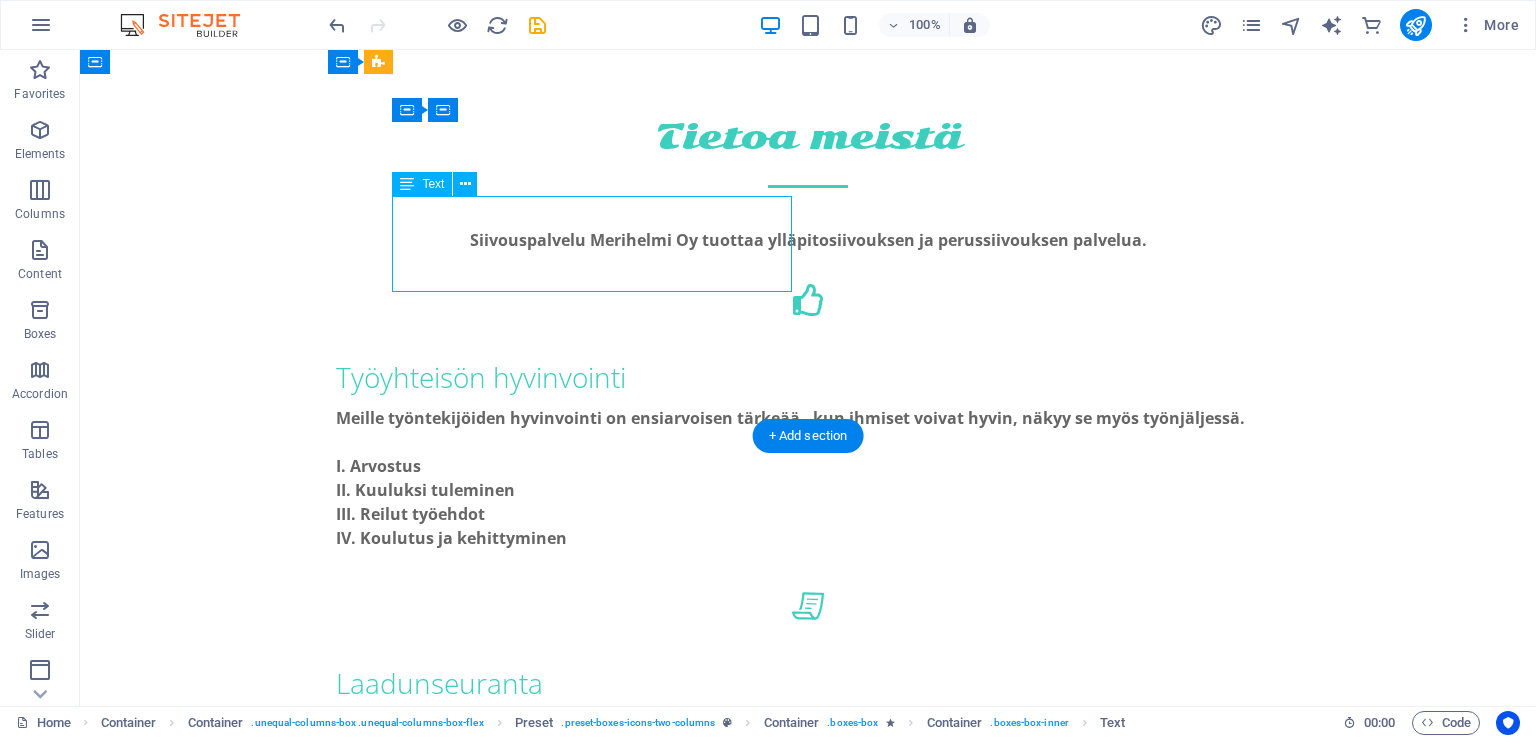 click on "Takaamme että kaikki siivoojamme perehdytetään huolellisesti. Heiltä löytyy vaadittava ammattitaito, kiinnostus jatkuvaan oppimiseen sekä hyvä asiakaslähtöinen asenne." at bounding box center [808, 994] 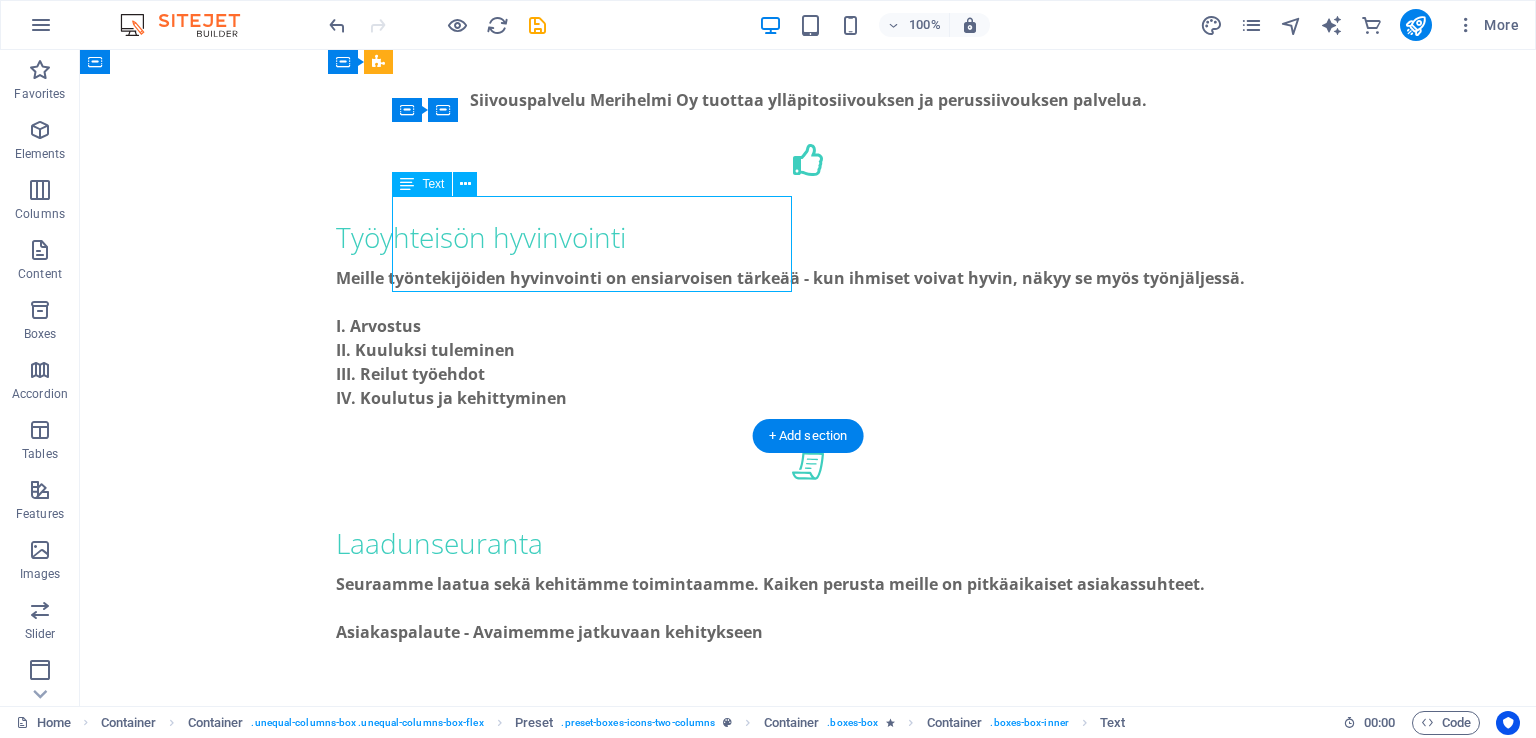 scroll, scrollTop: 1259, scrollLeft: 0, axis: vertical 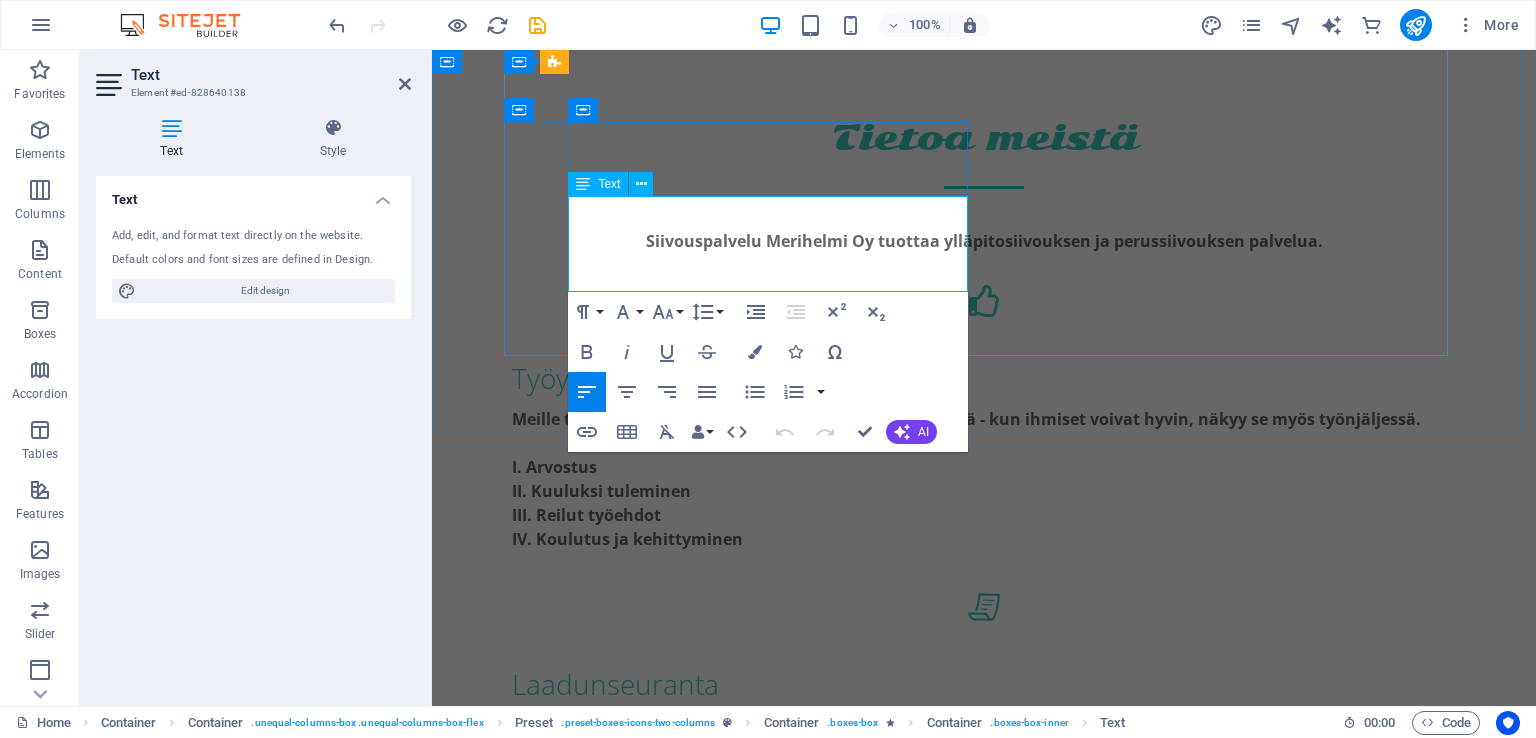 click on "Takaamme että kaikki siivoojamme perehdytetään huolellisesti. Heiltä löytyy vaadittava ammattitaito, kiinnostus jatkuvaan oppimiseen sekä hyvä asiakaslähtöinen asenne." at bounding box center [984, 995] 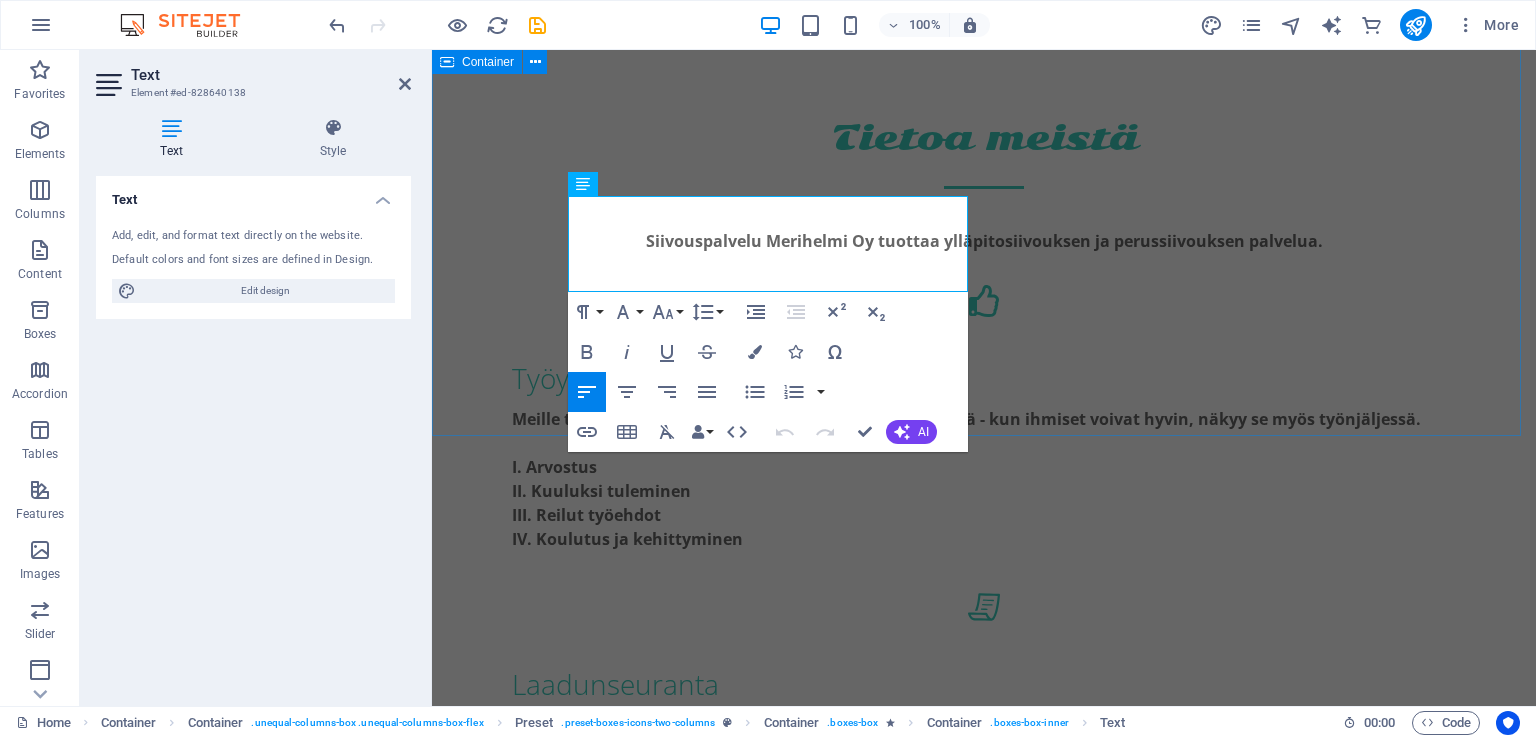 click on "Tietoa meistä Siivouspalvelu Merihelmi Oy tuottaa ylläpitosiivouksen ja perussiivouksen palvelua. Työyhteisön hyvinvointi  Meille työntekijöiden hyvinvointi on ensiarvoisen tärkeää - kun ihmiset voivat hyvin, näkyy se myös työnjäljessä. Arvostus Kuuluksi tuleminen Reilut työehdot Koulutus ja kehittyminen Laadunseuranta Seuraamme laatua sekä k ehitämme toimintaamme. Kaiken perusta meille on pitkäaikaiset asiakassuhteet. Asiakaspalaute - Avaimemme jatkuvaan kehitykseen Ammattilaisen siivousjälki Takaamme että kaikki siivoojamme perehdytetään huolellisesti. Heiltä löytyy vaadittava ammattitaito, kiinnostus jatkuvaan oppimiseen sekä hyvä asiakaslähtöinen asenne. Luotettava Laadukasta siivousta luottamuksella.  Meihin voi luottaa - jokaisena päivänä, jokaisessa kohteessa. Rakennamme huolellisesti puhtaampaa huomista, kohde kerrallaan." at bounding box center (984, 703) 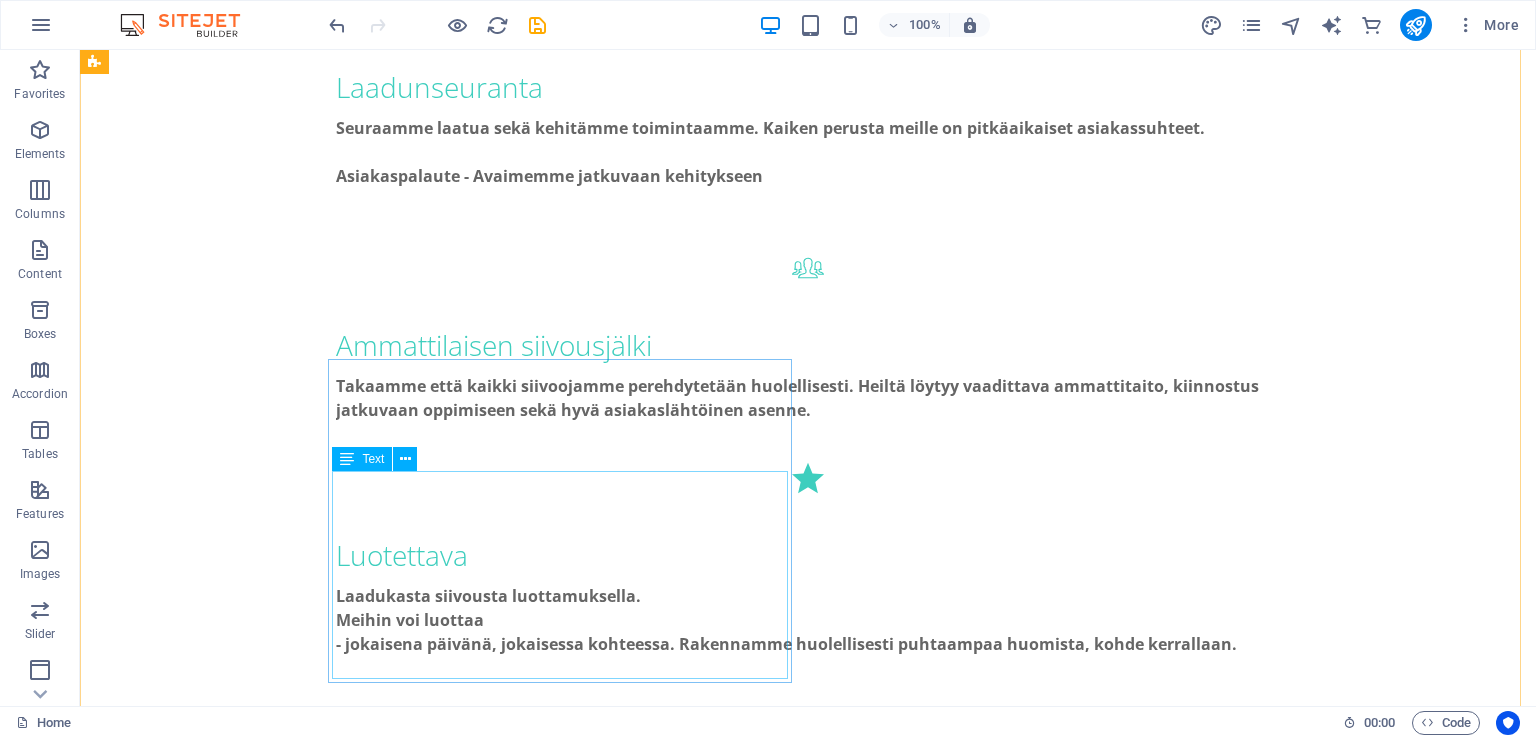 scroll, scrollTop: 2100, scrollLeft: 0, axis: vertical 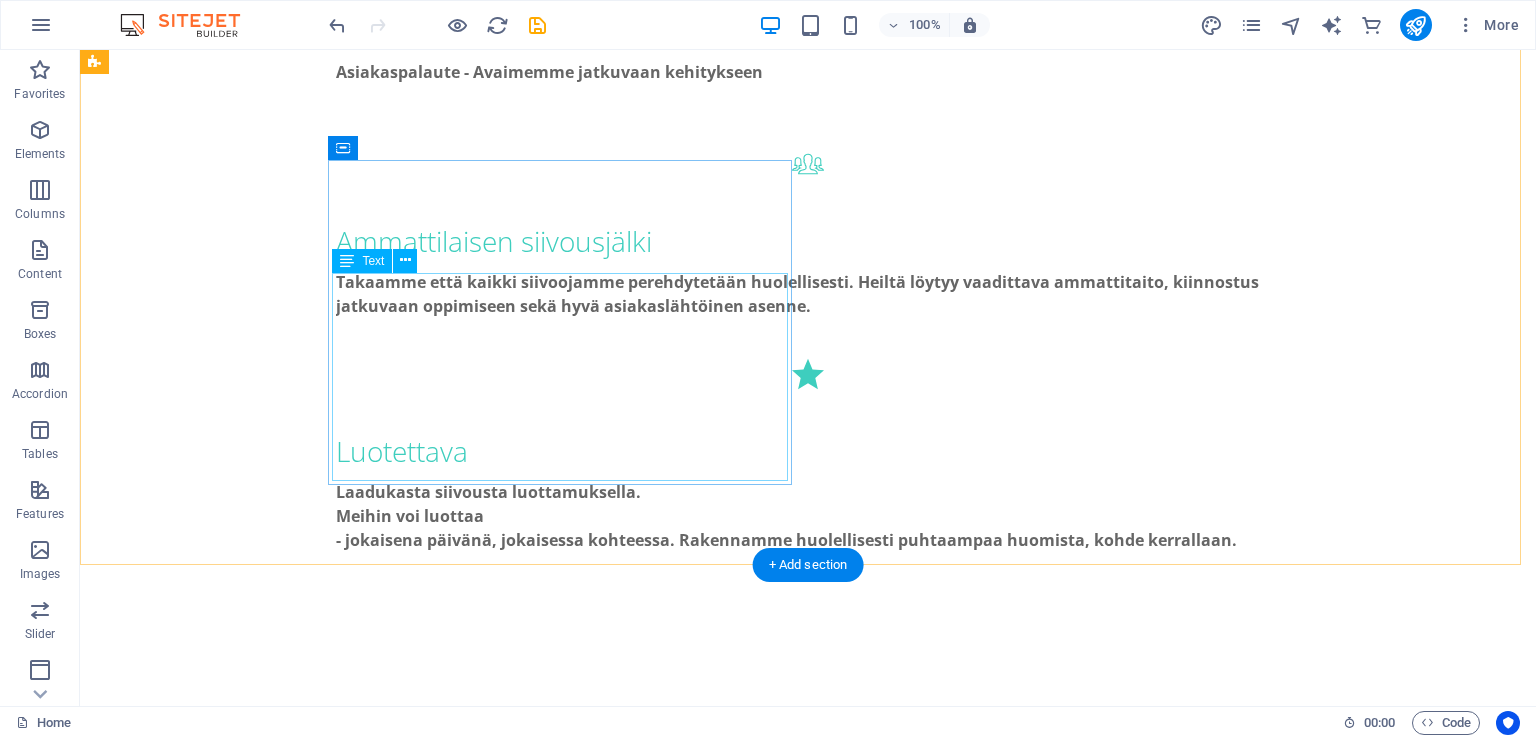 click on "Meille työntekijöiden hyvinvointi on ensiarvoisen tärkeää - kun ihmiset voivat hyvin, näkyy se myös työnjäljessä. Arvostus Kuuluksi tuleminen Reilut työehdot Koulutus ja kehittyminen" at bounding box center [328, 1606] 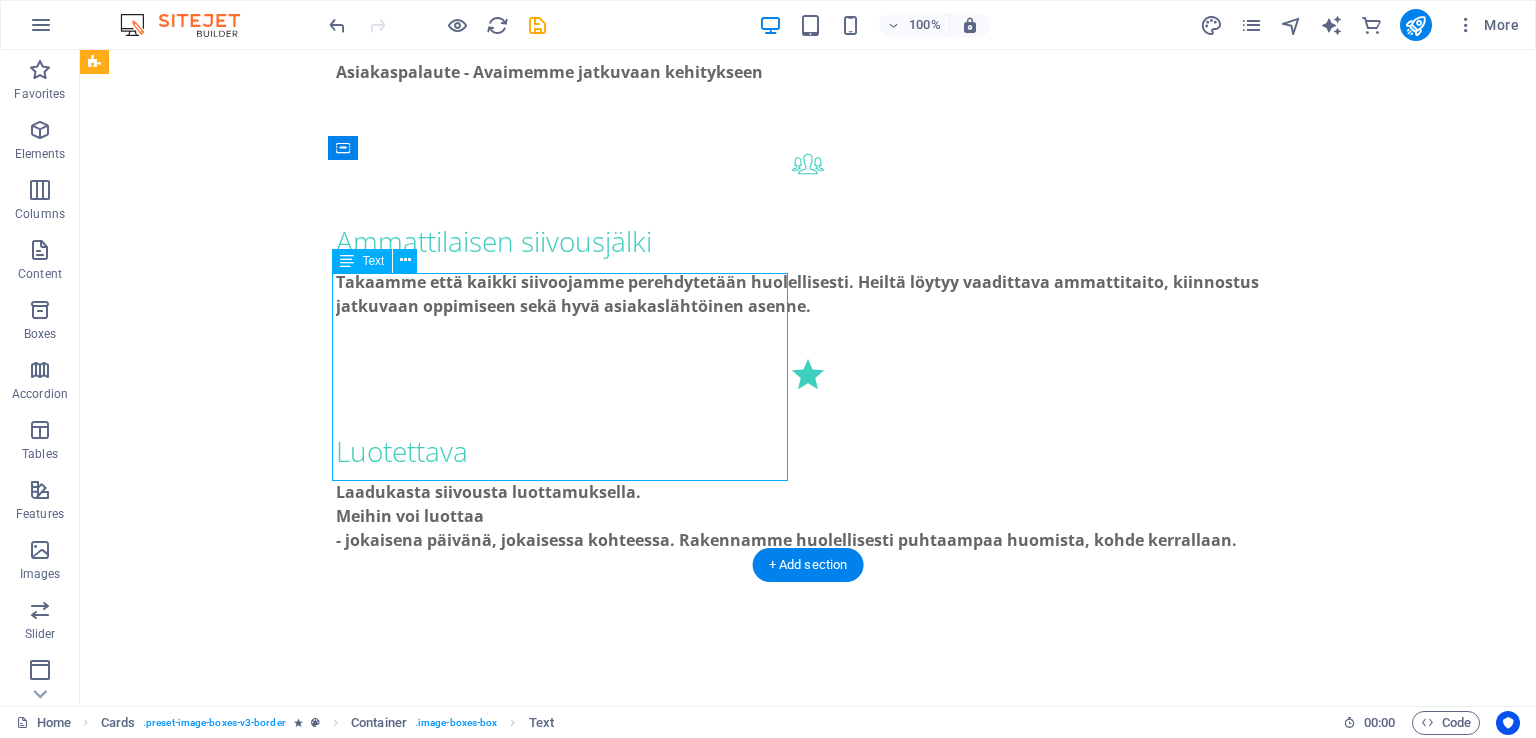 click on "Meille työntekijöiden hyvinvointi on ensiarvoisen tärkeää - kun ihmiset voivat hyvin, näkyy se myös työnjäljessä. Arvostus Kuuluksi tuleminen Reilut työehdot Koulutus ja kehittyminen" at bounding box center [328, 1606] 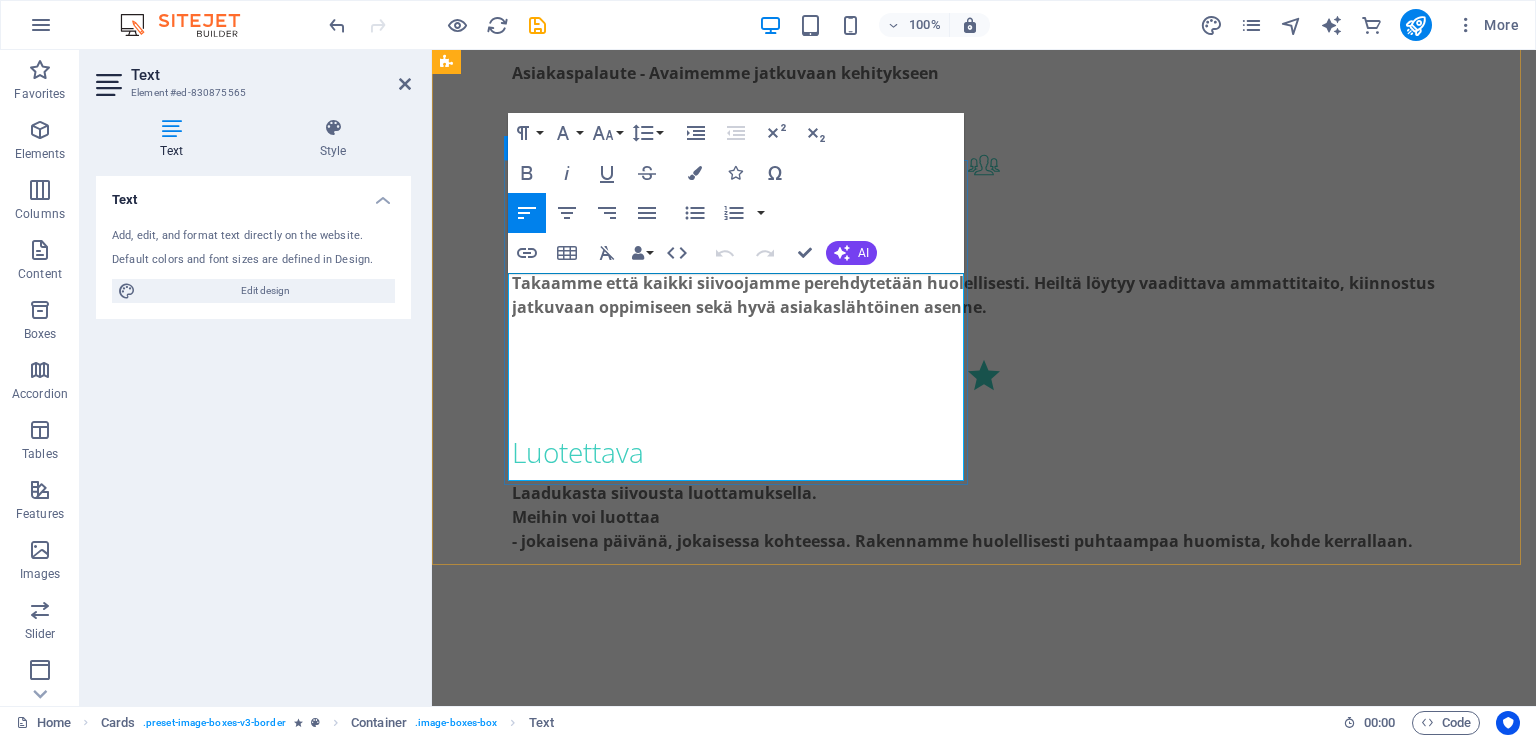 click on "Koulutus ja kehittyminen" at bounding box center (680, 1683) 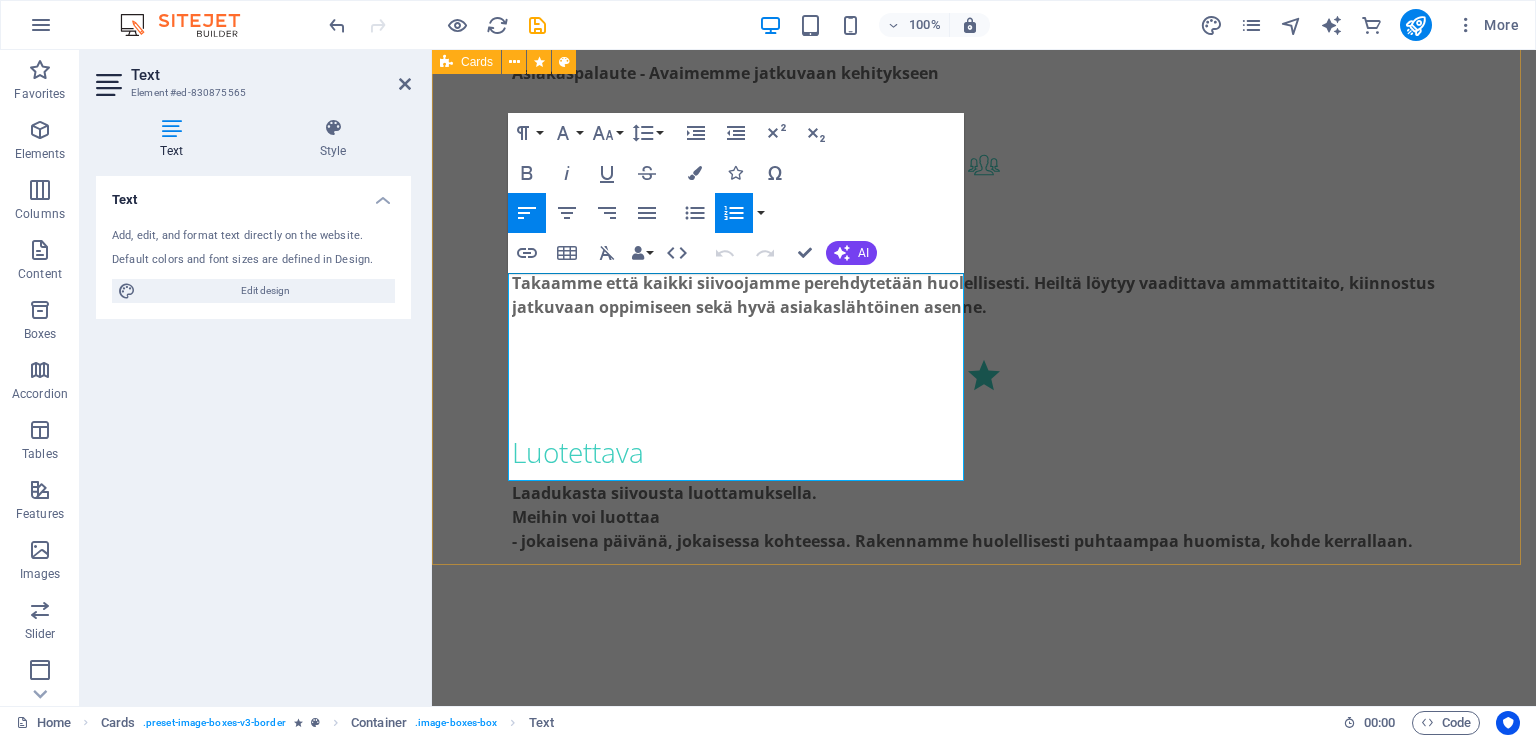 drag, startPoint x: 668, startPoint y: 407, endPoint x: 489, endPoint y: 266, distance: 227.864 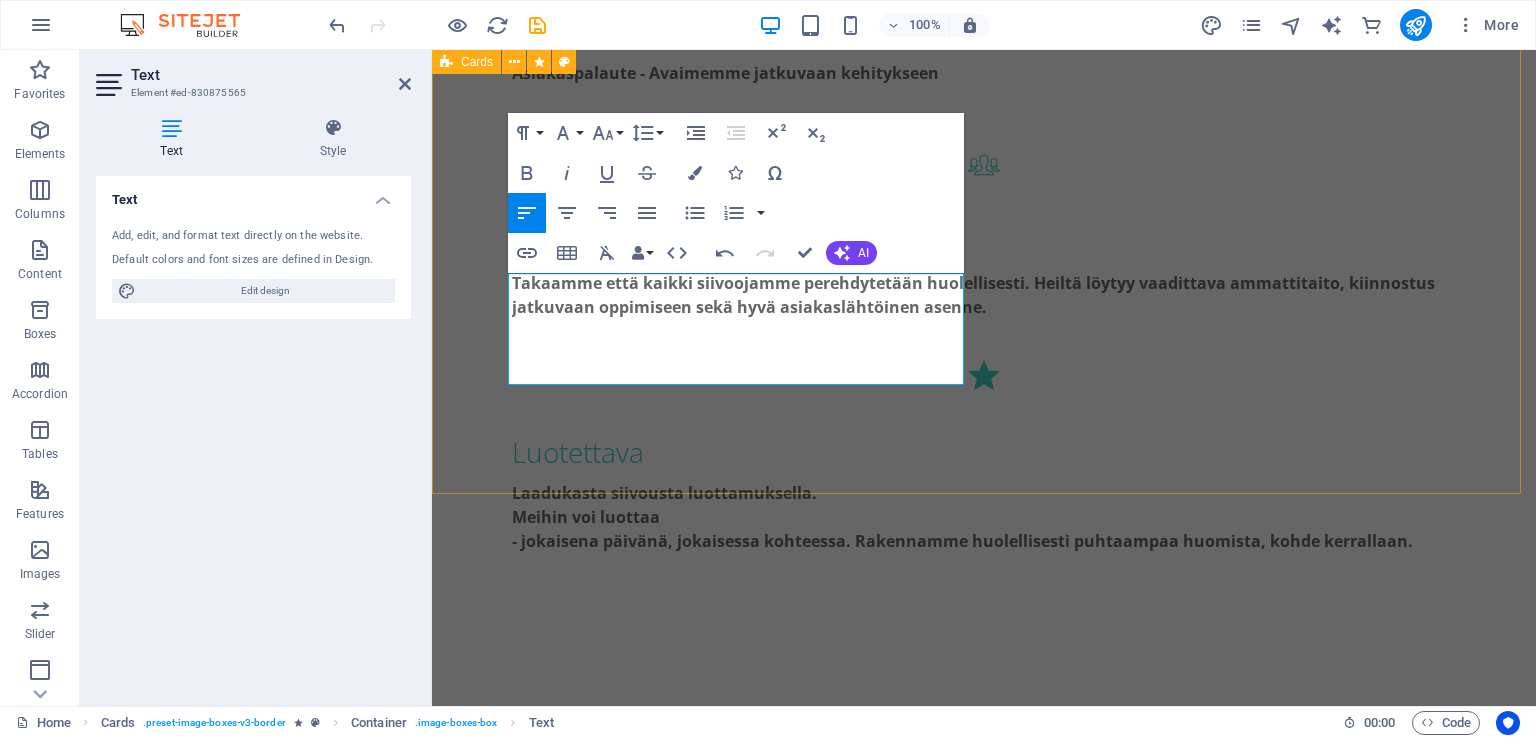 click on "Työyhteisön hyvinvointi Meille työntekijöiden hyvinvointi on ensiarvoisen tärkeää - kun ihmiset voivat hyvin, näkyy se myös työnjäljessä. Arvostus Kuuluksi tuleminen Reilut työehdot Koulutus ja kehittyminen Laadunseurata Seuraamme laatua sekä k ehitämme toimintaamme. Kaiken perusta meille on pitkäaikaiset asiakassuhteet. Asiakaspalaute - Avaimemme jatkuvaan kehitykseen Ammattilaisen siivousjälki Takaamme että kaikki siivoojamme perehdytetään huolellisesti. Heiltä löytyy vaadittava ammattitaito, kiinnostus jatkuvaan oppimiseen sekä hyvä asiakaslähtöinen asenne. Luotettava Laadukasta siivousta luottamuksella. Meihin voi luottaa - jokaisena päivänä, jokaisessa kohteessa. Rakennamme huolellisesti puhtaampaa huomista, kohde kerrallaan." at bounding box center (984, 1320) 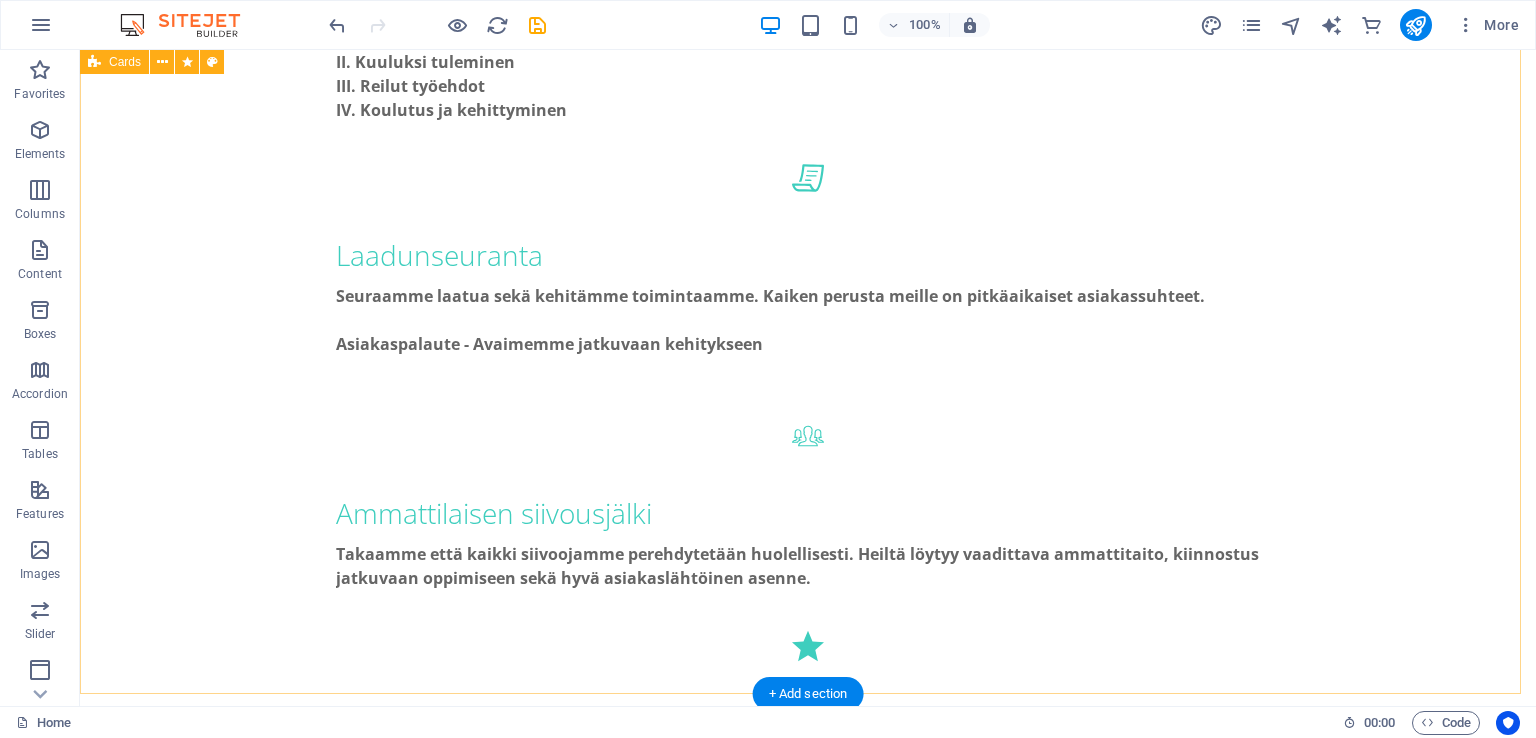 scroll, scrollTop: 1800, scrollLeft: 0, axis: vertical 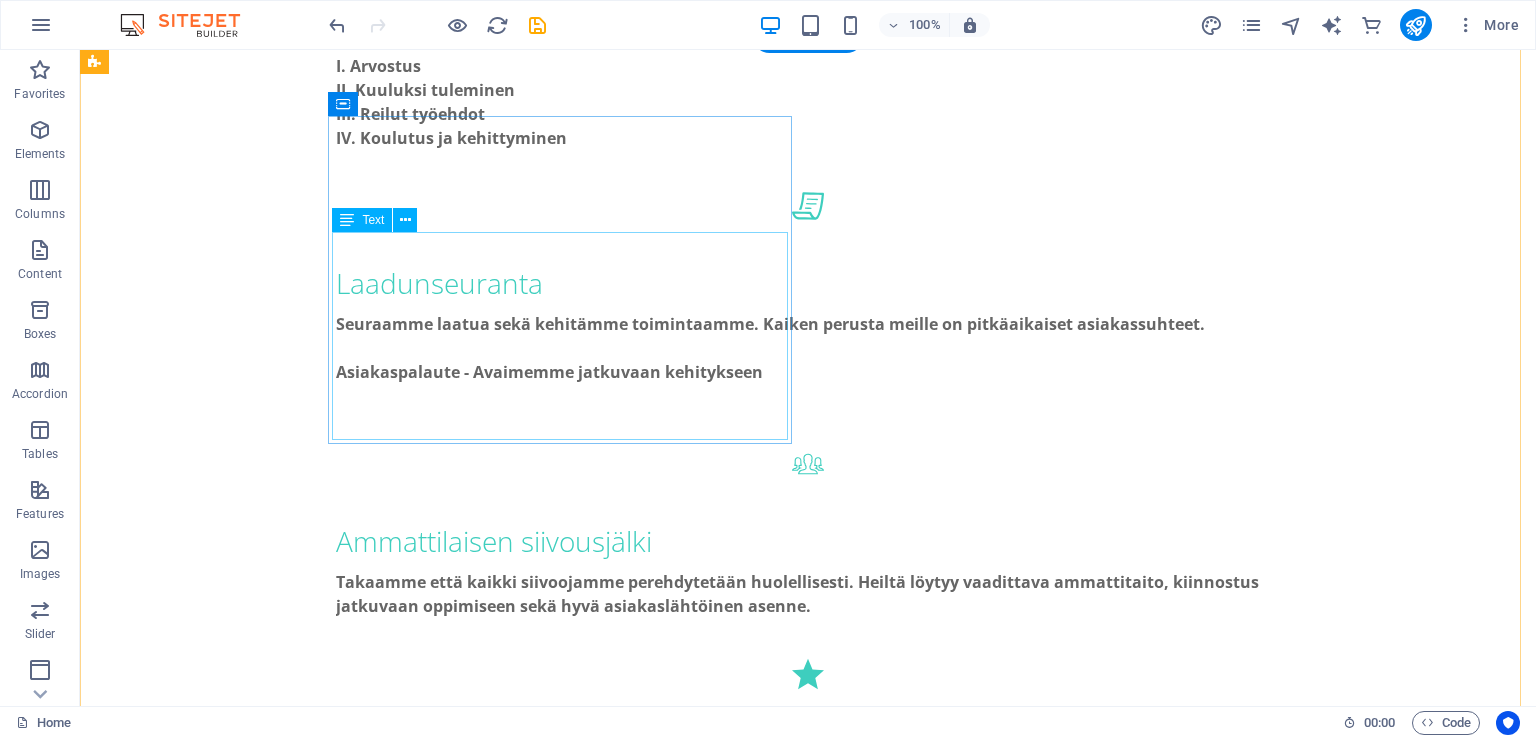 click on "Meille työntekijöiden hyvinvointi on ensiarvoisen tärkeää - kun ihmiset voivat hyvin, näkyy se myös työnjäljessä. Arvostus Kuuluksi tuleminen Reilut työehdot Koulutus ja kehittyminen" at bounding box center [328, 1278] 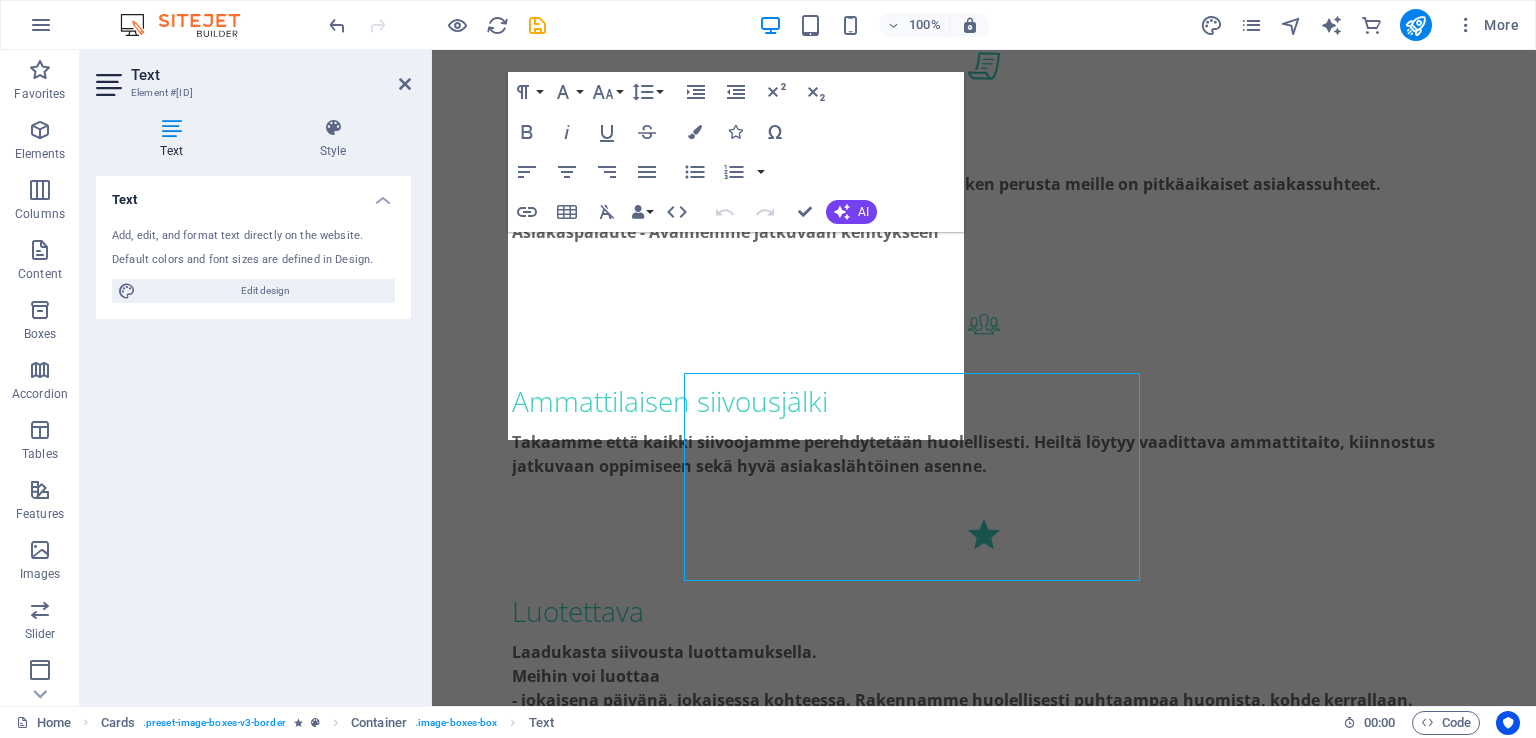 scroll, scrollTop: 1659, scrollLeft: 0, axis: vertical 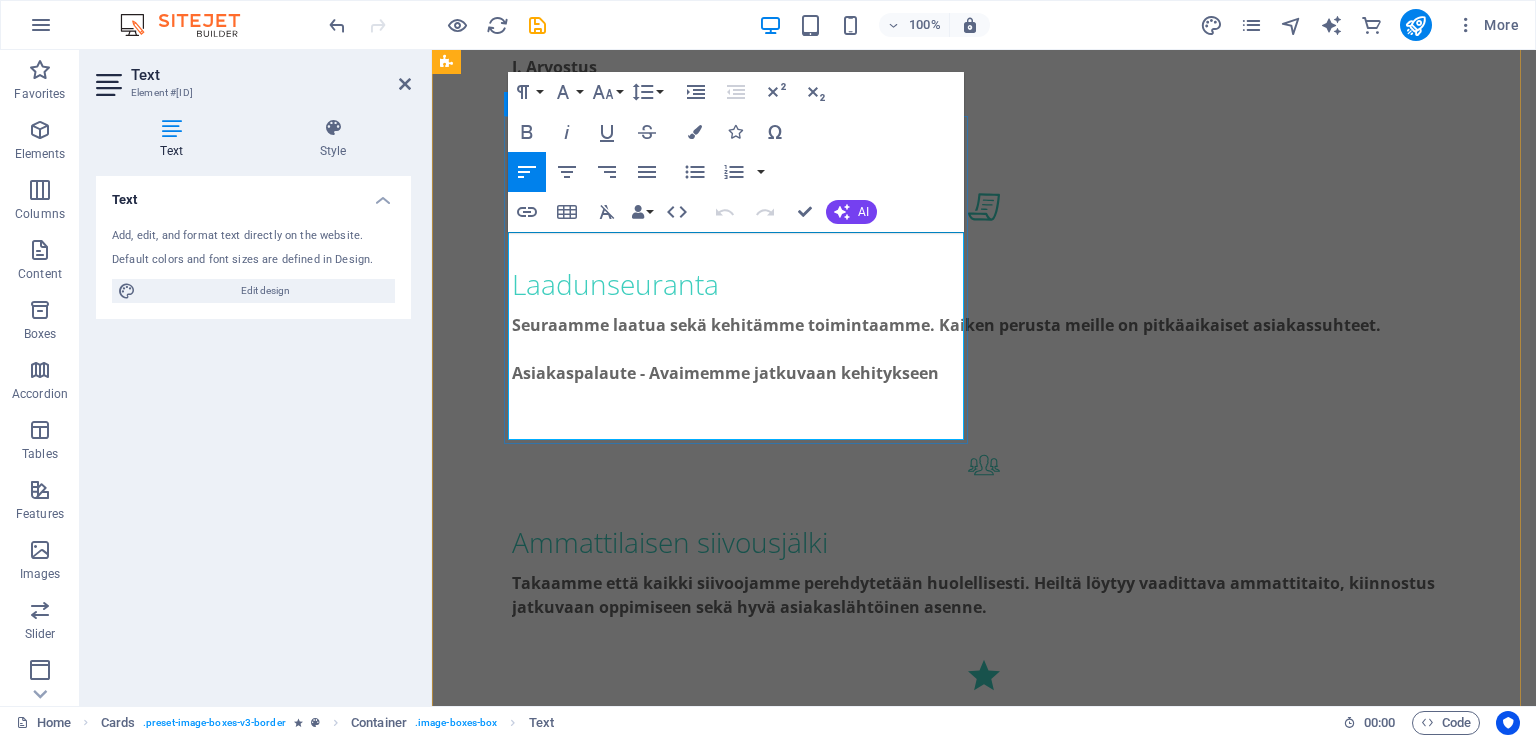 click on "Arvostus" at bounding box center (680, 1283) 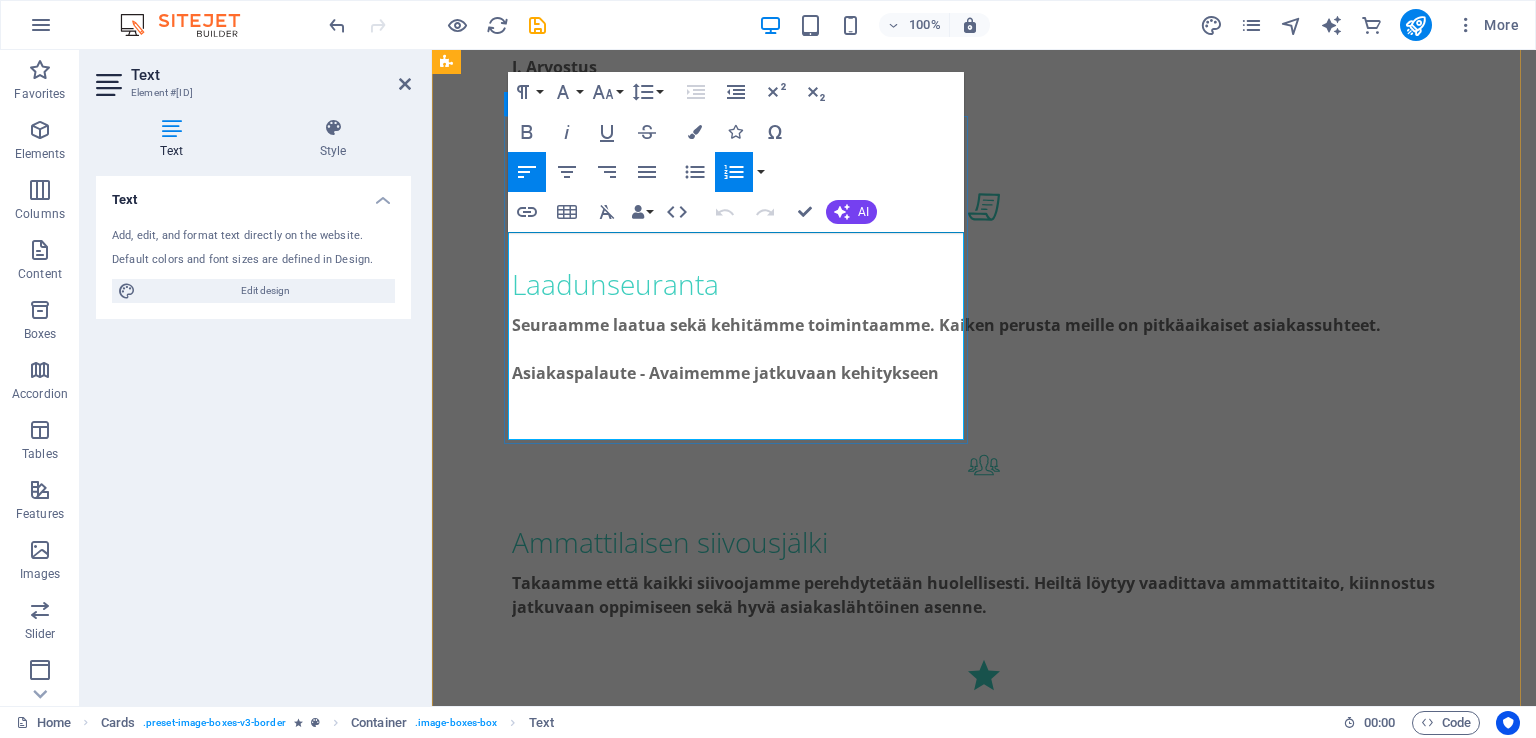 click on "Arvostus" at bounding box center (680, 1283) 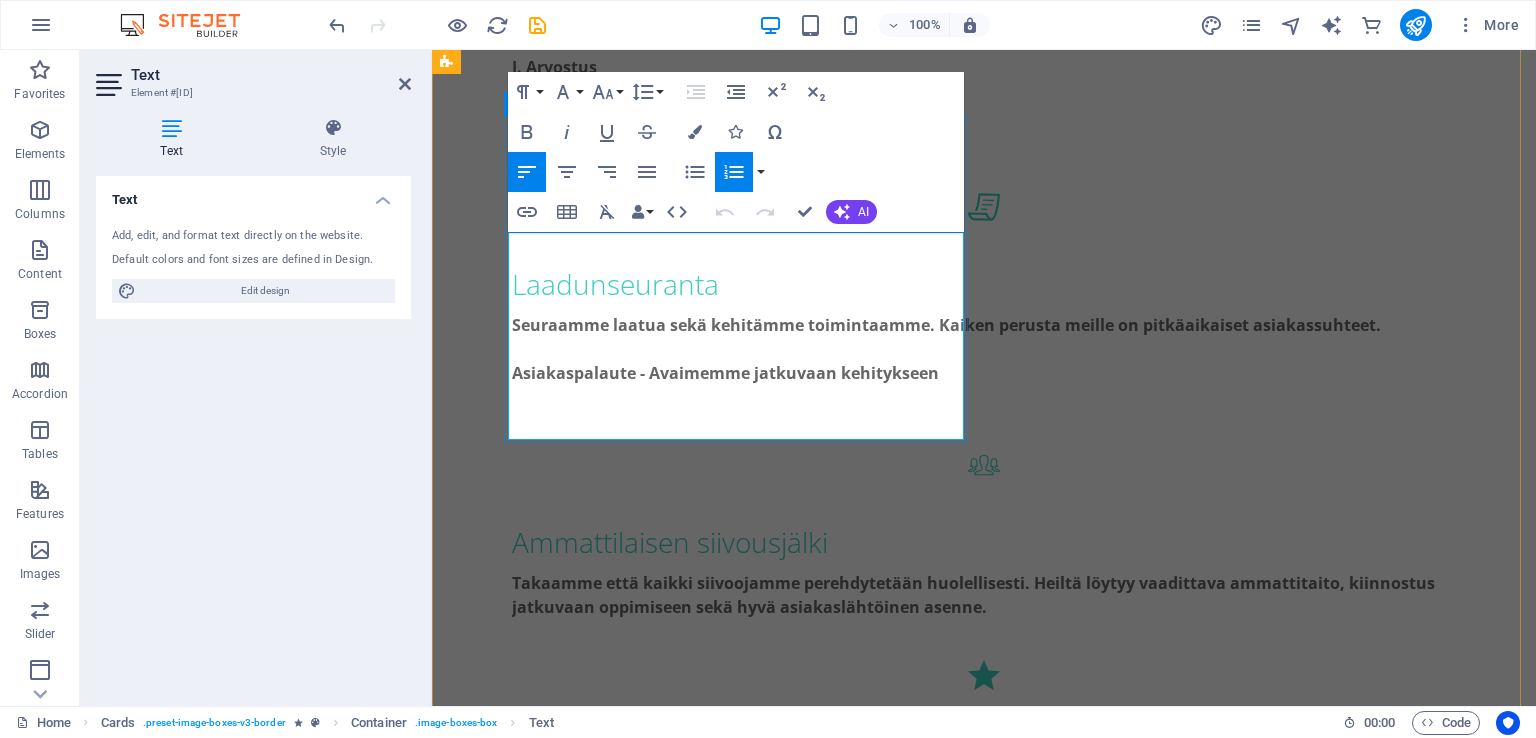 click on "Arvostus" at bounding box center (680, 1283) 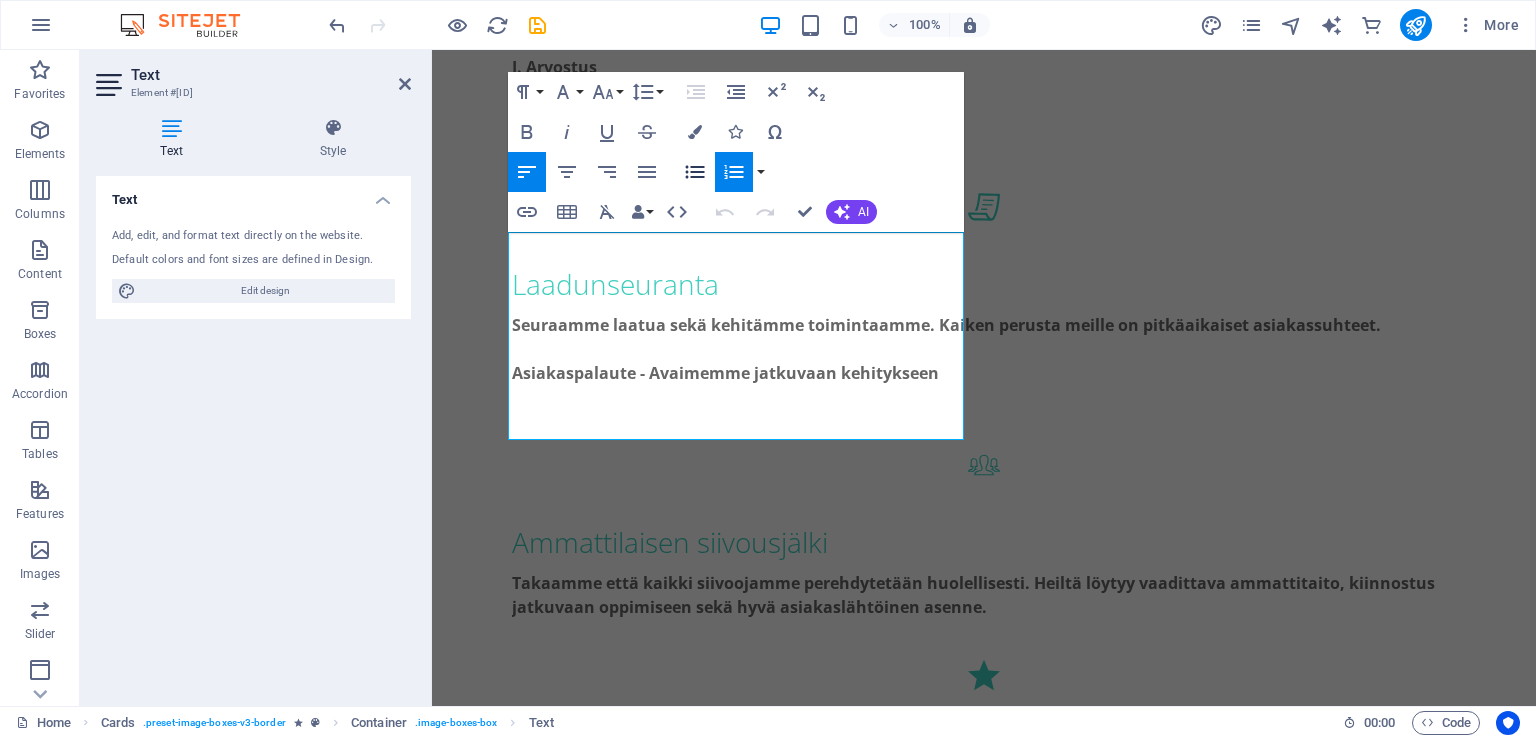 click 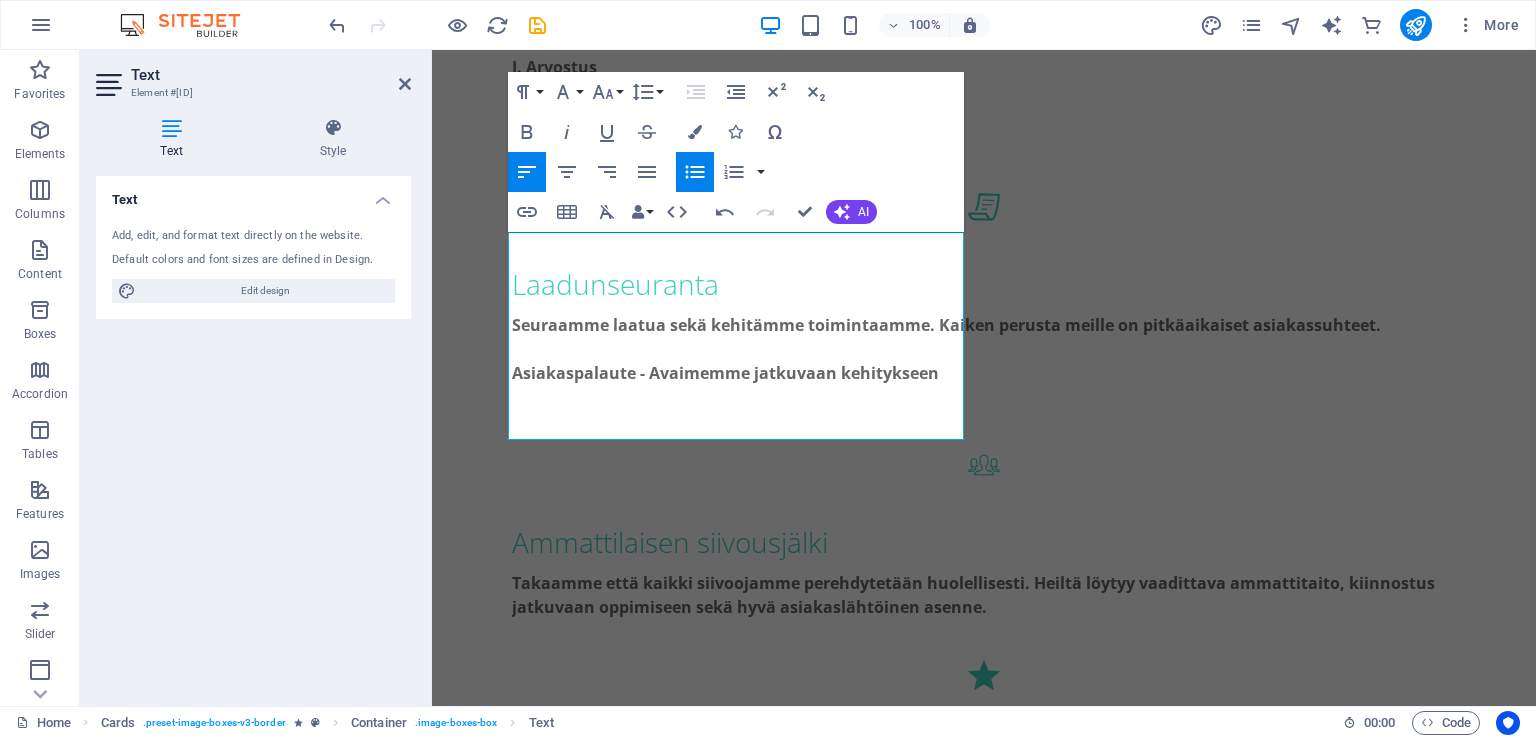 click 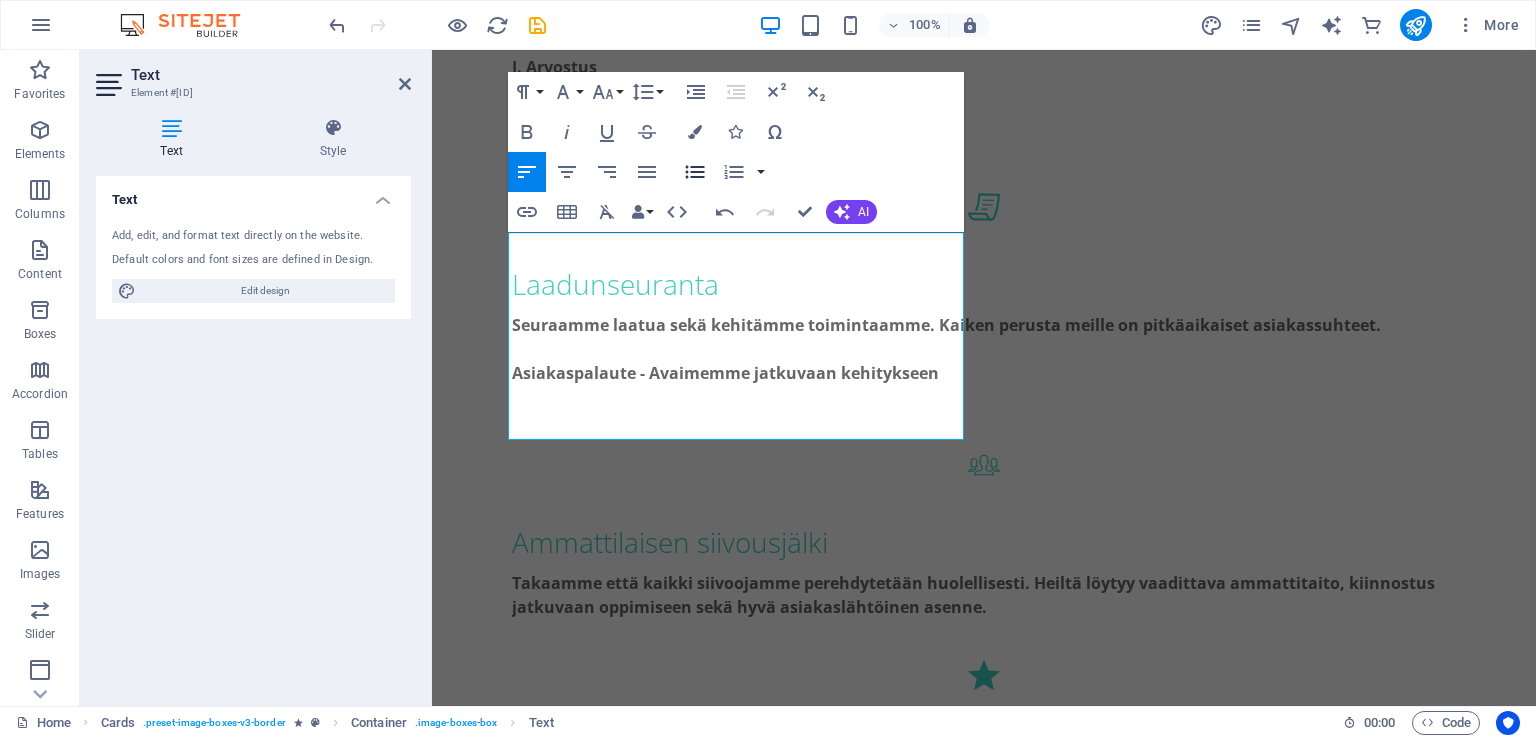 click 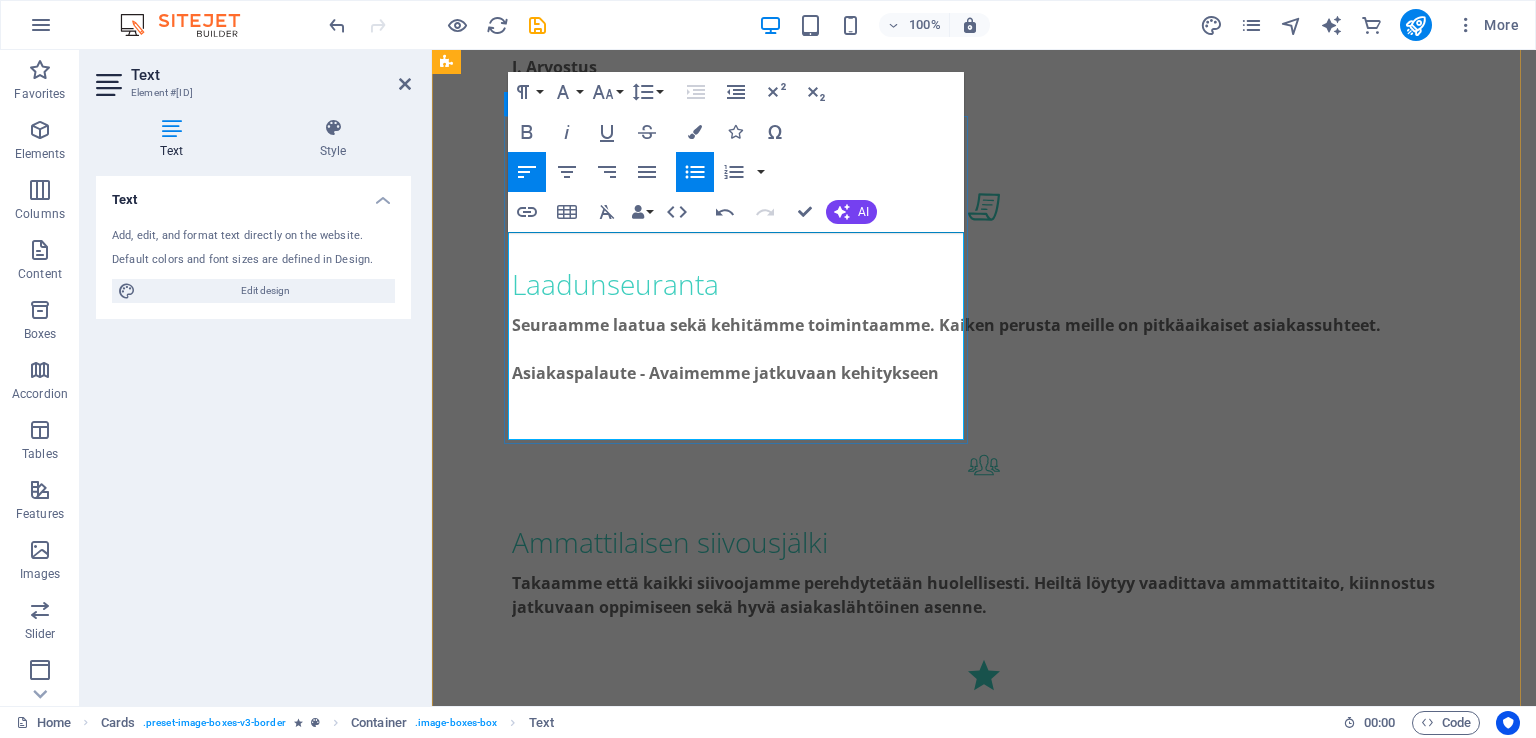 click on "Koulutus ja kehittyminen" at bounding box center (688, 1358) 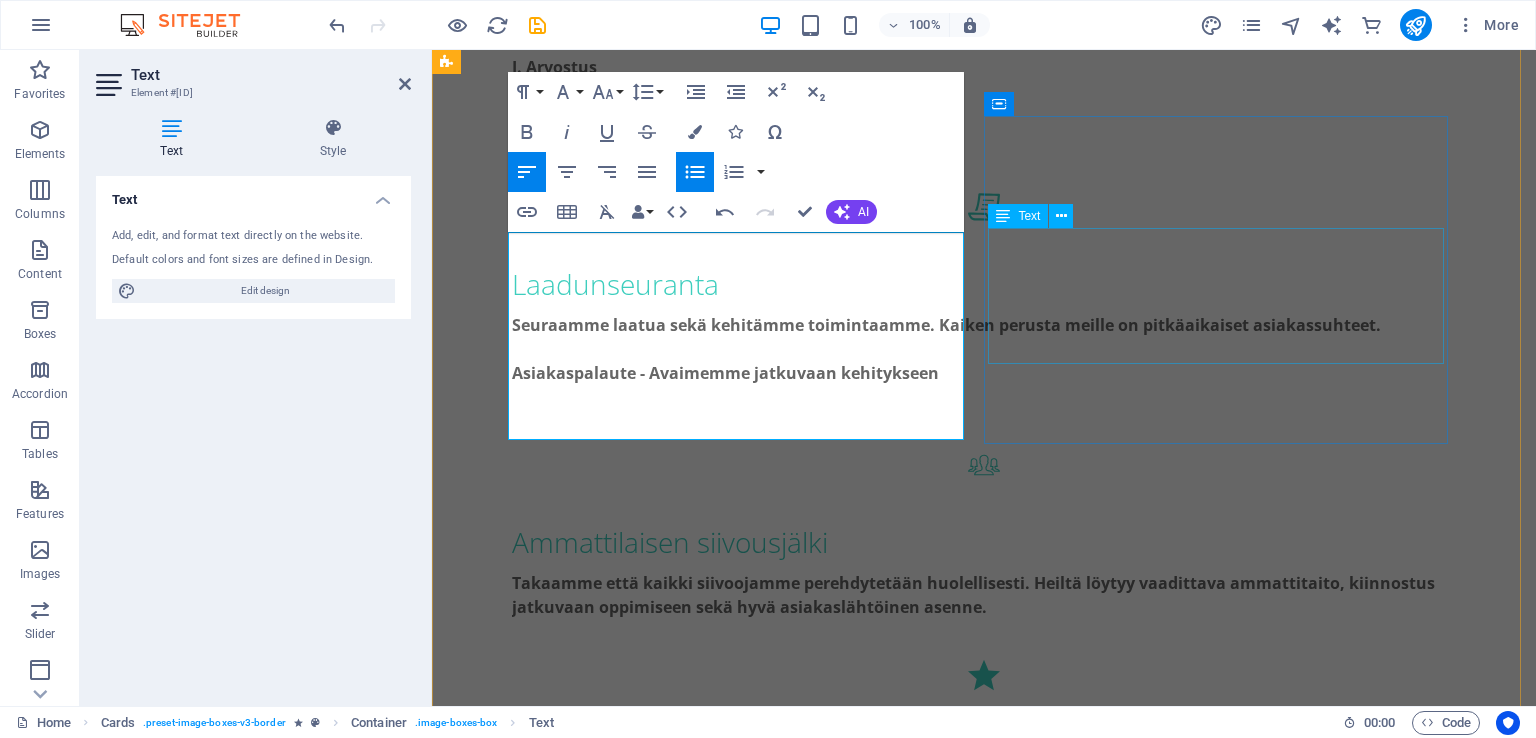 click on "Seuraamme laatua sekä k ehitämme toimintaamme. Kaiken perusta meille on pitkäaikaiset asiakassuhteet. Asiakaspalaute - Avaimemme jatkuvaan kehitykseen" at bounding box center [680, 1597] 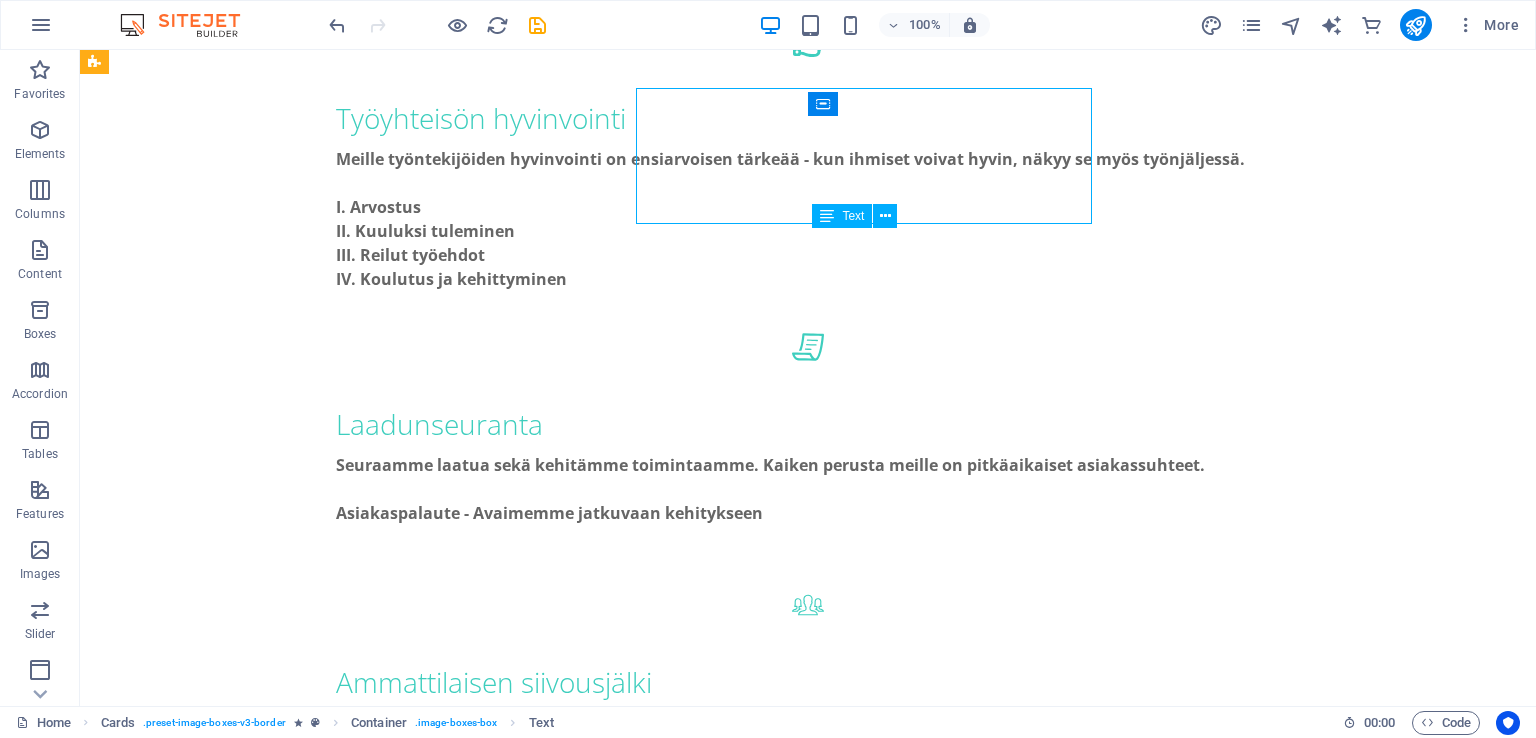 scroll, scrollTop: 1800, scrollLeft: 0, axis: vertical 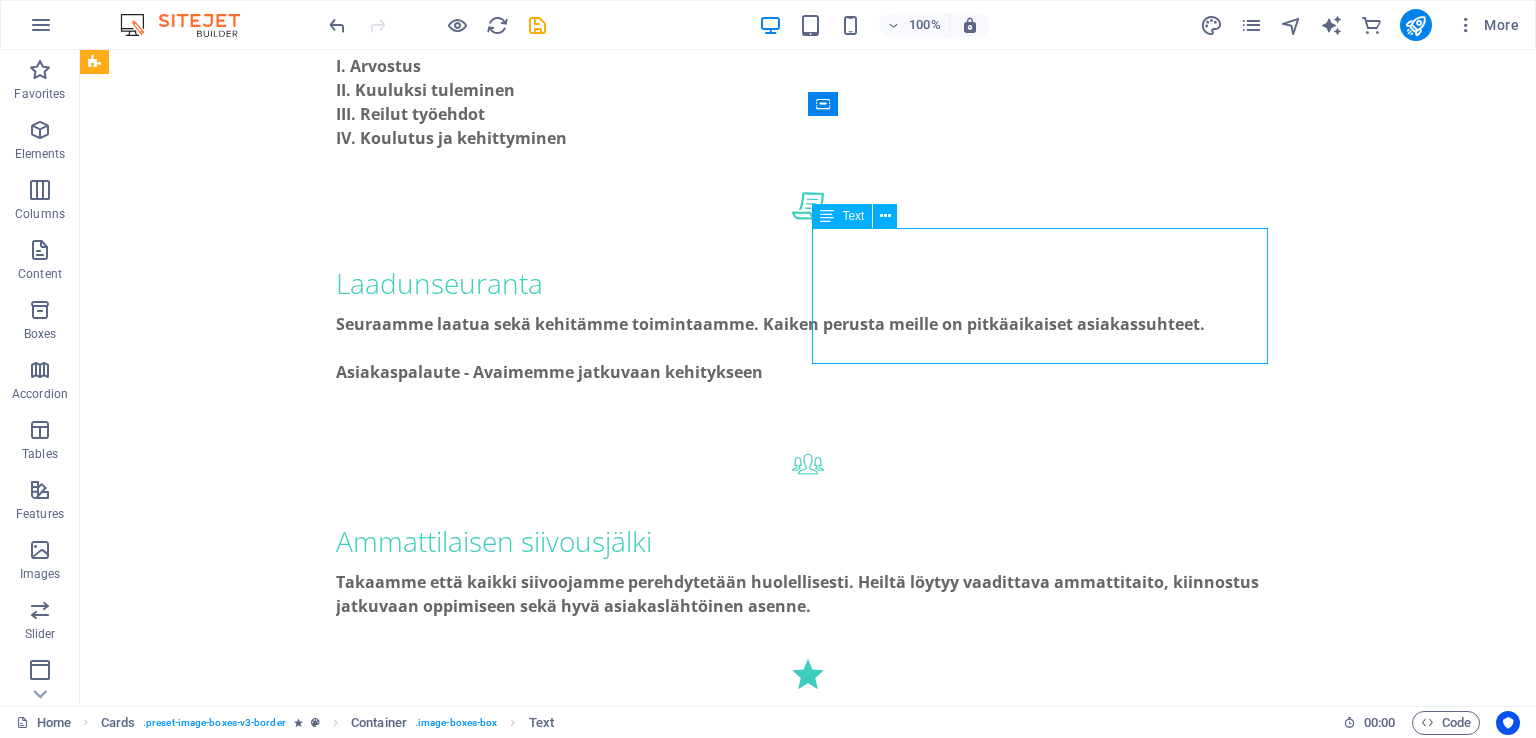 click on "Seuraamme laatua sekä k ehitämme toimintaamme. Kaiken perusta meille on pitkäaikaiset asiakassuhteet. Asiakaspalaute - Avaimemme jatkuvaan kehitykseen" at bounding box center [328, 1596] 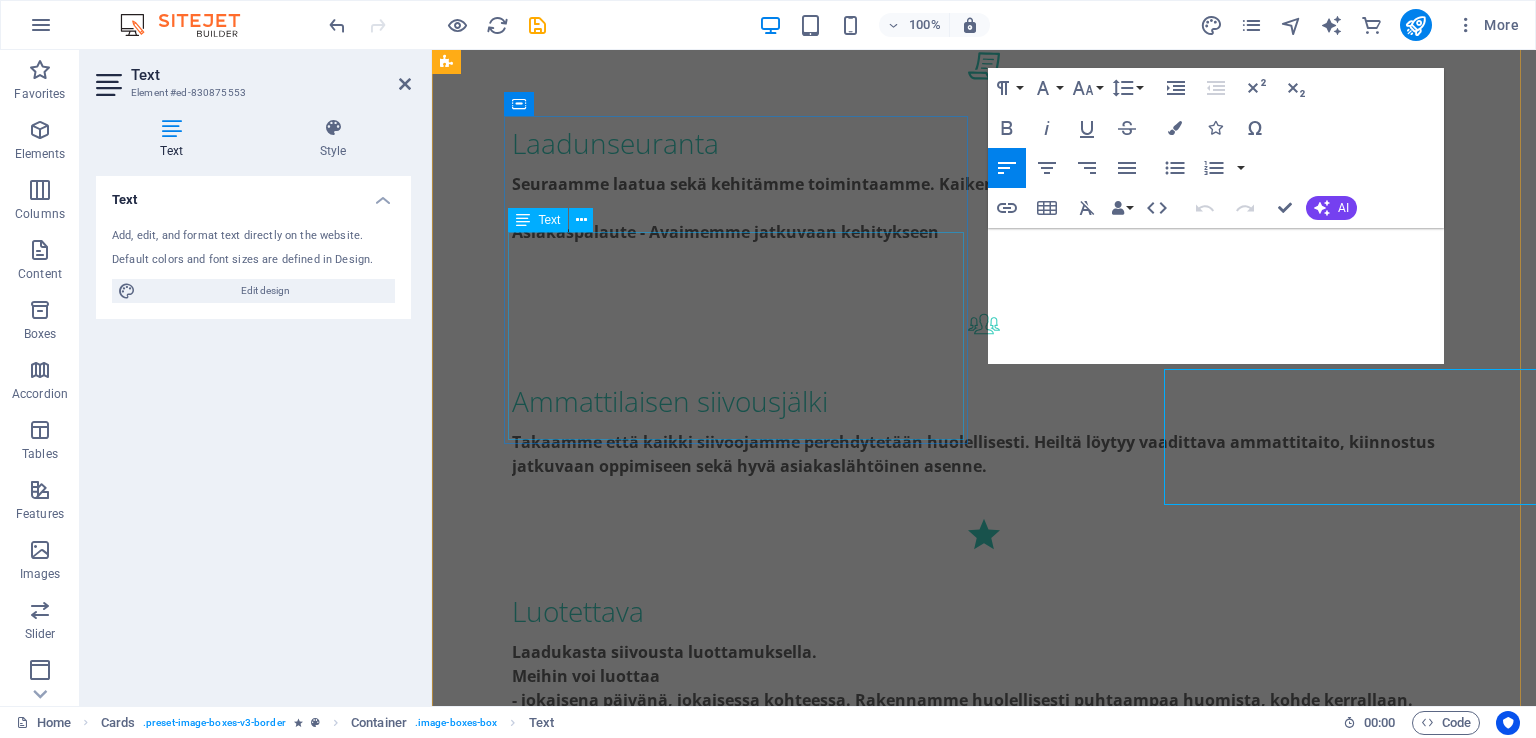 scroll, scrollTop: 1659, scrollLeft: 0, axis: vertical 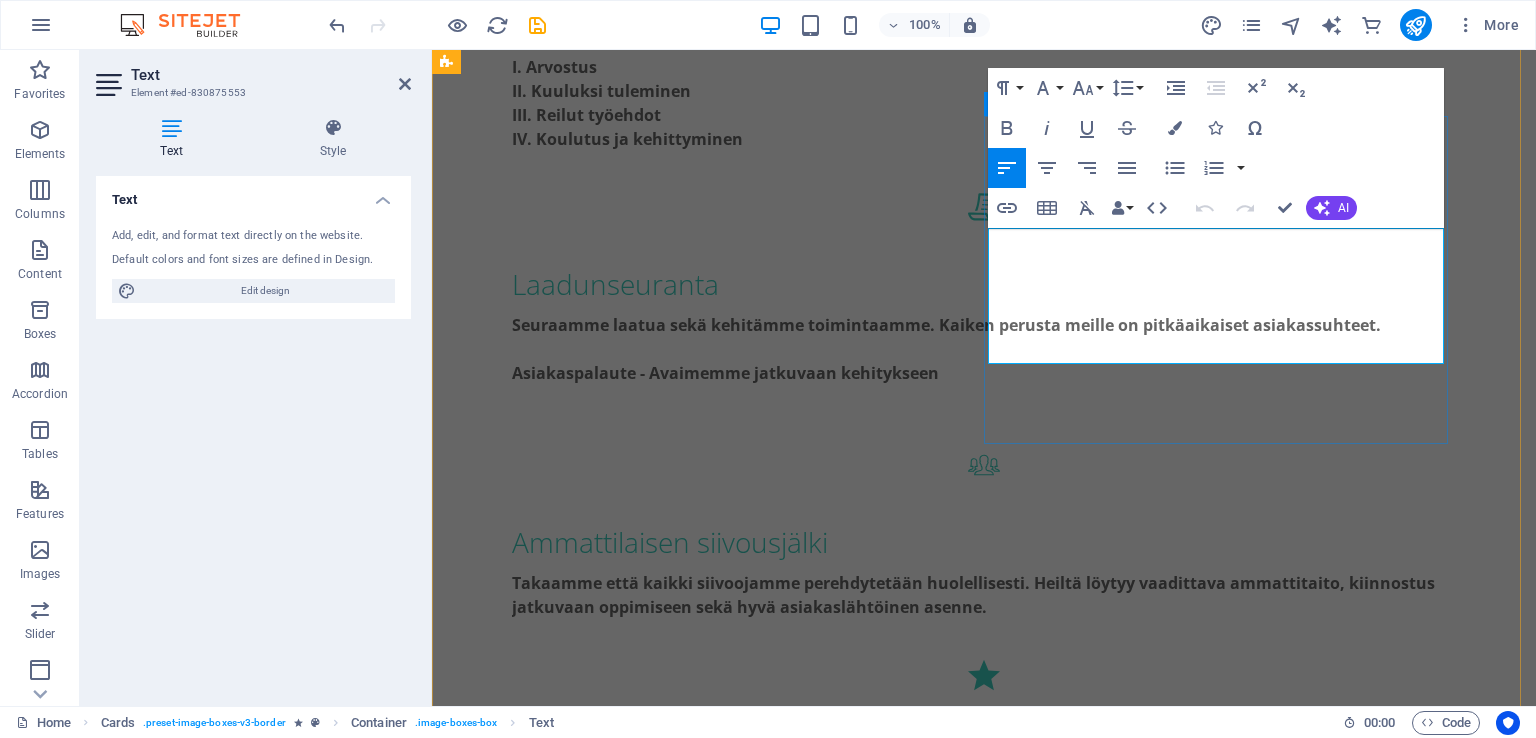 click on "Seuraamme laatua sekä k ehitämme toimintaamme. Kaiken perusta meille on pitkäaikaiset asiakassuhteet. Asiakaspalaute - Avaimemme jatkuvaan kehitykseen" at bounding box center [680, 1597] 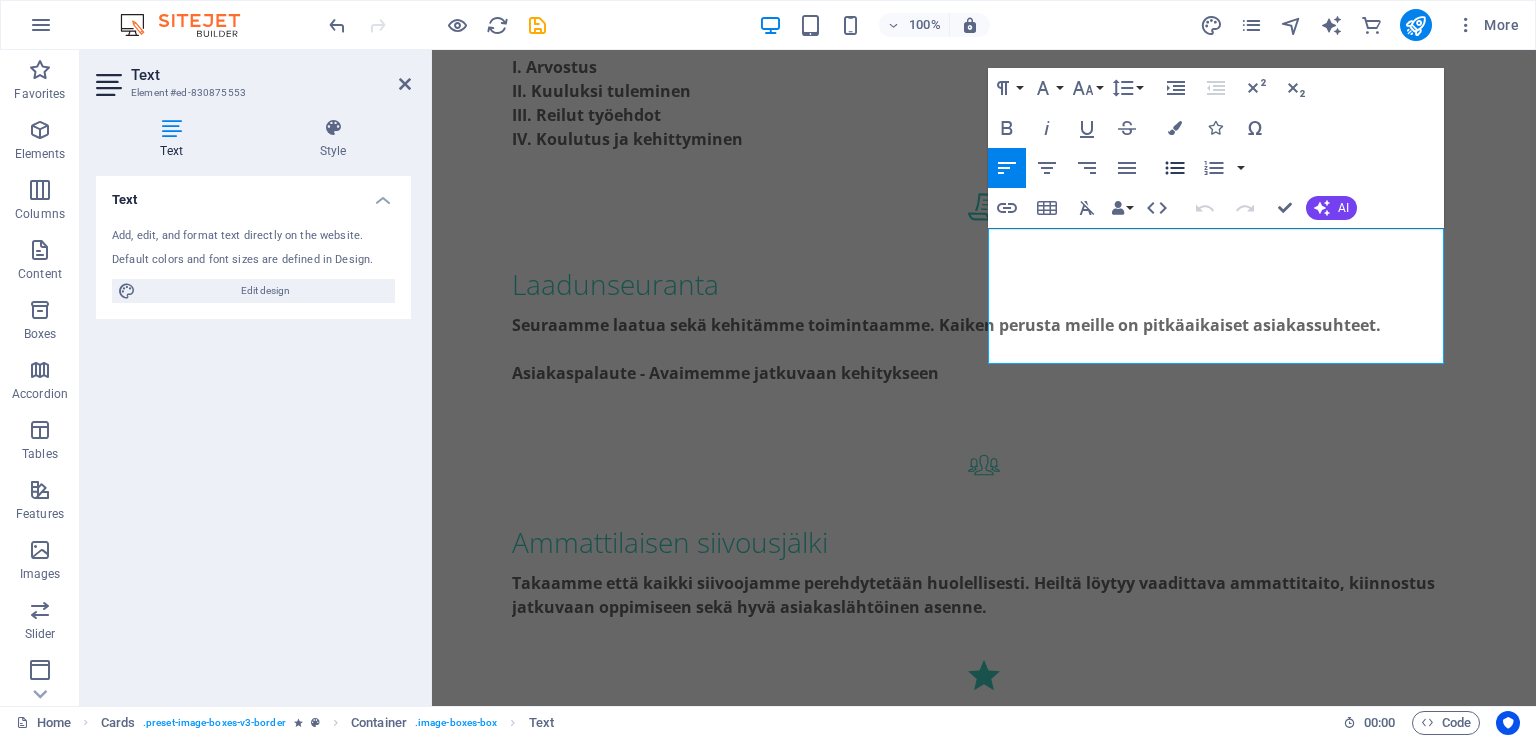 click 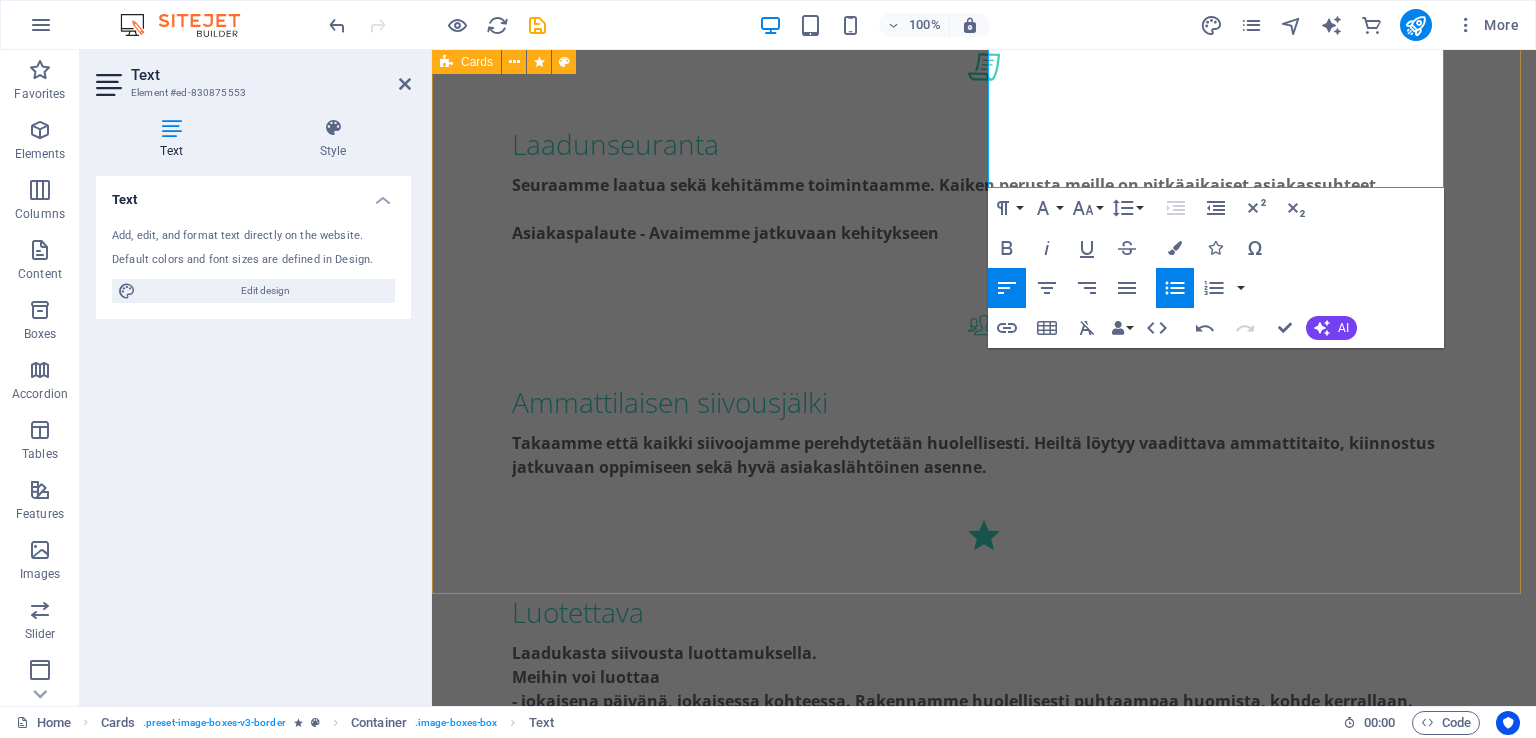 scroll, scrollTop: 1859, scrollLeft: 0, axis: vertical 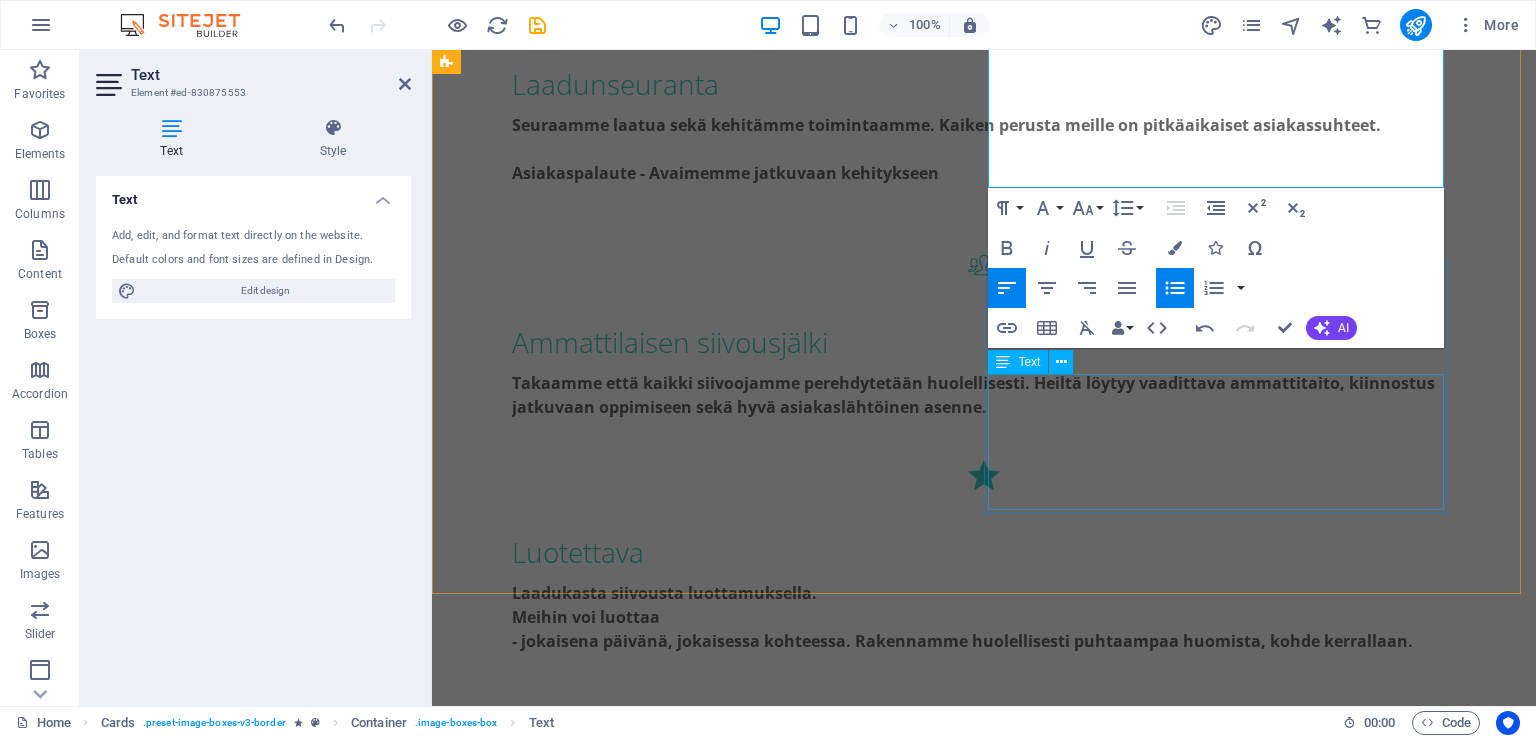 click on "Laadukasta siivousta luottamuksella. Meihin voi luottaa - jokaisena päivänä, jokaisessa kohteessa. Rakennamme huolellisesti puhtaampaa huomista, kohde kerrallaan." at bounding box center [680, 1920] 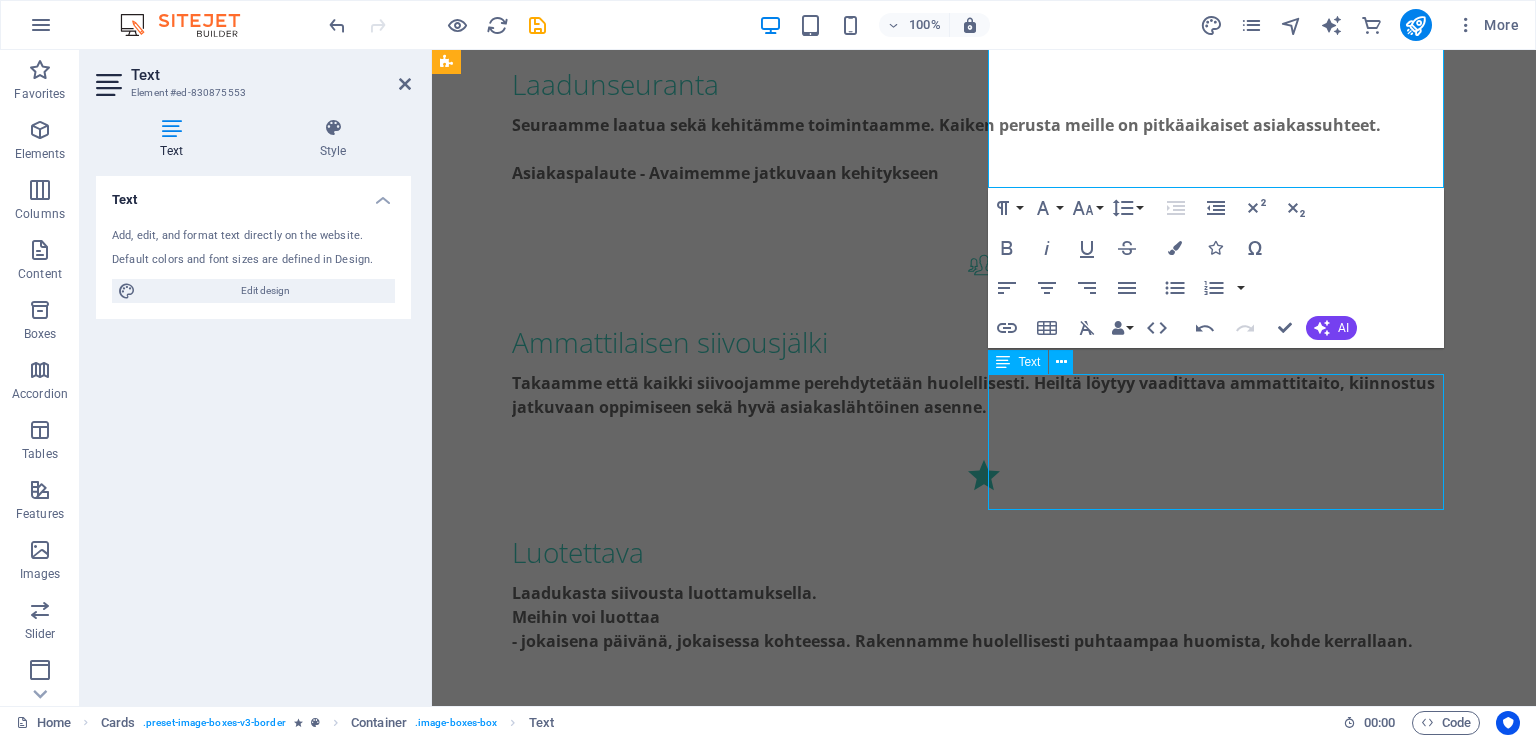 click on "Laadukasta siivousta luottamuksella. Meihin voi luottaa - jokaisena päivänä, jokaisessa kohteessa. Rakennamme huolellisesti puhtaampaa huomista, kohde kerrallaan." at bounding box center (680, 1920) 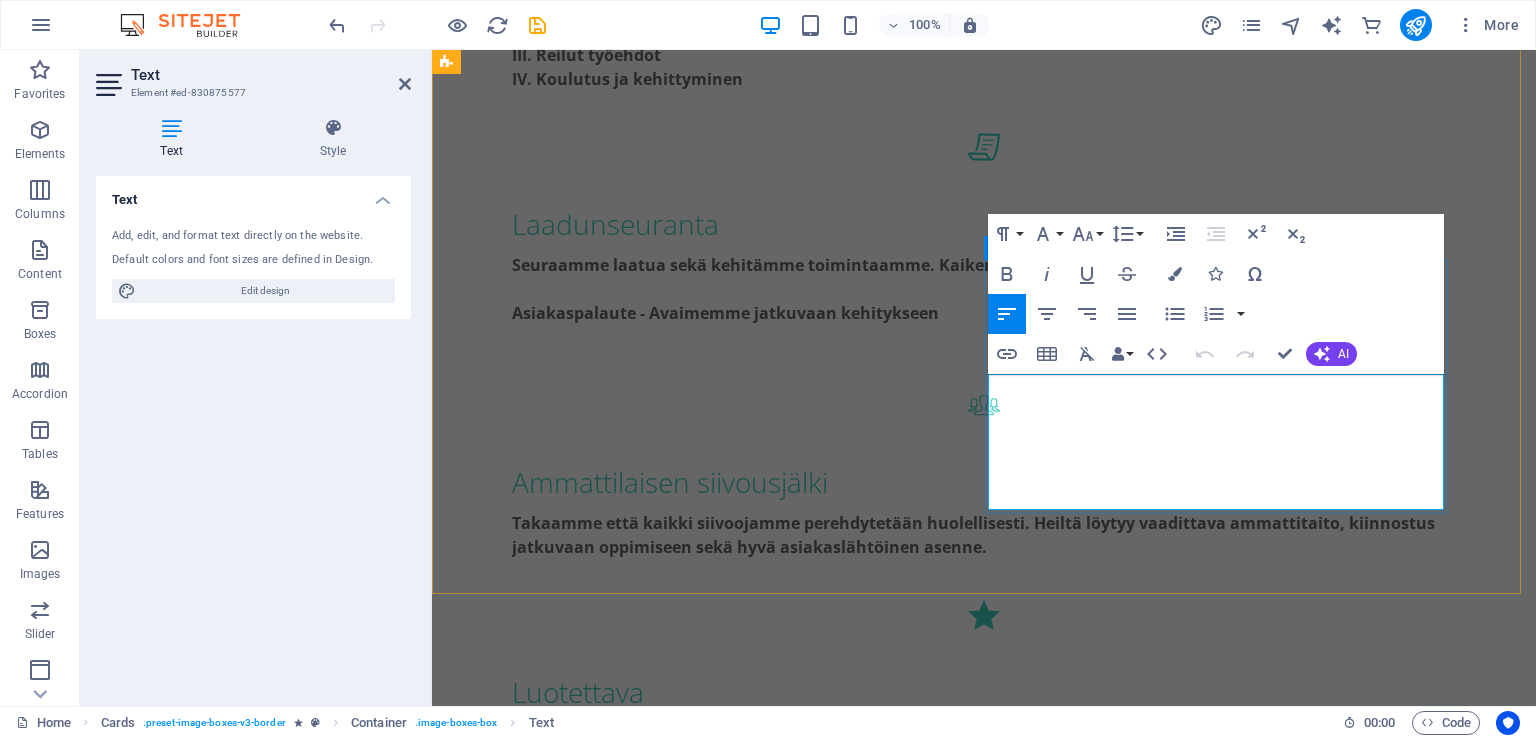 click on "Meihin voi luottaa" at bounding box center (680, 2028) 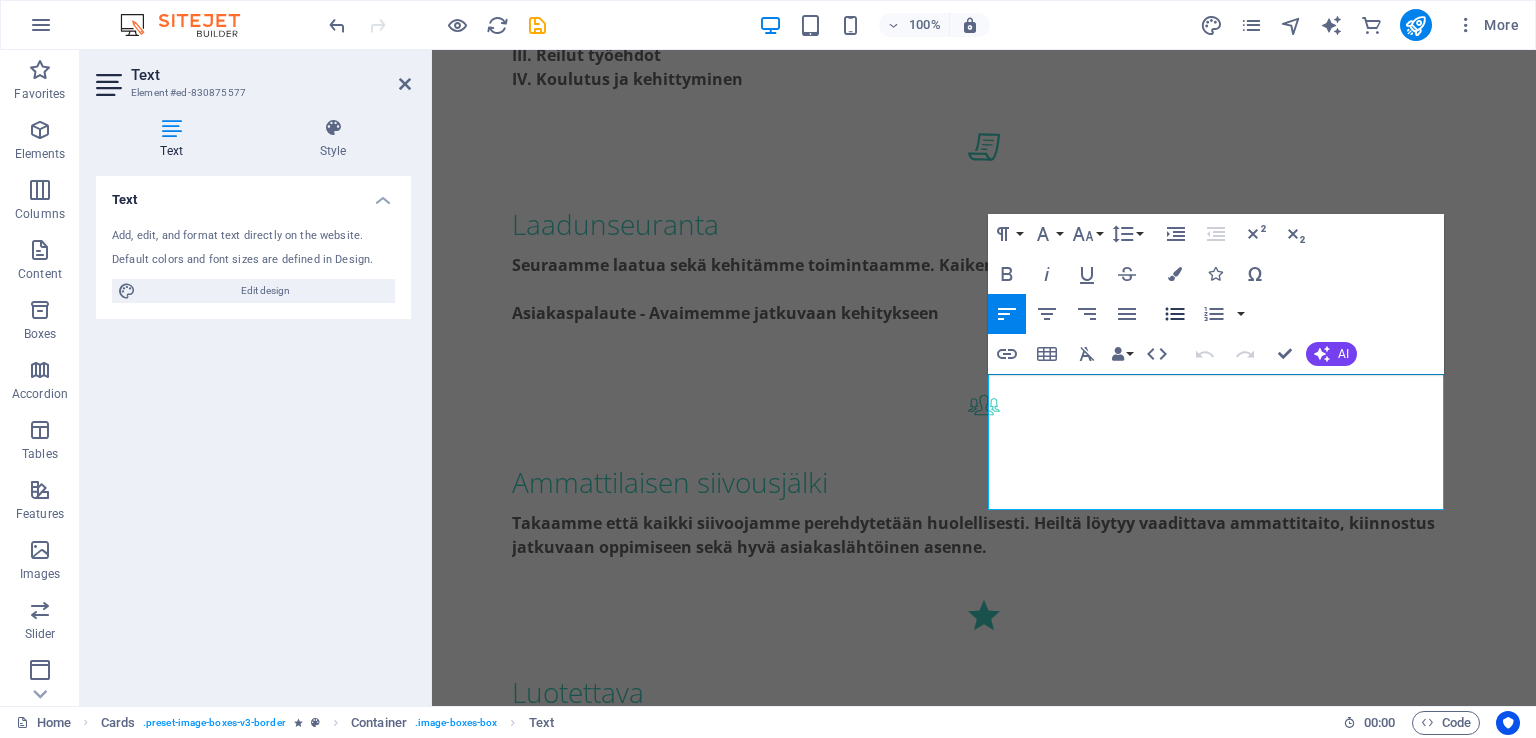 click 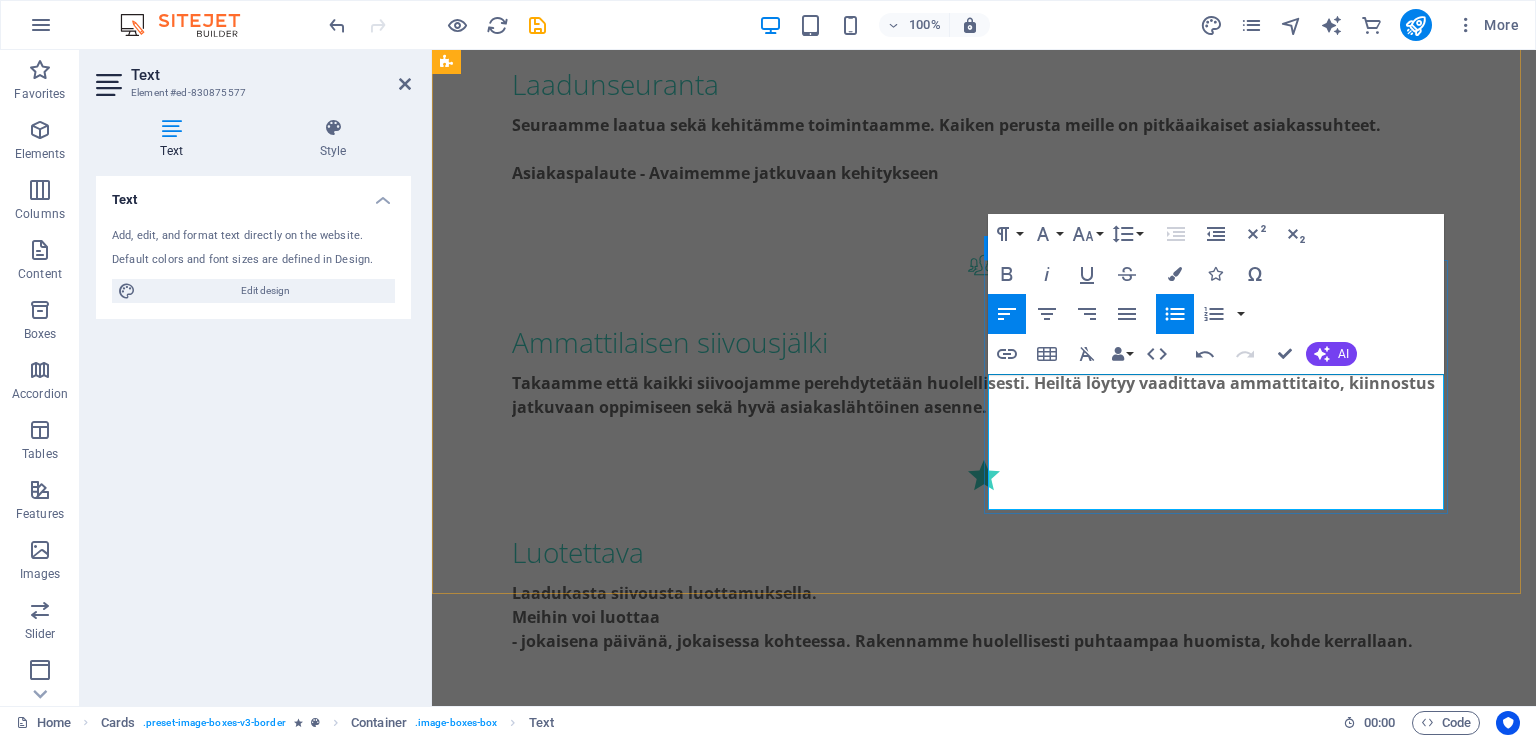 click on "- jokaisena päivänä, jokaisessa kohteessa. Rakennamme huolellisesti puhtaampaa huomista, kohde kerrallaan." at bounding box center [680, 1937] 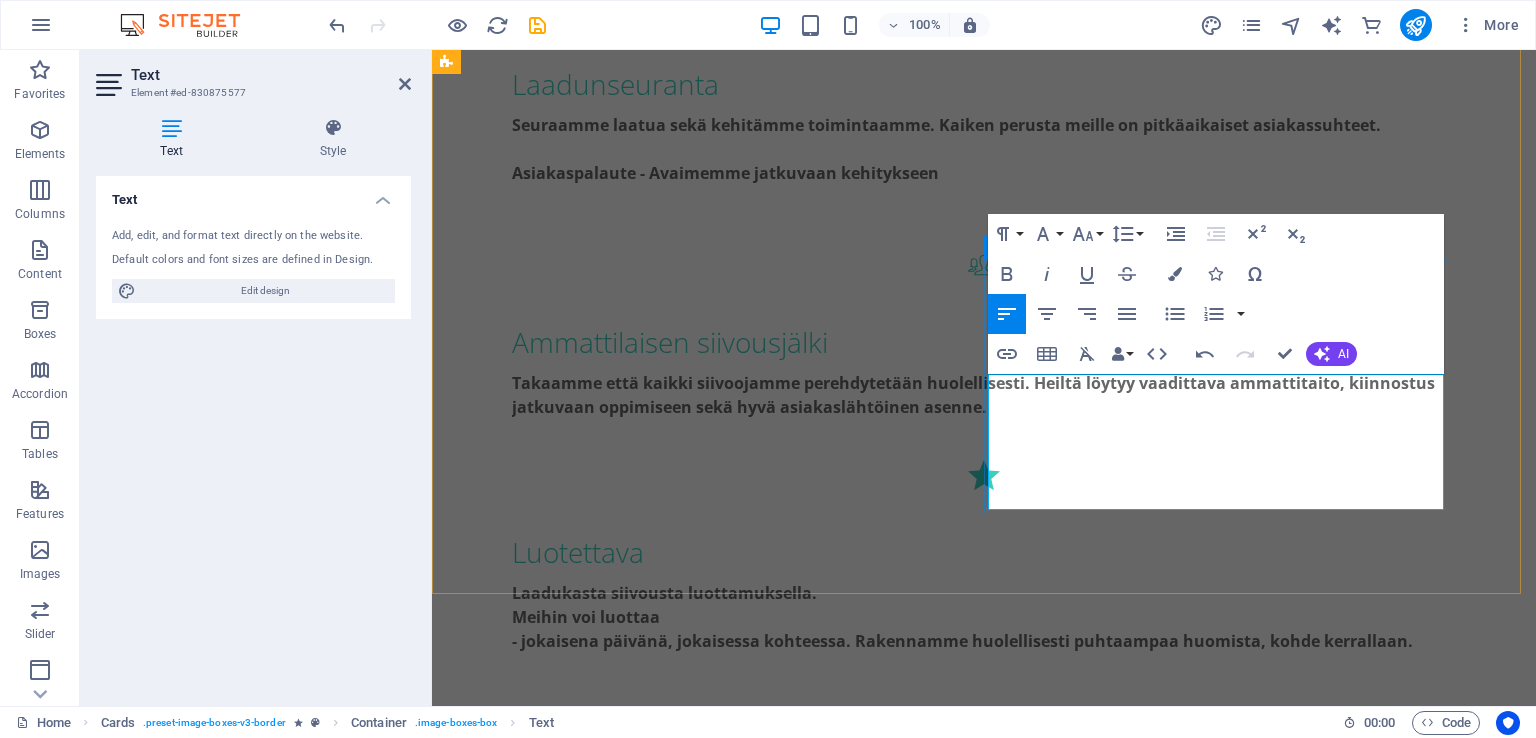 click on "- jokaisena päivänä, jokaisessa kohteessa. Rakennamme huolellisesti puhtaampaa huomista, kohde kerrallaan." at bounding box center (680, 1937) 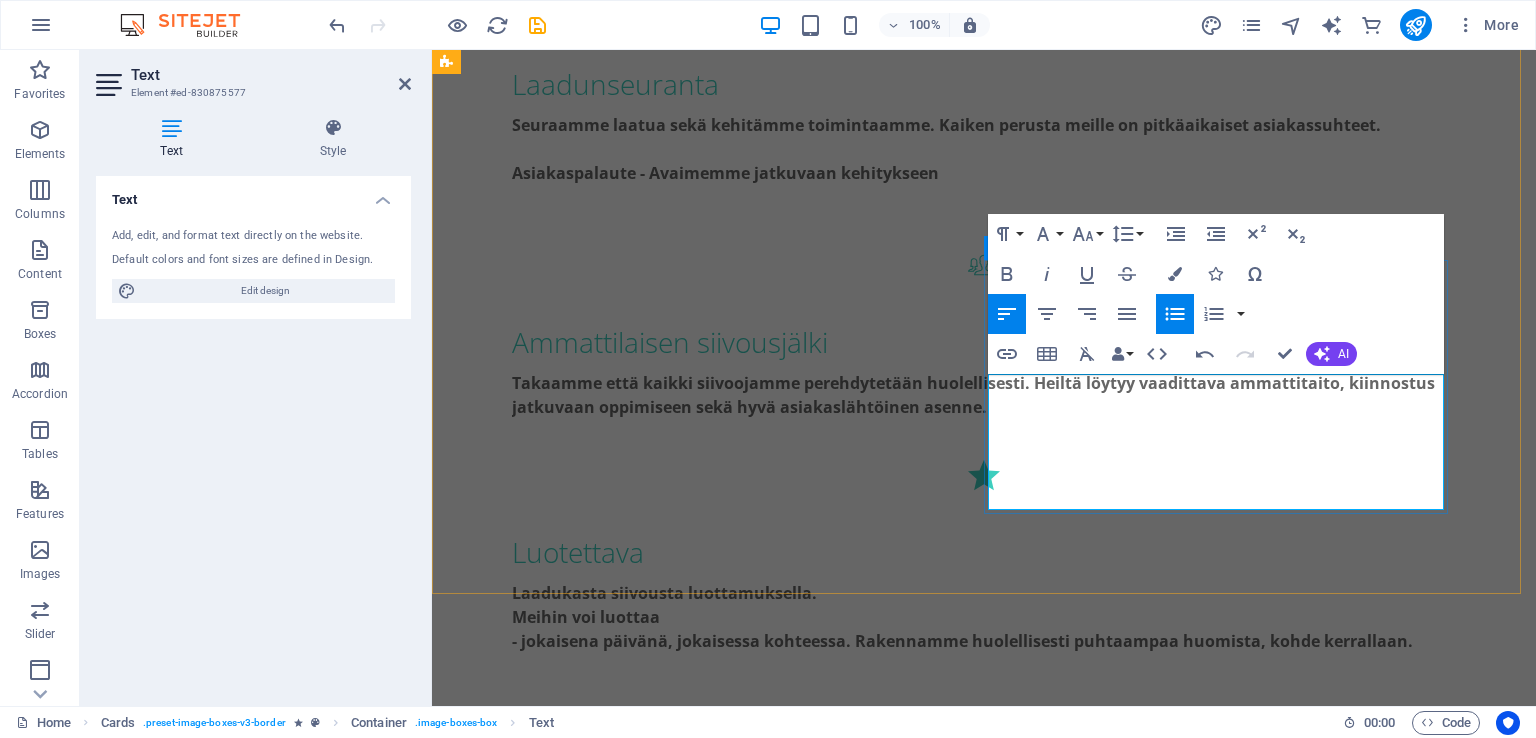 click on "jokaisena päivänä, jokaisessa kohteessa. Rakennamme huolellisesti puhtaampaa huomista, kohde kerrallaan." at bounding box center (688, 1937) 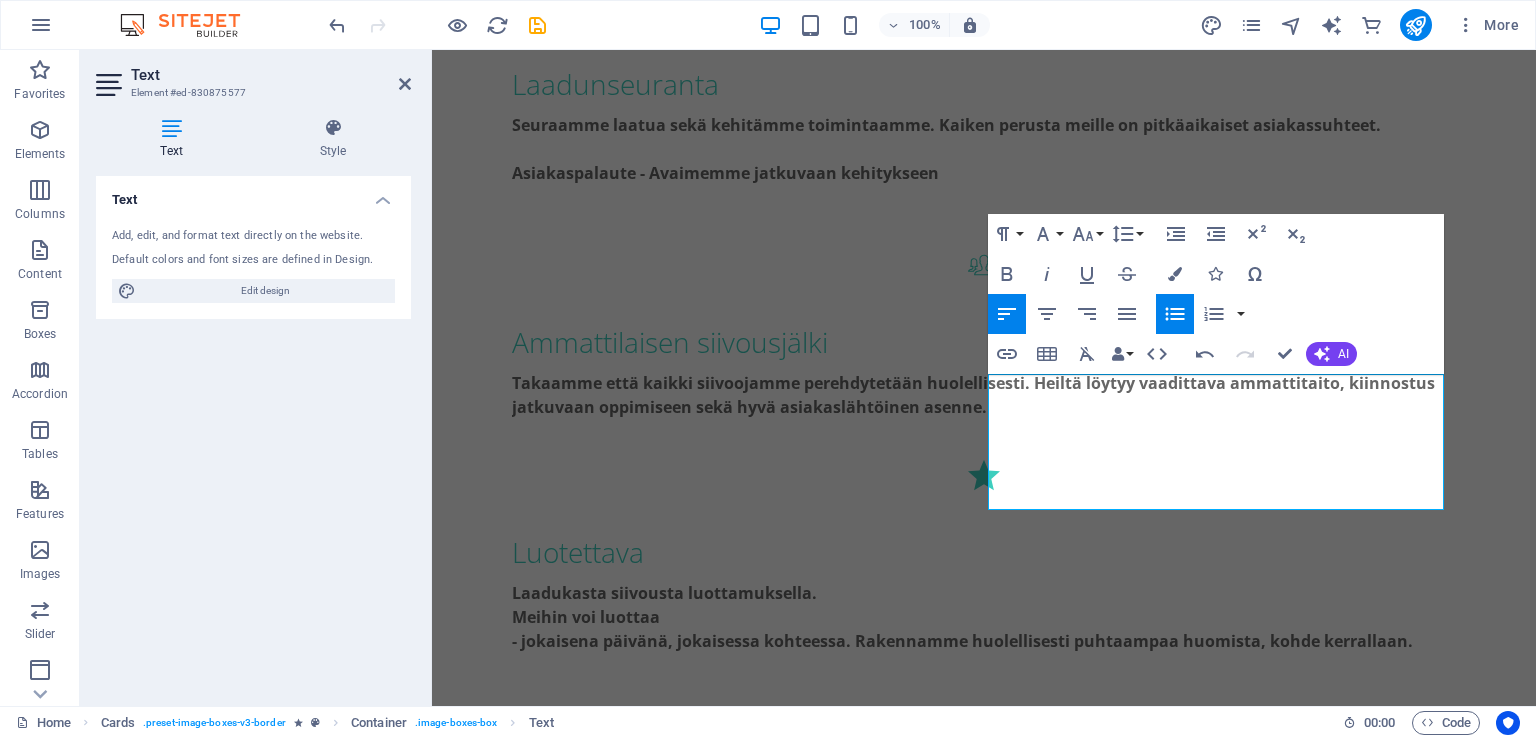 click 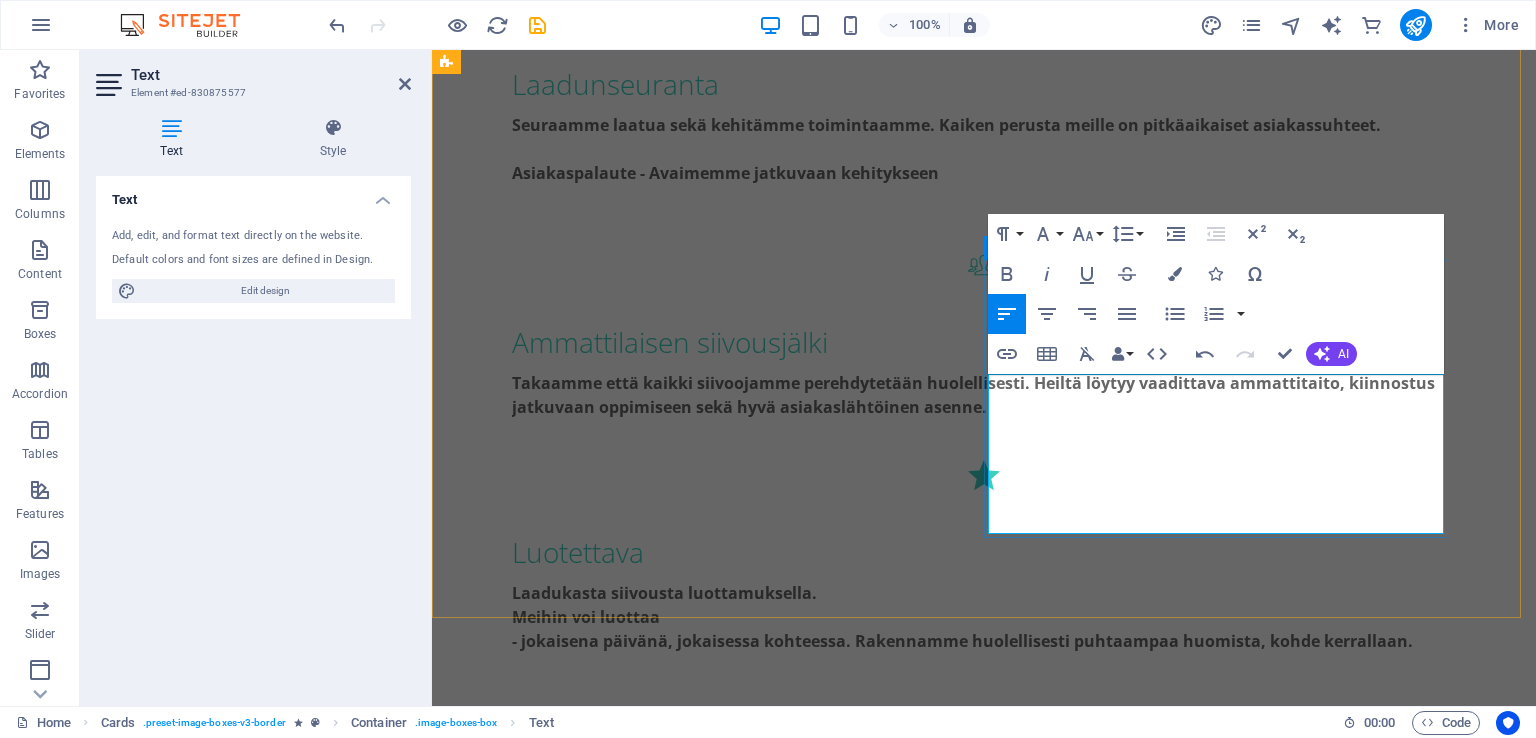 click on "jokaisena päivänä, jokaisessa kohteessa." at bounding box center [680, 1913] 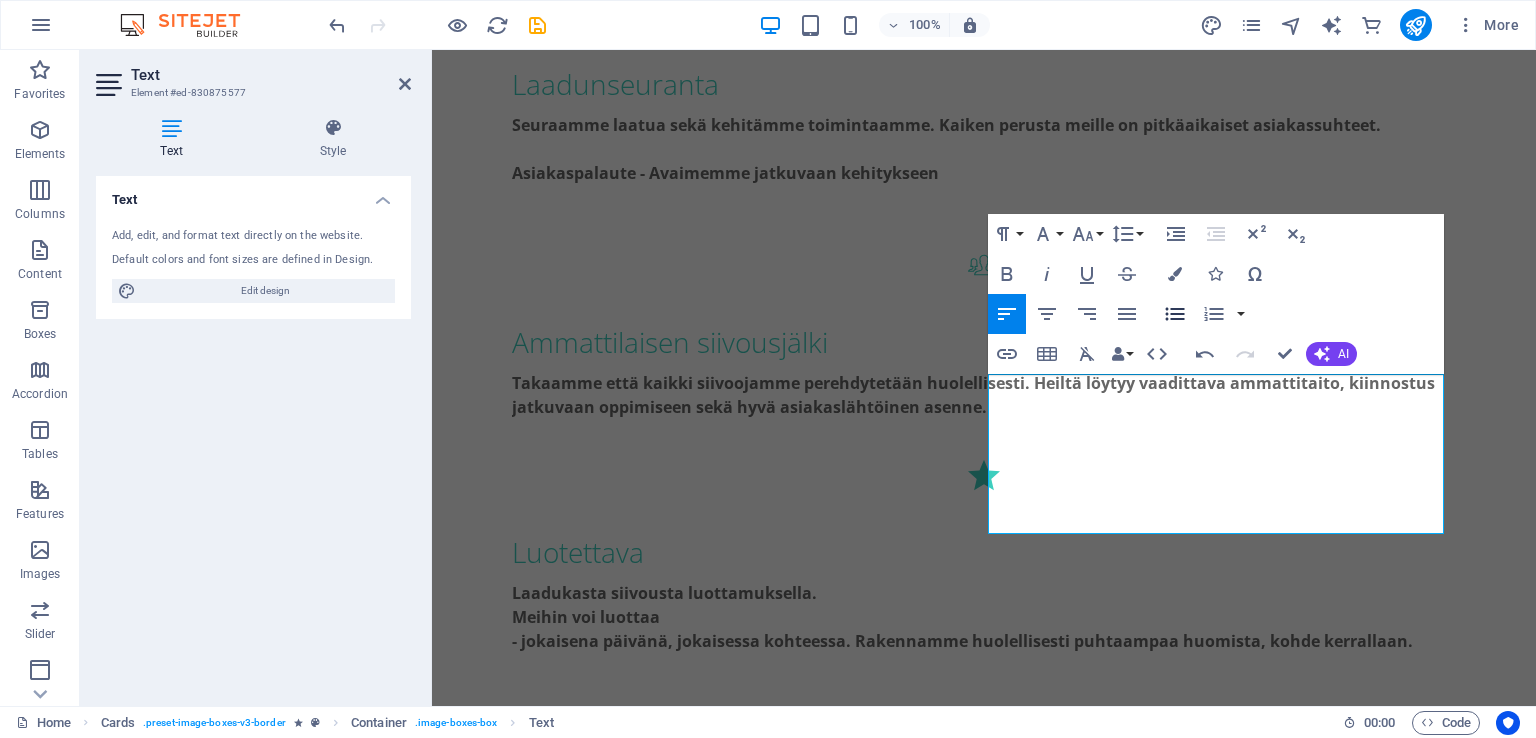 click 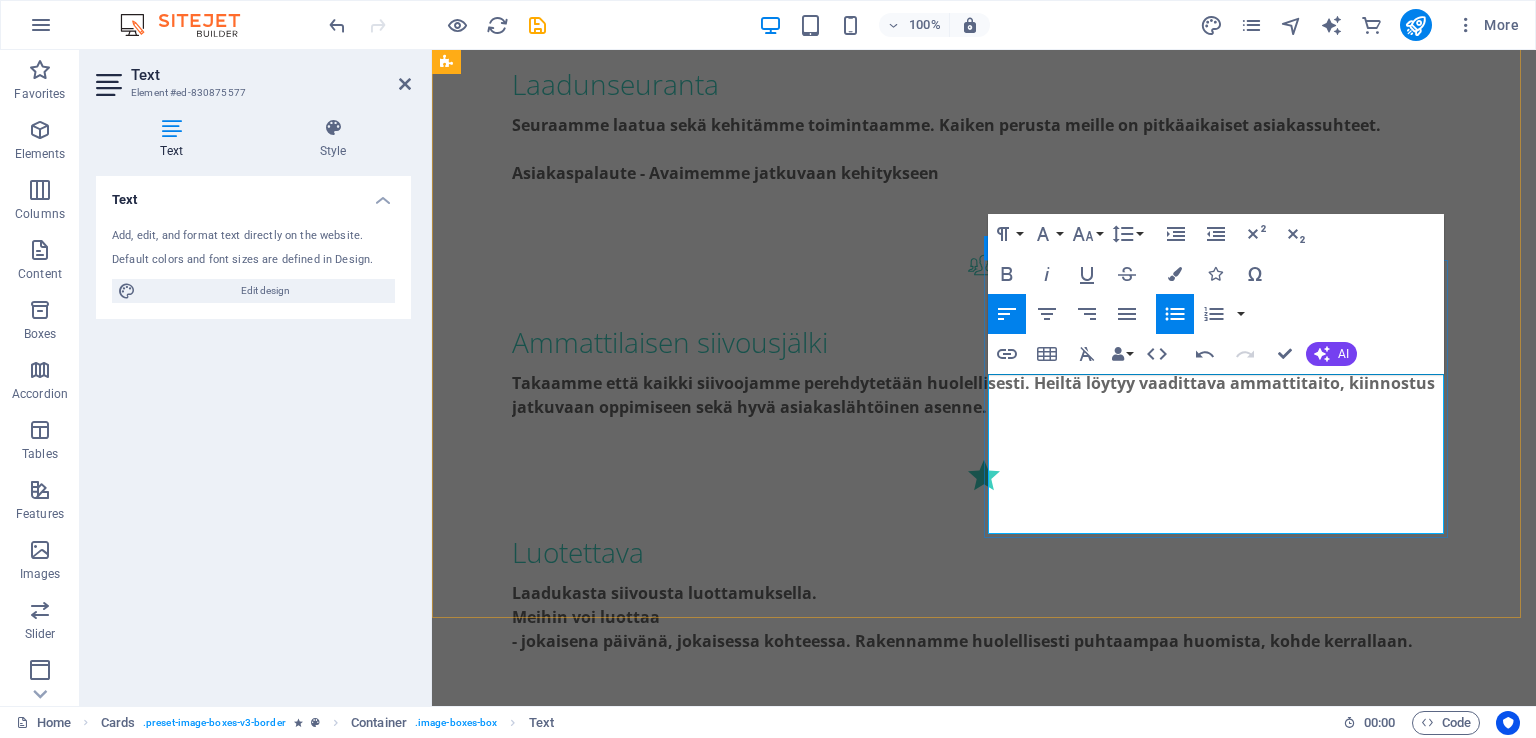 click at bounding box center (680, 1938) 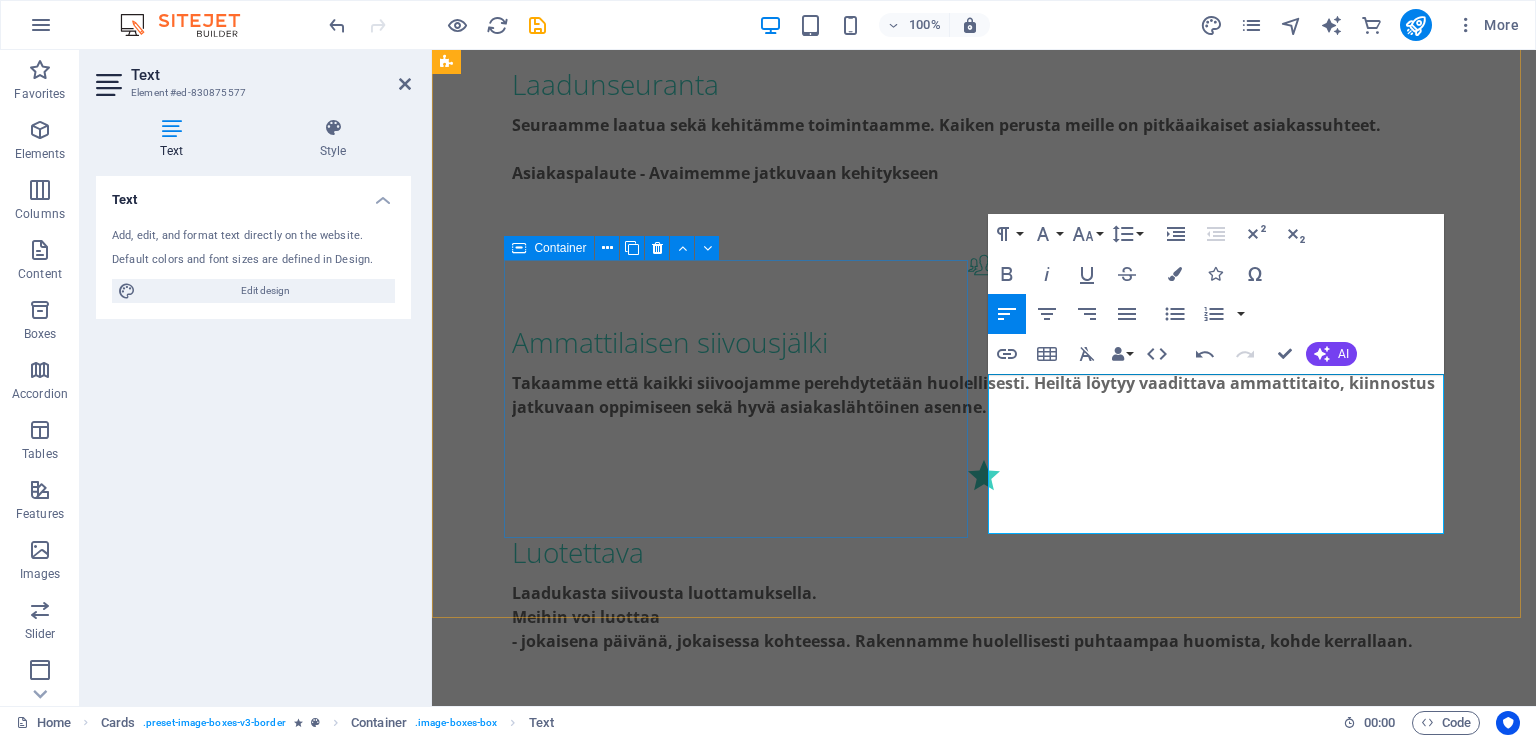 click on "Ammattilaisen siivousjälki Takaamme että kaikki siivoojamme perehdytetään huolellisesti. Heiltä löytyy vaadittava ammattitaito, kiinnostus jatkuvaan oppimiseen sekä hyvä asiakaslähtöinen asenne." at bounding box center (680, 1607) 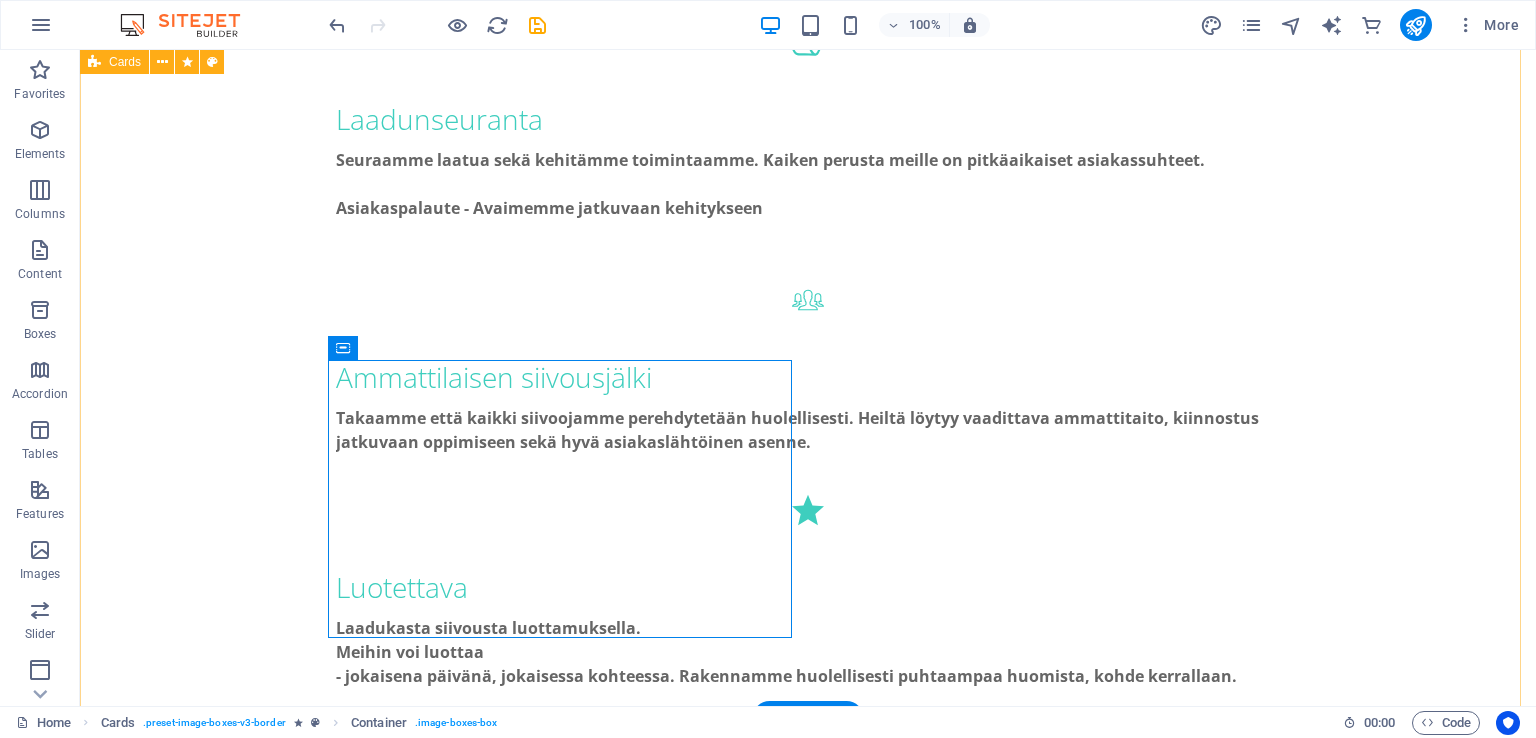 scroll, scrollTop: 2000, scrollLeft: 0, axis: vertical 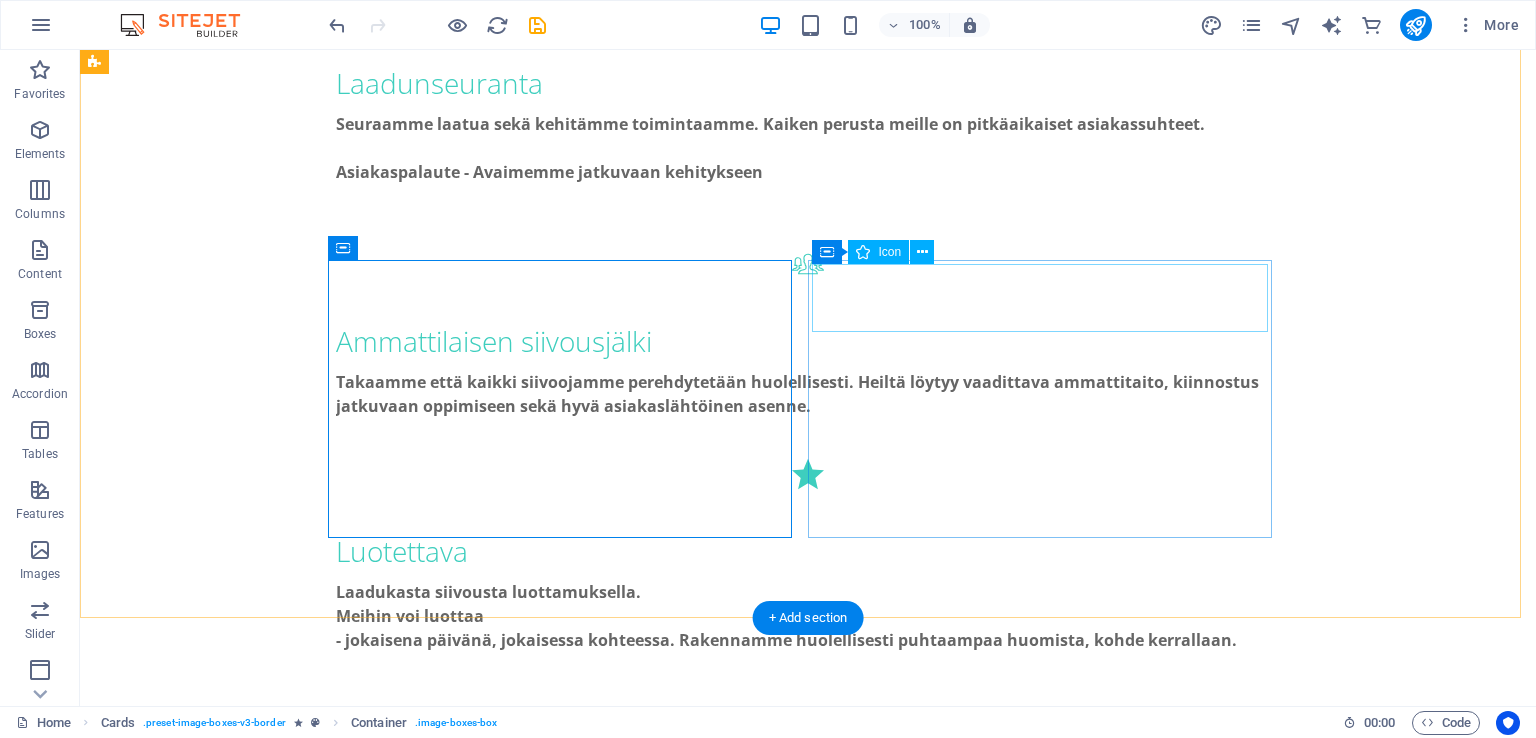 click at bounding box center (328, 1772) 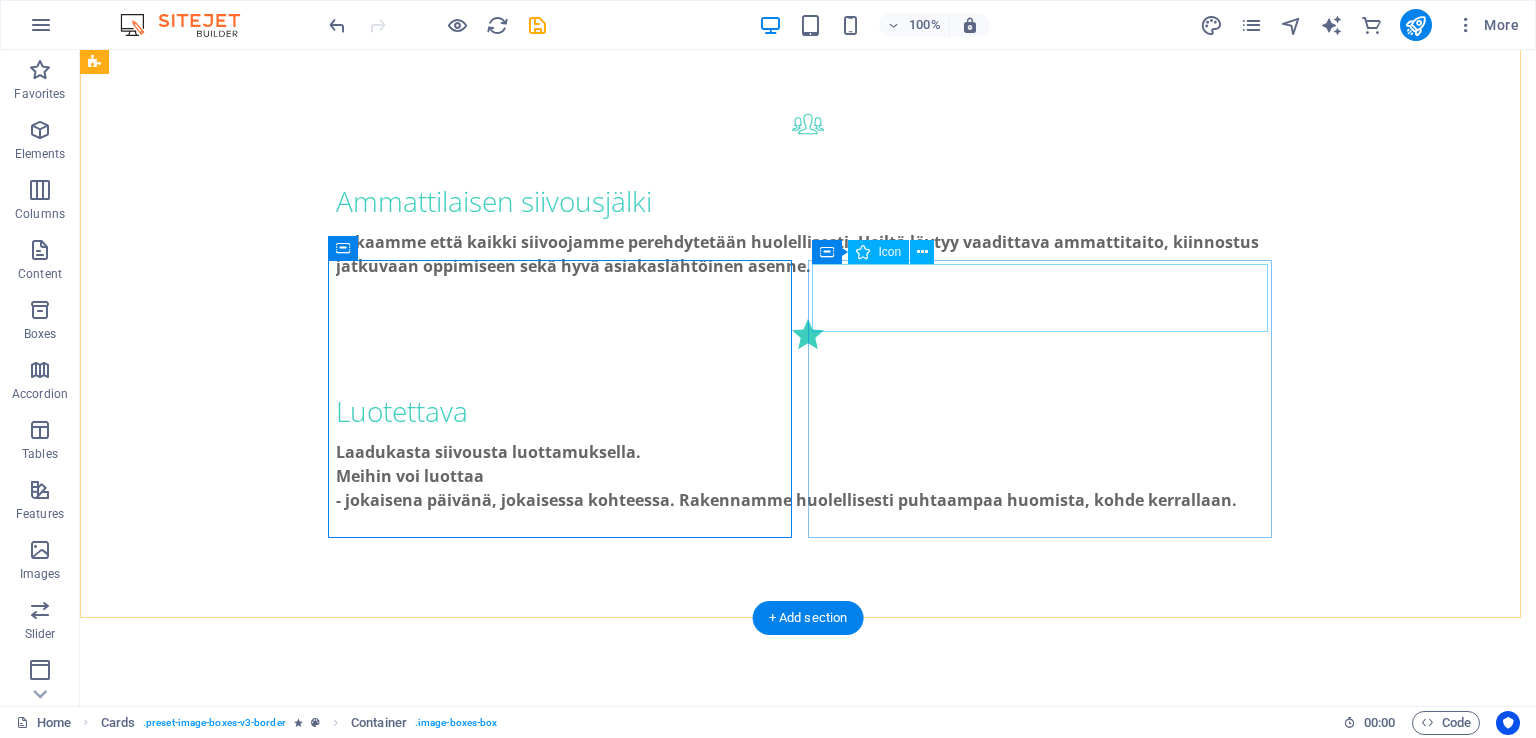 scroll, scrollTop: 1859, scrollLeft: 0, axis: vertical 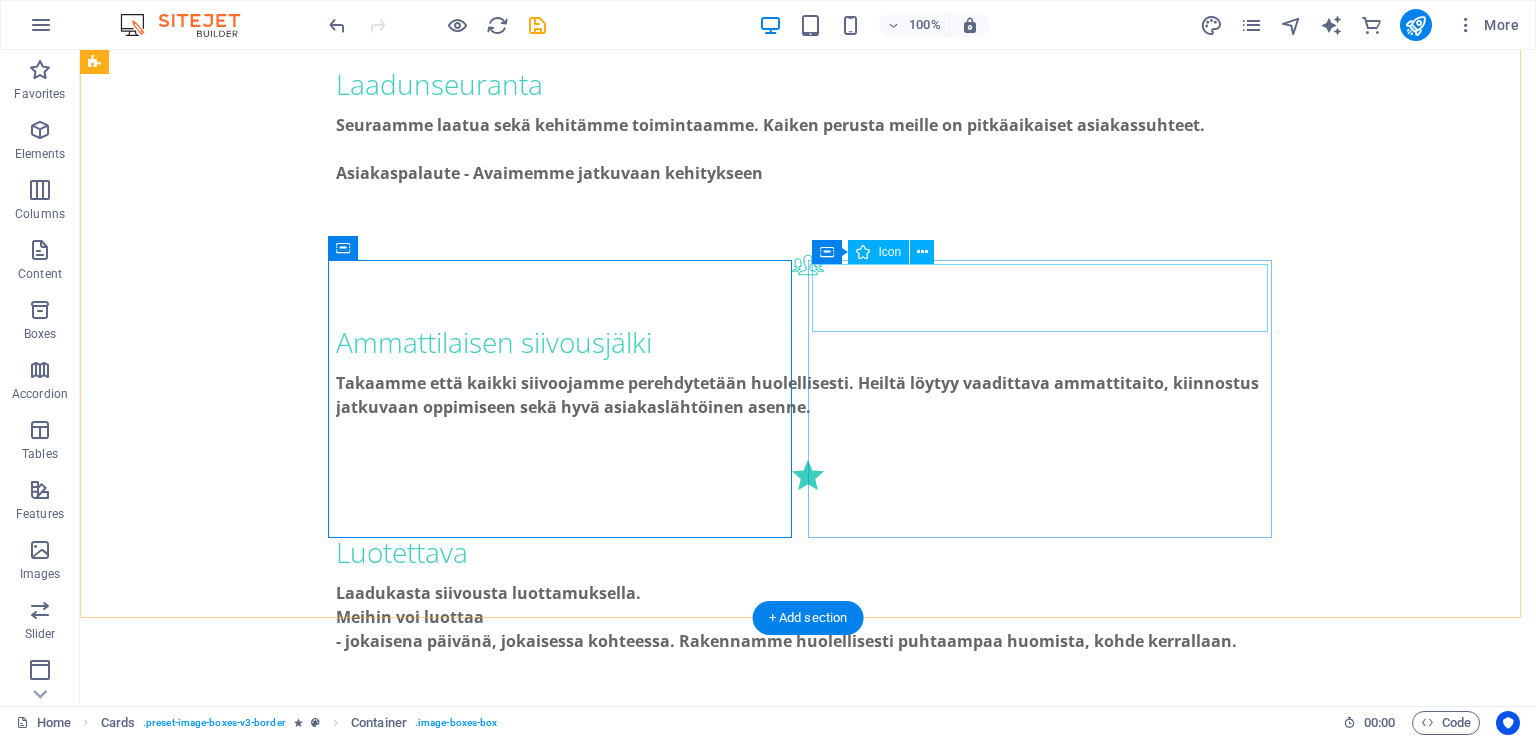 select on "xMidYMid" 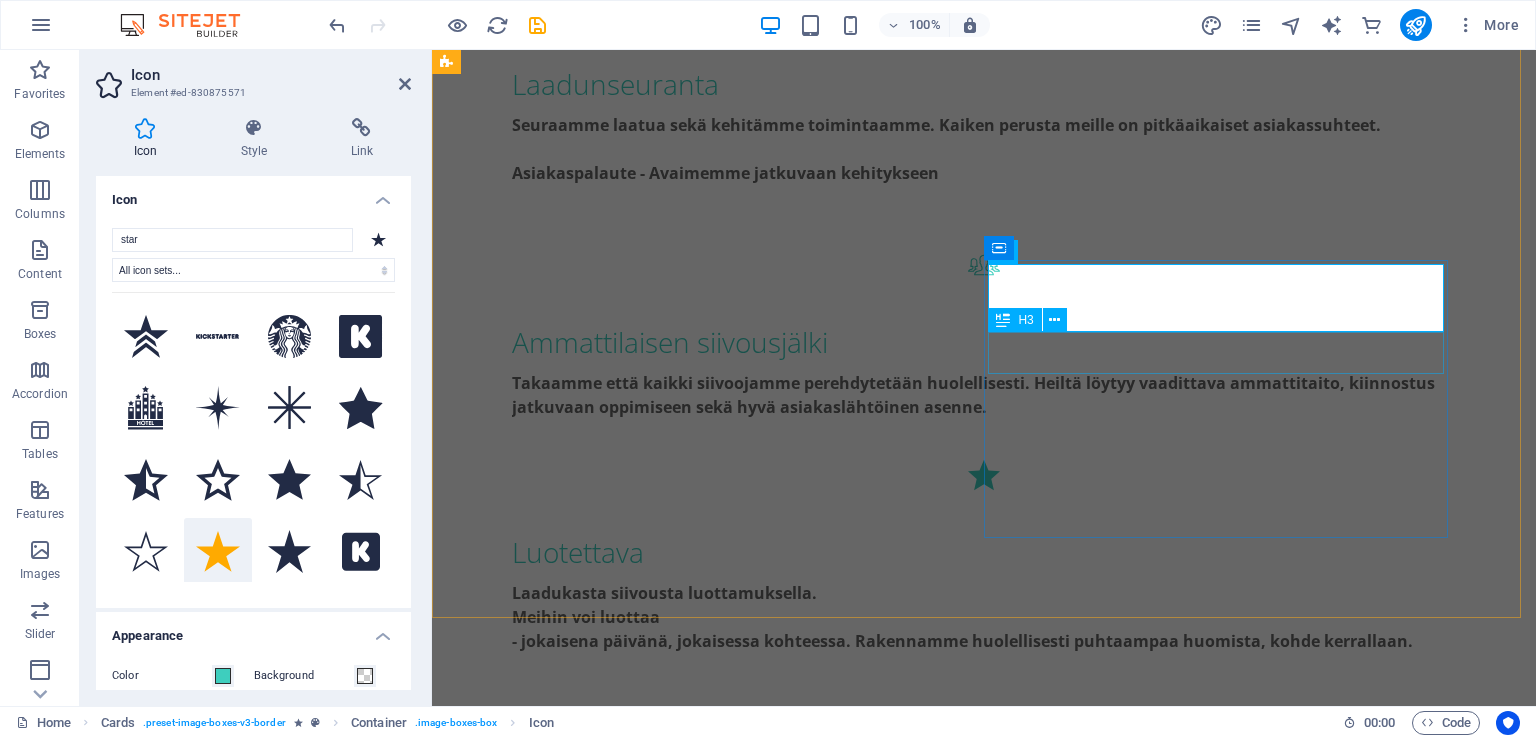 click on "Luotettava" at bounding box center (680, 1831) 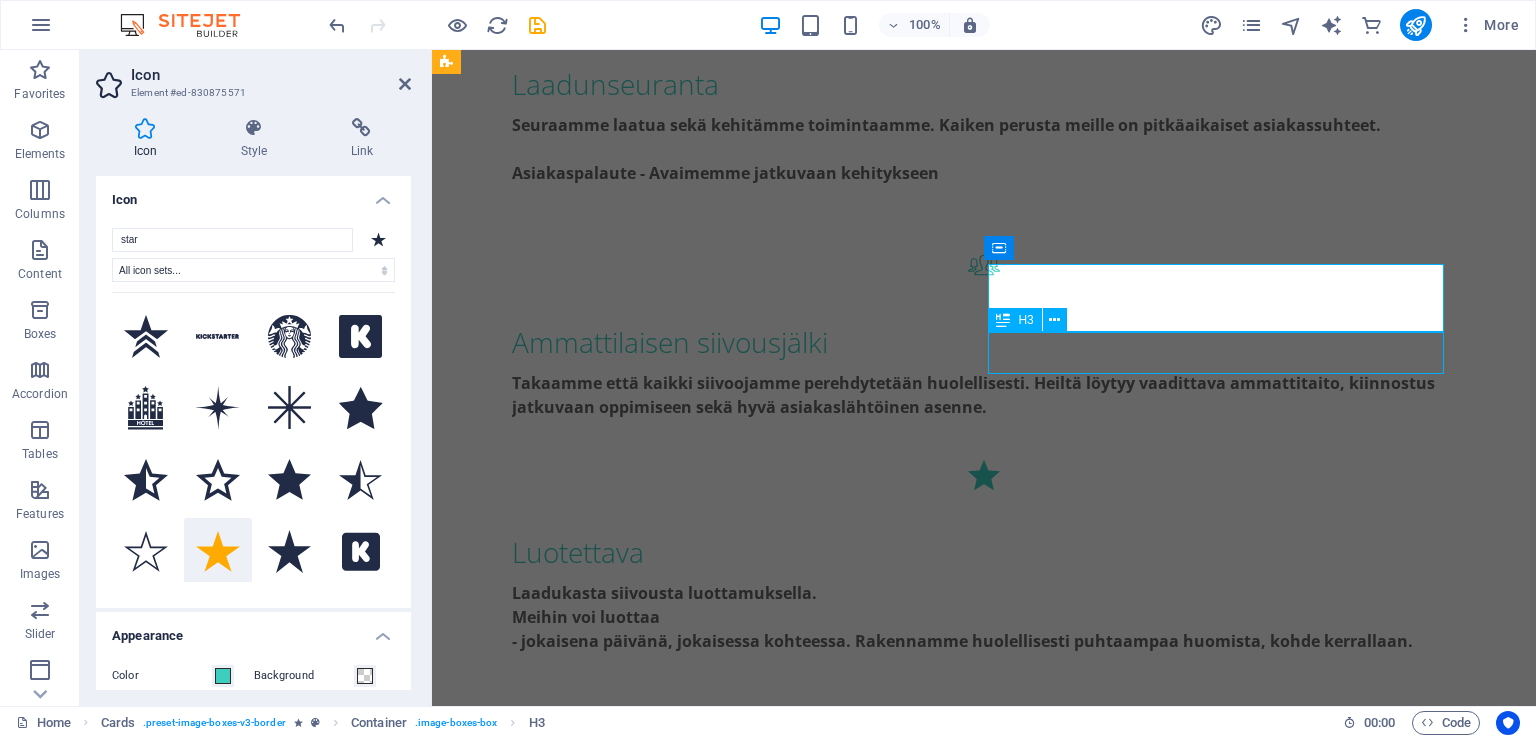 click on "Luotettava" at bounding box center [680, 1831] 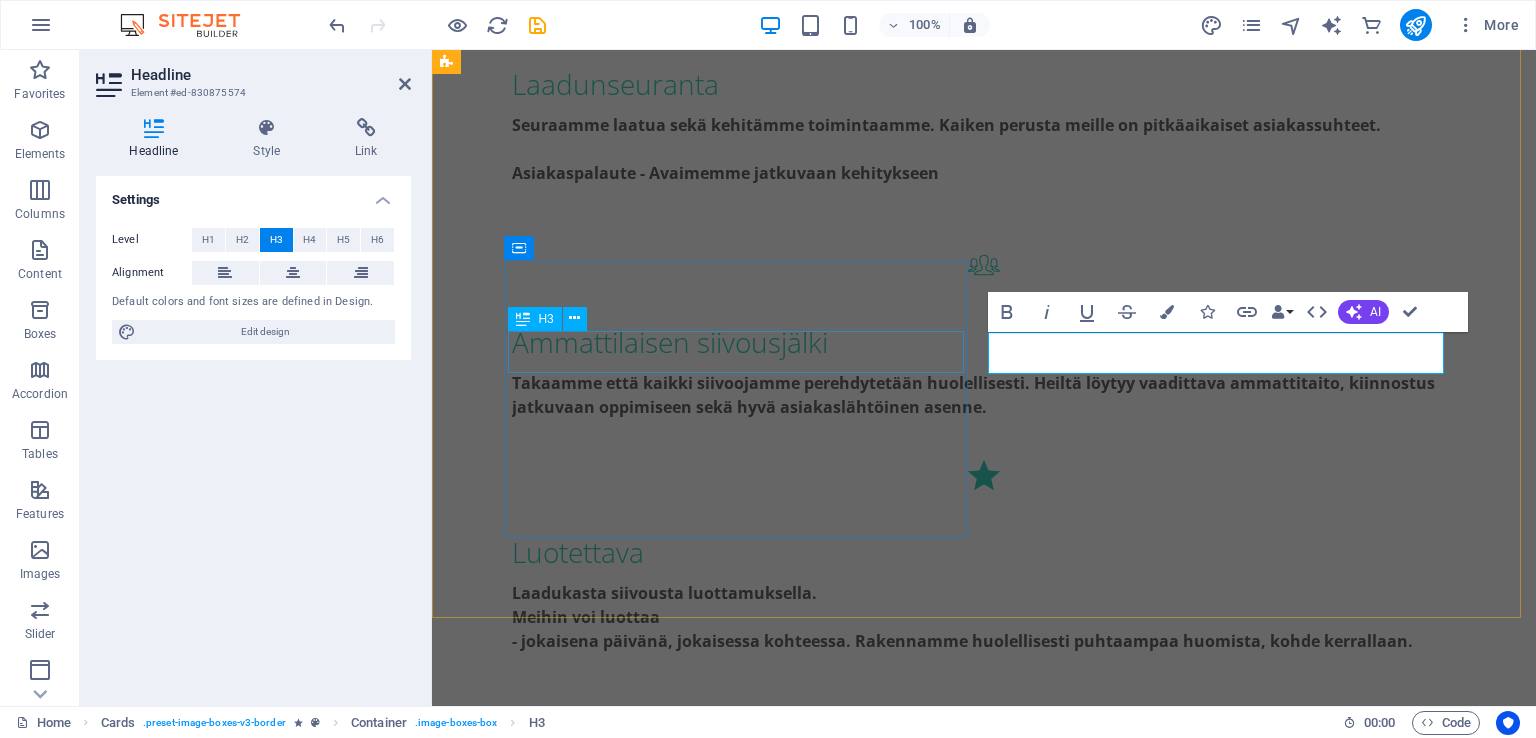 click on "Ammattilaisen siivousjälki" at bounding box center (680, 1587) 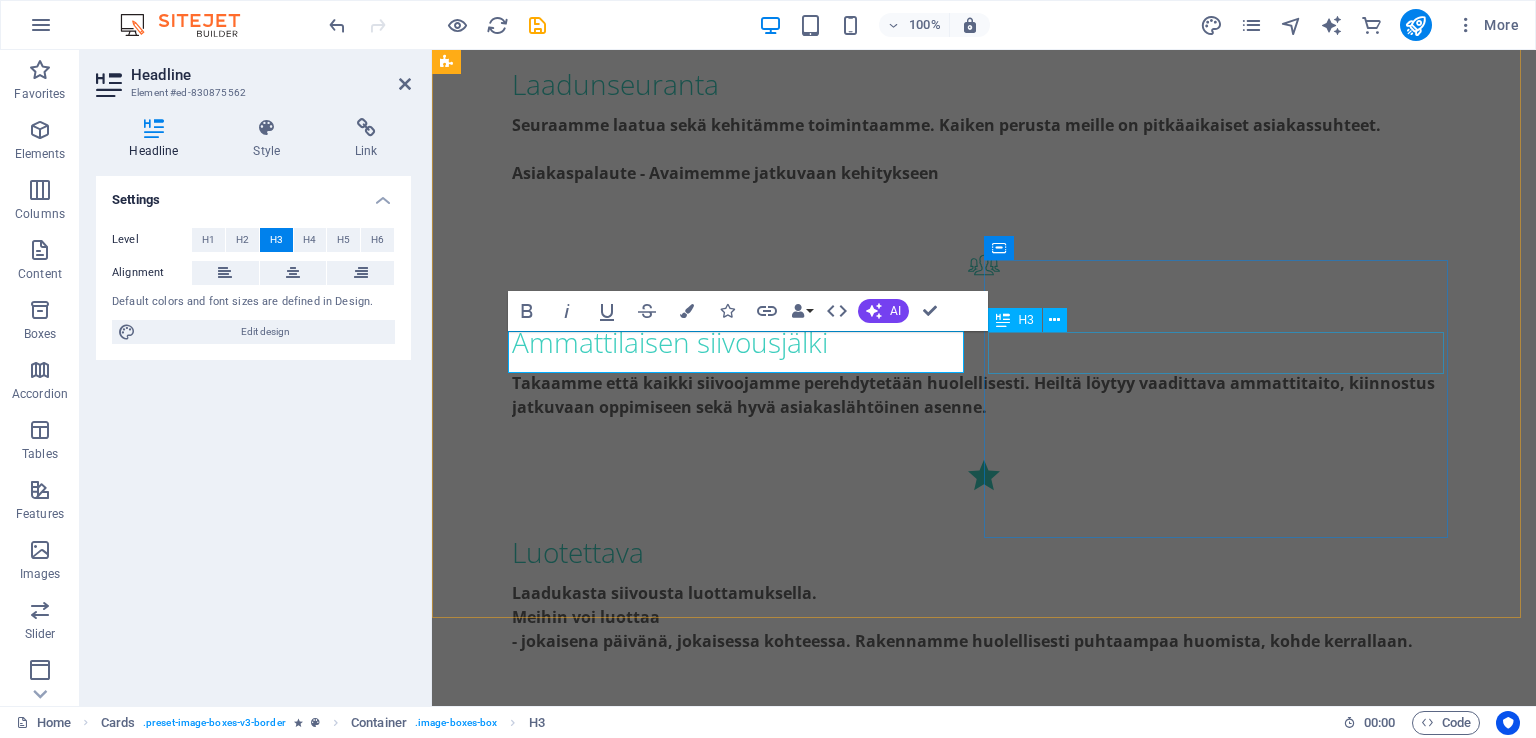 click on "Luotettava" at bounding box center [680, 1831] 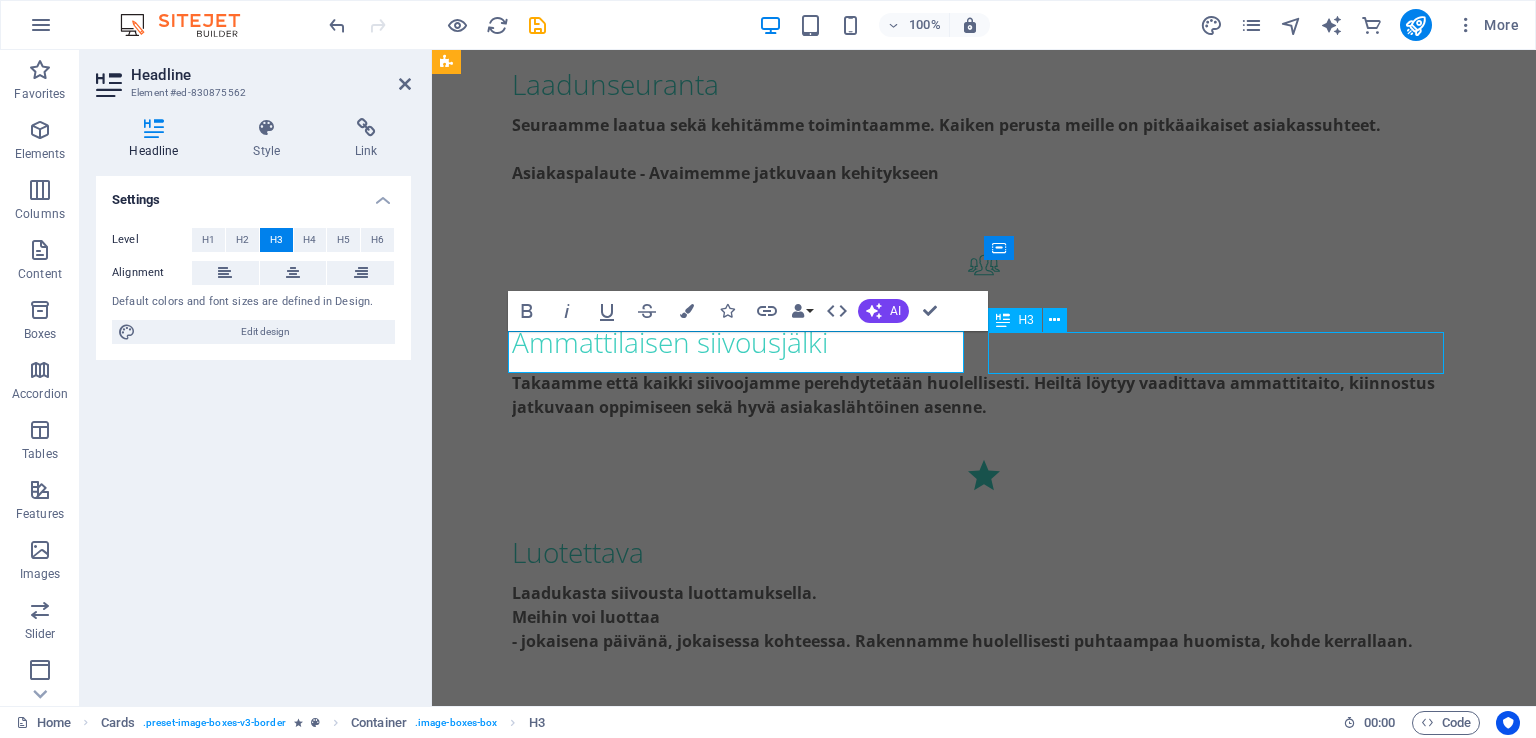 click on "Luotettava" at bounding box center [680, 1831] 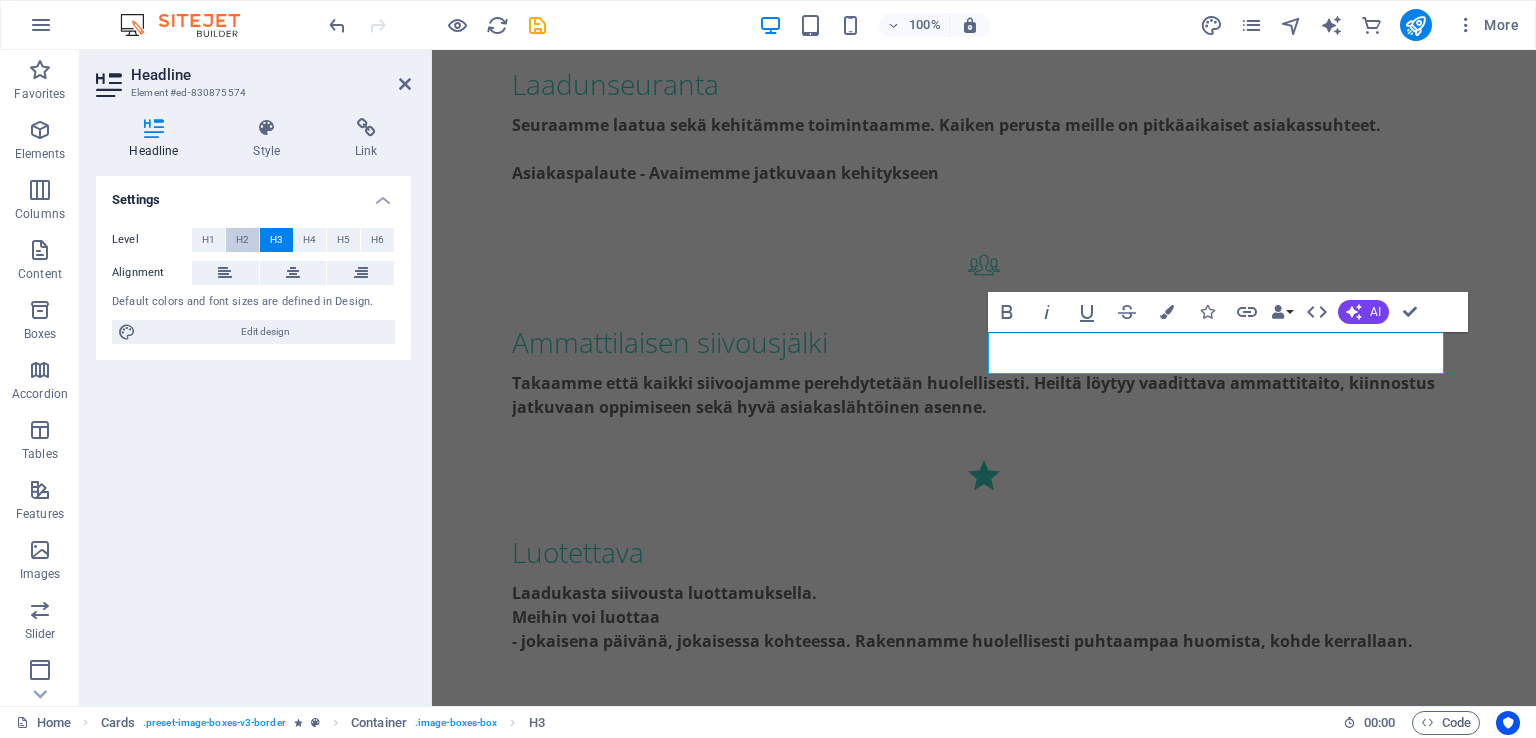 click on "H2" at bounding box center (242, 240) 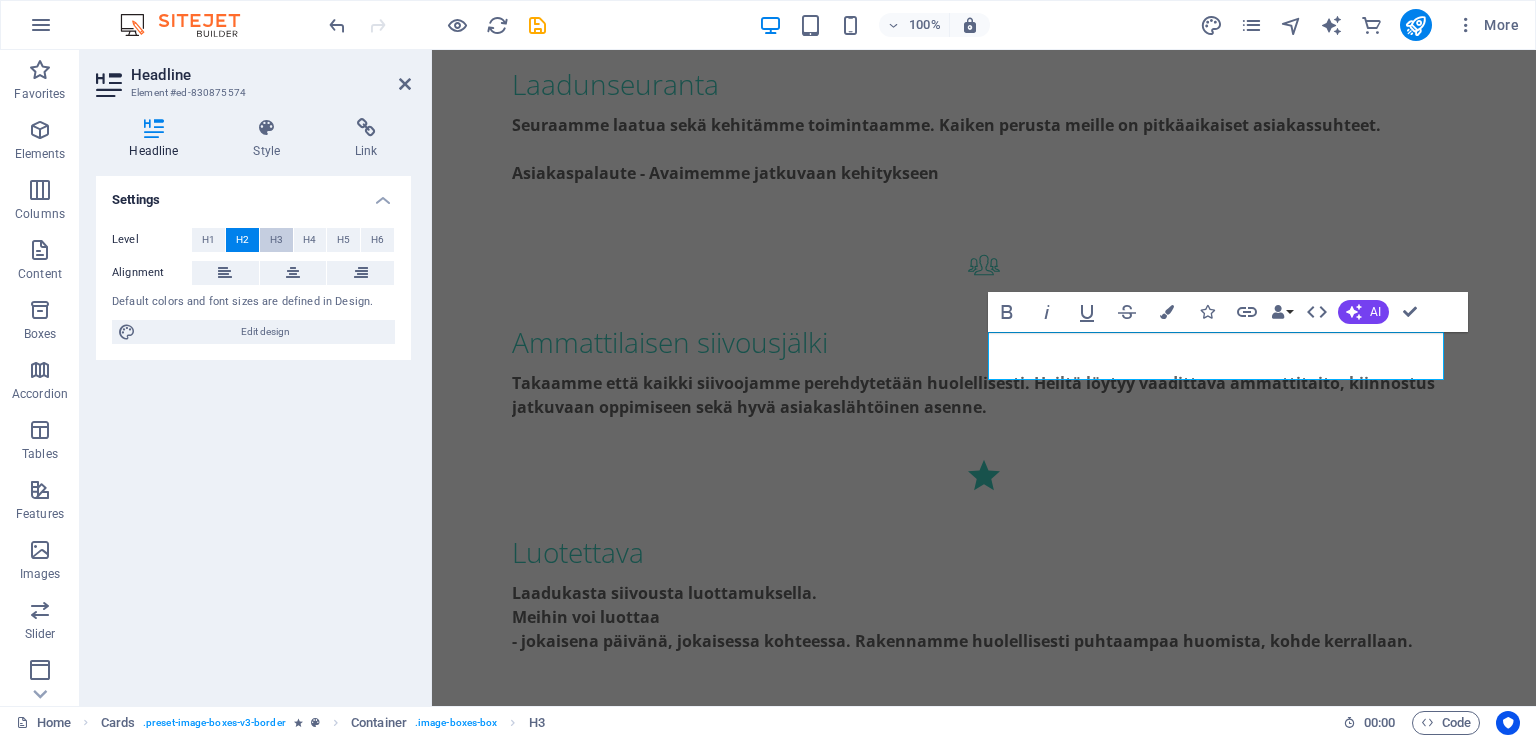 click on "H3" at bounding box center [276, 240] 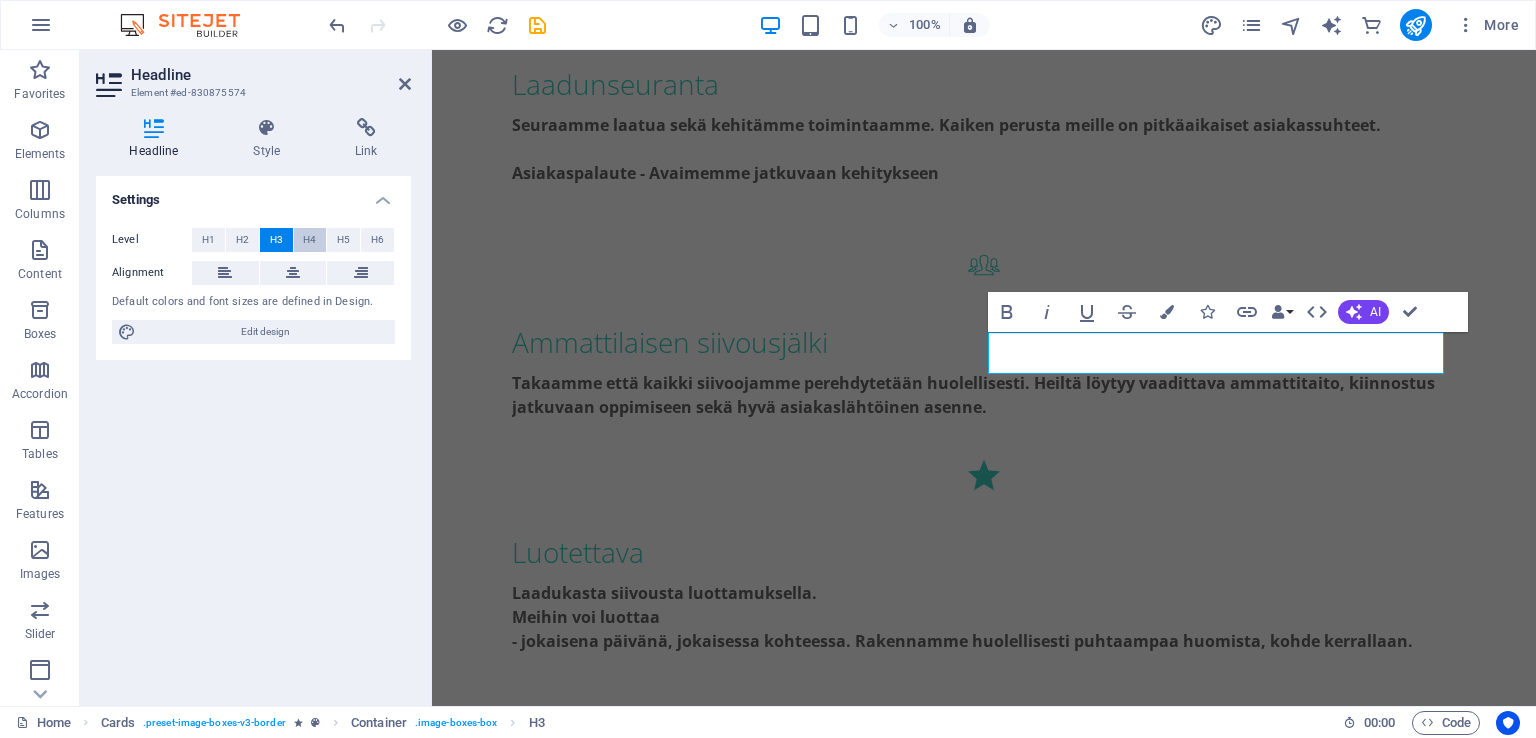 click on "H4" at bounding box center [310, 240] 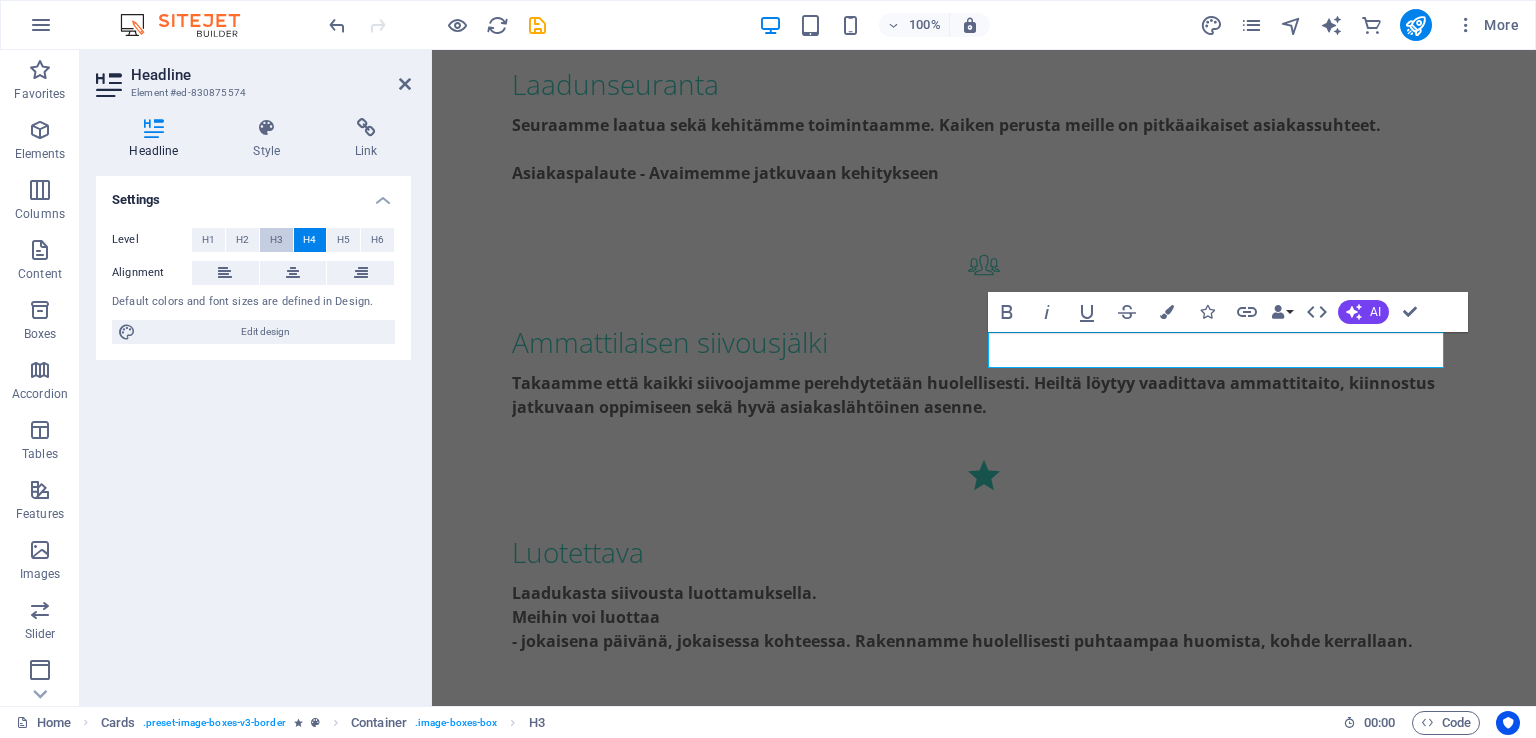 click on "H3" at bounding box center (276, 240) 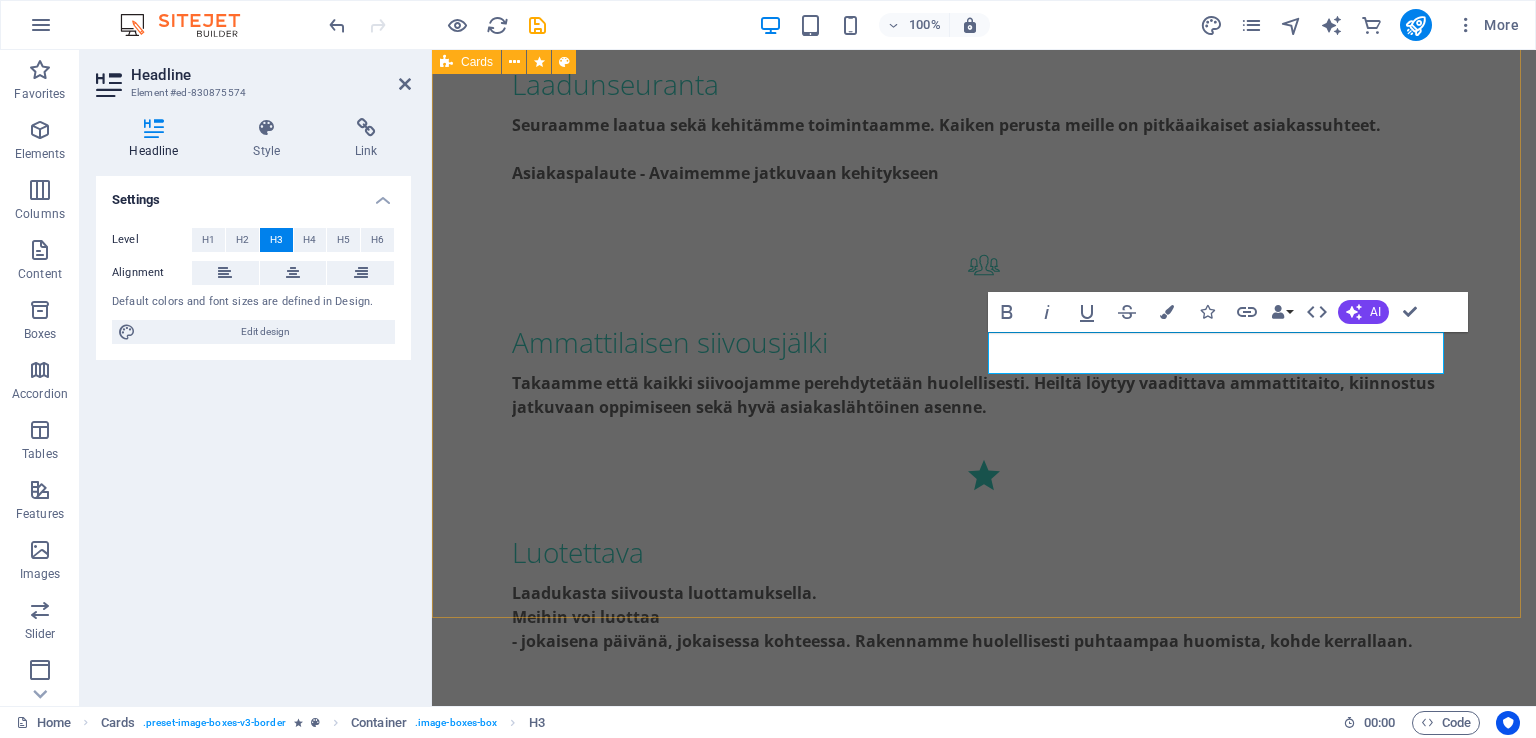 click on "Työyhteisön hyvinvointi Meille työntekijöiden hyvinvointi on ensiarvoisen tärkeää - kun ihmiset voivat hyvin, näkyy se myös työnjäljessä. Arvostus Kuuluksi tuleminen Reilut työehdot Koulutus ja kehittyminen Laadunseurata Seuraamme laatua sekä k ehitämme toimintaamme. Kaiken perusta meille on pitkäaikaiset asiakassuhteet. Asiakaspalaute - Avaimemme jatkuvaan kehitykseen Ammattilaisen siivousjälki Takaamme että kaikki siivoojamme perehdytetään huolellisesti. Heiltä löytyy vaadittava ammattitaito, kiinnostus jatkuvaan oppimiseen sekä hyvä asiakaslähtöinen asenne. Luotettava Laadukasta siivousta luottamuksella. Meihin voi luottaa jokaisena päivänä, jokaisessa kohteessa. Rakennamme huolellisesti puhtaampaa huomista, kohde kerrallaan." at bounding box center (984, 1436) 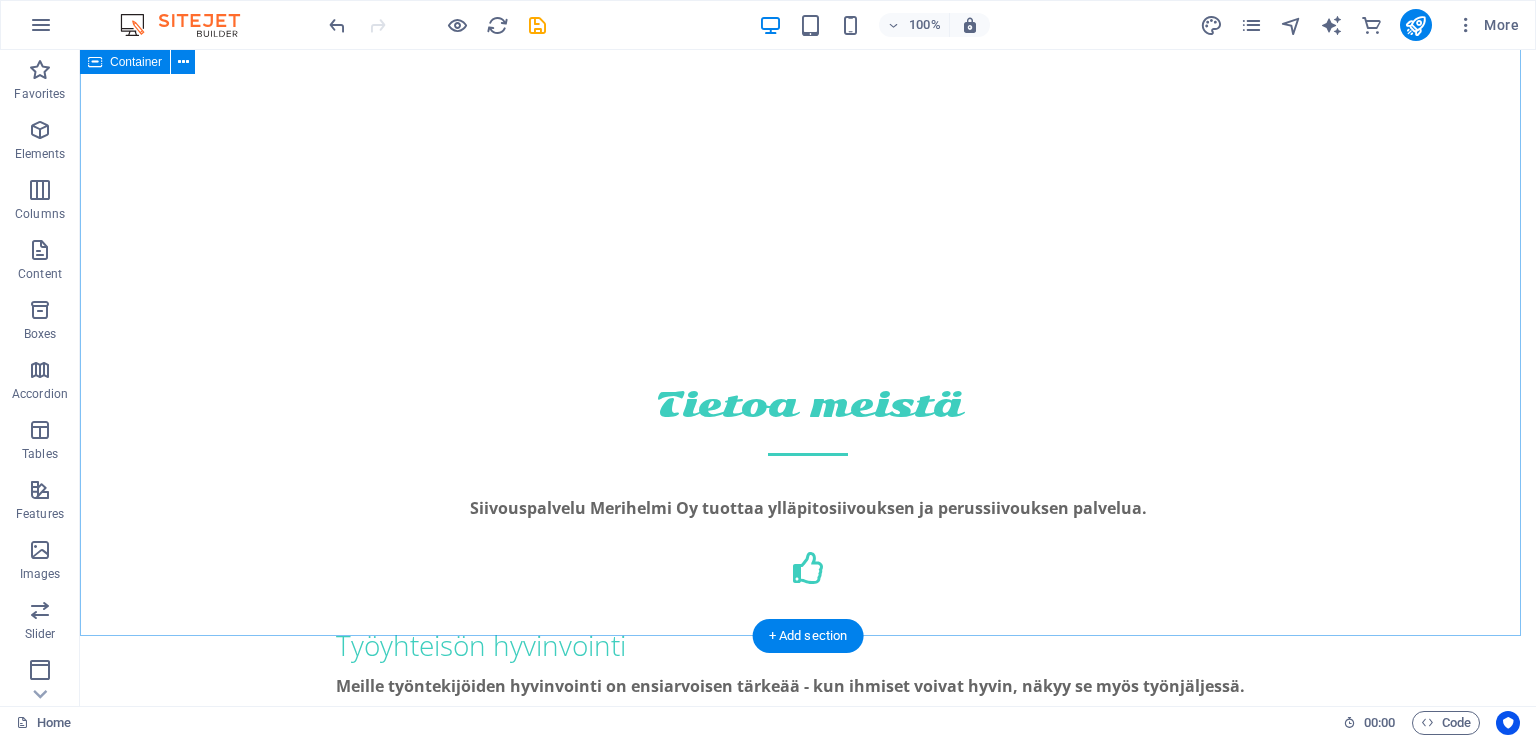 scroll, scrollTop: 1000, scrollLeft: 0, axis: vertical 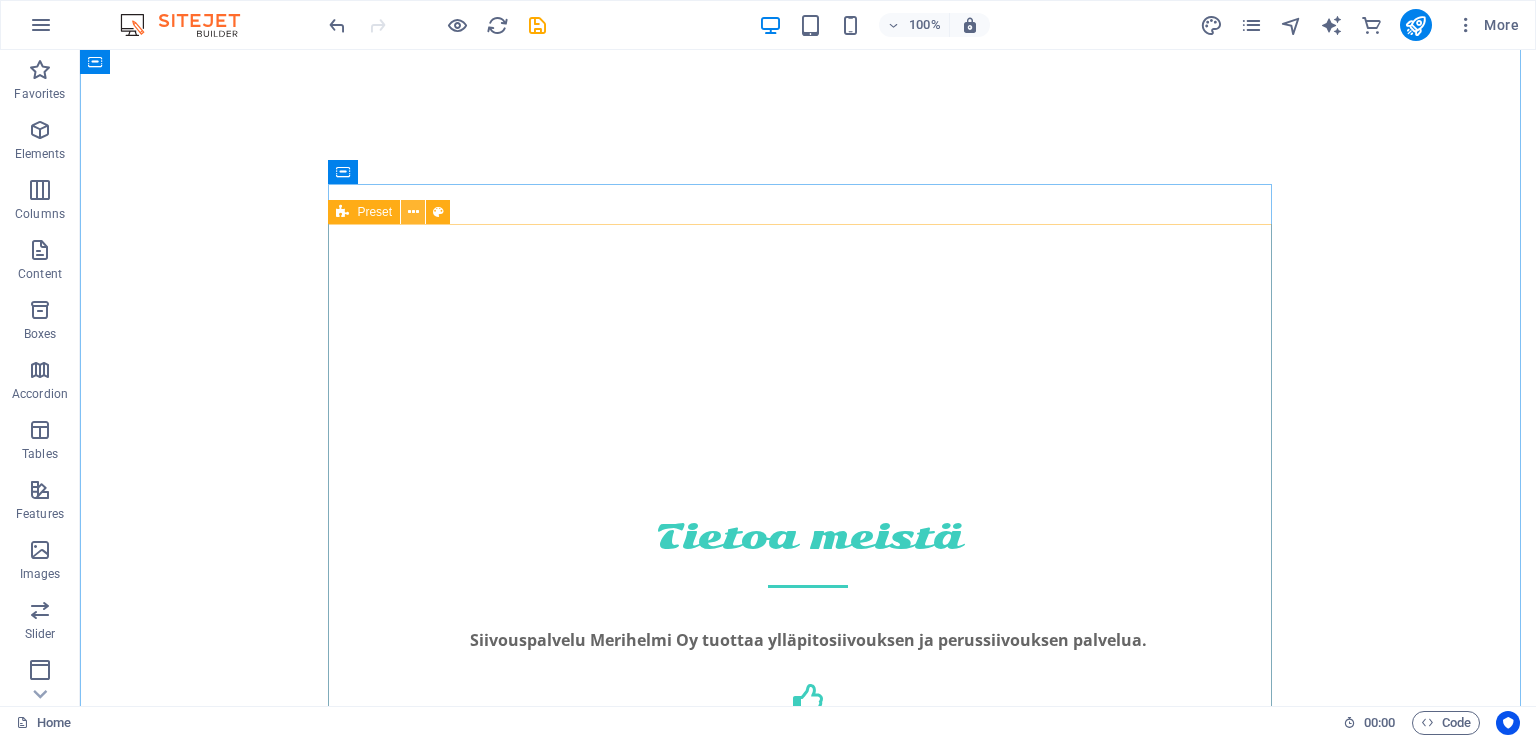 click at bounding box center (413, 212) 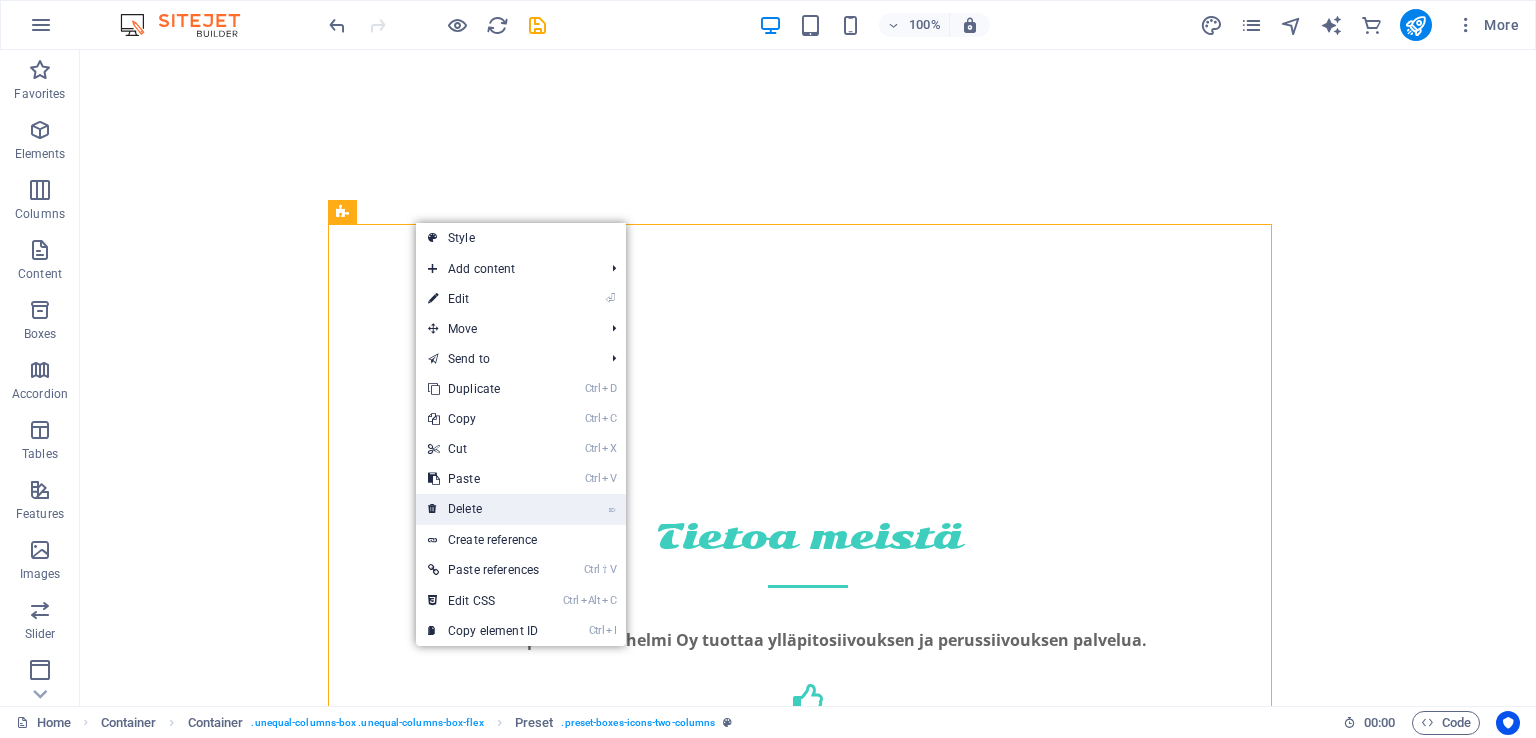 click on "⌦  Delete" at bounding box center [483, 509] 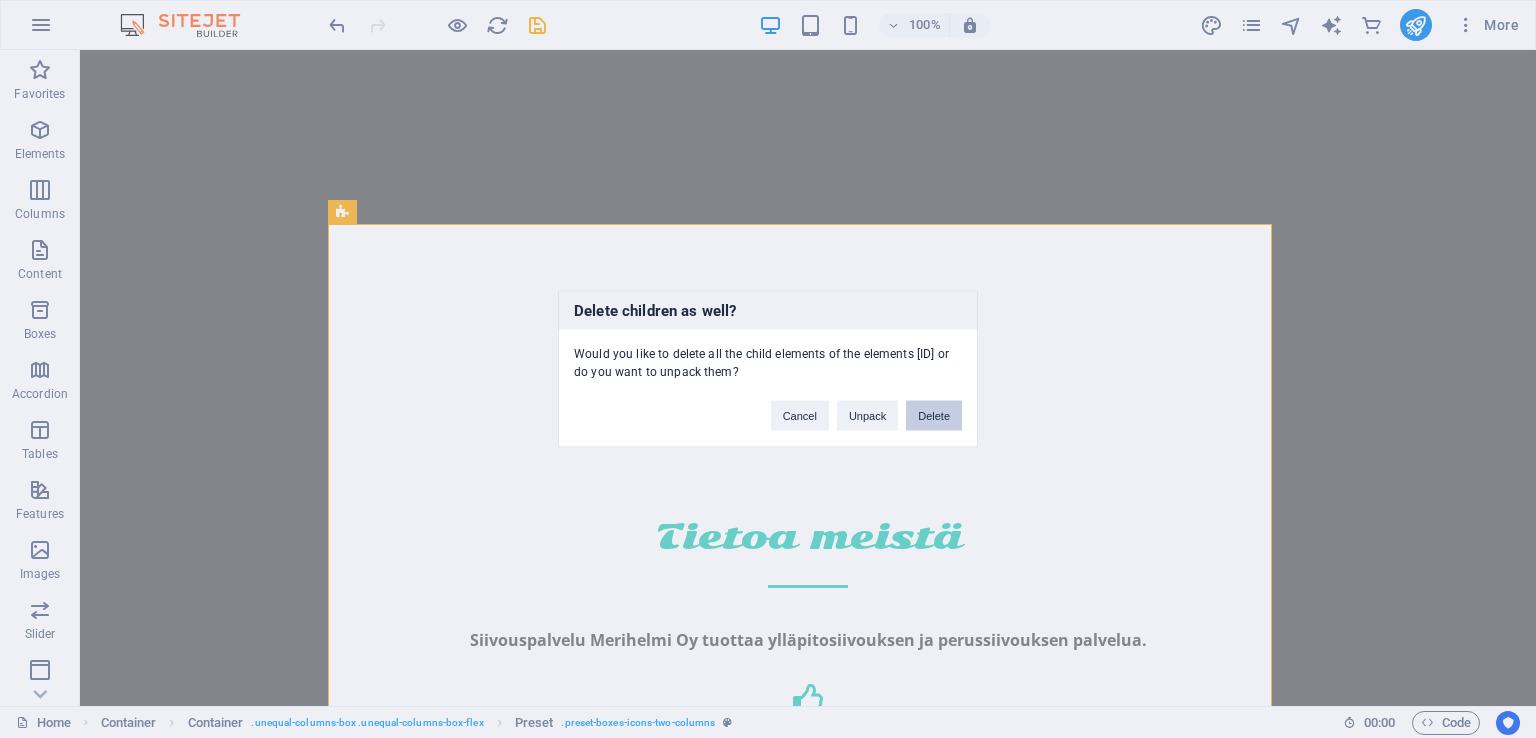 click on "Delete" at bounding box center (934, 416) 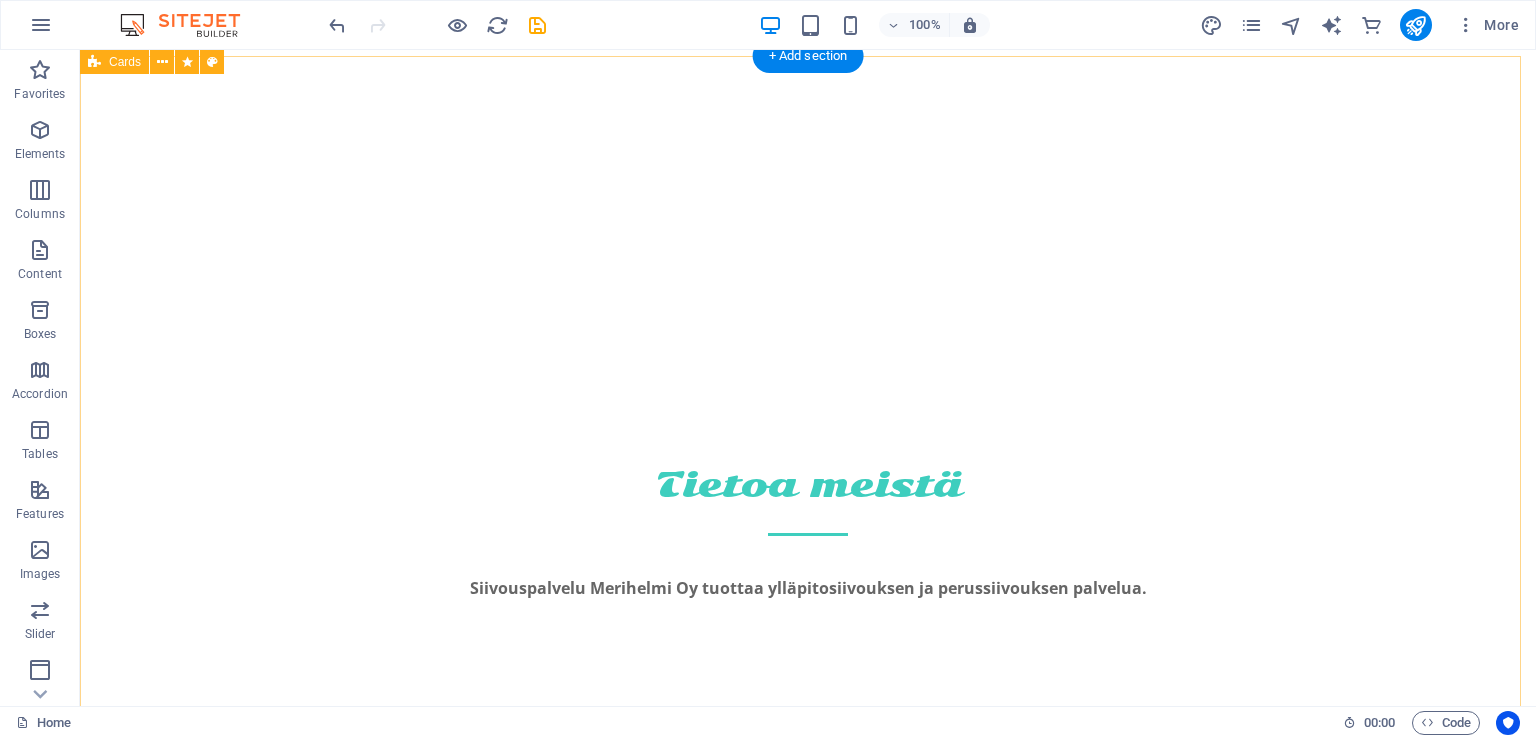 scroll, scrollTop: 900, scrollLeft: 0, axis: vertical 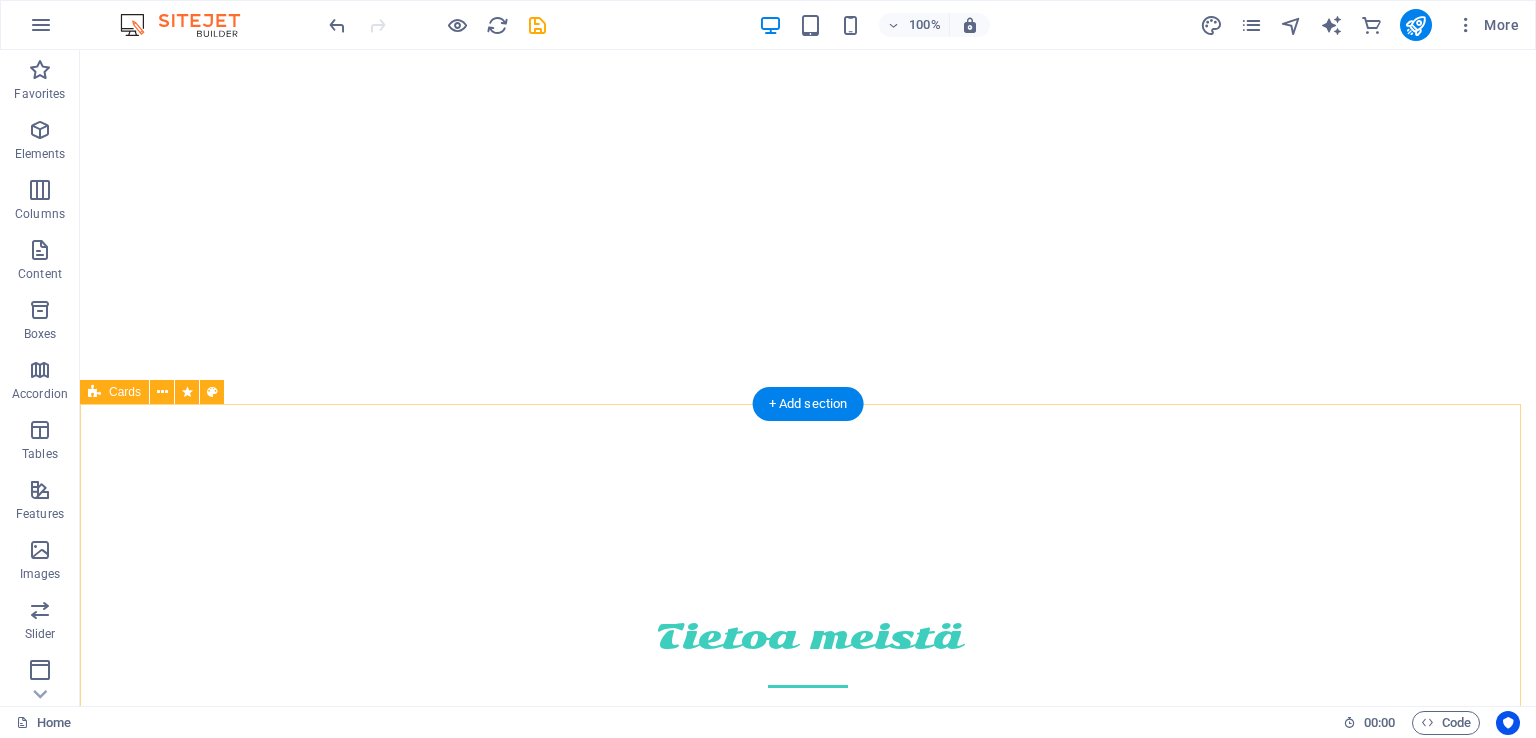 click on "Työyhteisön hyvinvointi Meille työntekijöiden hyvinvointi on ensiarvoisen tärkeää - kun ihmiset voivat hyvin, näkyy se myös työnjäljessä. Arvostus Kuuluksi tuleminen Reilut työehdot Koulutus ja kehittyminen Laadunseurata Seuraamme laatua sekä k ehitämme toimintaamme. Kaiken perusta meille on pitkäaikaiset asiakassuhteet. Asiakaspalaute - Avaimemme jatkuvaan kehitykseen Ammattilaisen siivousjälki Takaamme että kaikki siivoojamme perehdytetään huolellisesti. Heiltä löytyy vaadittava ammattitaito, kiinnostus jatkuvaan oppimiseen sekä hyvä asiakaslähtöinen asenne. Luotettava Laadukasta siivousta luottamuksella. Meihin voi luottaa jokaisena päivänä, jokaisessa kohteessa. Rakennamme huolellisesti puhtaampaa huomista, kohde kerrallaan." at bounding box center [808, 1511] 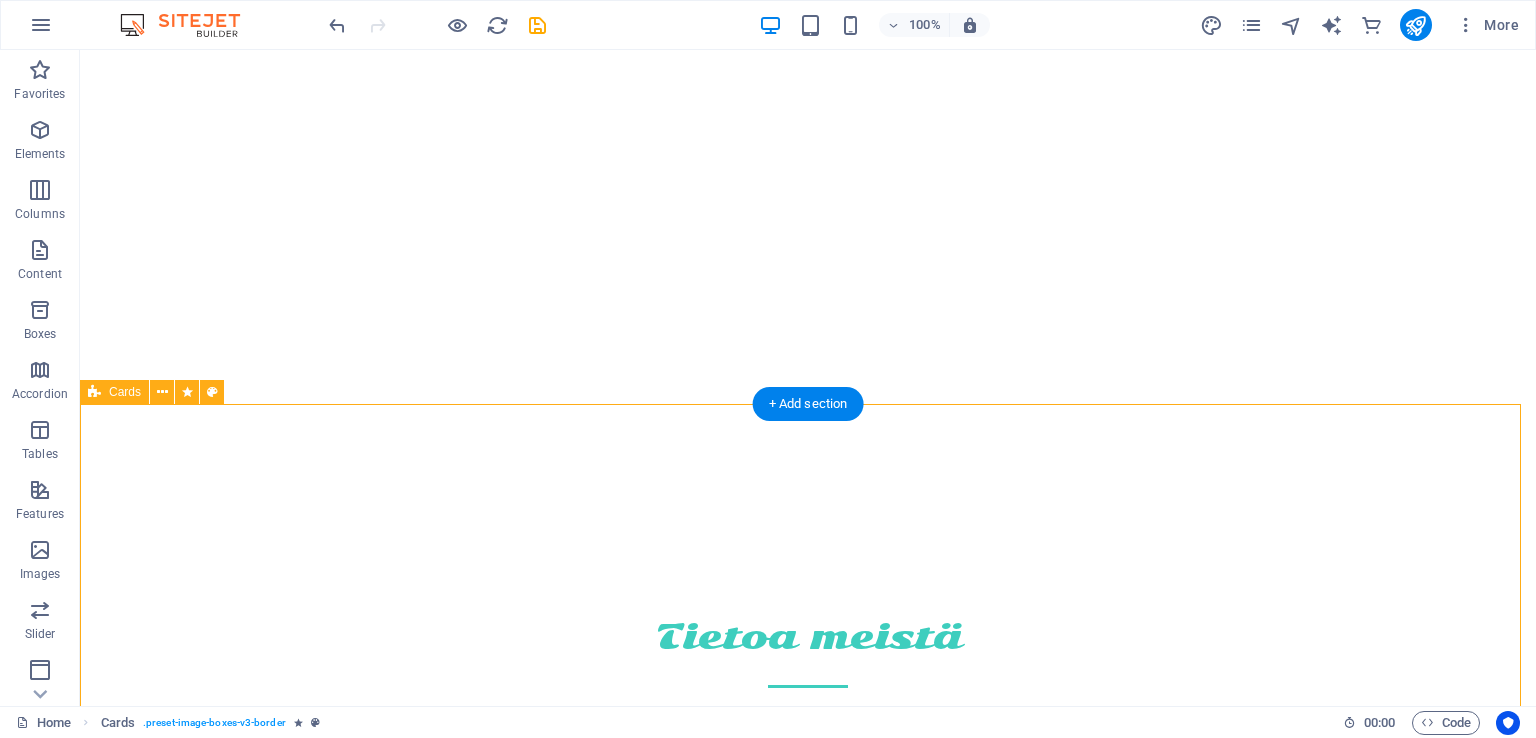 click on "Työyhteisön hyvinvointi Meille työntekijöiden hyvinvointi on ensiarvoisen tärkeää - kun ihmiset voivat hyvin, näkyy se myös työnjäljessä. Arvostus Kuuluksi tuleminen Reilut työehdot Koulutus ja kehittyminen Laadunseurata Seuraamme laatua sekä k ehitämme toimintaamme. Kaiken perusta meille on pitkäaikaiset asiakassuhteet. Asiakaspalaute - Avaimemme jatkuvaan kehitykseen Ammattilaisen siivousjälki Takaamme että kaikki siivoojamme perehdytetään huolellisesti. Heiltä löytyy vaadittava ammattitaito, kiinnostus jatkuvaan oppimiseen sekä hyvä asiakaslähtöinen asenne. Luotettava Laadukasta siivousta luottamuksella. Meihin voi luottaa jokaisena päivänä, jokaisessa kohteessa. Rakennamme huolellisesti puhtaampaa huomista, kohde kerrallaan." at bounding box center [808, 1511] 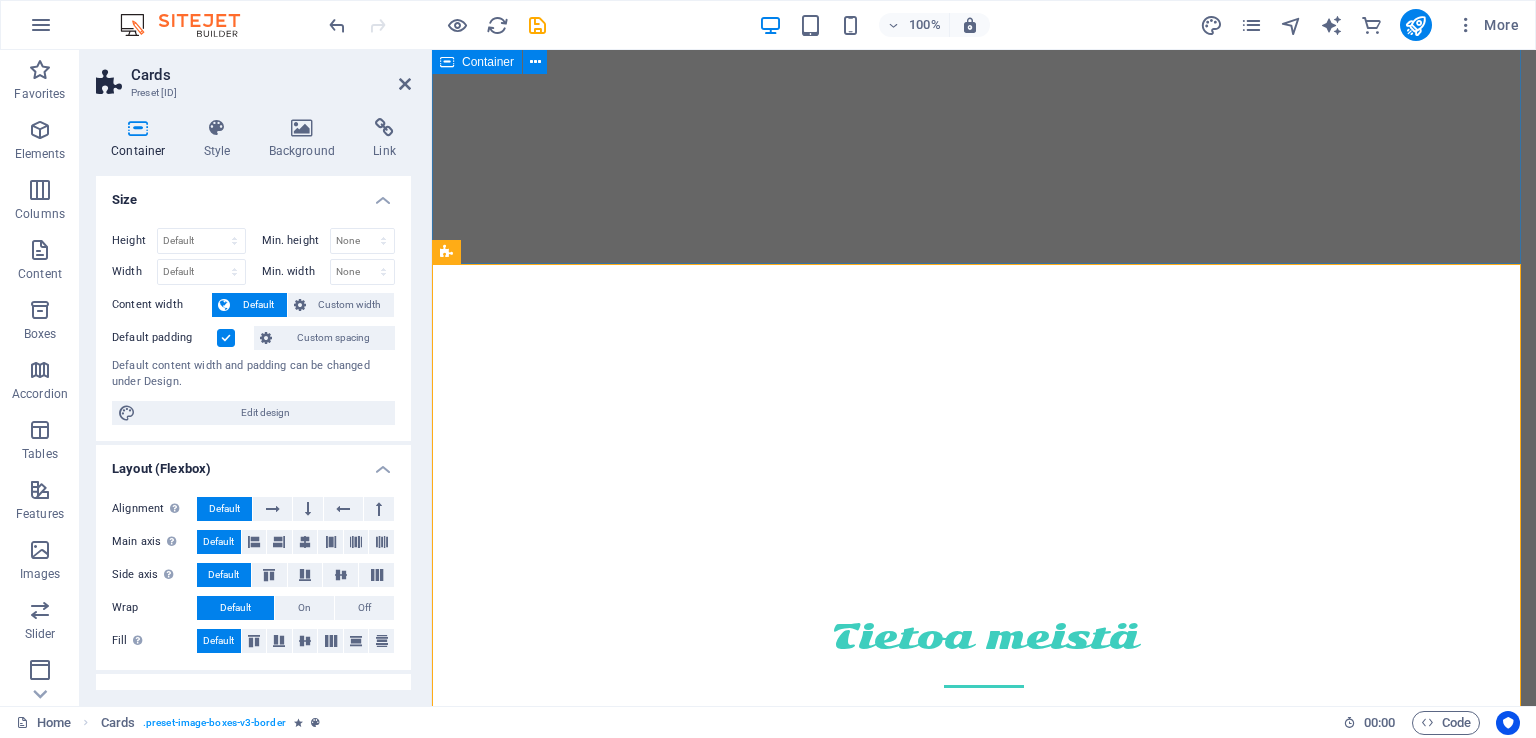 click on "Siivouspalvelu Merihelmi Oy tuottaa ylläpitosiivouksen ja perussiivouksen palvelua." at bounding box center [984, 690] 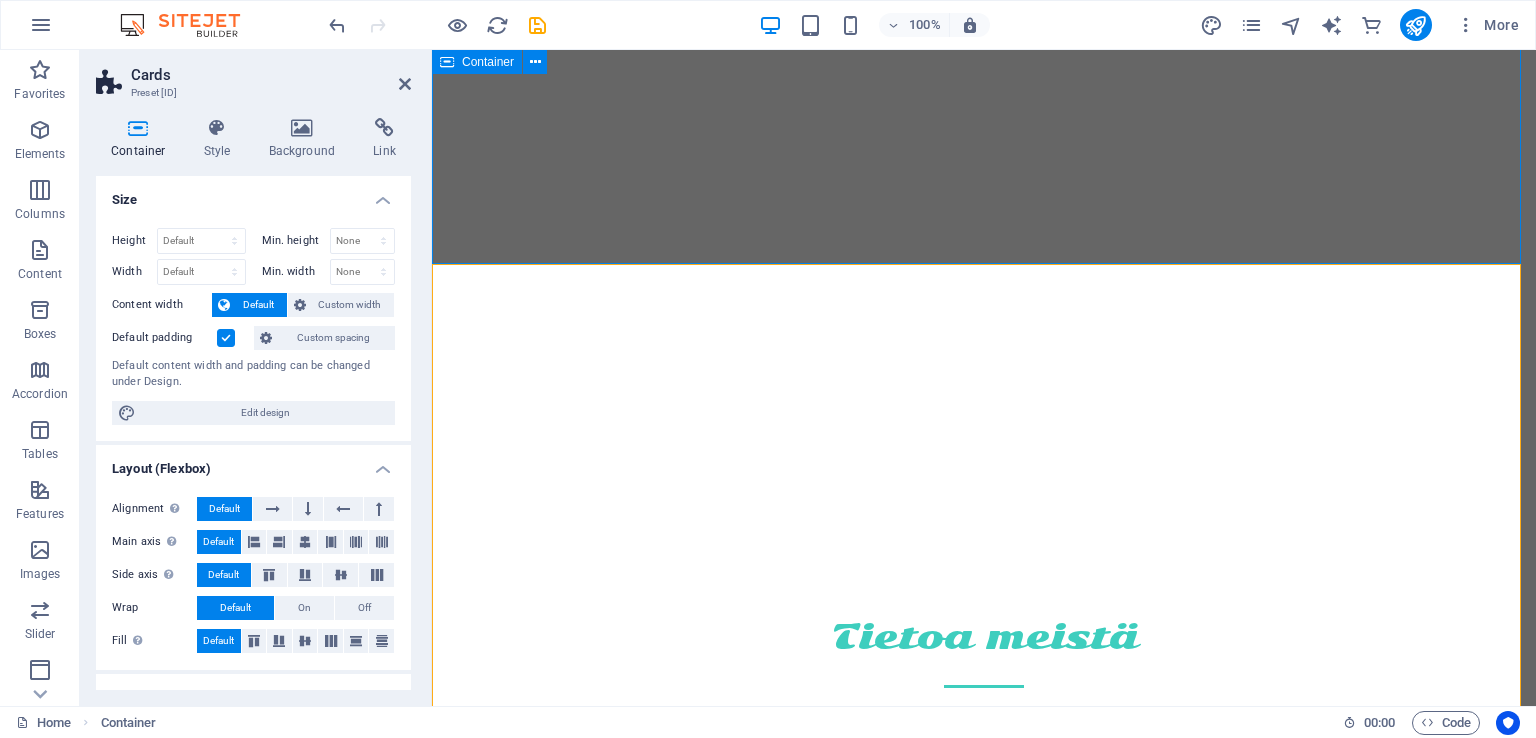 click on "Siivouspalvelu Merihelmi Oy tuottaa ylläpitosiivouksen ja perussiivouksen palvelua." at bounding box center [984, 690] 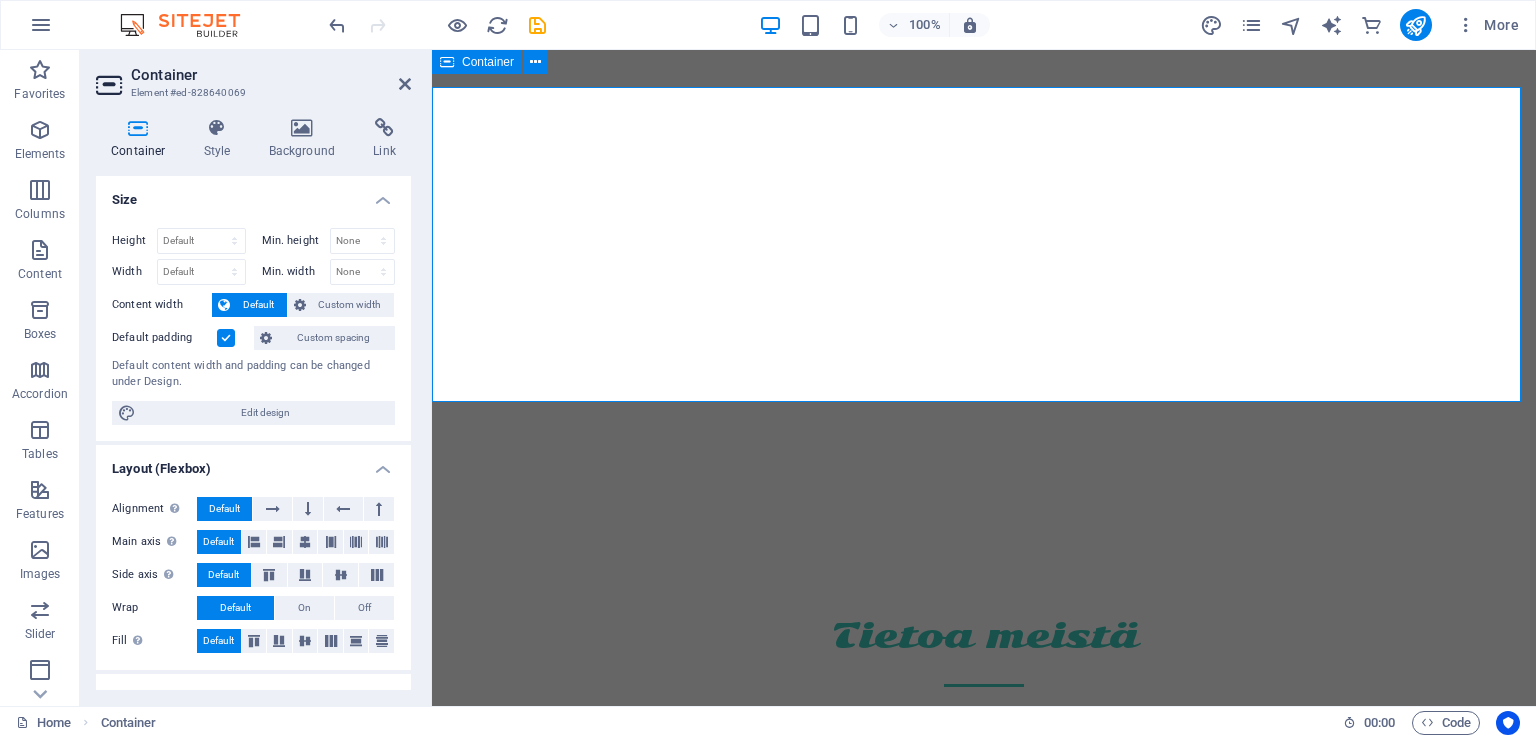 scroll, scrollTop: 600, scrollLeft: 0, axis: vertical 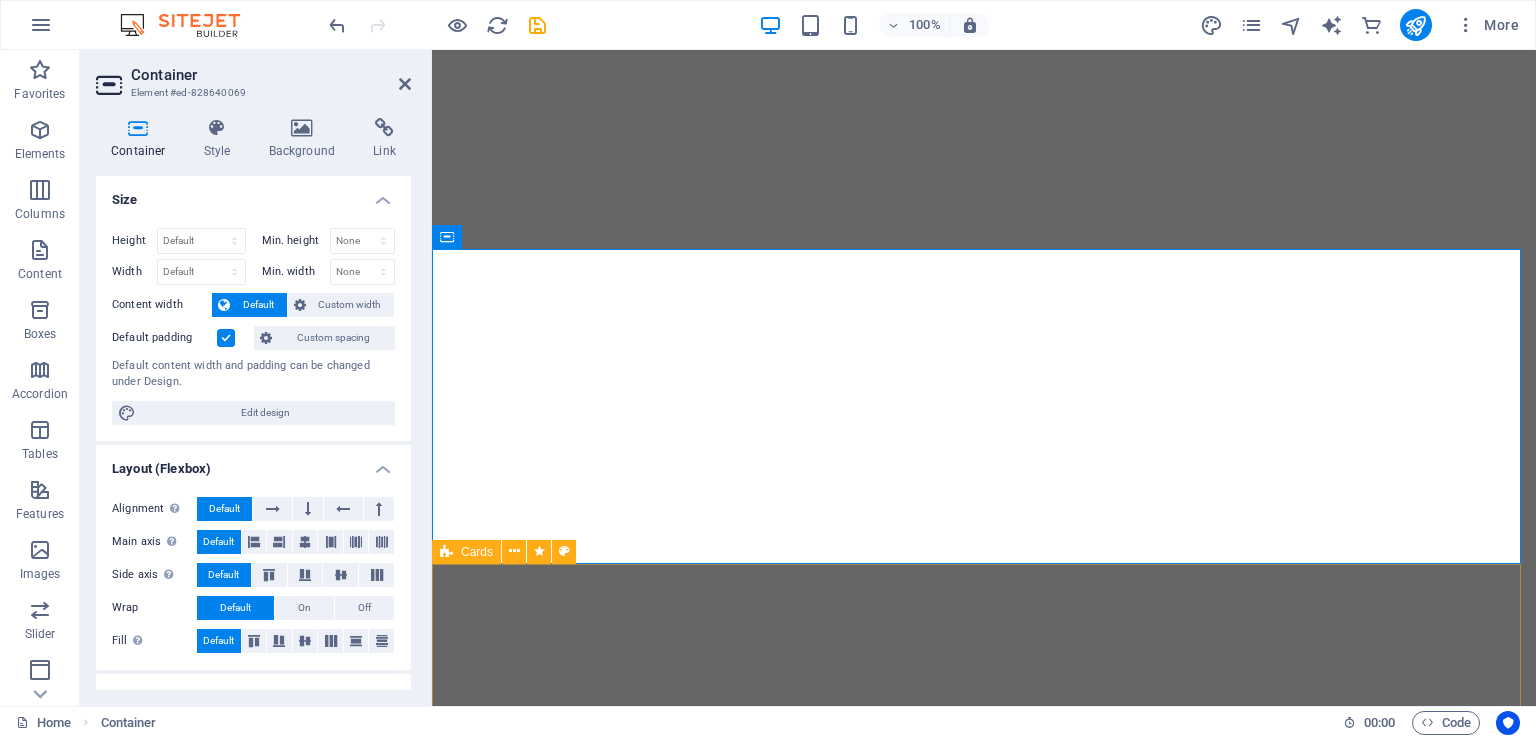 click on "Työyhteisön hyvinvointi Meille työntekijöiden hyvinvointi on ensiarvoisen tärkeää - kun ihmiset voivat hyvin, näkyy se myös työnjäljessä. Arvostus Kuuluksi tuleminen Reilut työehdot Koulutus ja kehittyminen Laadunseurata Seuraamme laatua sekä k ehitämme toimintaamme. Kaiken perusta meille on pitkäaikaiset asiakassuhteet. Asiakaspalaute - Avaimemme jatkuvaan kehitykseen Ammattilaisen siivousjälki Takaamme että kaikki siivoojamme perehdytetään huolellisesti. Heiltä löytyy vaadittava ammattitaito, kiinnostus jatkuvaan oppimiseen sekä hyvä asiakaslähtöinen asenne. Luotettava Laadukasta siivousta luottamuksella. Meihin voi luottaa jokaisena päivänä, jokaisessa kohteessa. Rakennamme huolellisesti puhtaampaa huomista, kohde kerrallaan." at bounding box center [984, 1671] 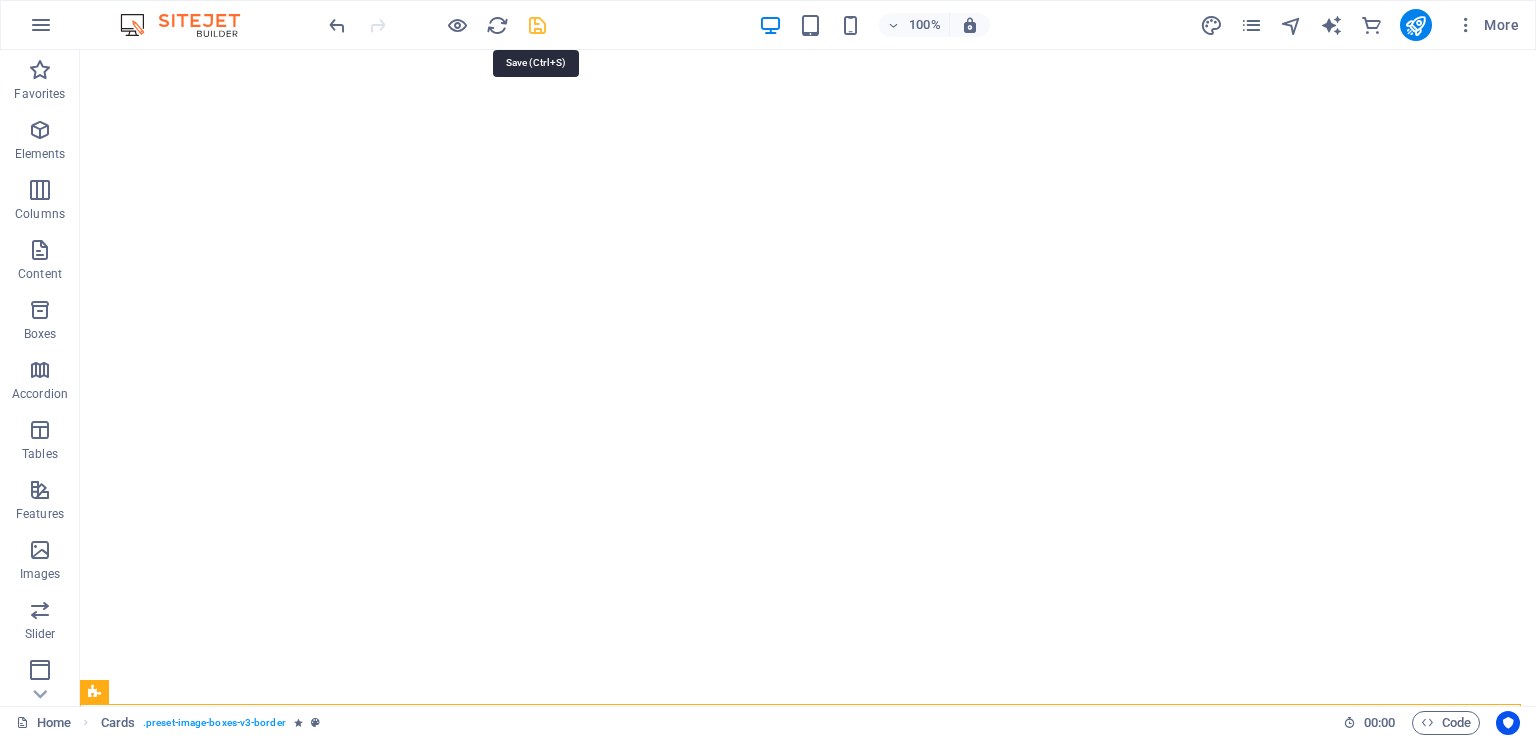 click at bounding box center [537, 25] 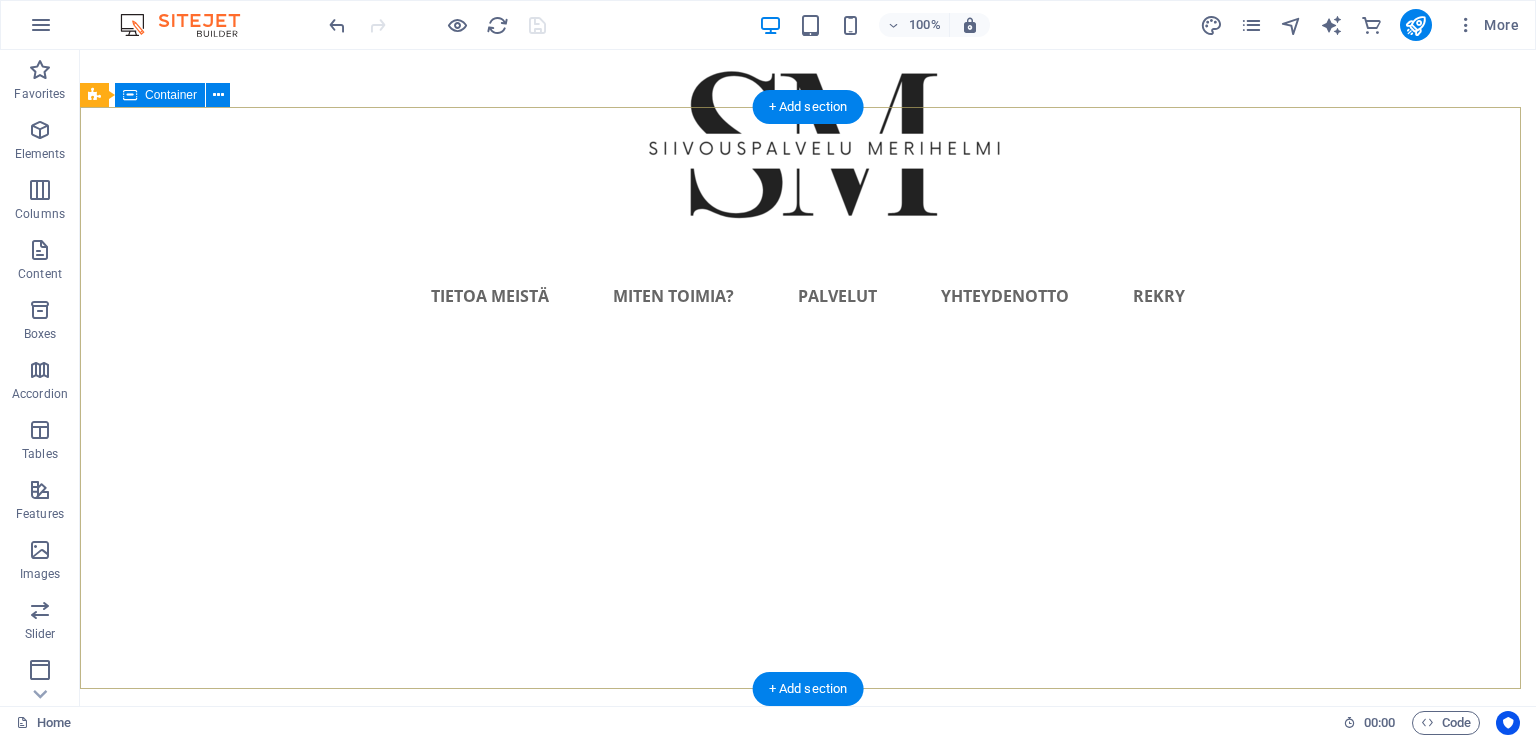 scroll, scrollTop: 0, scrollLeft: 0, axis: both 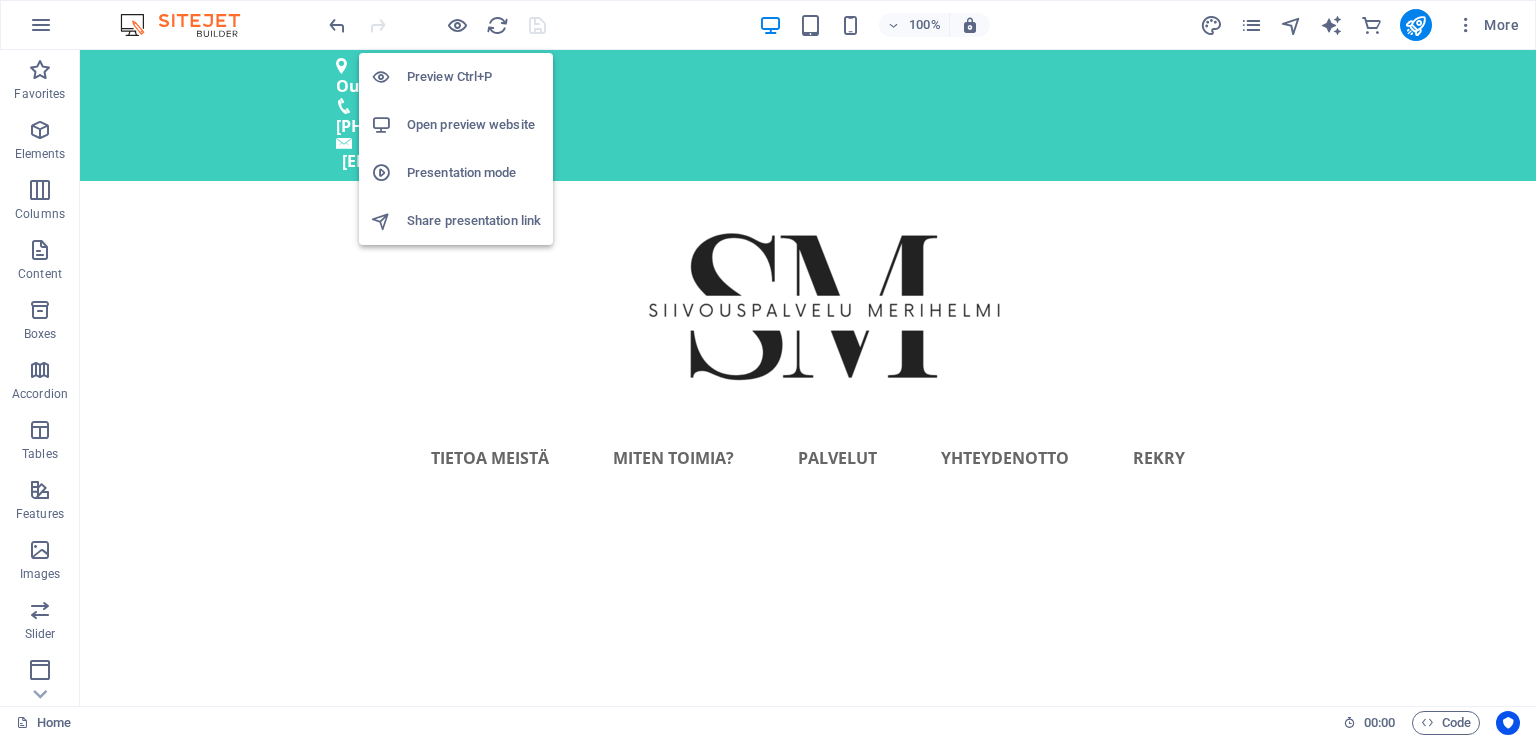 click on "Share presentation link" at bounding box center [474, 221] 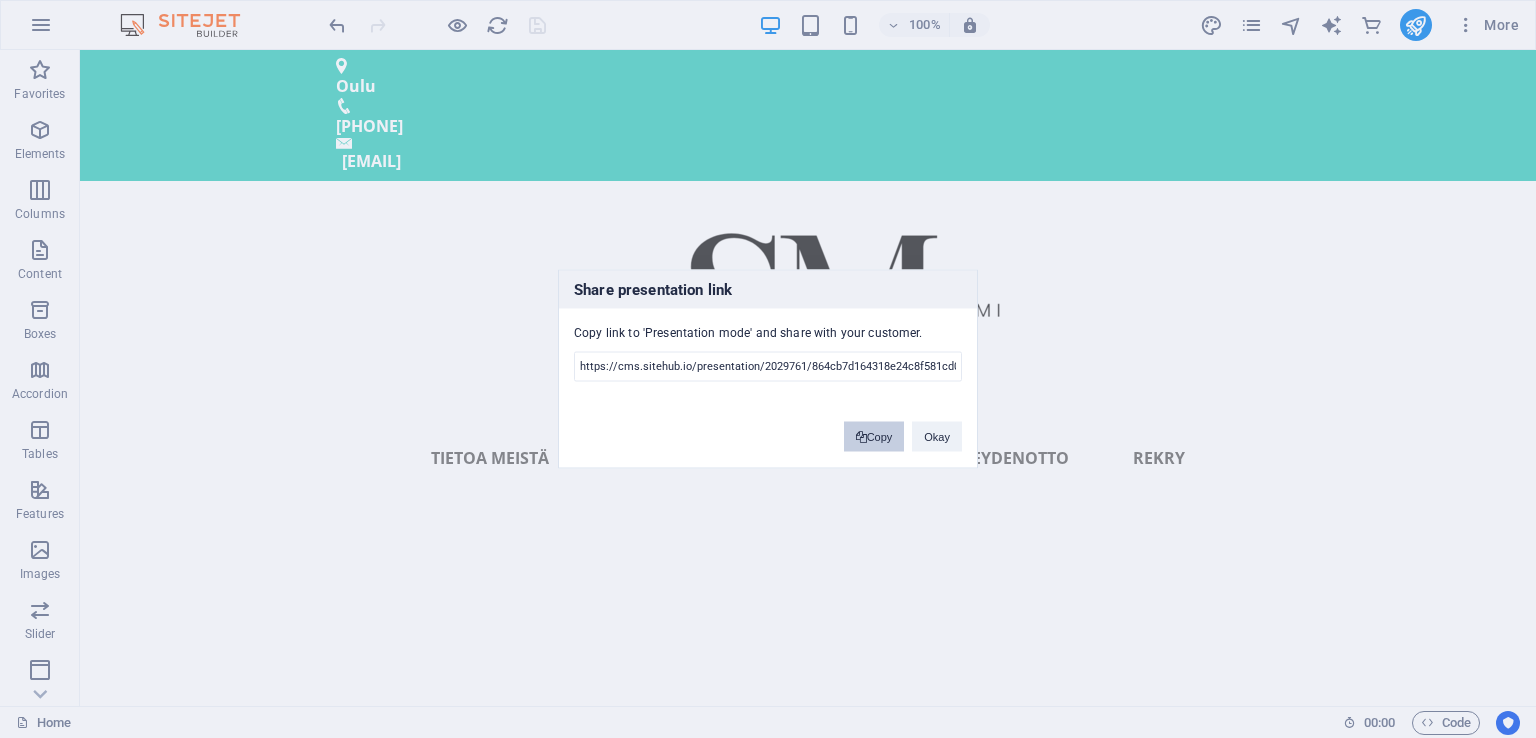 click on "Copy" at bounding box center (874, 437) 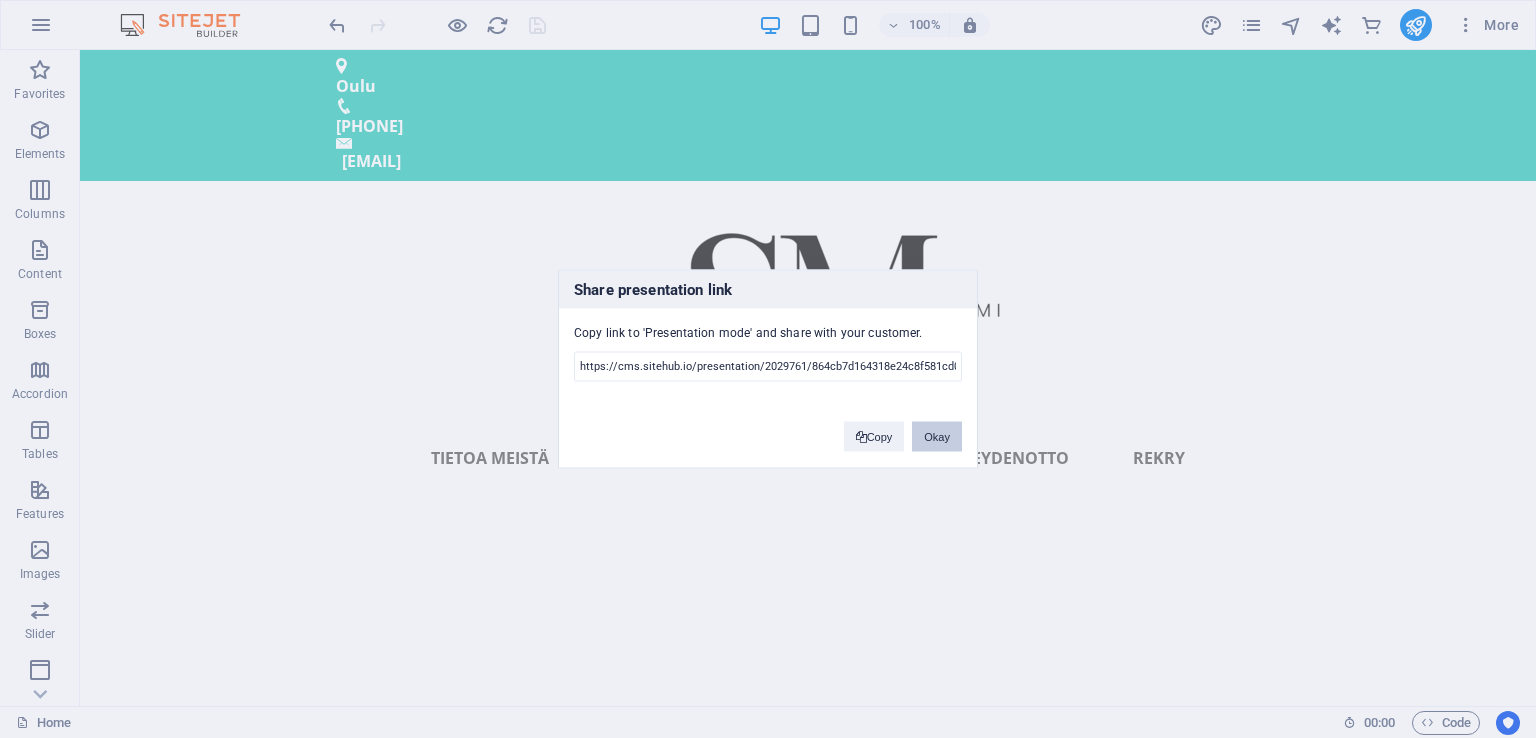 click on "Okay" at bounding box center (937, 437) 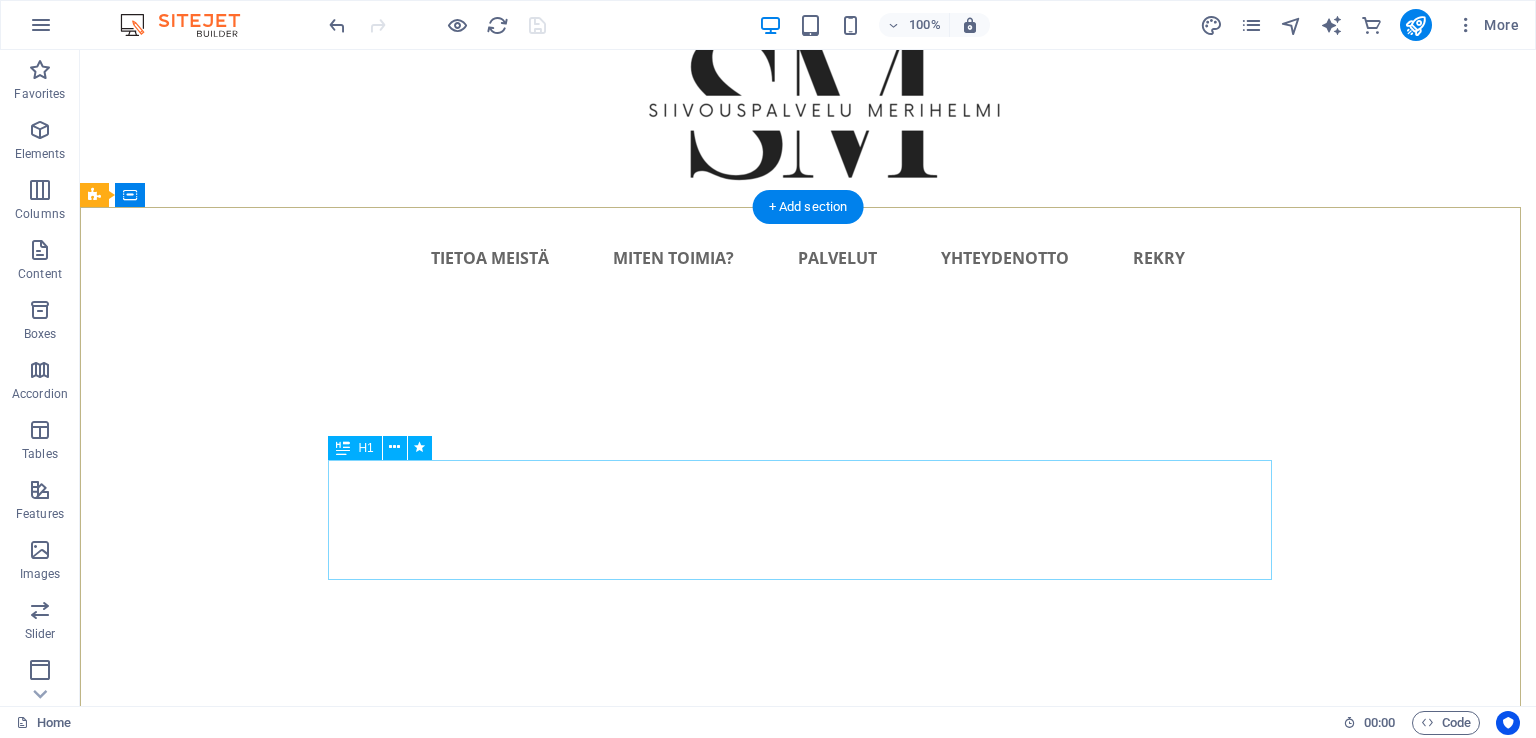 scroll, scrollTop: 0, scrollLeft: 0, axis: both 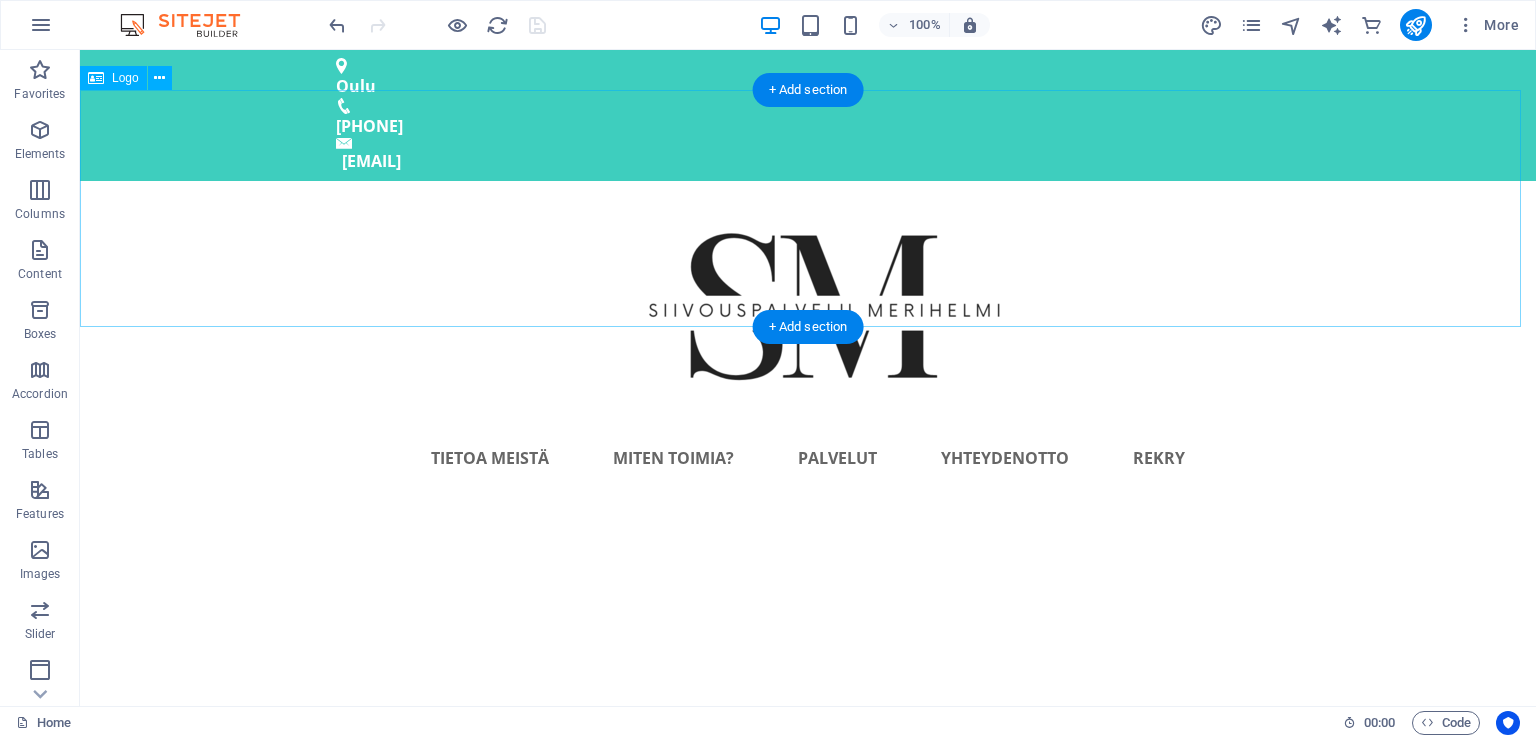click at bounding box center [808, 299] 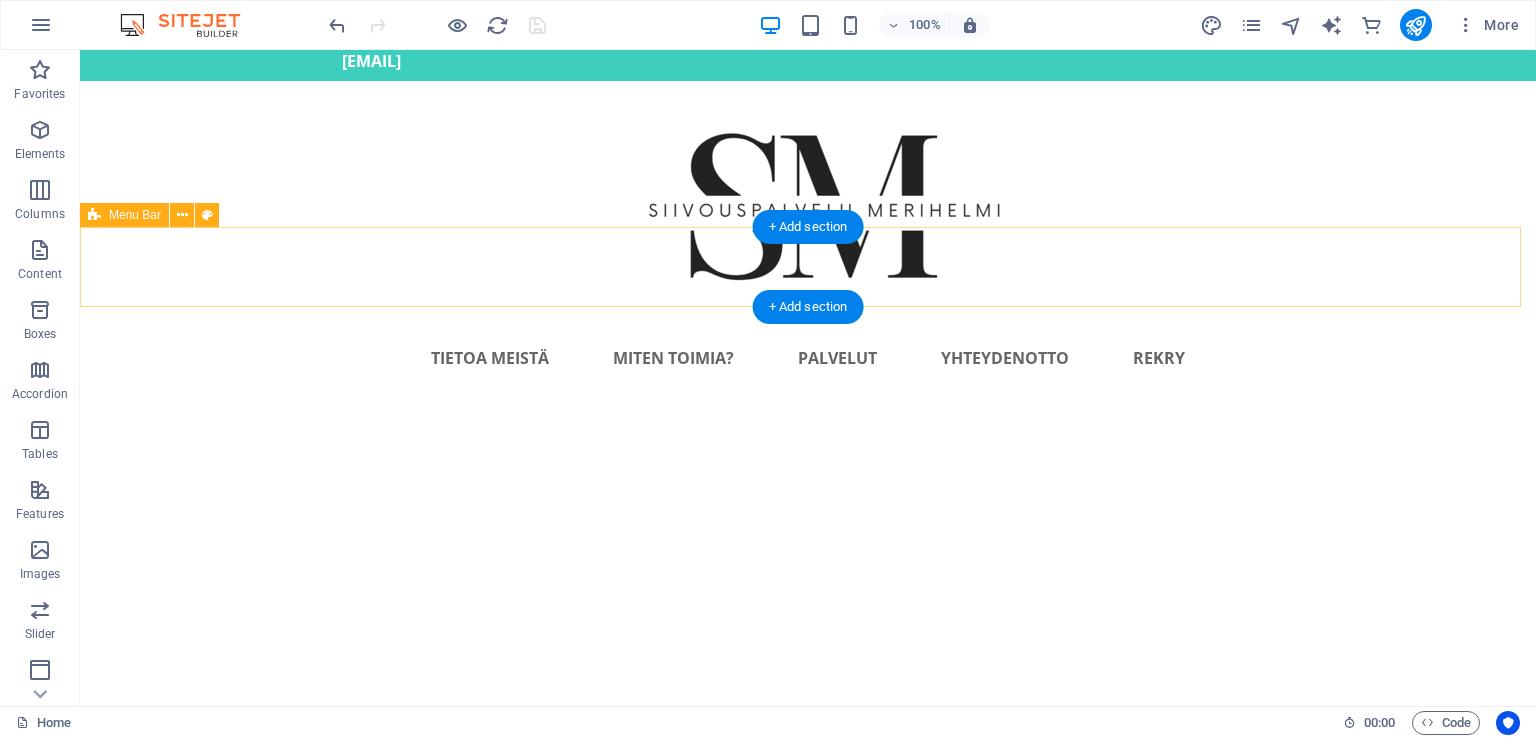 scroll, scrollTop: 200, scrollLeft: 0, axis: vertical 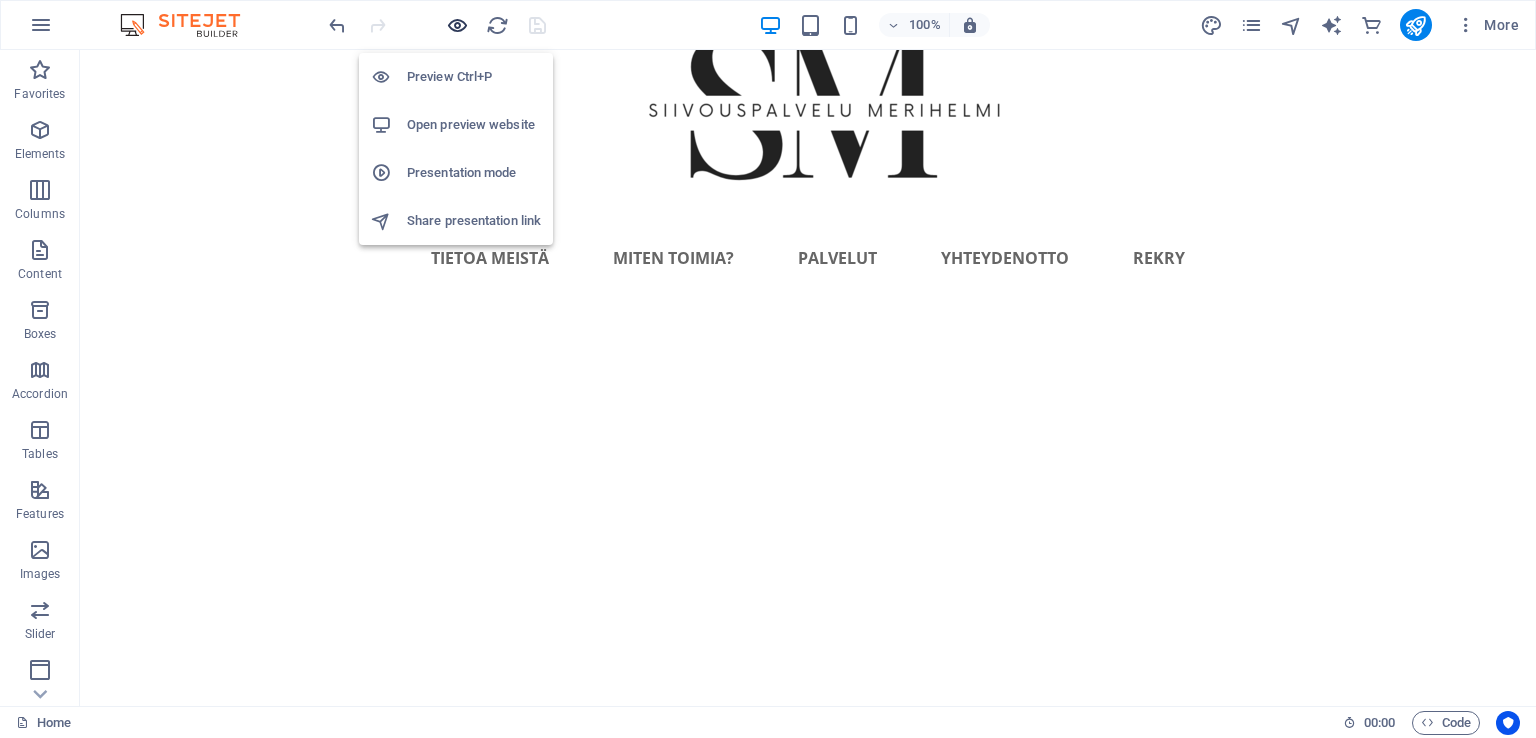 click at bounding box center (457, 25) 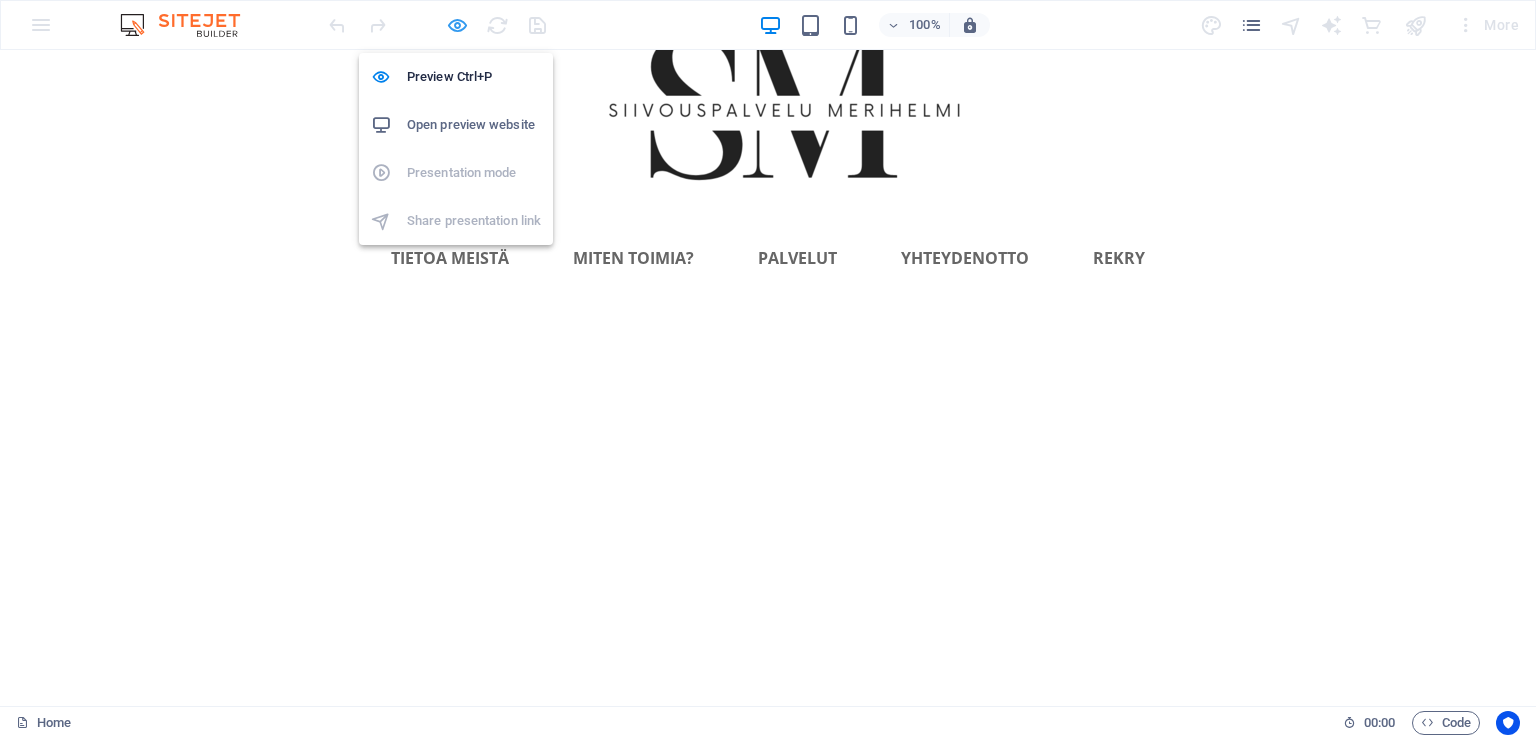 click at bounding box center (457, 25) 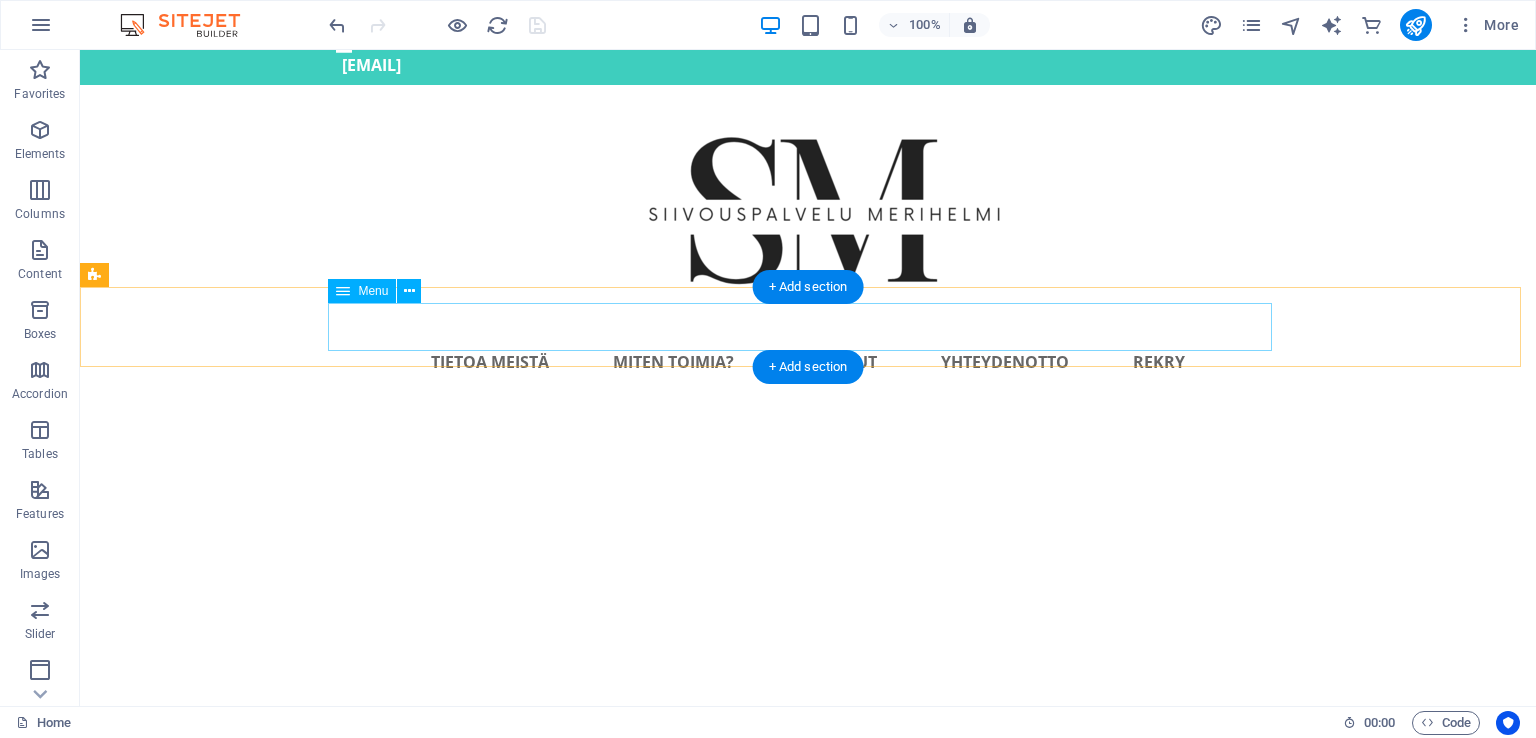 scroll, scrollTop: 100, scrollLeft: 0, axis: vertical 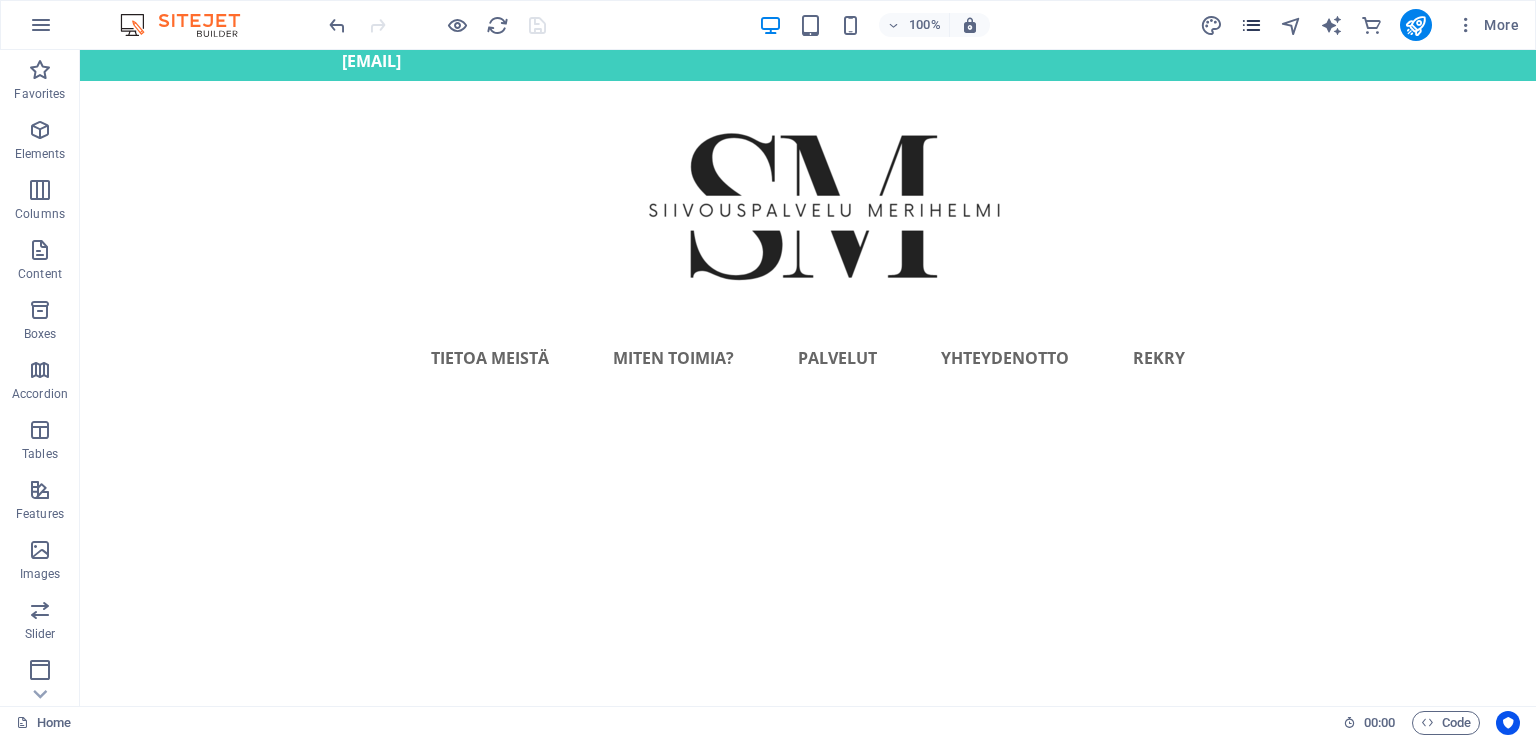click at bounding box center (1251, 25) 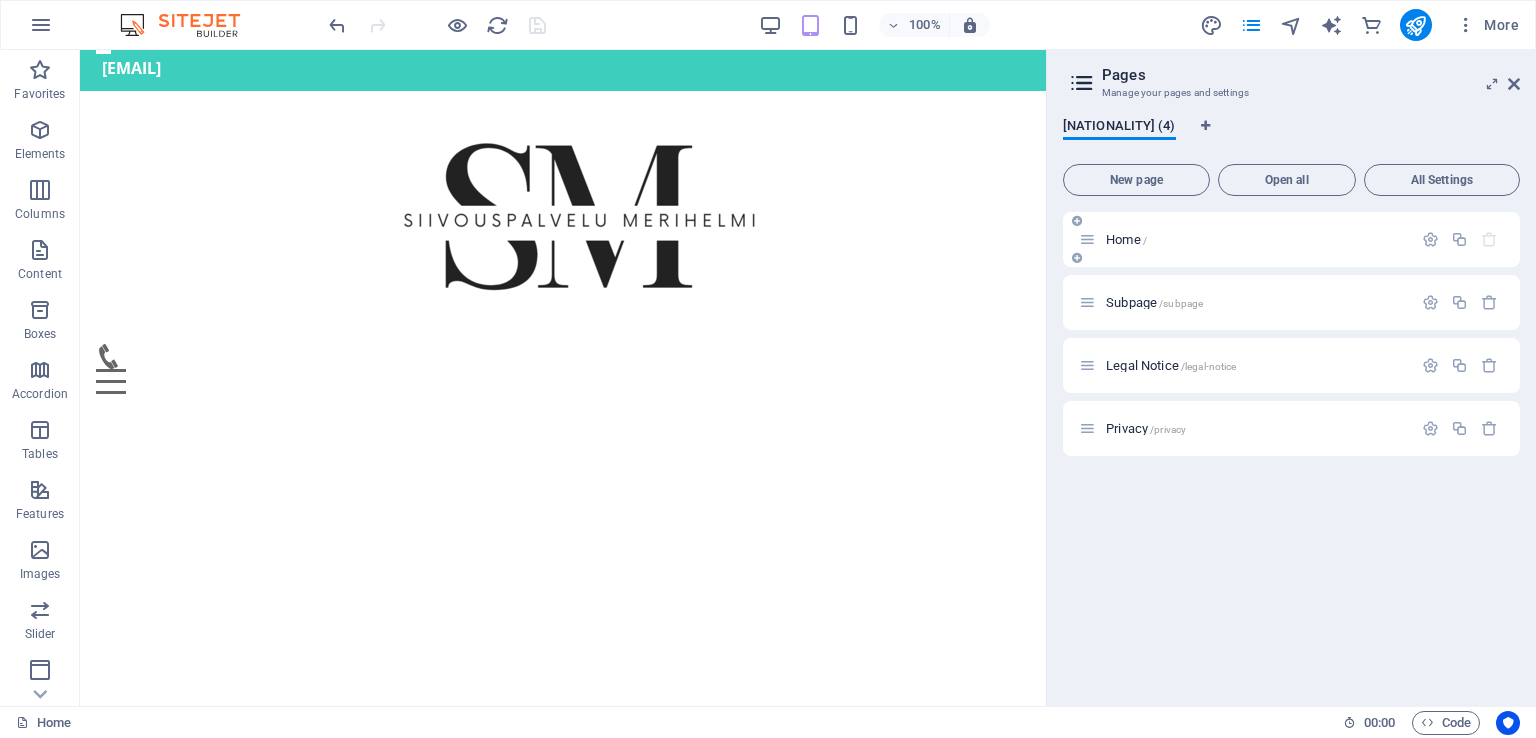 click on "Home /" at bounding box center (1291, 239) 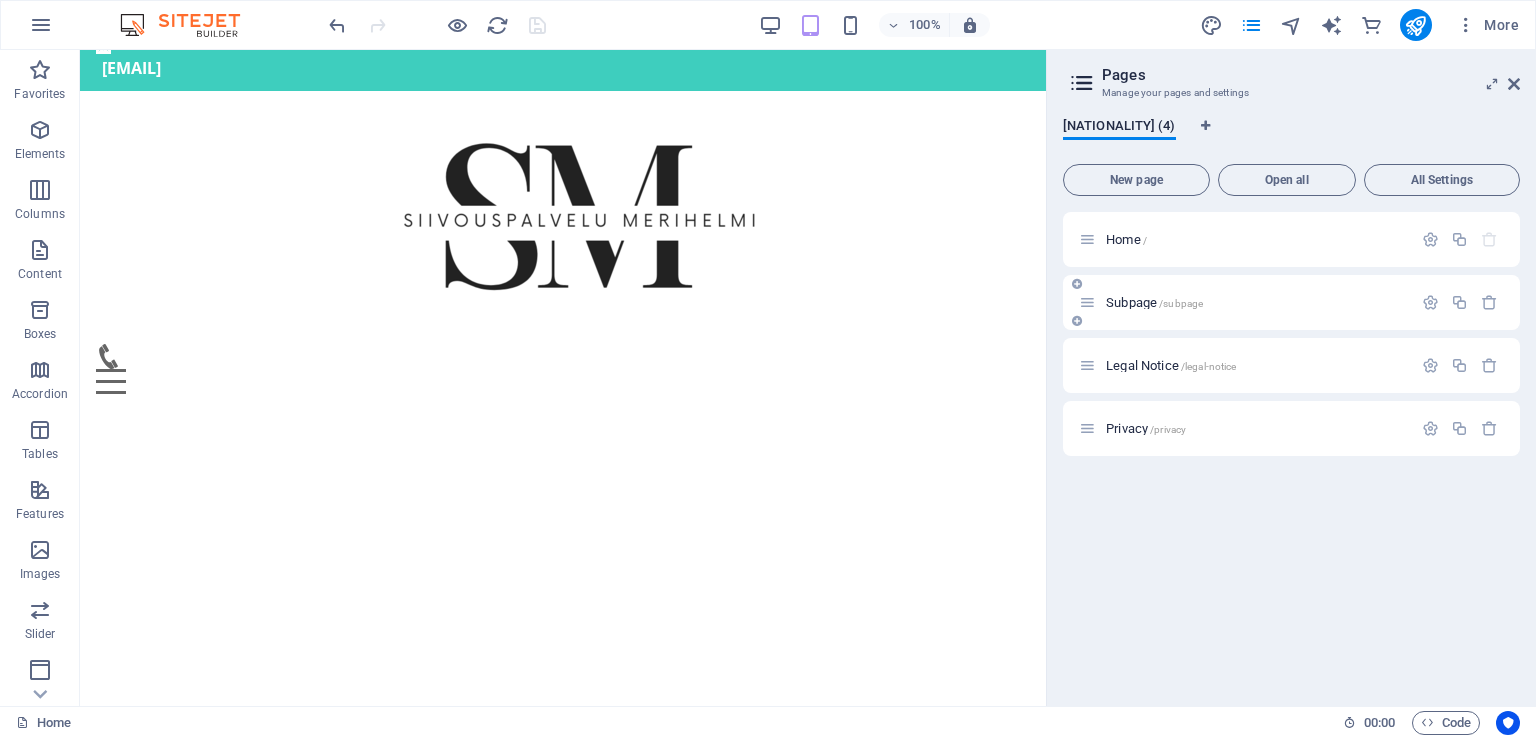 click on "Subpage /subpage" at bounding box center [1245, 302] 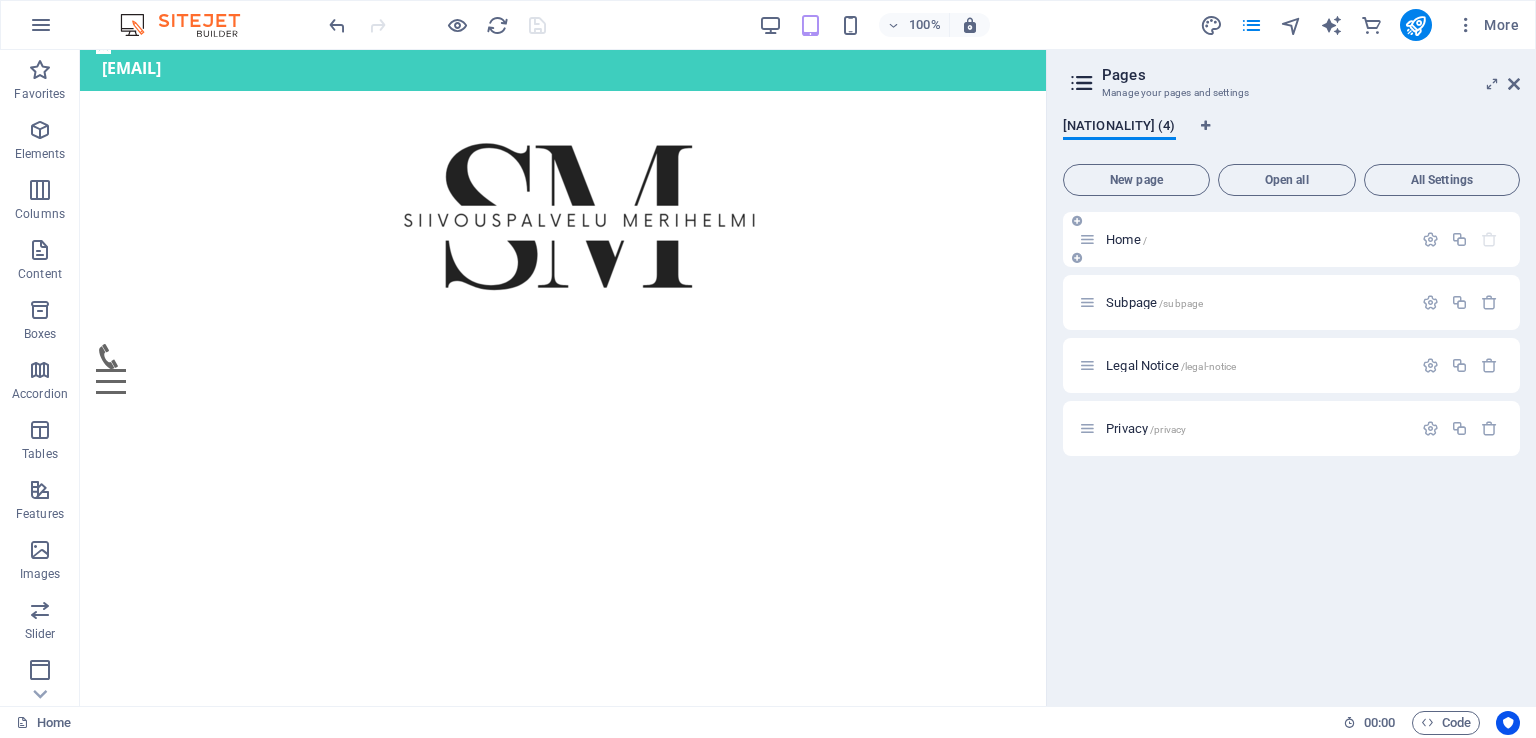 click on "Home /" at bounding box center [1256, 239] 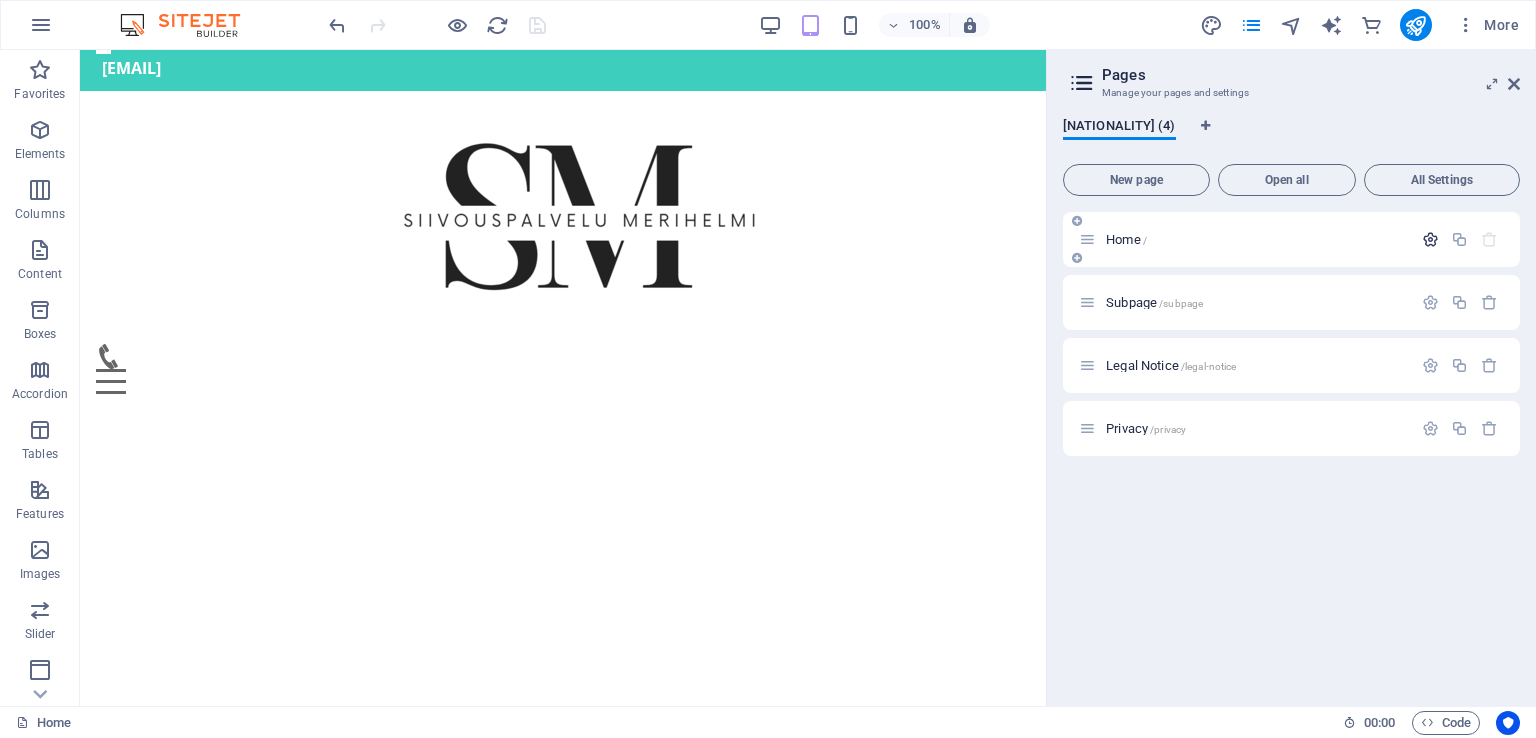 click at bounding box center [1430, 239] 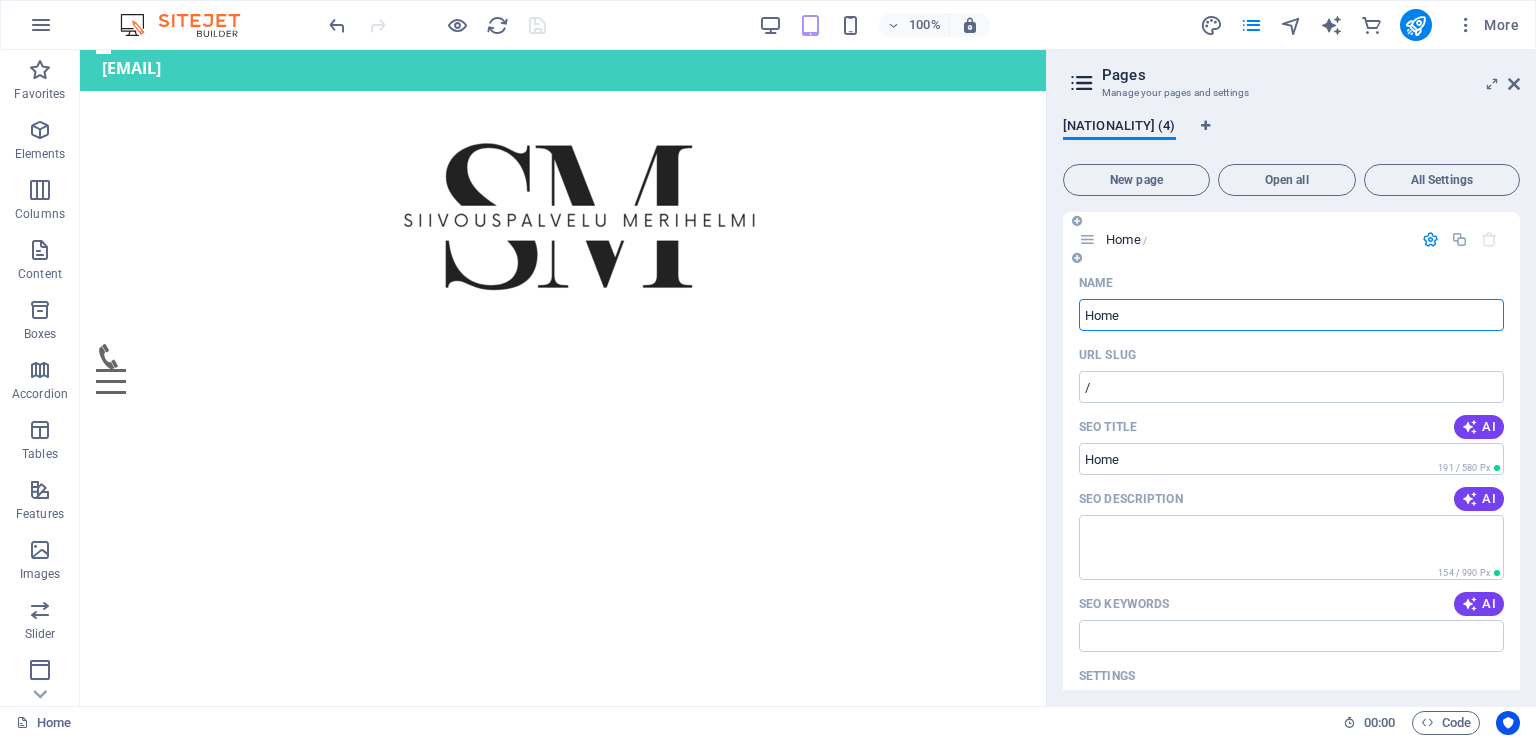 drag, startPoint x: 1176, startPoint y: 309, endPoint x: 1084, endPoint y: 310, distance: 92.00543 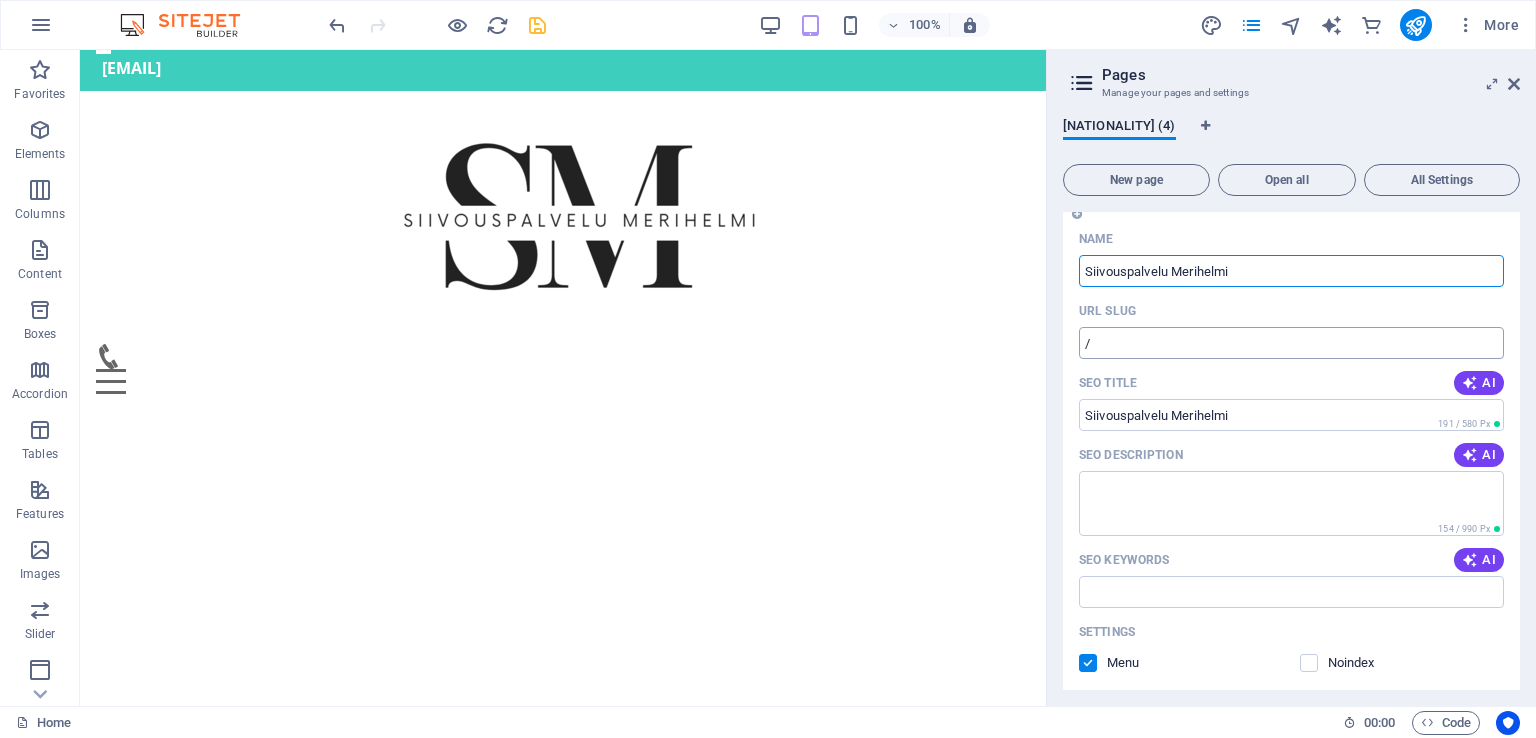scroll, scrollTop: 0, scrollLeft: 0, axis: both 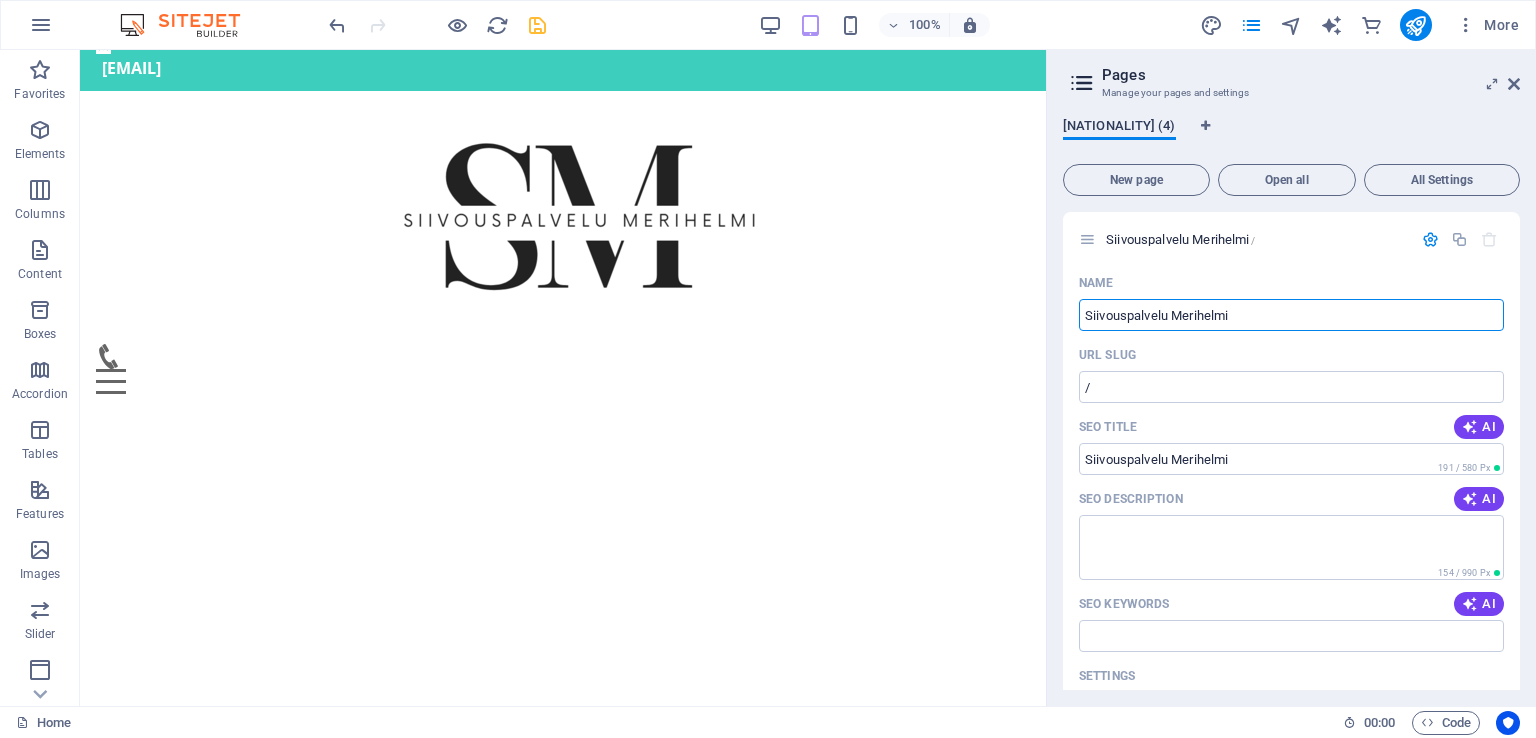 type on "Siivouspalvelu Merihelmi" 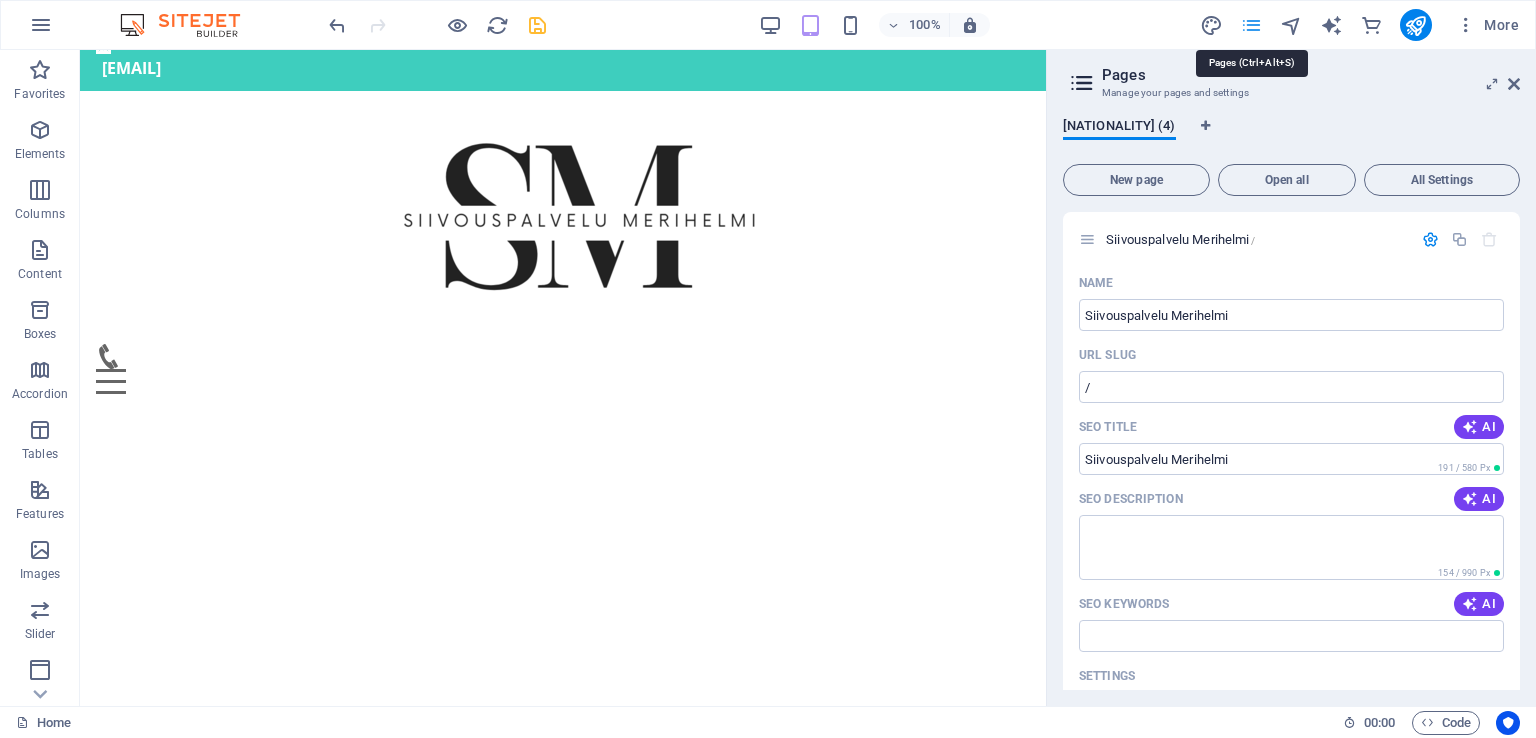 click at bounding box center (1251, 25) 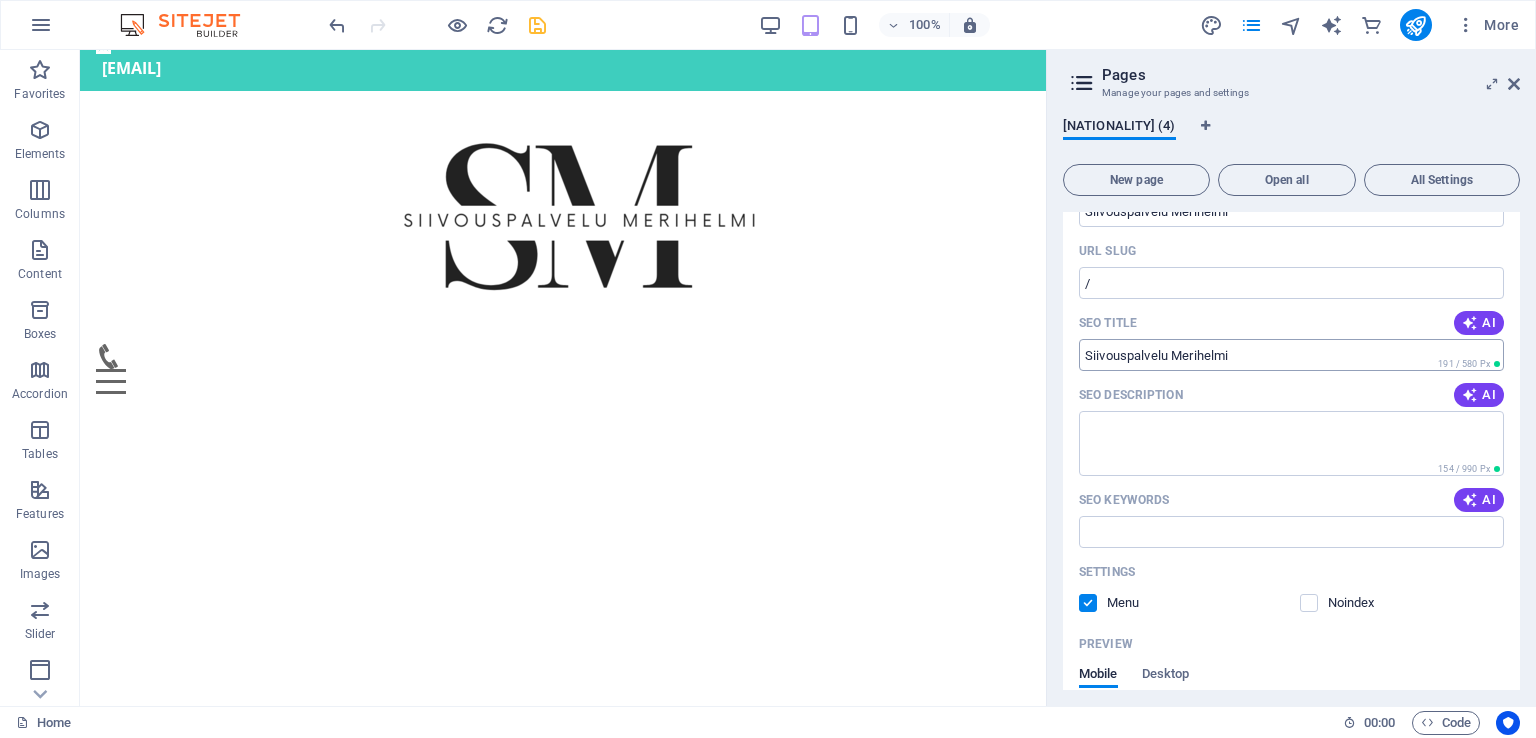 scroll, scrollTop: 0, scrollLeft: 0, axis: both 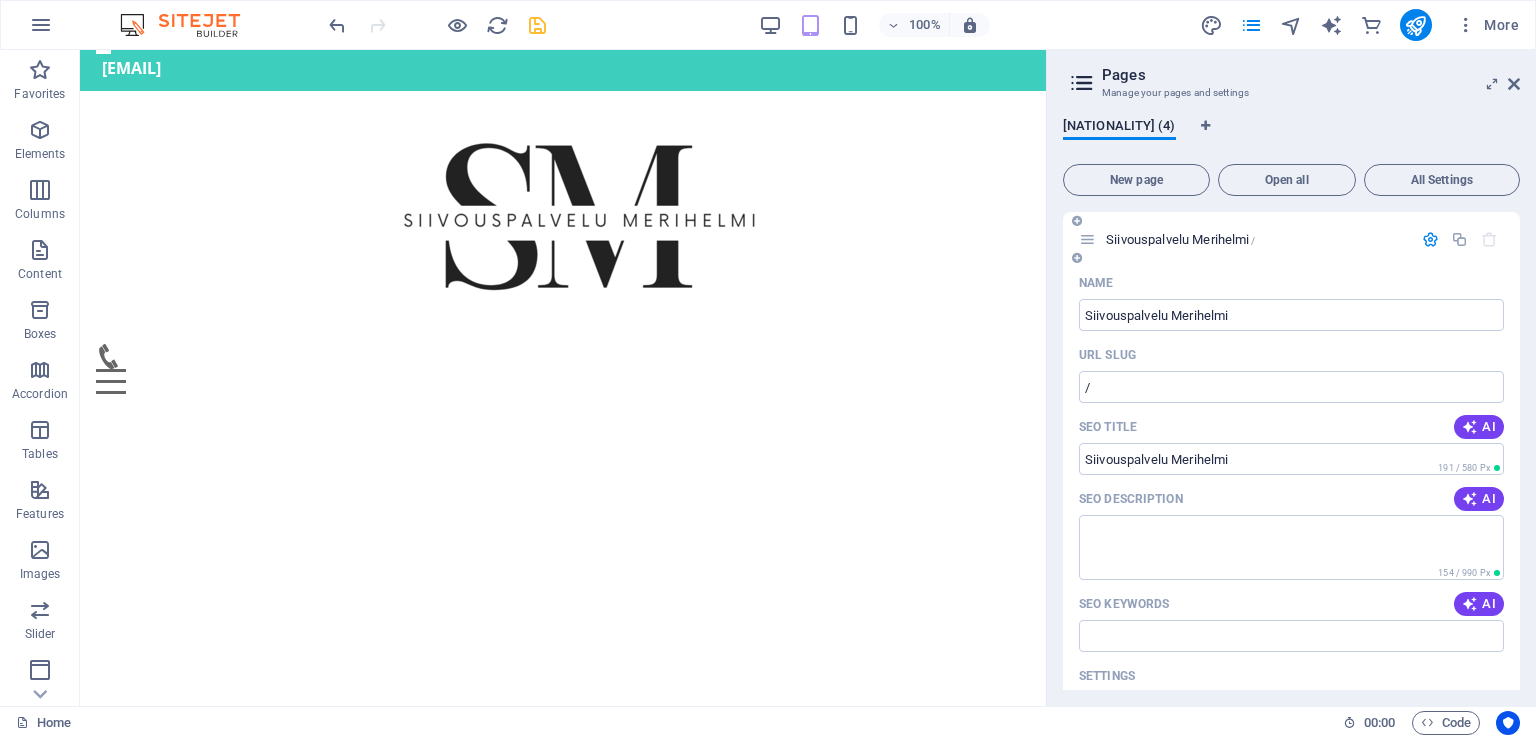 click on "Siivouspalvelu Merihelmi /" at bounding box center (1256, 239) 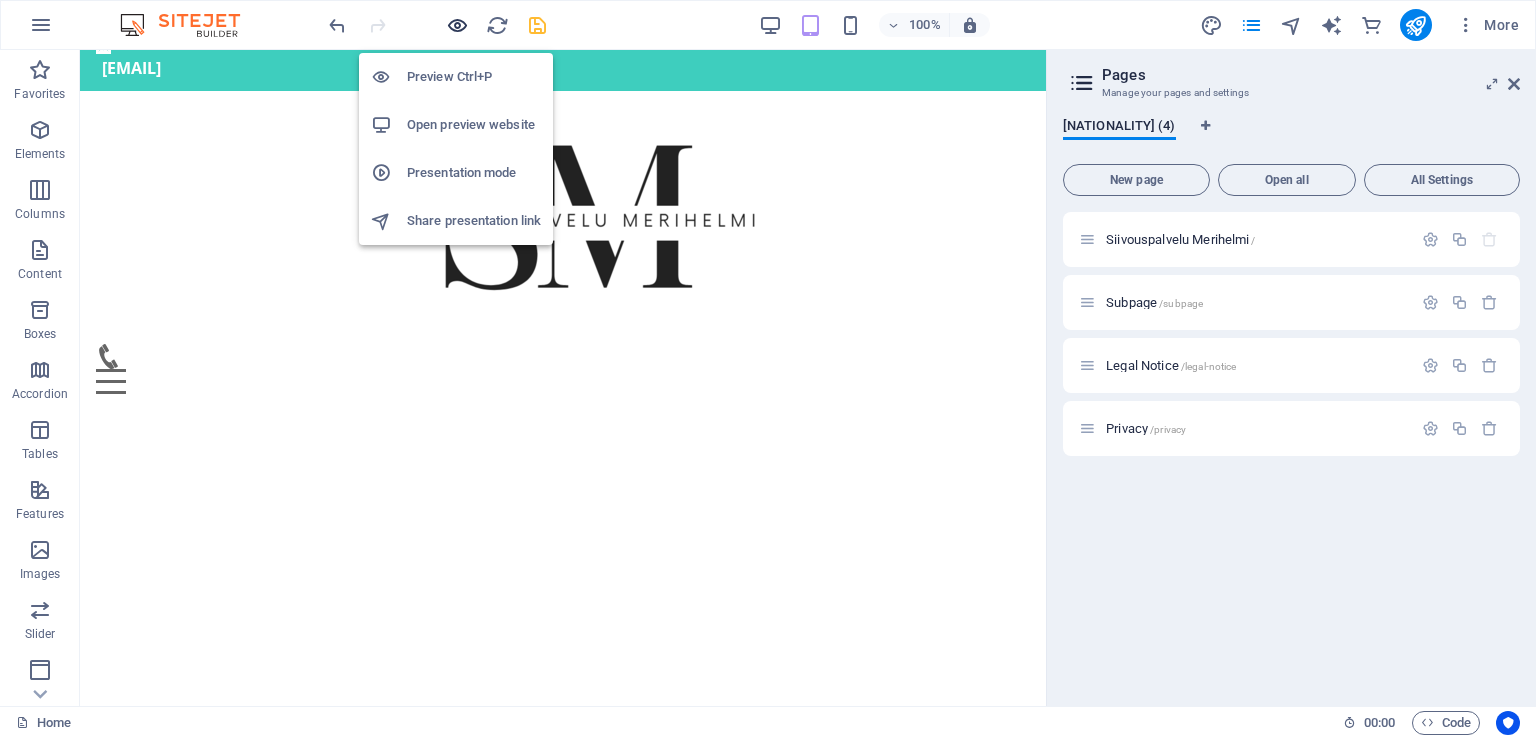 click at bounding box center (457, 25) 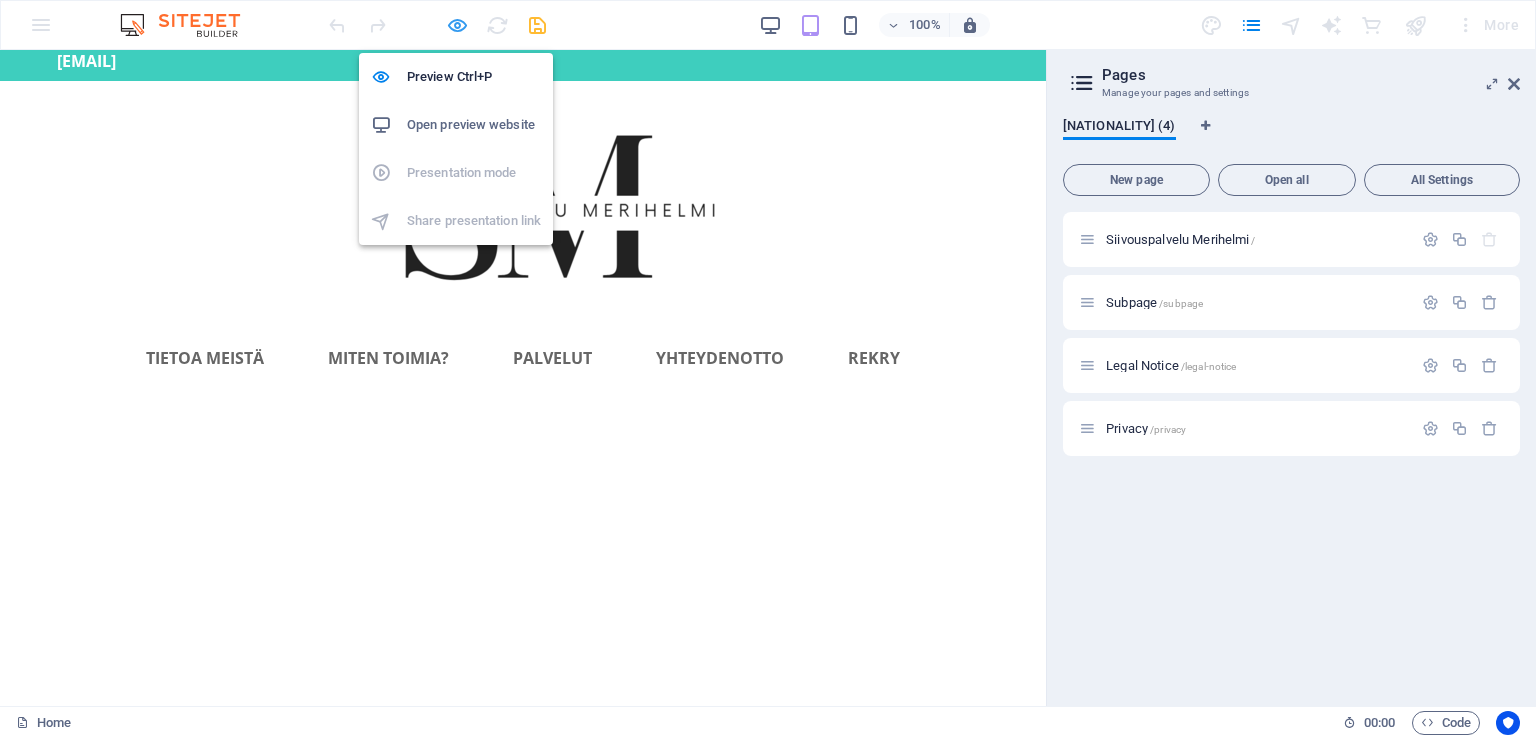 scroll, scrollTop: 100, scrollLeft: 0, axis: vertical 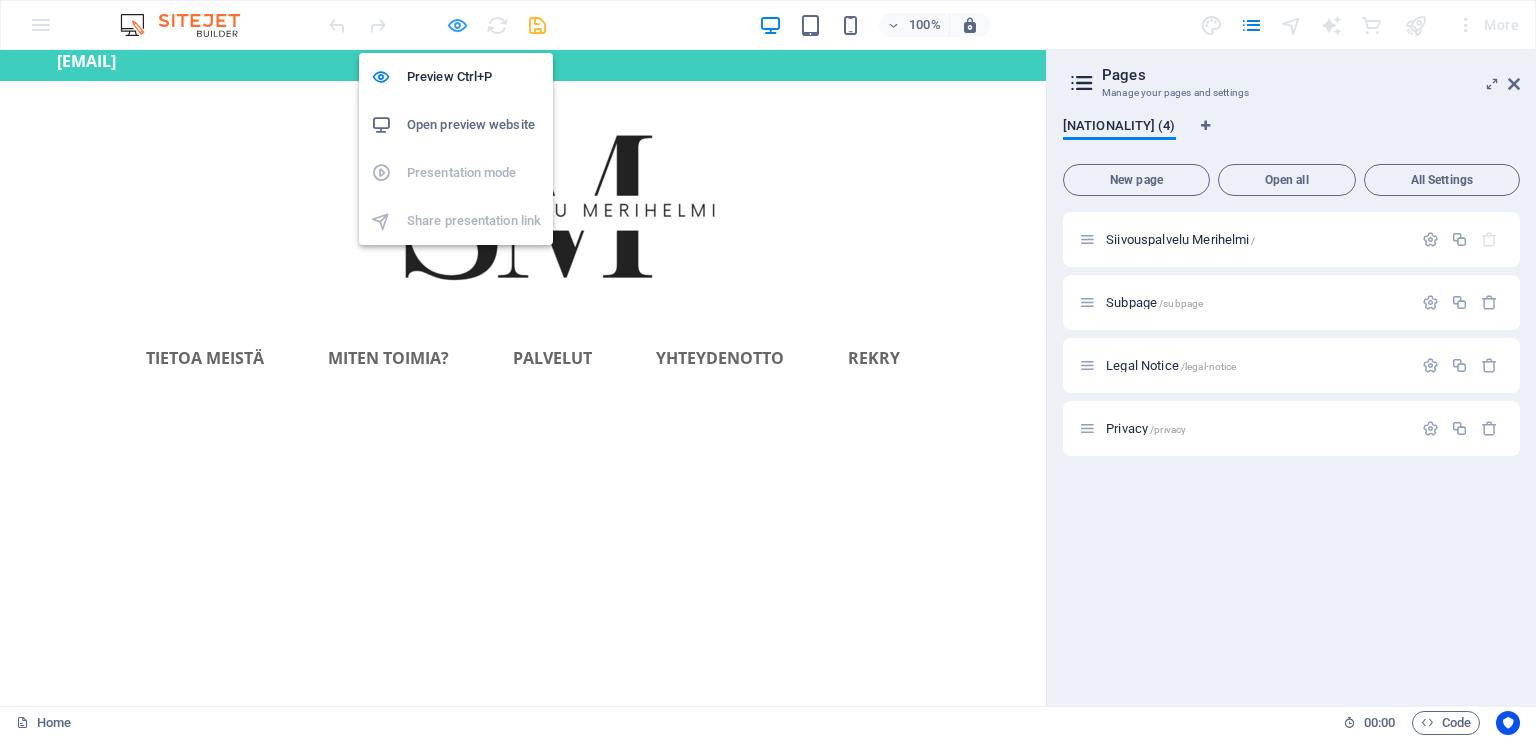 click at bounding box center [457, 25] 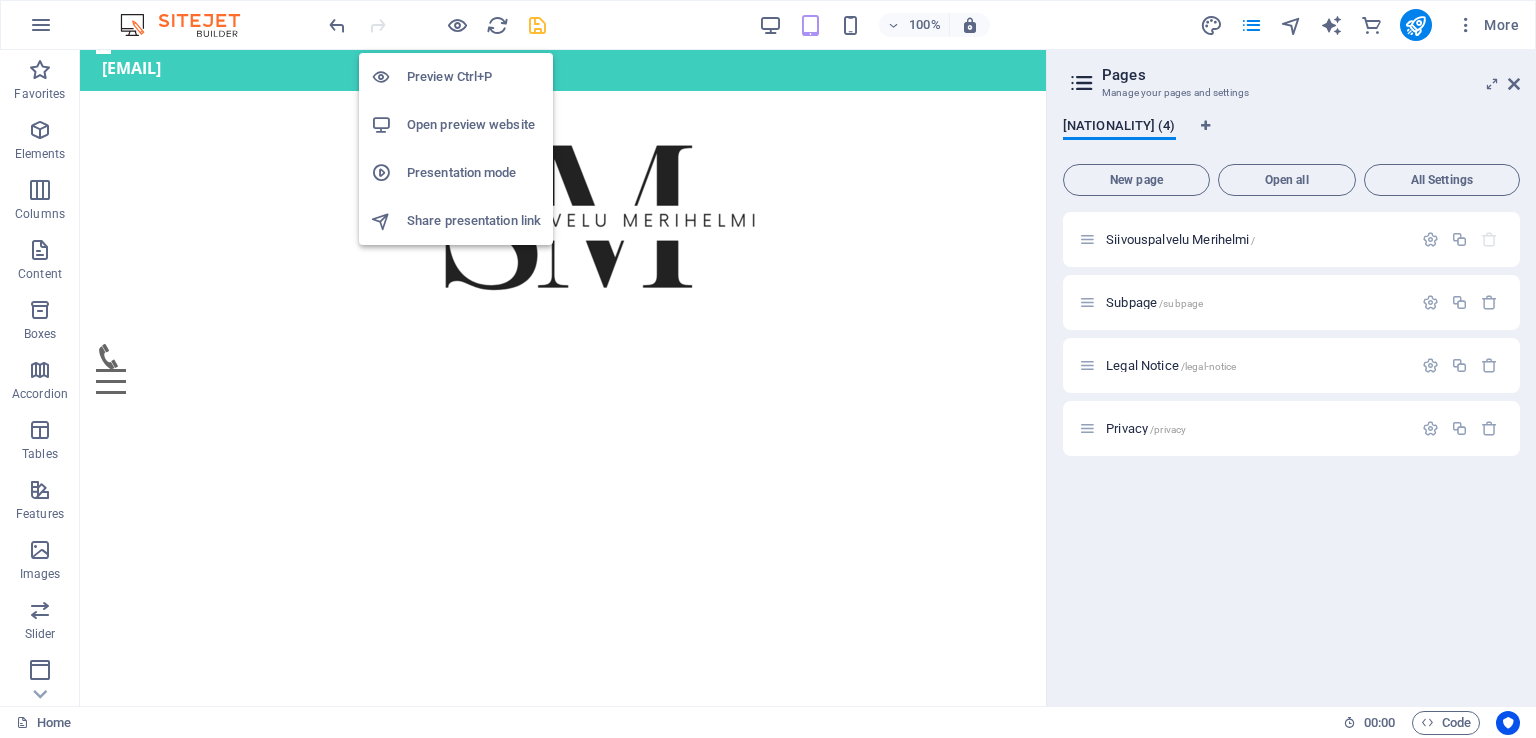 click on "Preview Ctrl+P" at bounding box center [474, 77] 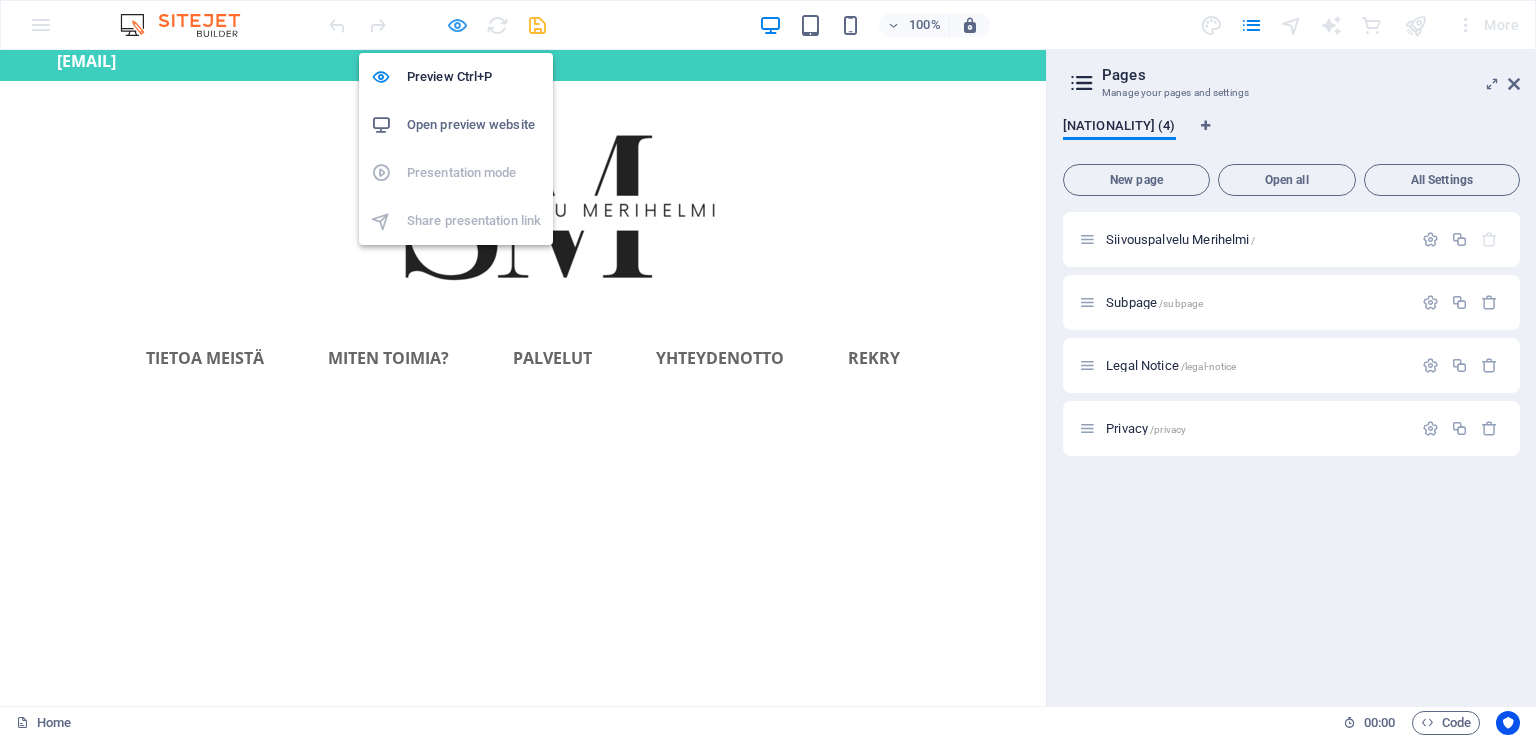 click at bounding box center [457, 25] 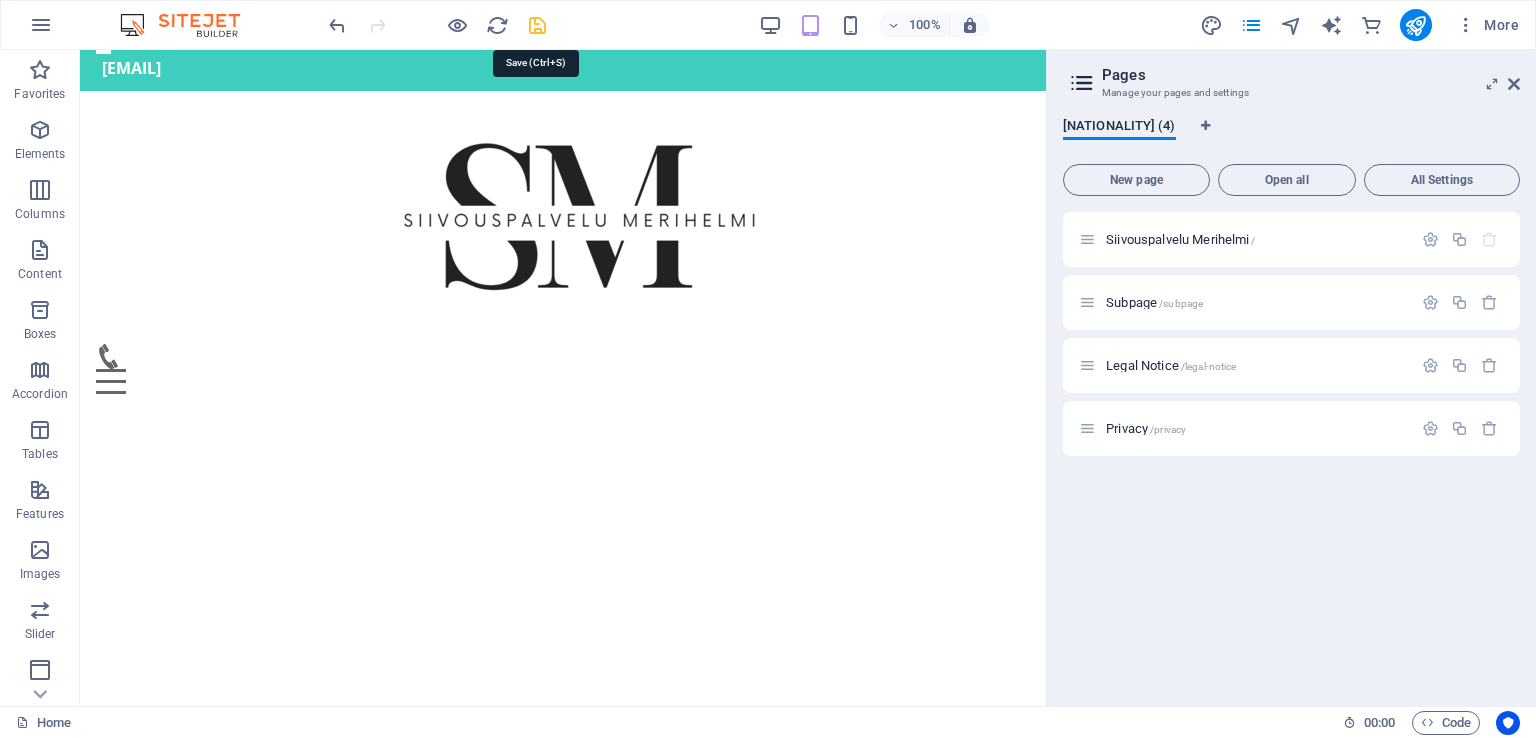 click at bounding box center (537, 25) 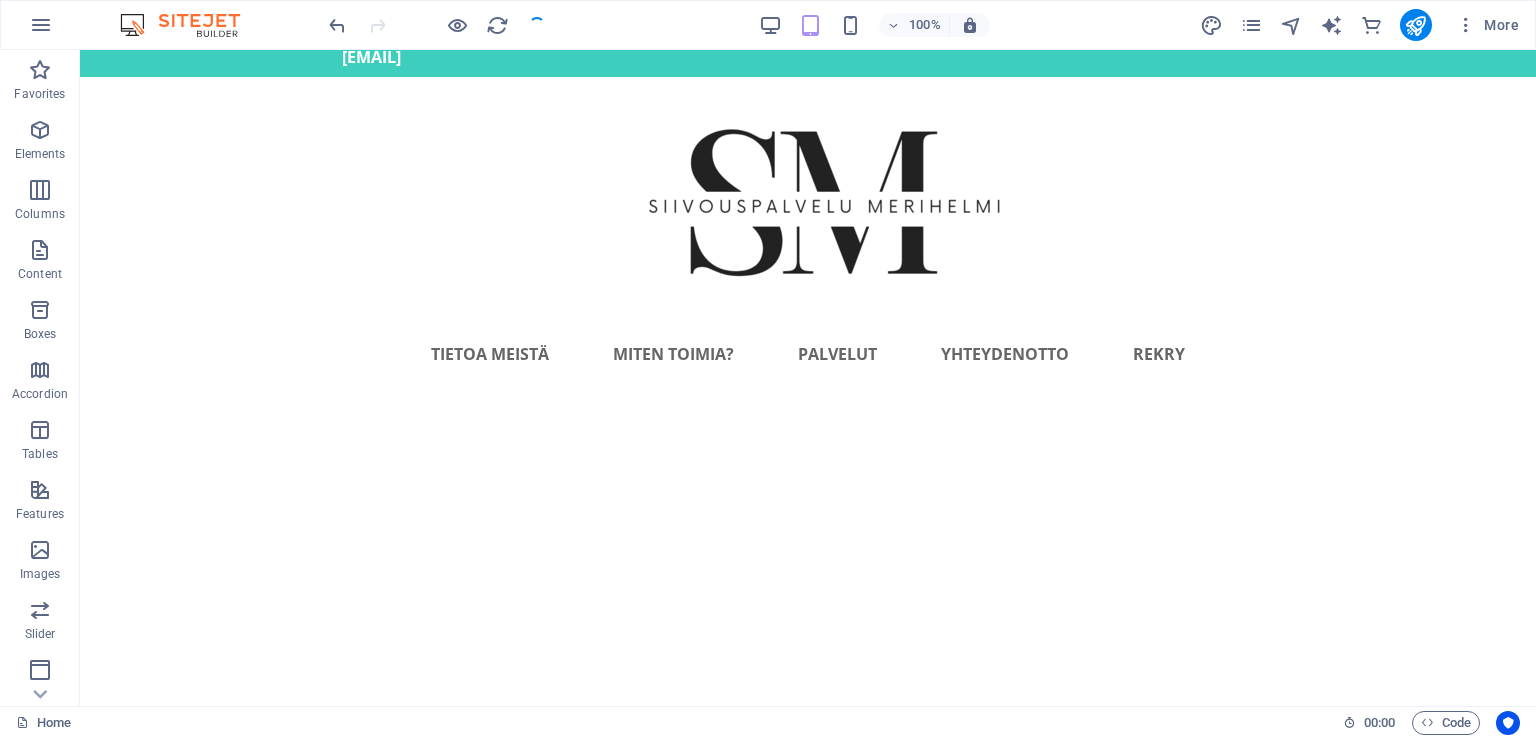 scroll, scrollTop: 100, scrollLeft: 0, axis: vertical 